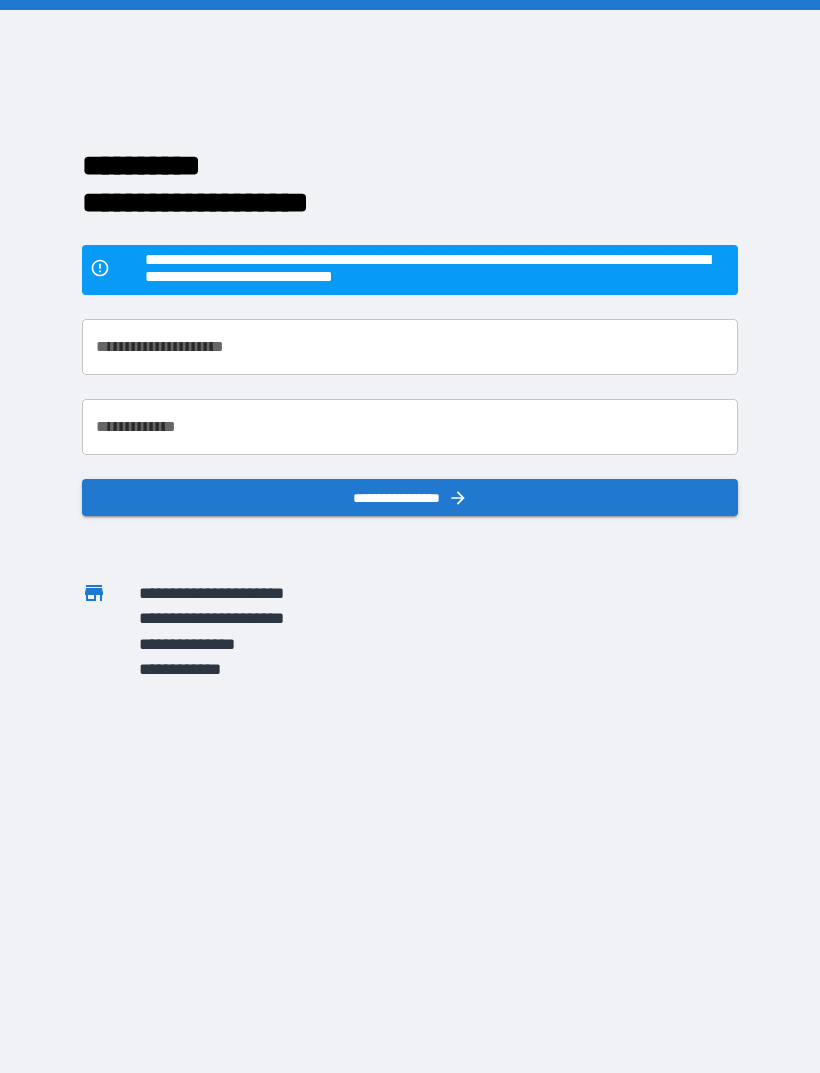 scroll, scrollTop: 0, scrollLeft: 0, axis: both 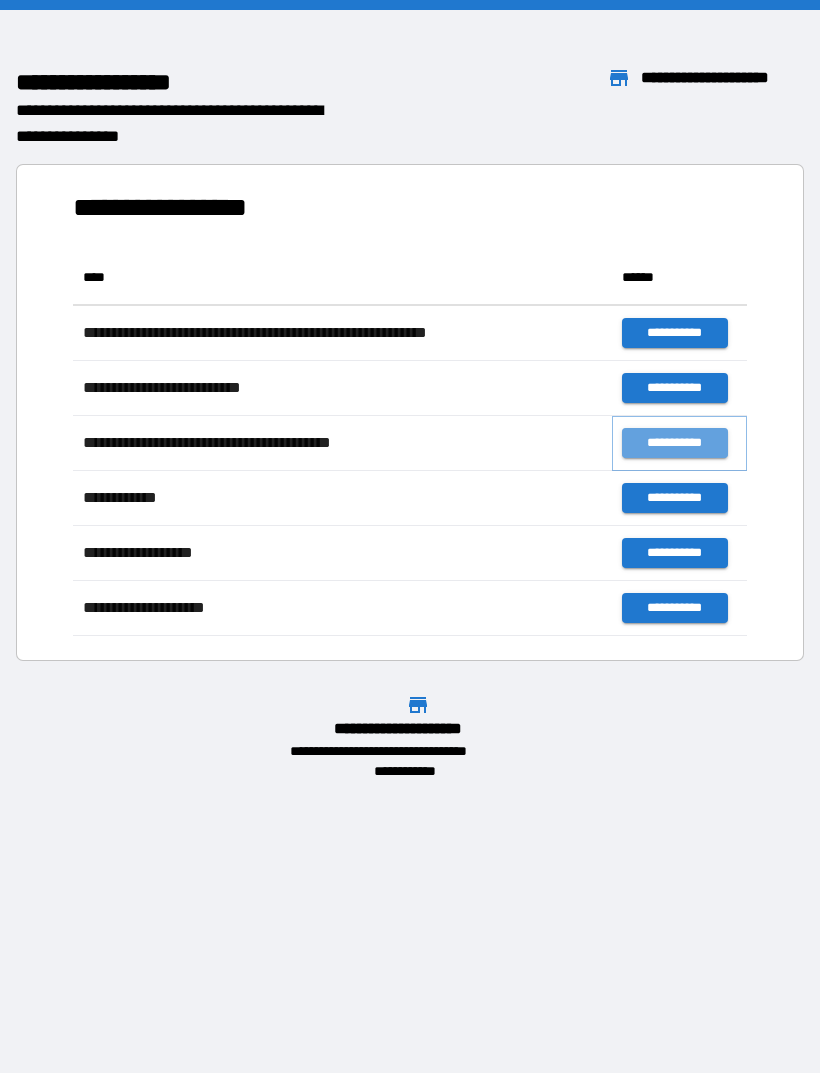 click on "**********" at bounding box center [674, 443] 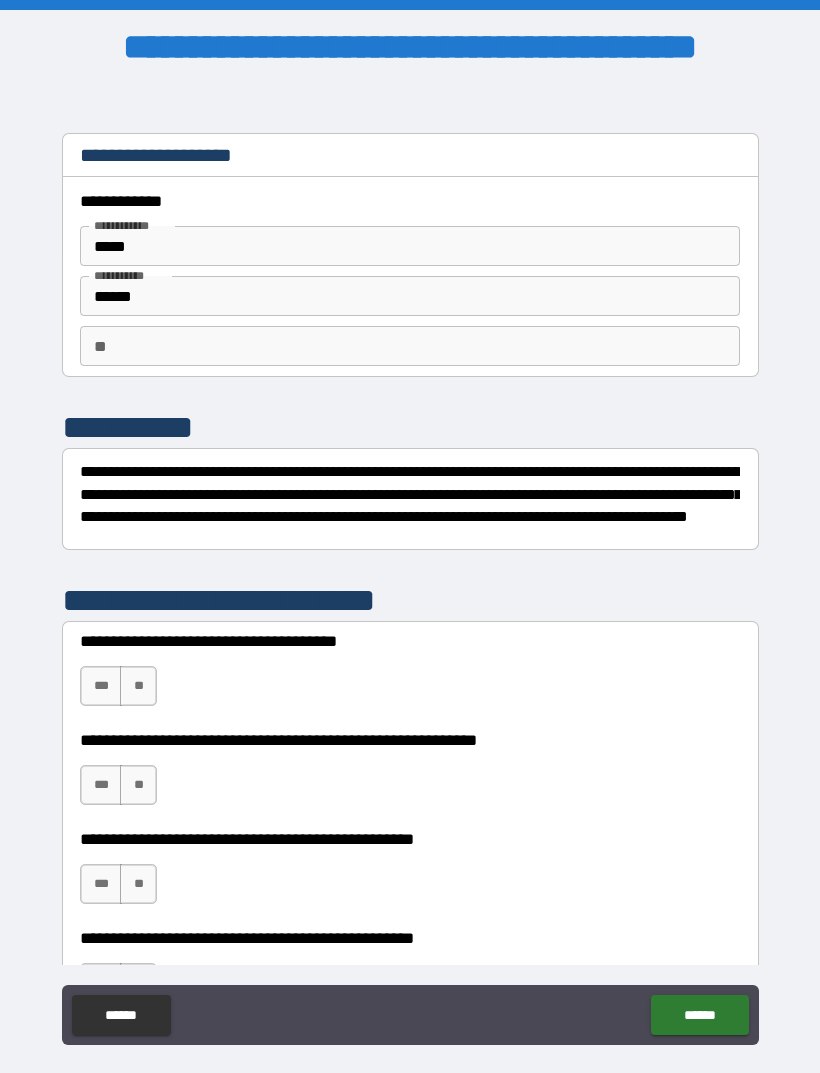 click on "**" at bounding box center (138, 686) 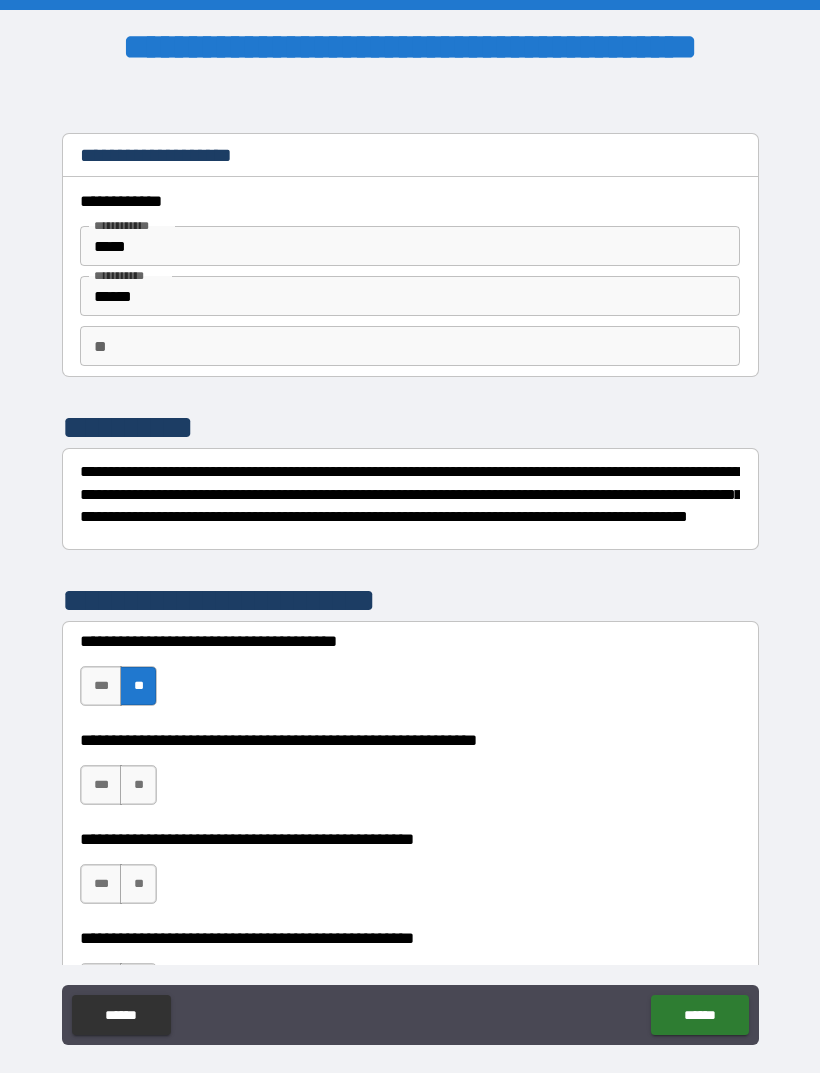 click on "**" at bounding box center (138, 785) 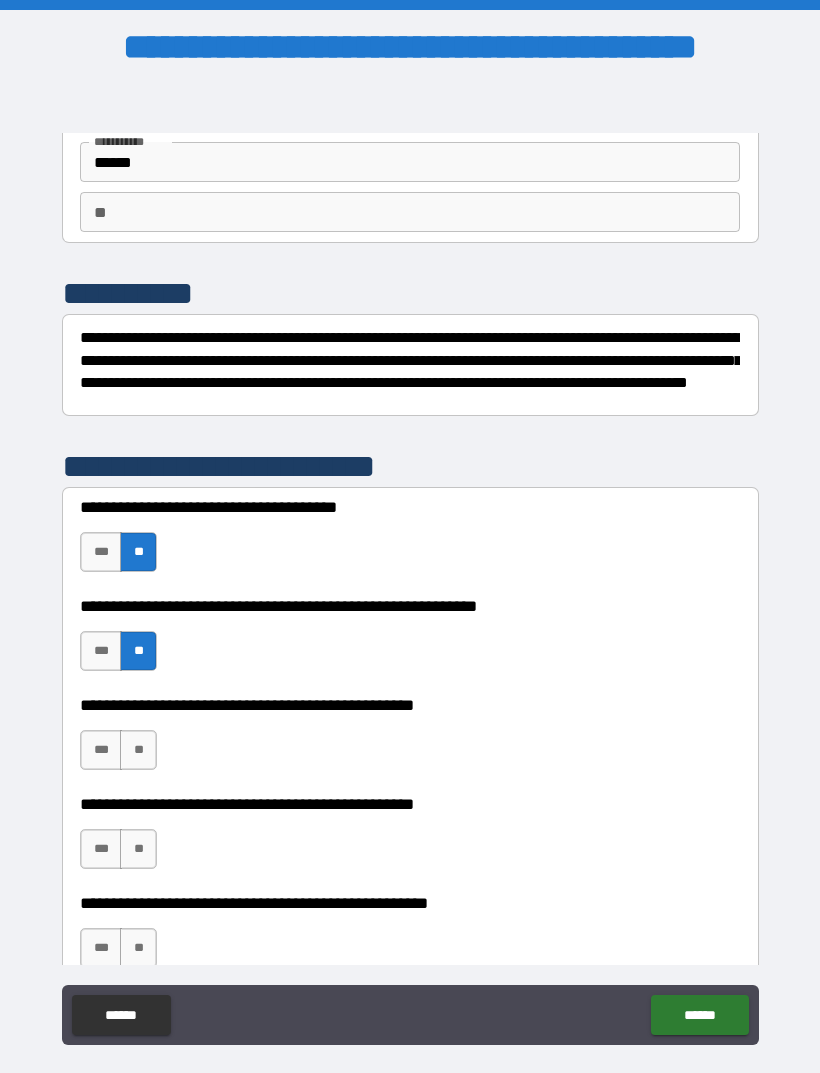 scroll, scrollTop: 144, scrollLeft: 0, axis: vertical 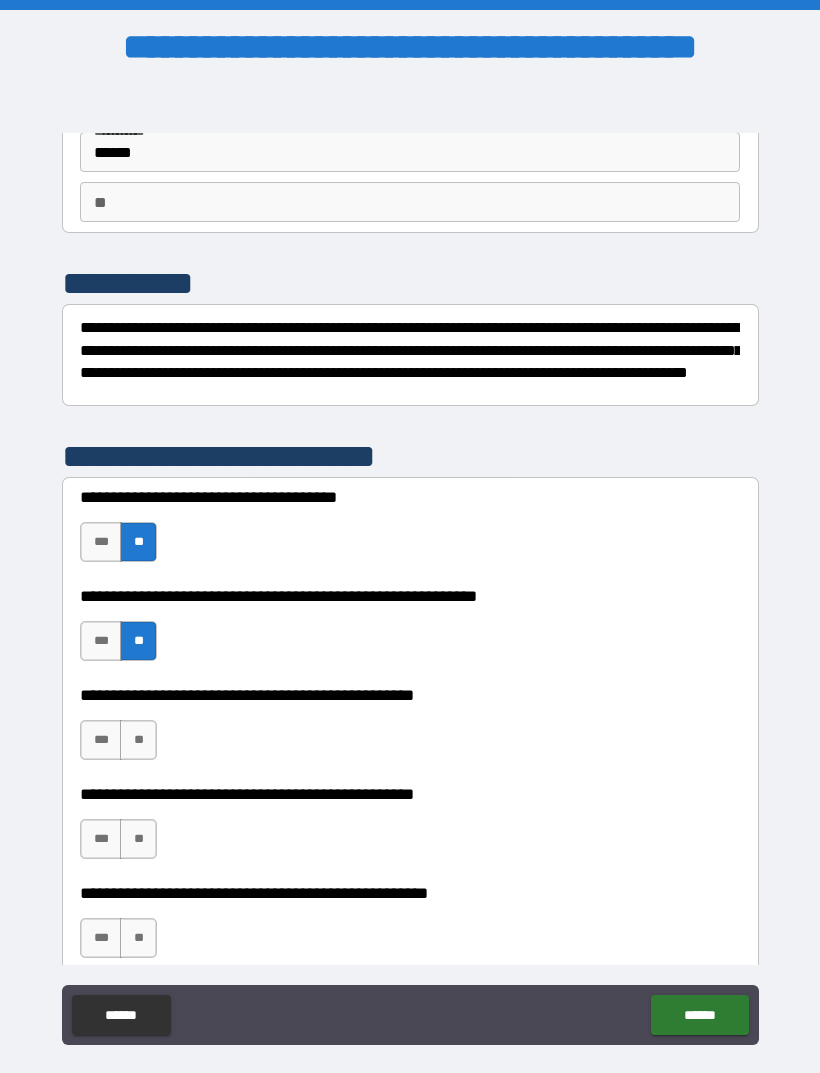 click on "**" at bounding box center [138, 740] 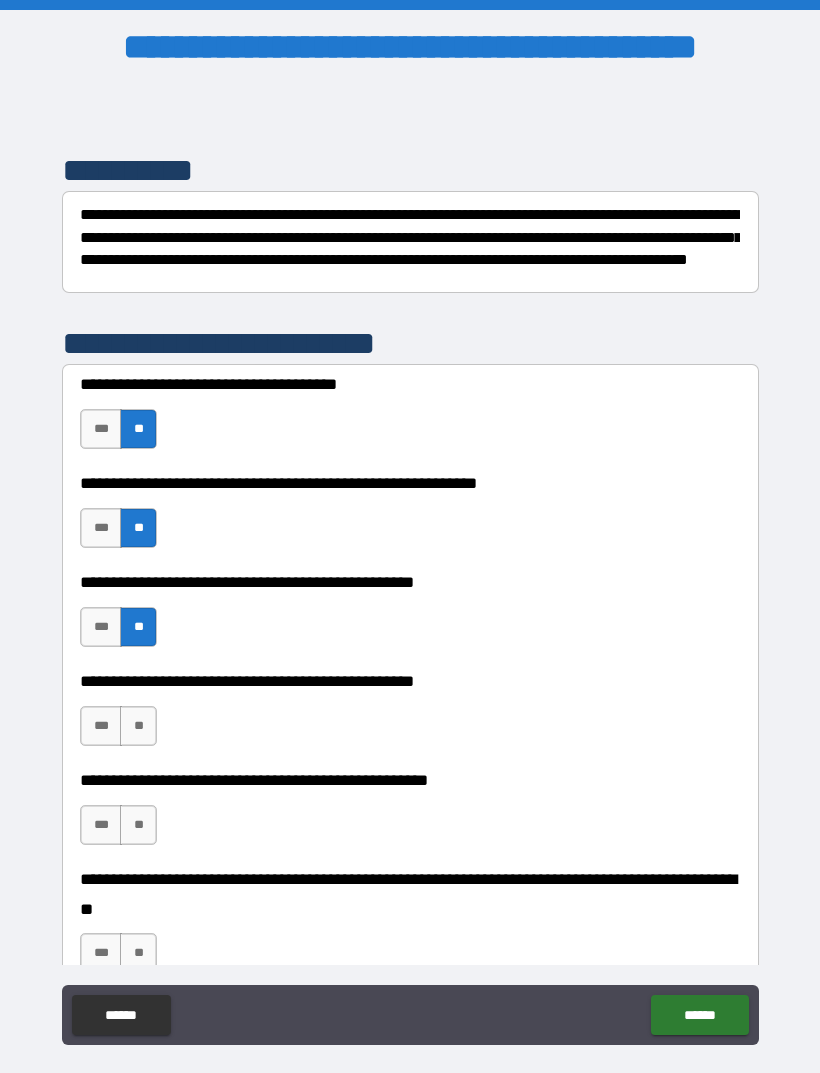 scroll, scrollTop: 264, scrollLeft: 0, axis: vertical 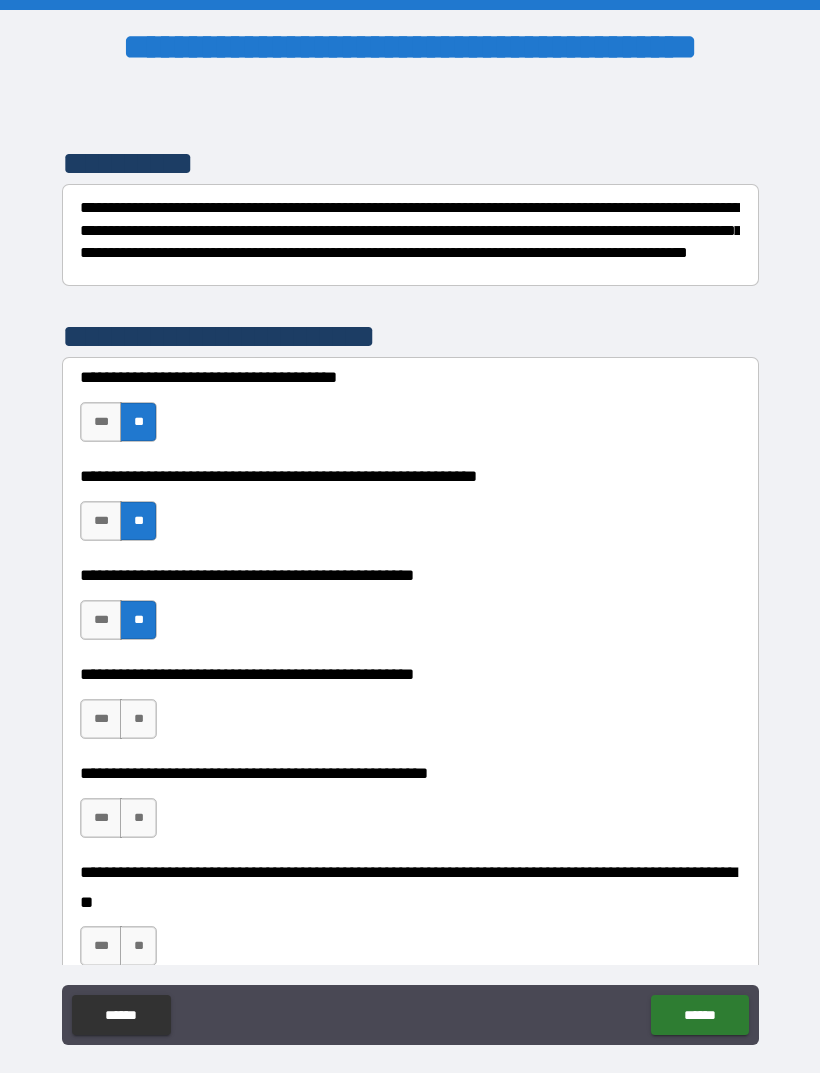 click on "***" at bounding box center [101, 719] 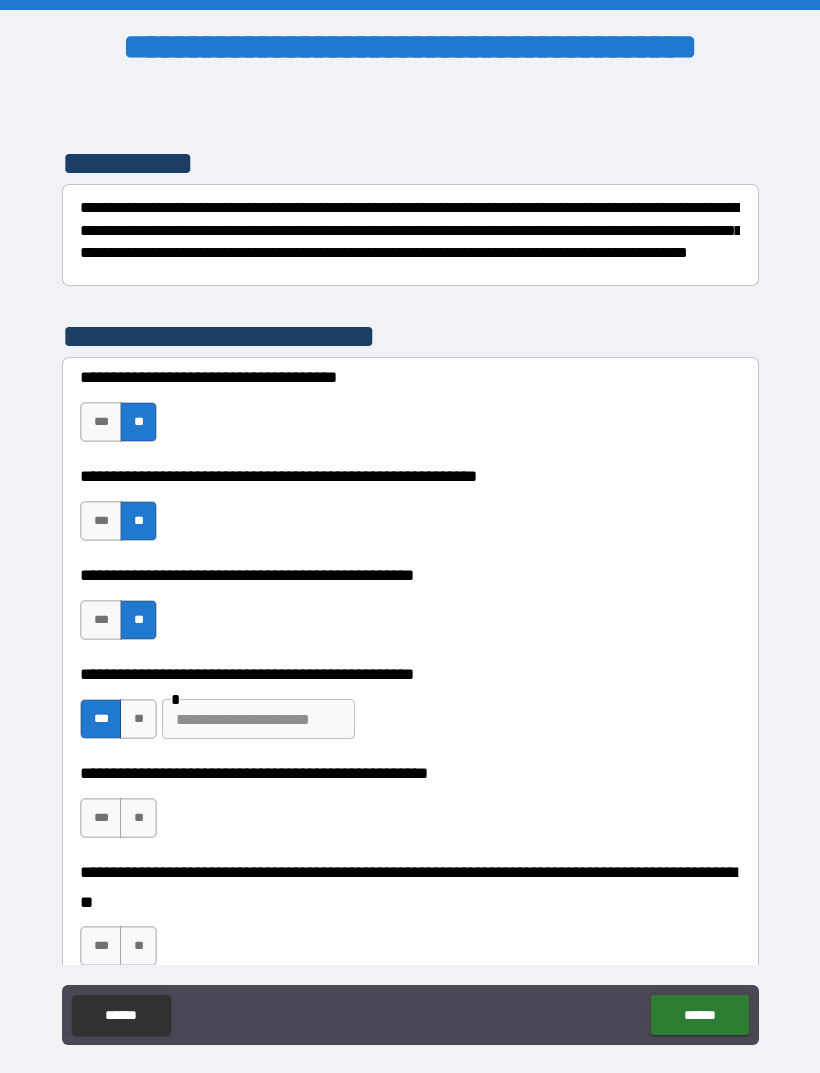 click at bounding box center (258, 719) 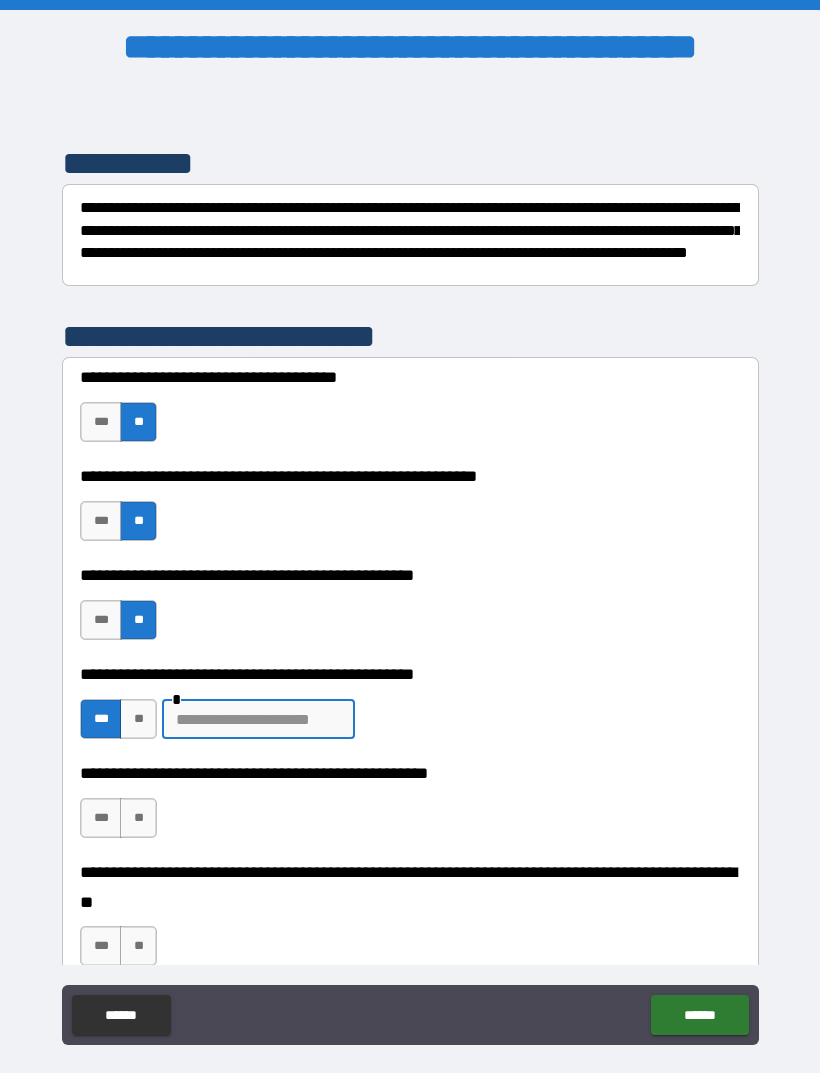 scroll, scrollTop: 16, scrollLeft: 0, axis: vertical 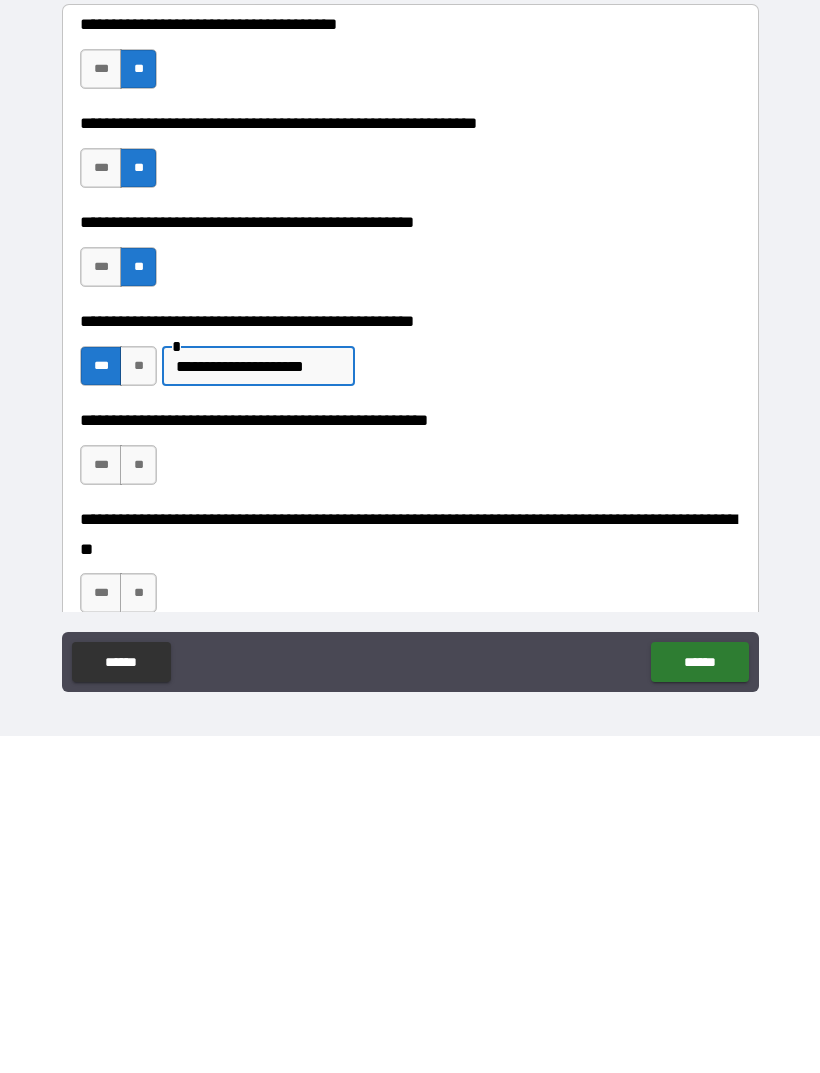 type on "**********" 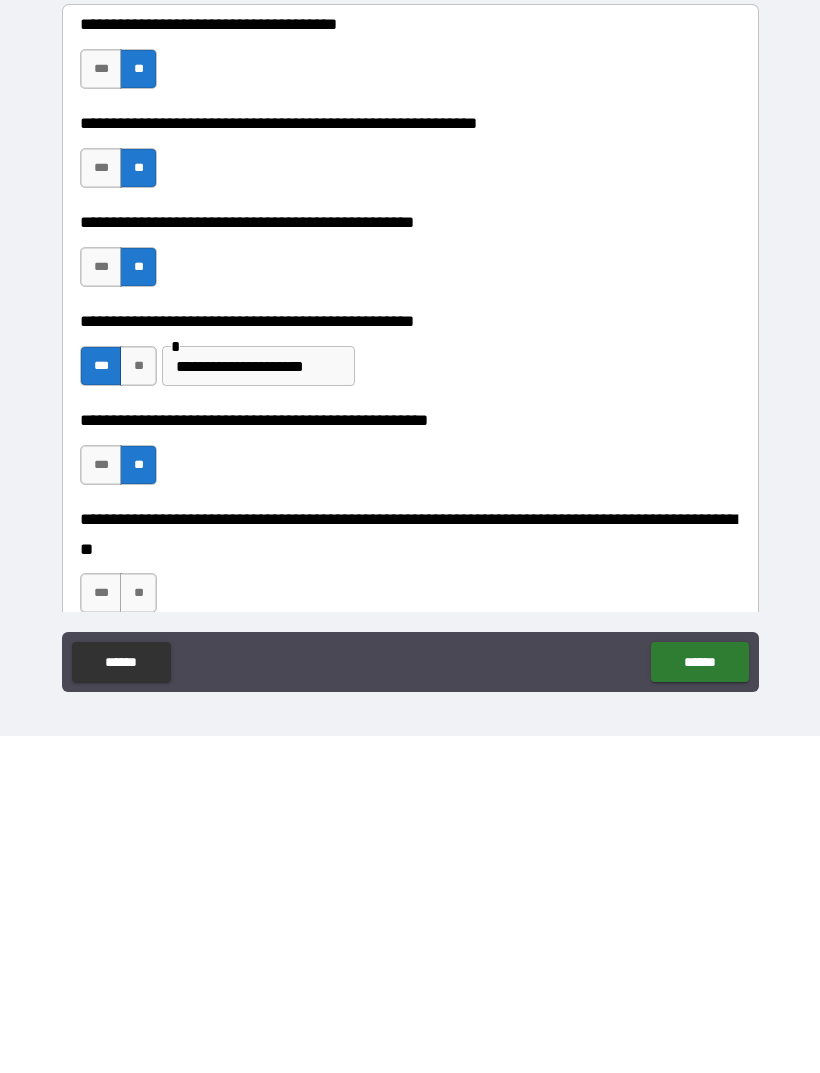 scroll, scrollTop: 64, scrollLeft: 0, axis: vertical 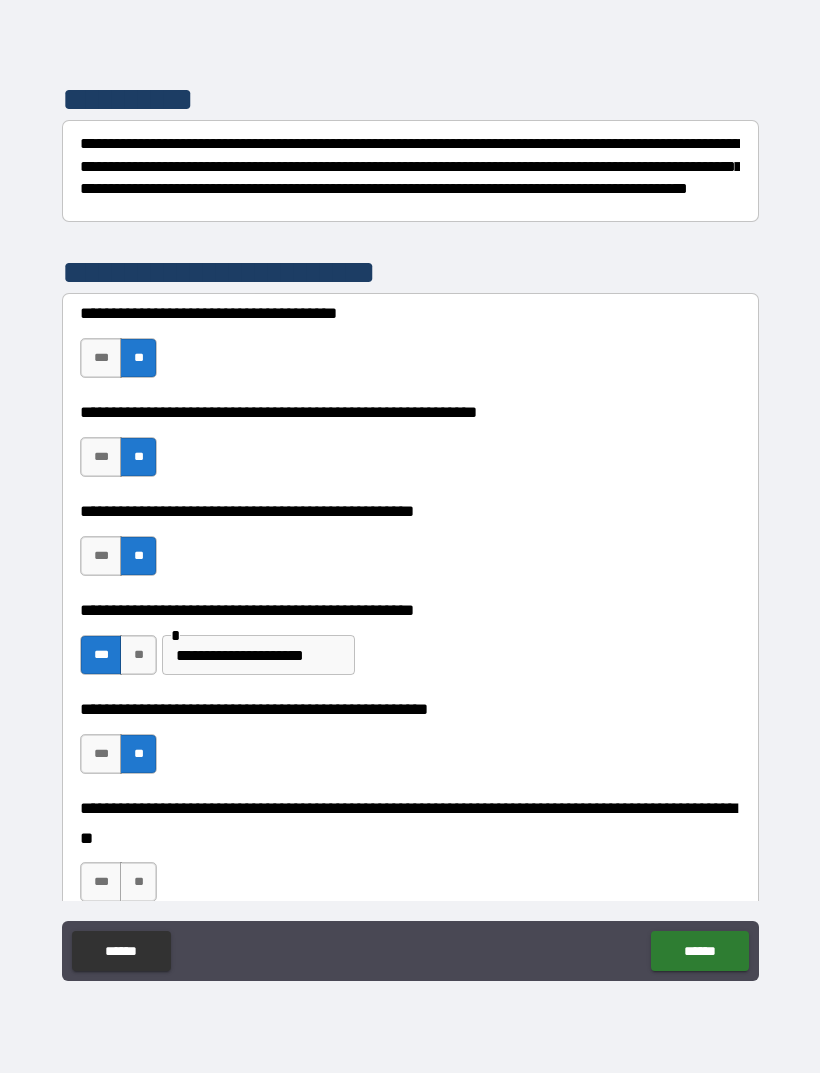 click on "**" at bounding box center [138, 882] 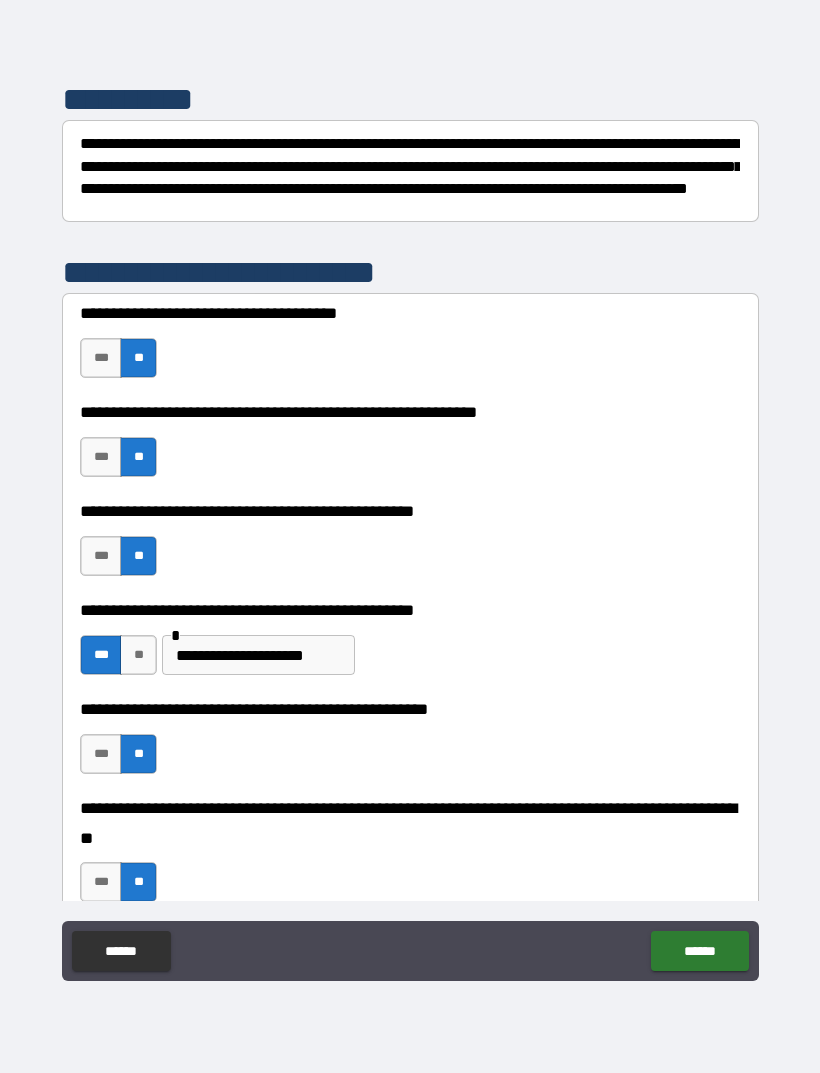 click on "******" at bounding box center (699, 951) 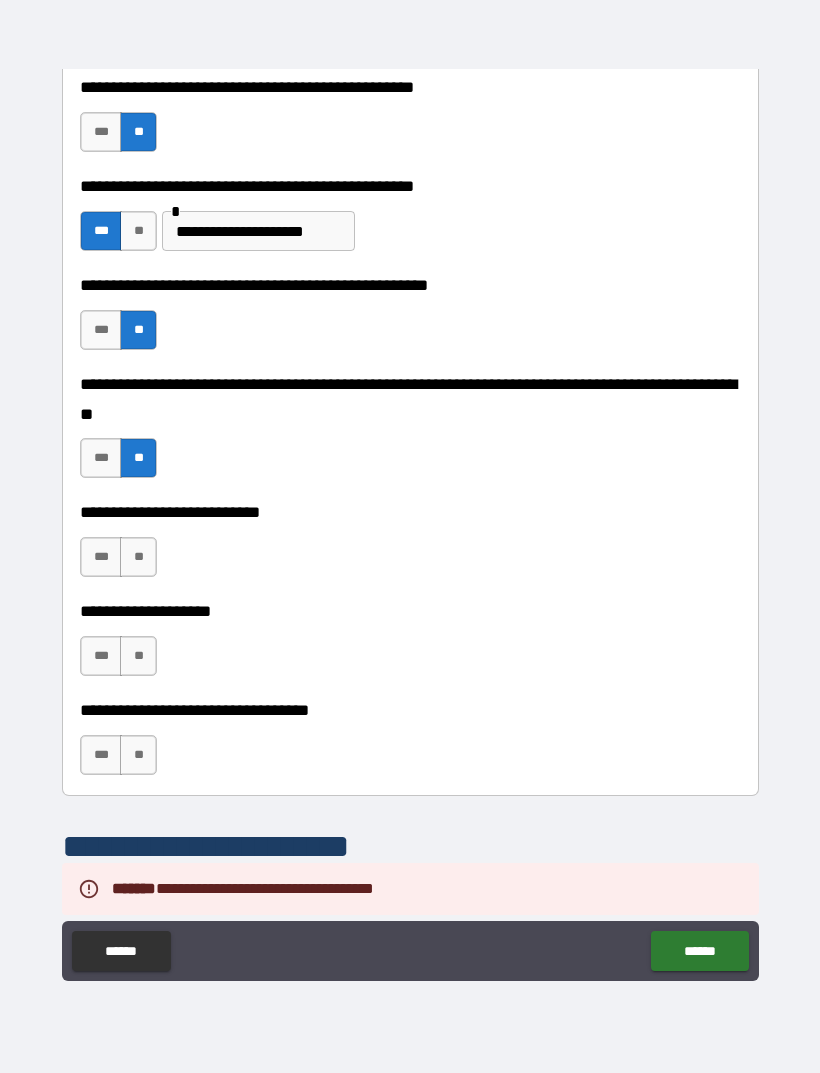scroll, scrollTop: 702, scrollLeft: 0, axis: vertical 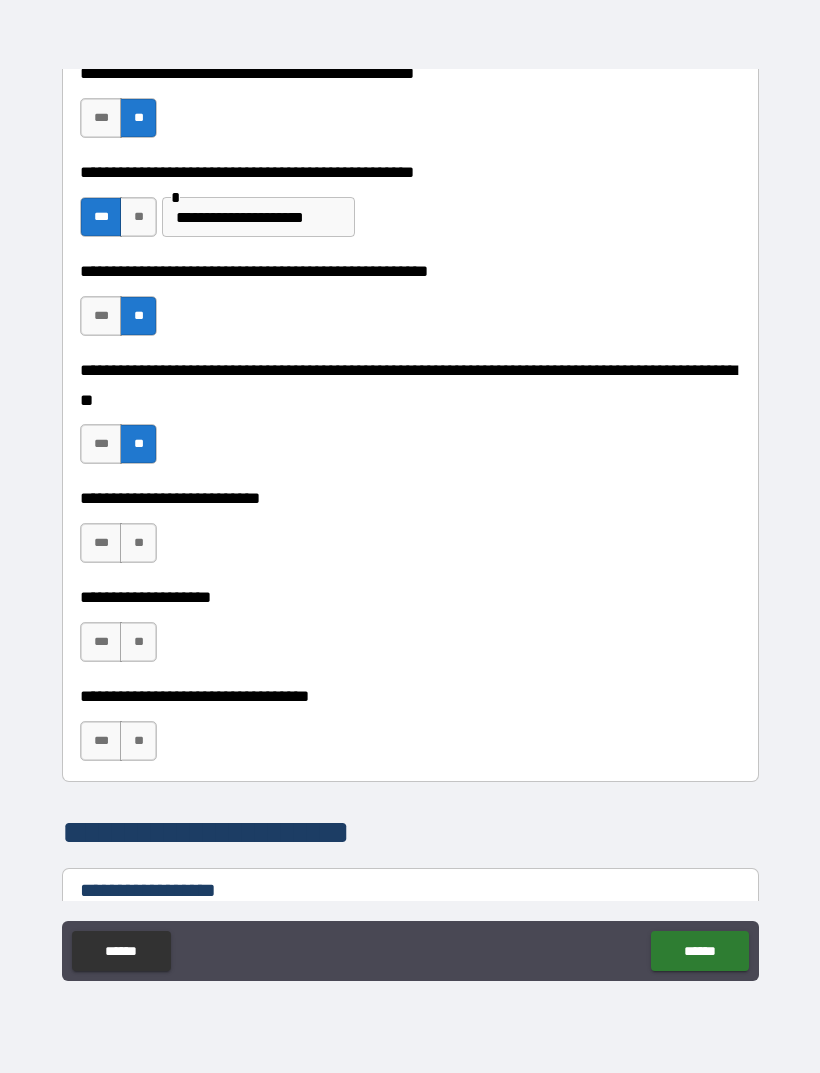 click on "**" at bounding box center [138, 543] 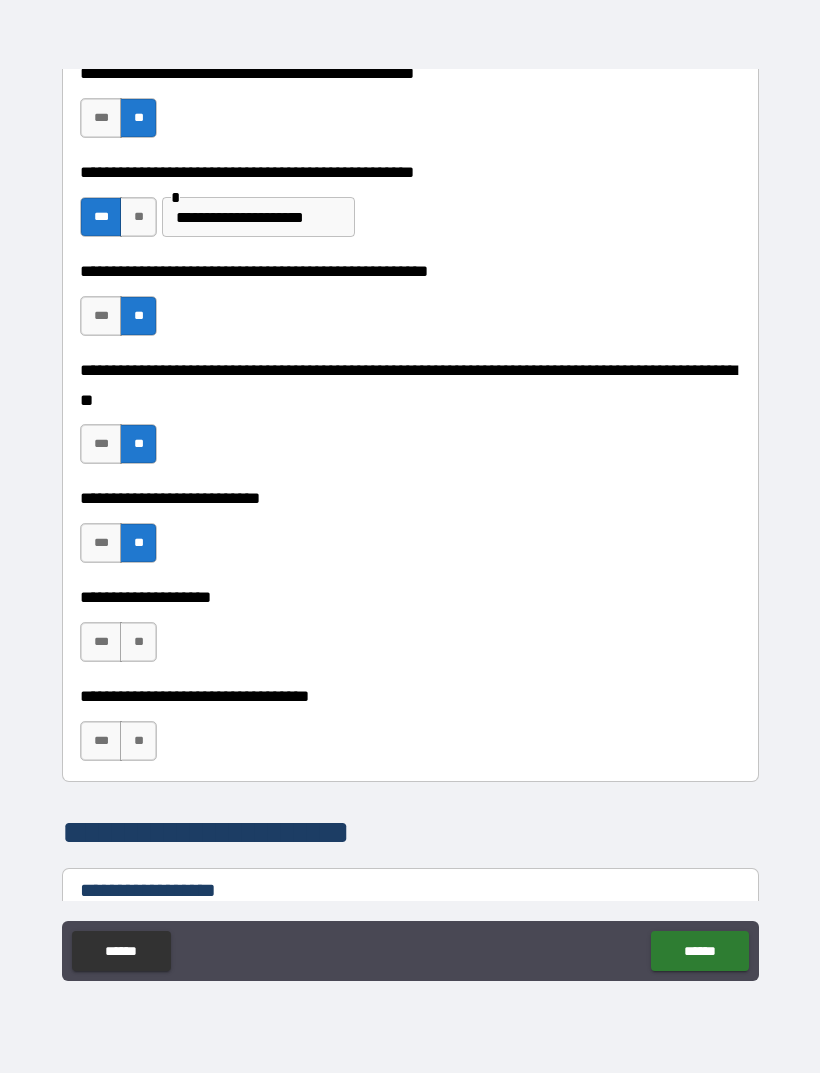 click on "**" at bounding box center (138, 642) 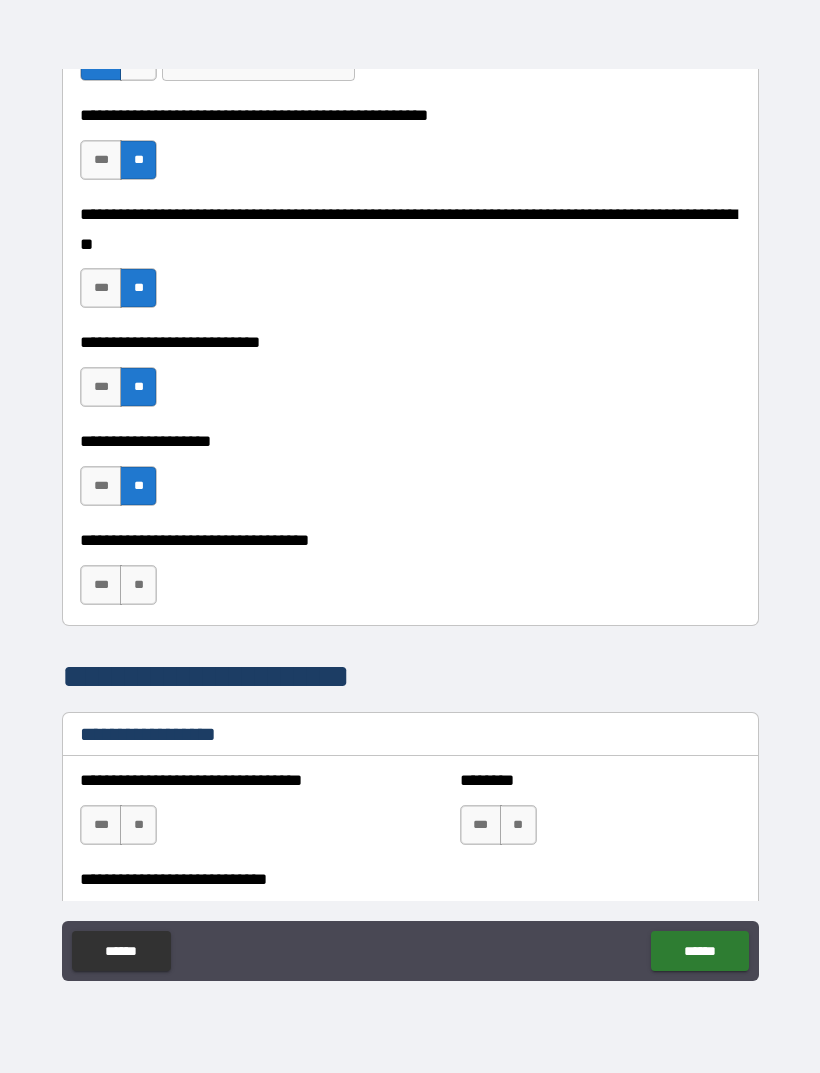 scroll, scrollTop: 859, scrollLeft: 0, axis: vertical 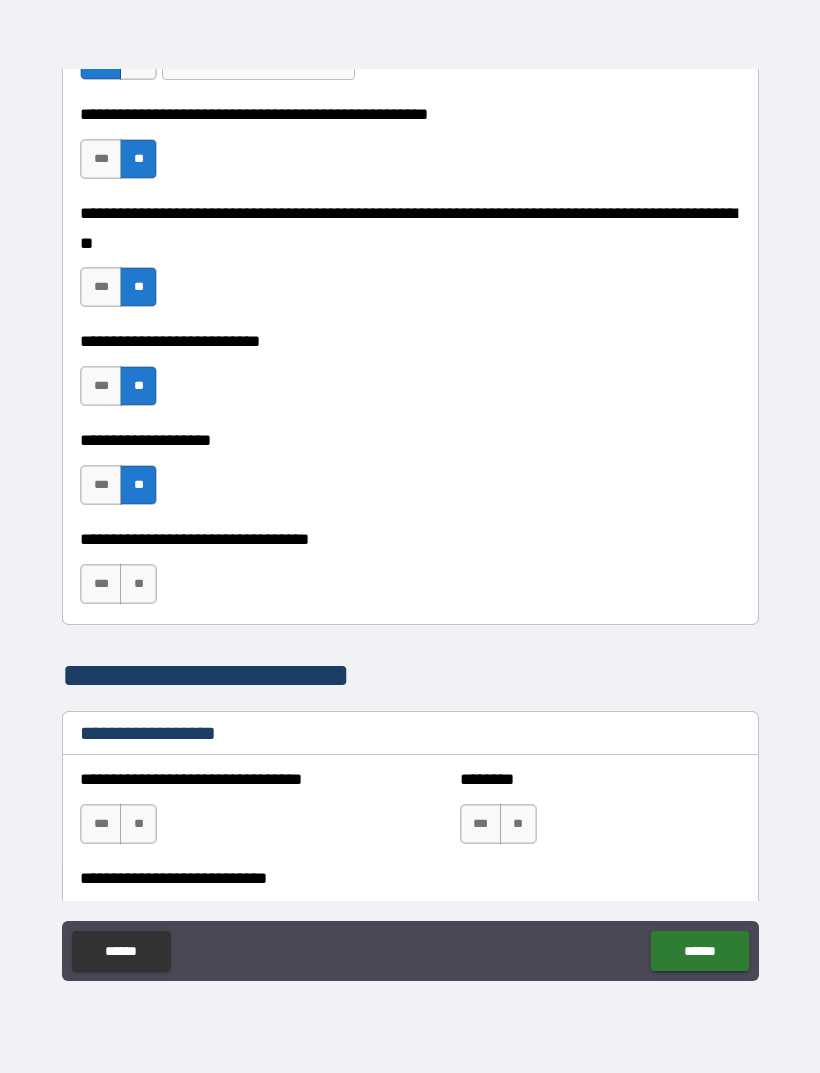 click on "***" at bounding box center (101, 584) 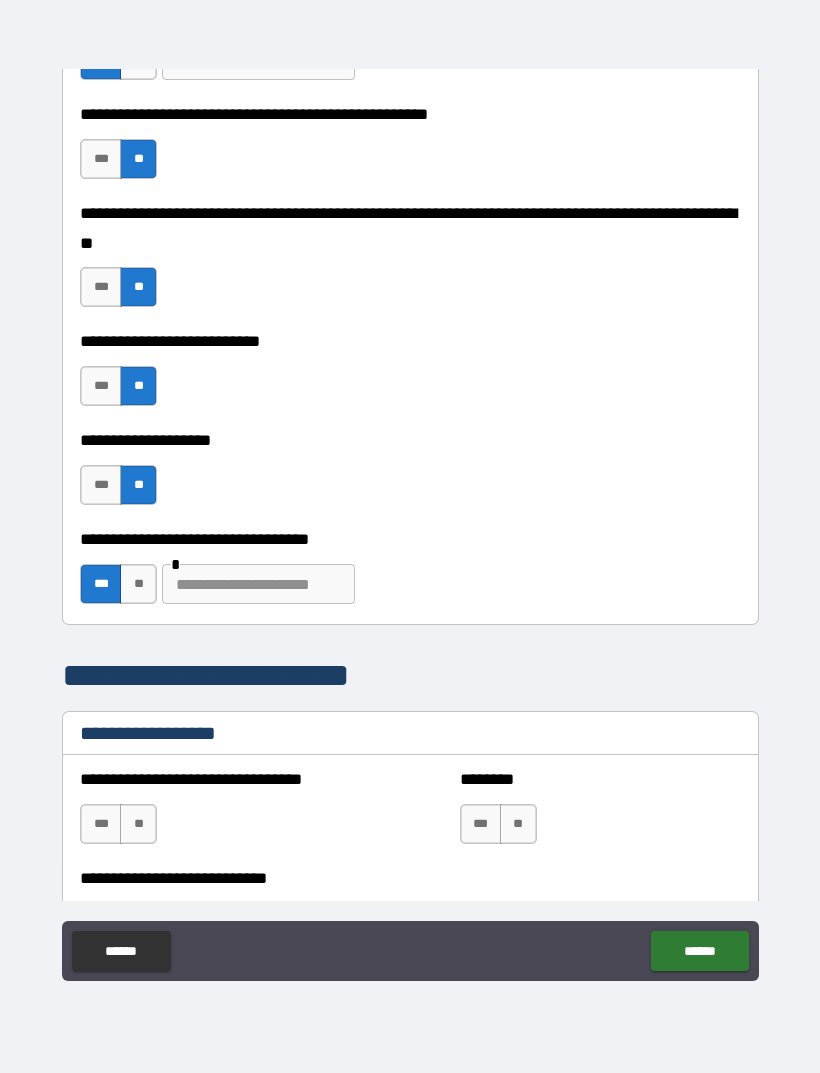 click at bounding box center (258, 584) 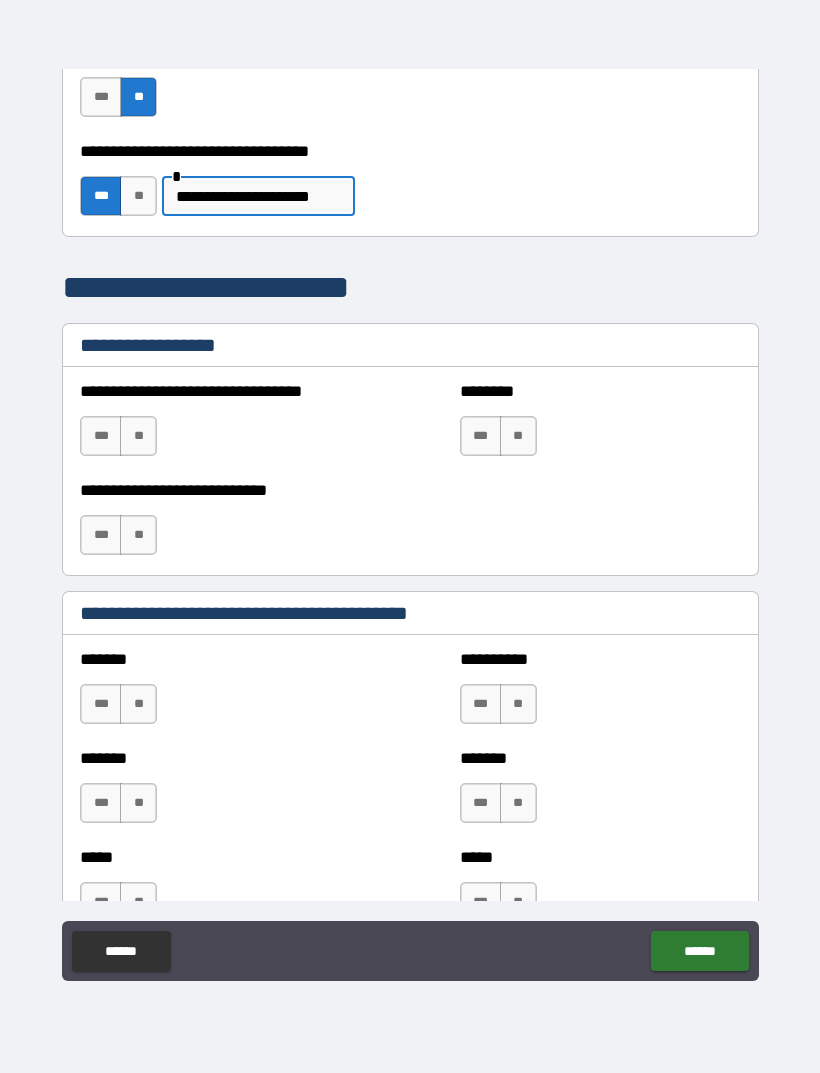 scroll, scrollTop: 1255, scrollLeft: 0, axis: vertical 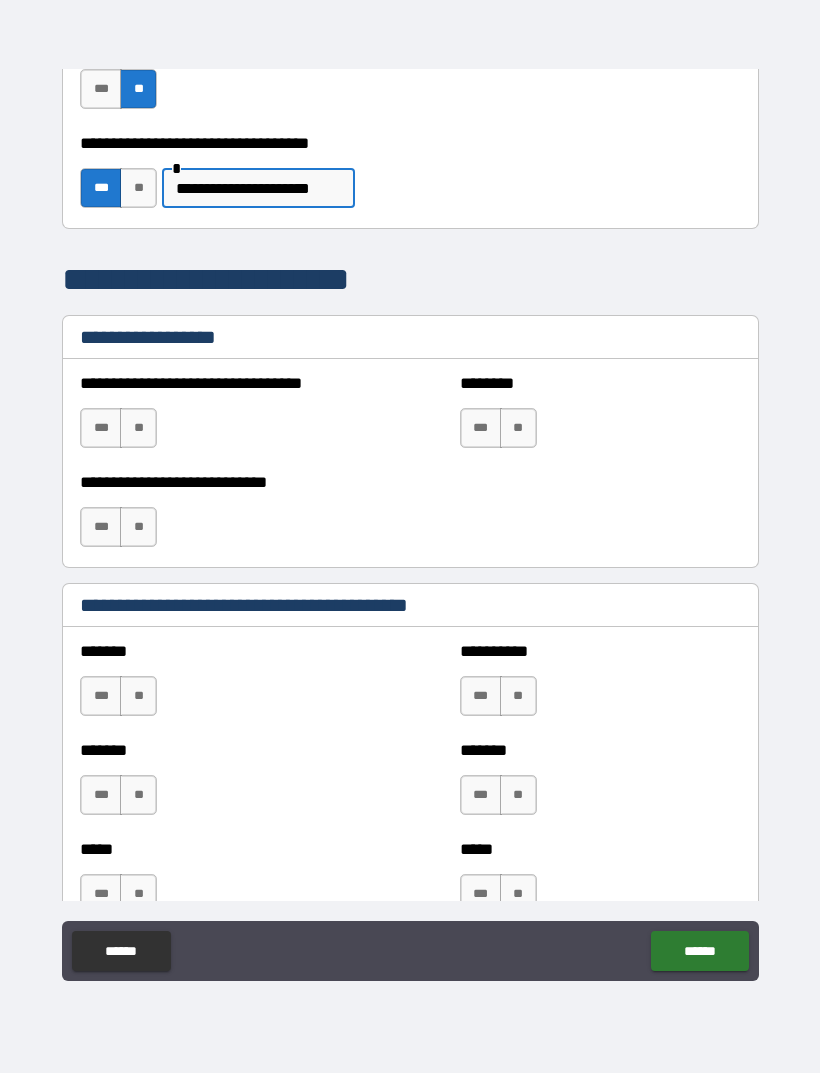 type on "**********" 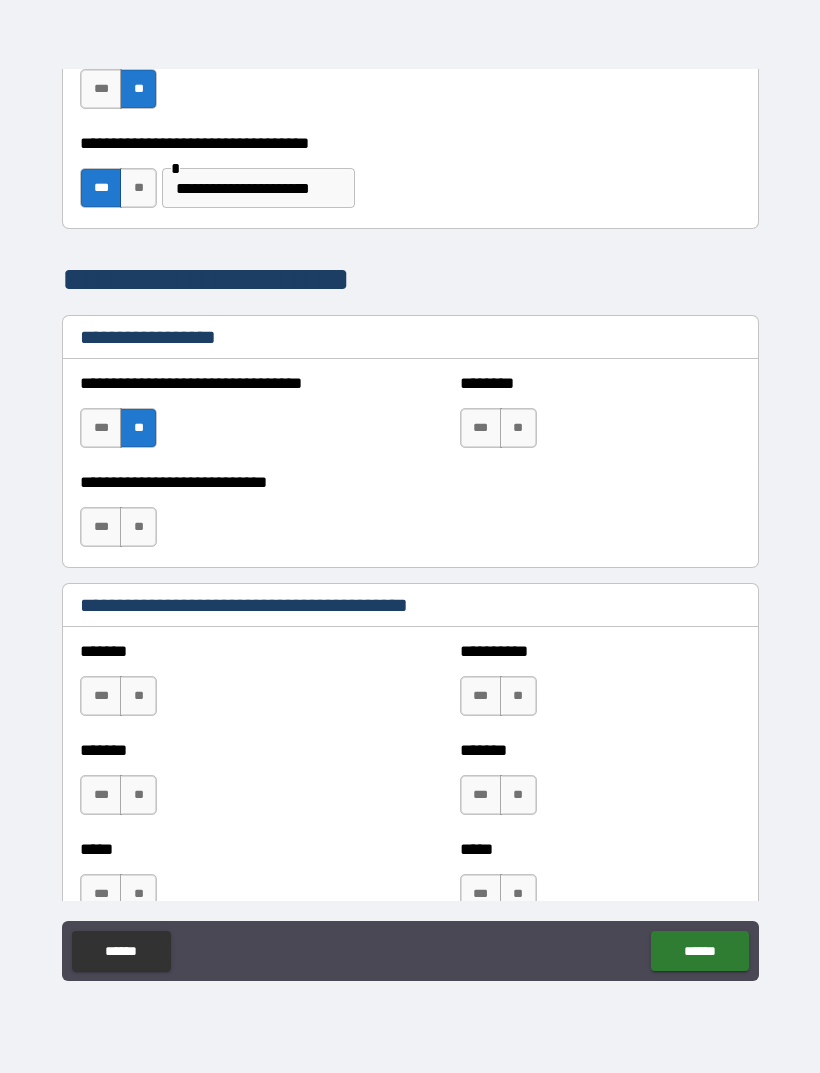 click on "**" at bounding box center (138, 527) 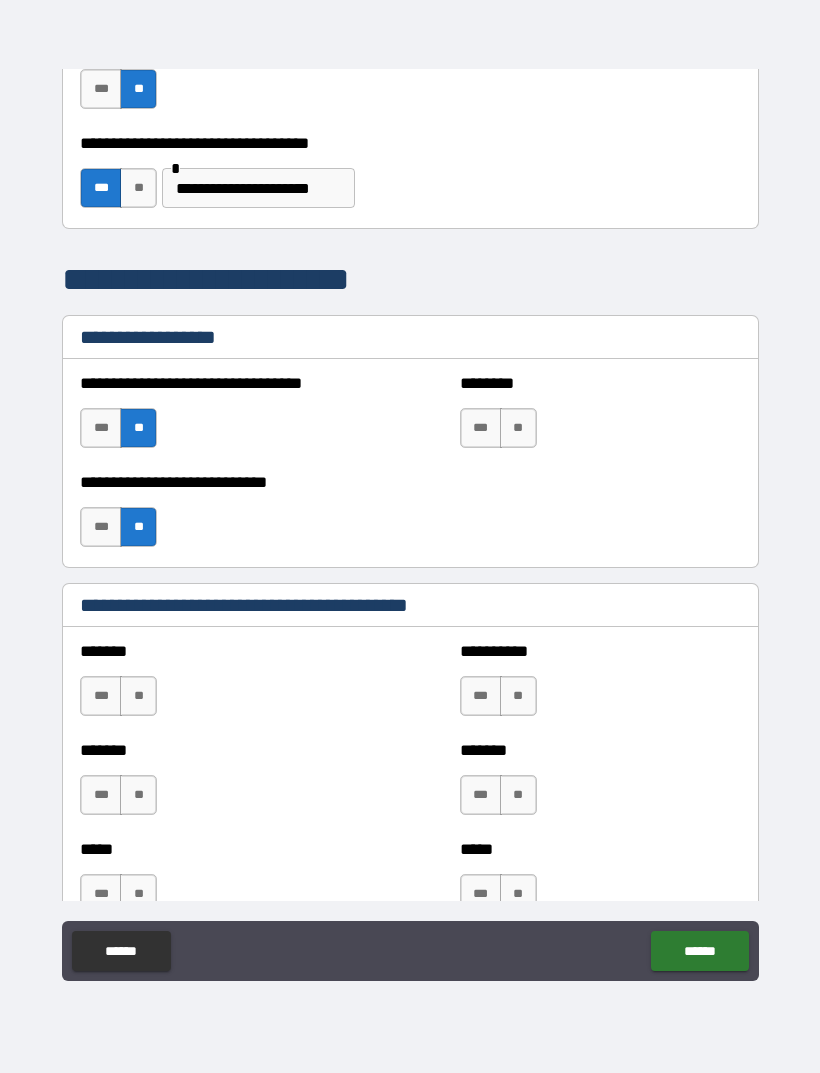 click on "**" at bounding box center (518, 428) 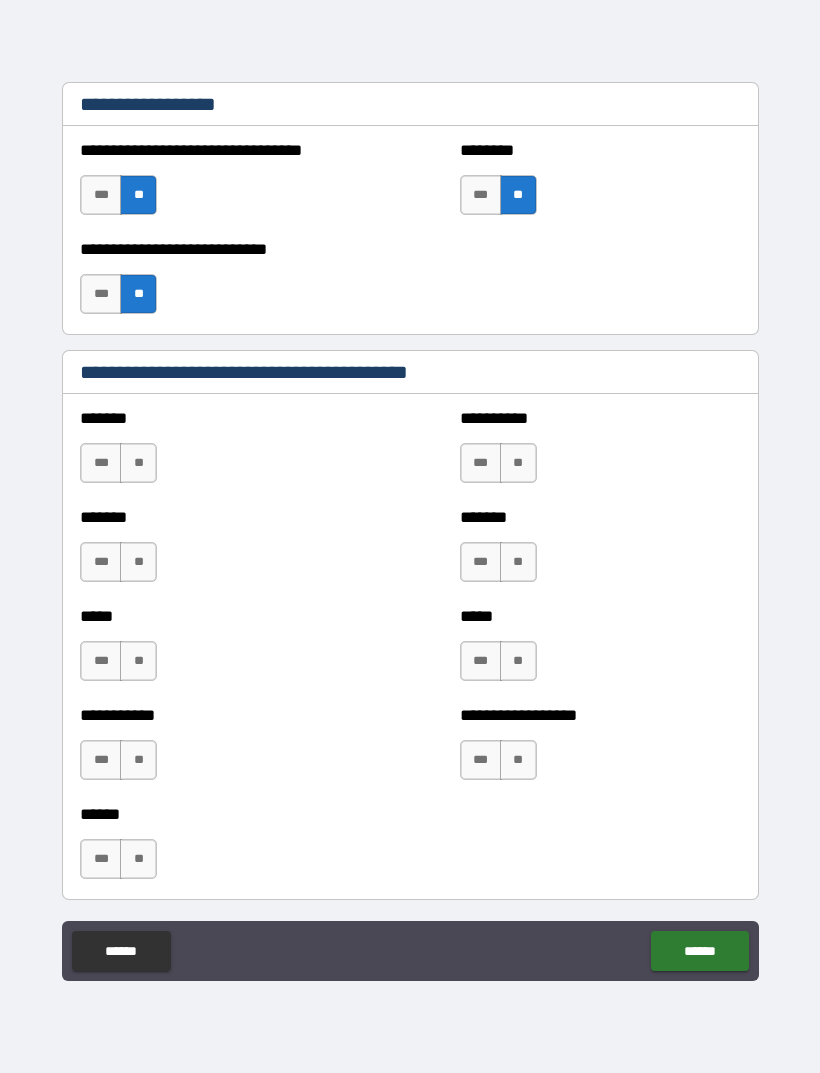 scroll, scrollTop: 1498, scrollLeft: 0, axis: vertical 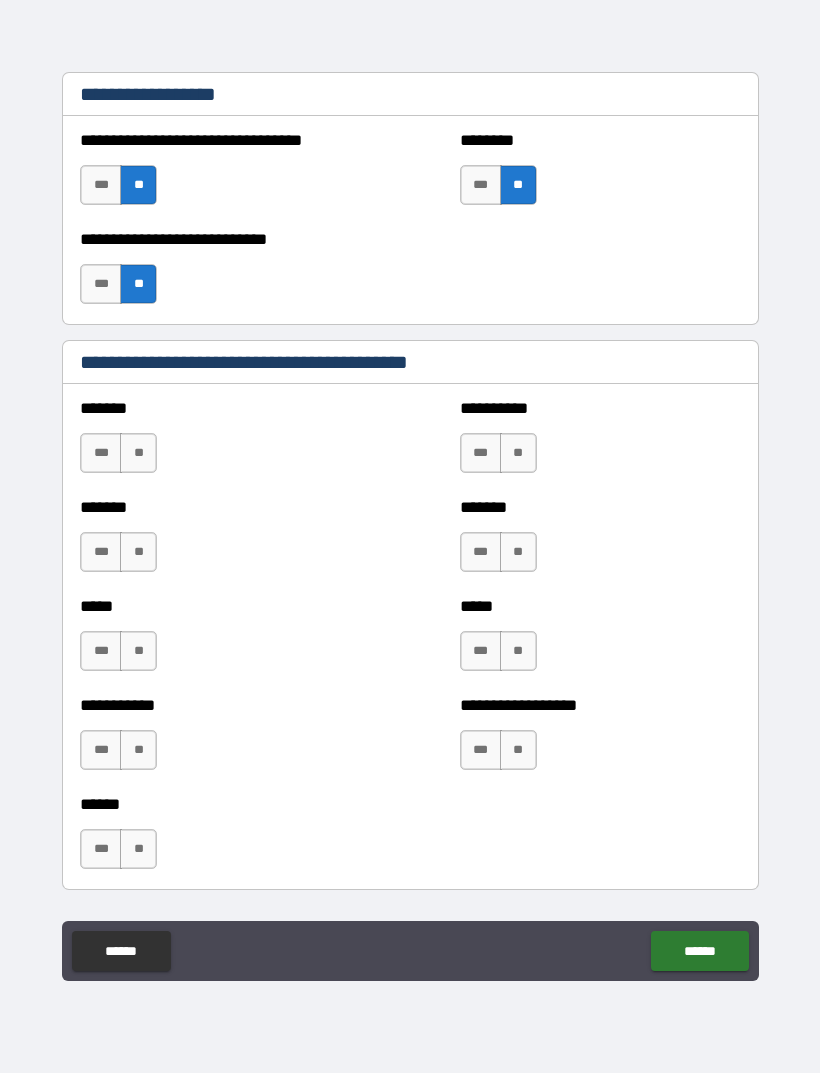 click on "**" at bounding box center (138, 453) 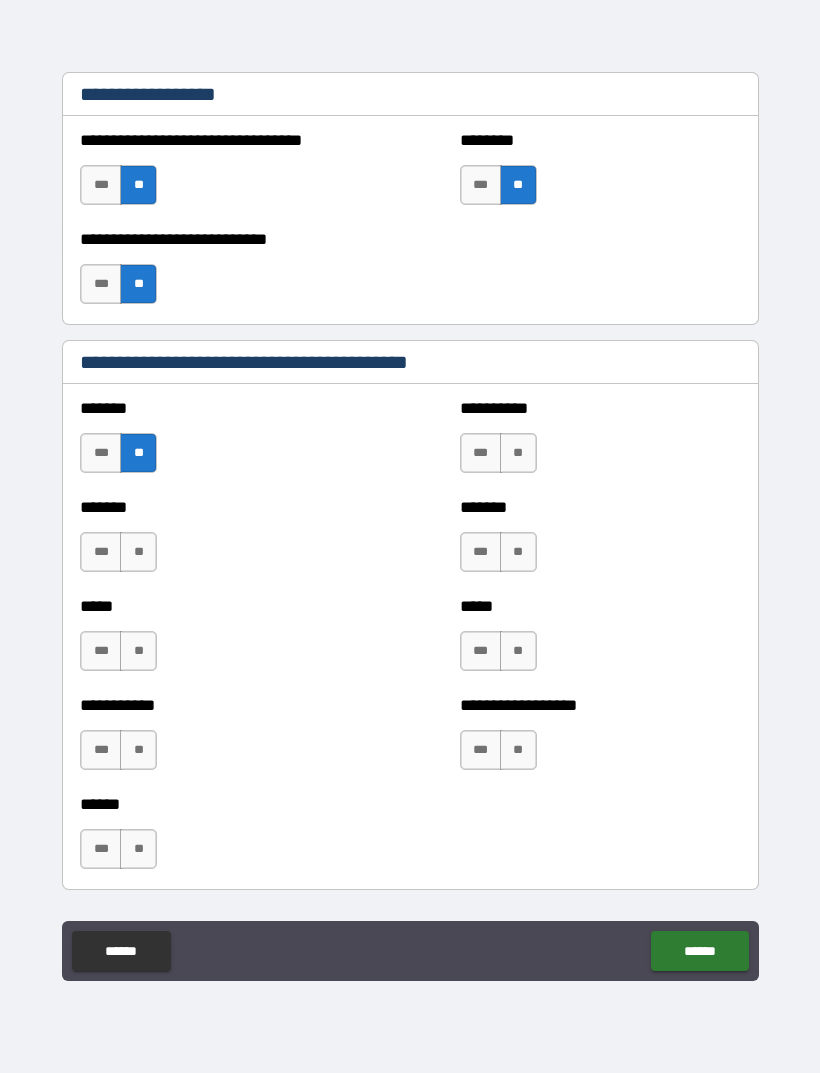 click on "**" at bounding box center (138, 552) 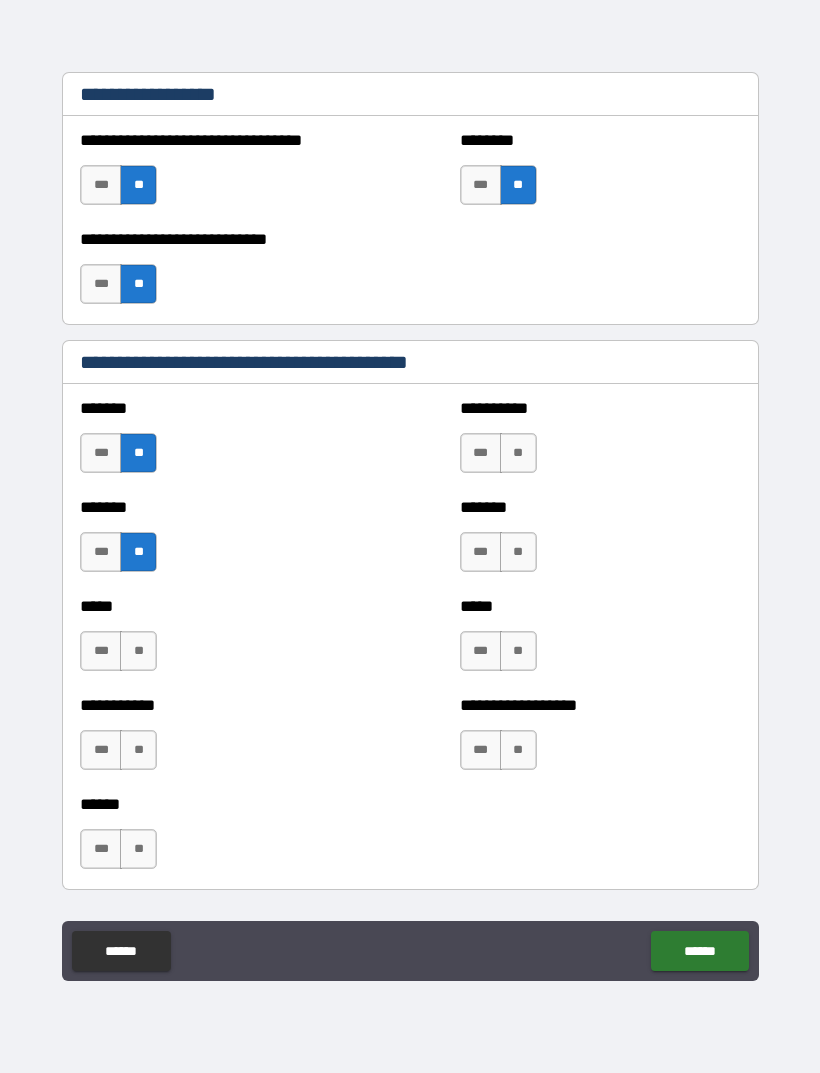 click on "**" at bounding box center (138, 651) 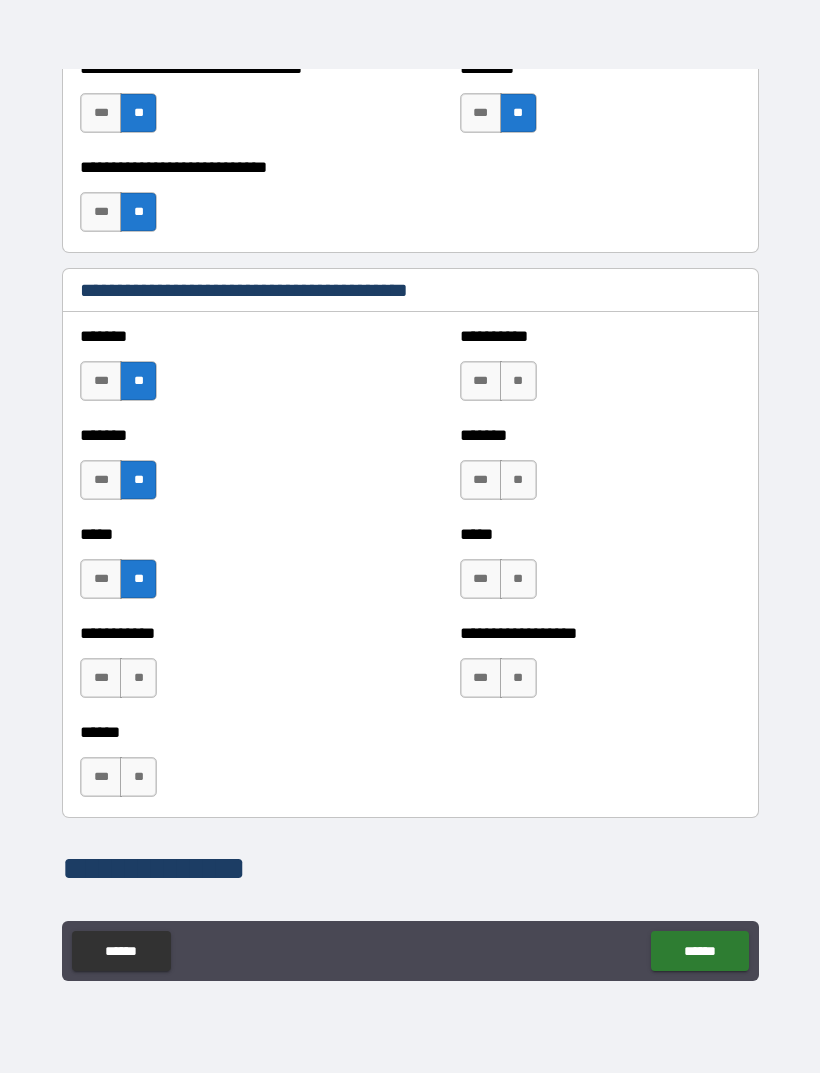 scroll, scrollTop: 1634, scrollLeft: 0, axis: vertical 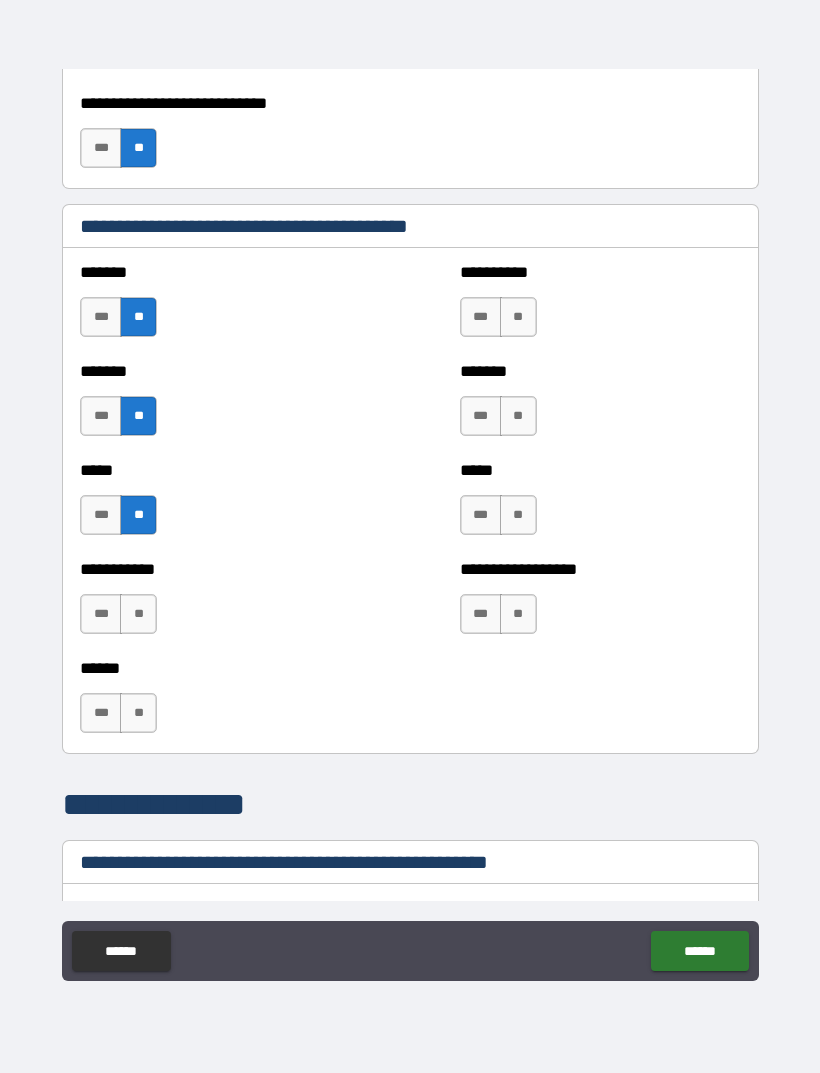 click on "***" at bounding box center [101, 614] 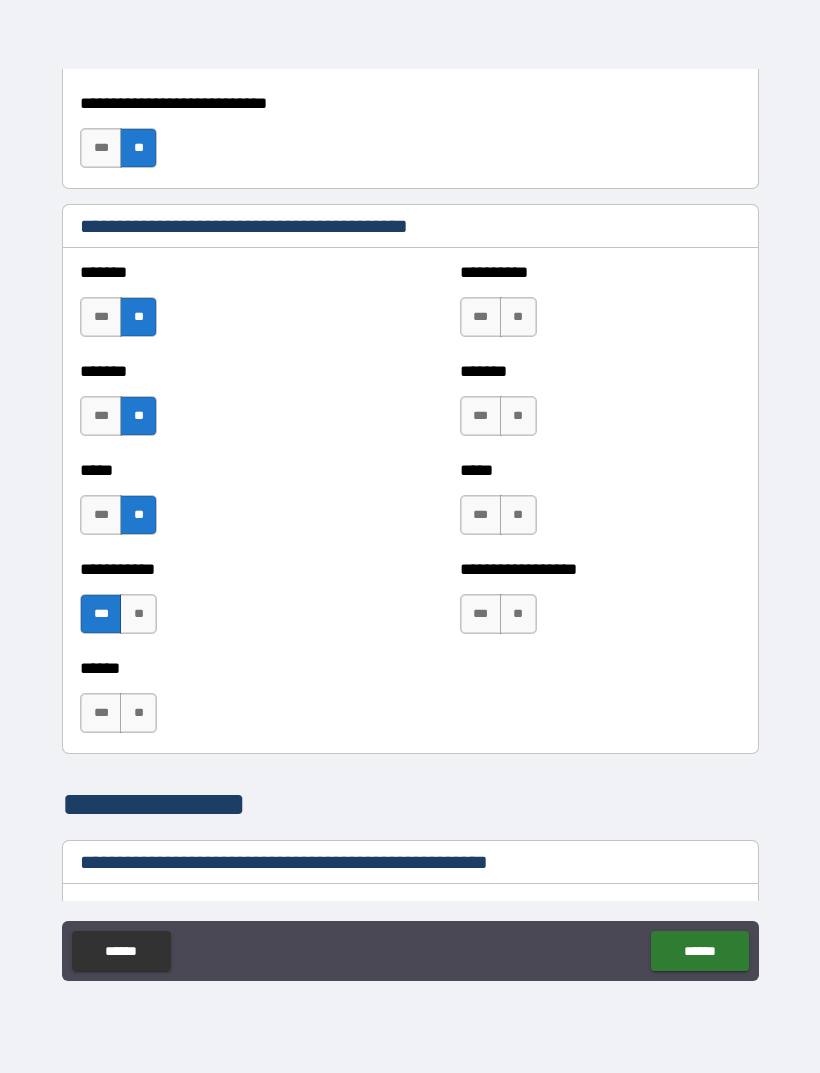 click on "**" at bounding box center (138, 713) 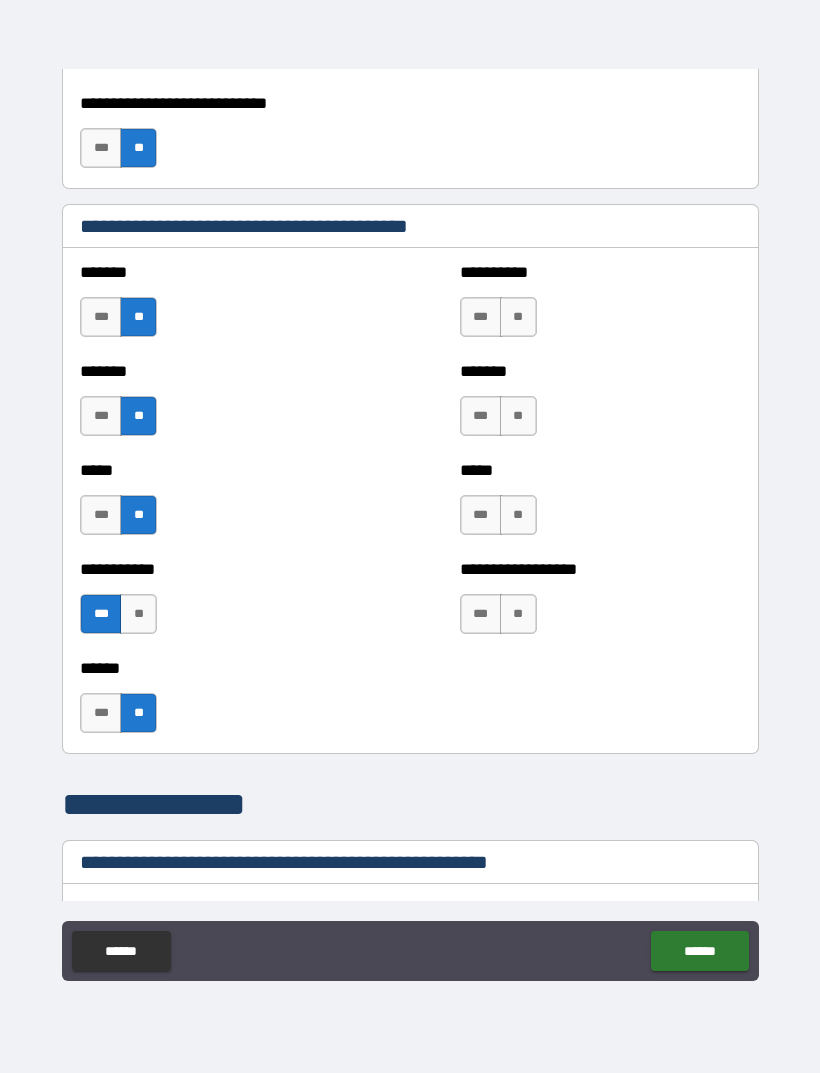 click on "***" at bounding box center (101, 713) 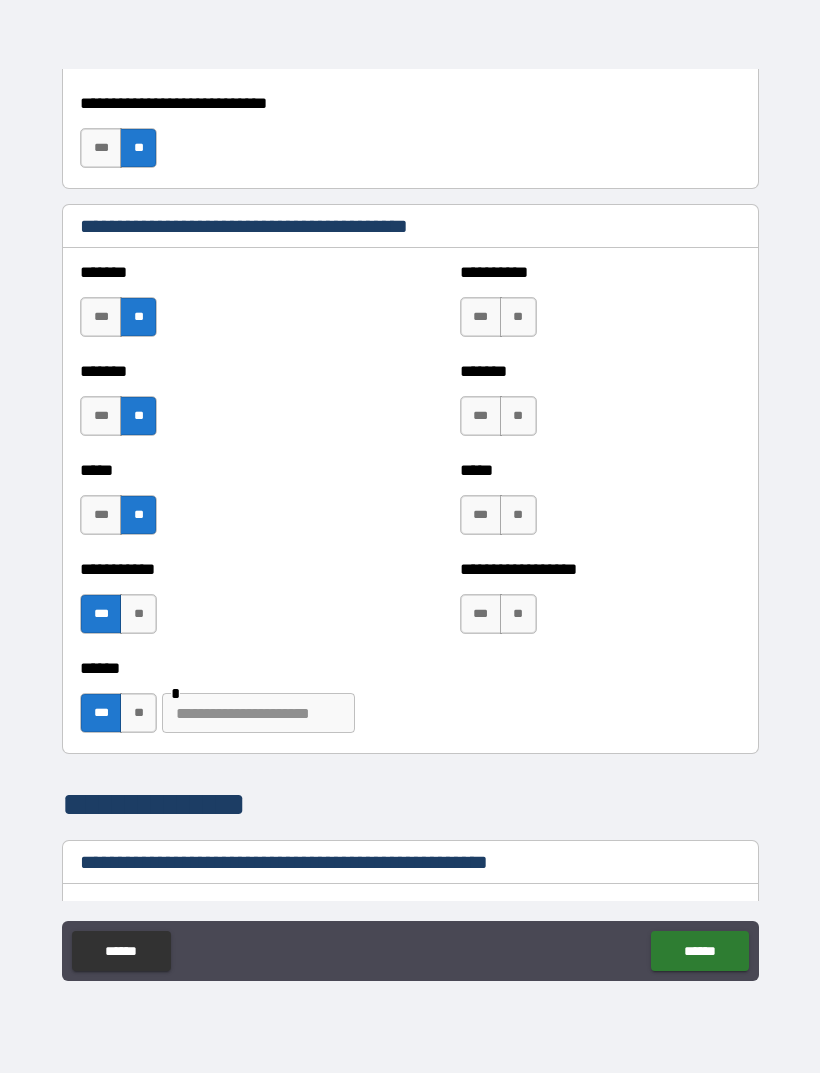 click at bounding box center (258, 713) 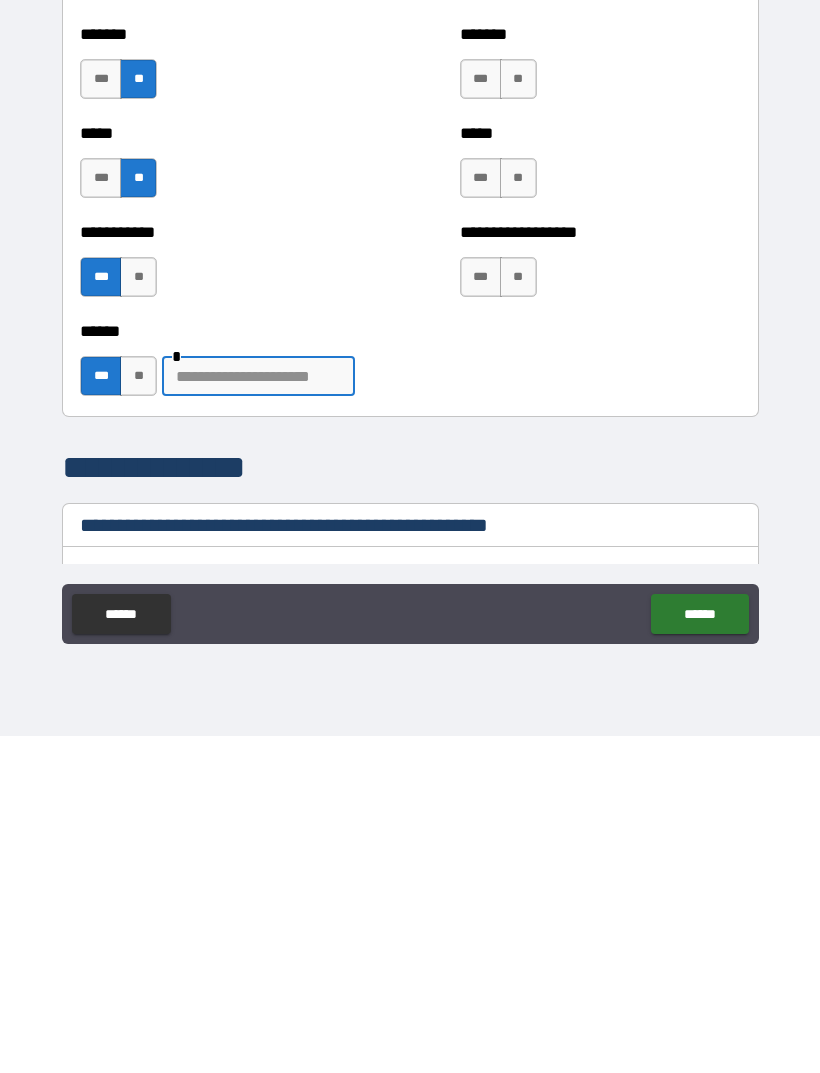 type on "*" 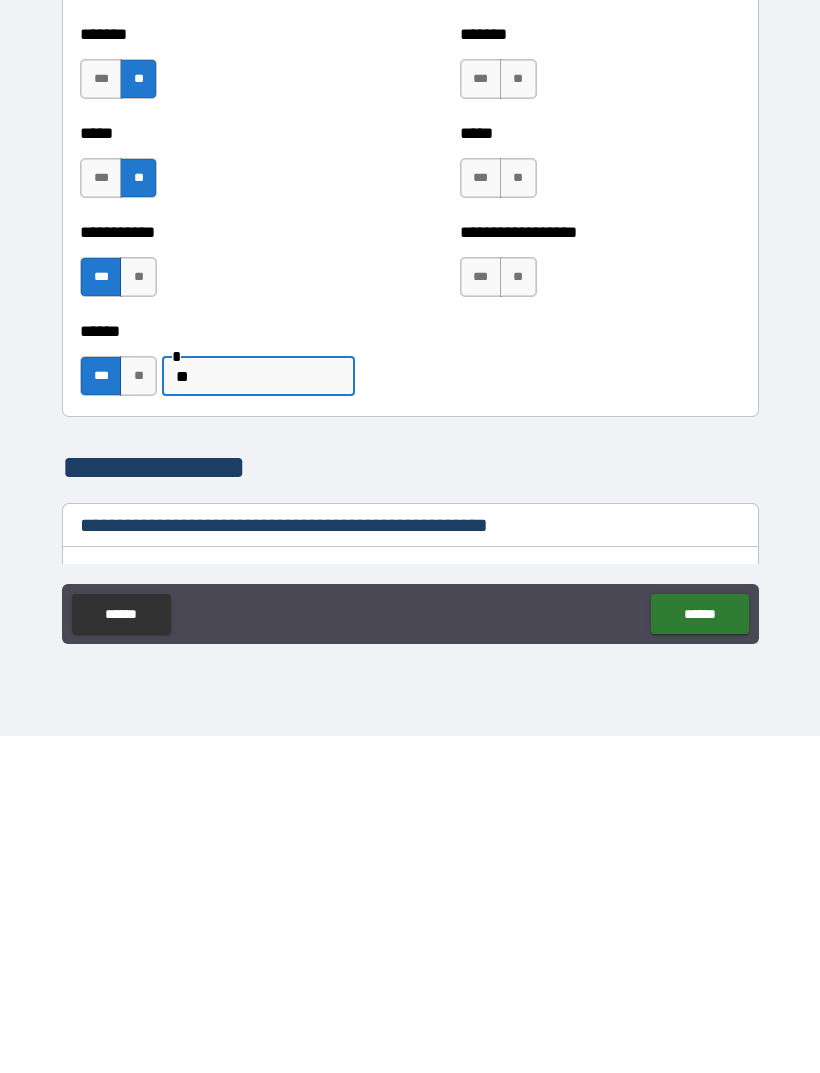 type on "*" 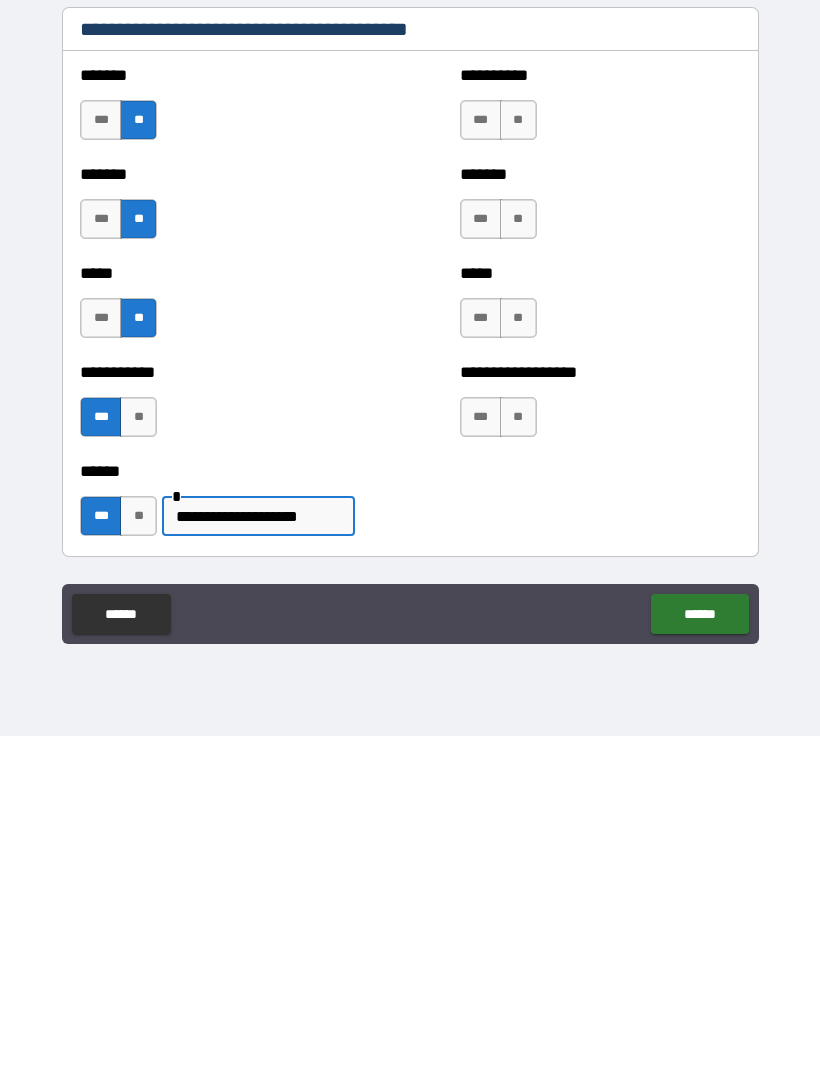 scroll, scrollTop: 1489, scrollLeft: 0, axis: vertical 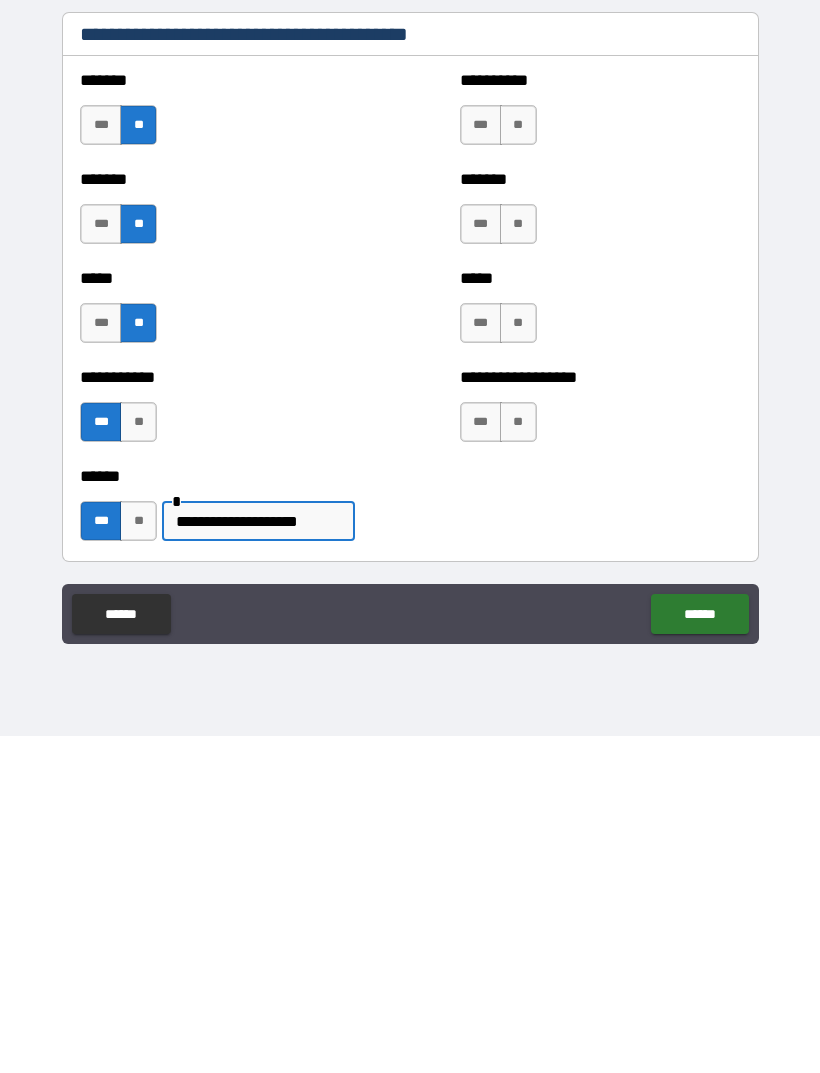 type on "**********" 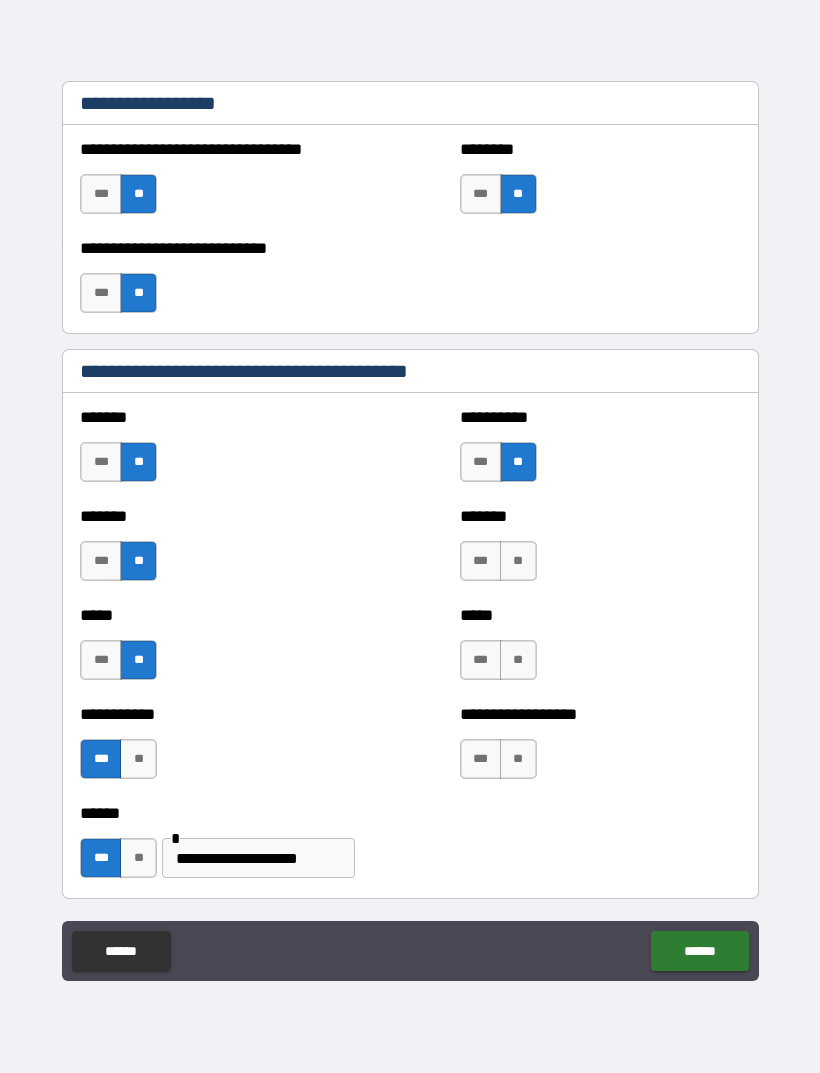 click on "**" at bounding box center [518, 561] 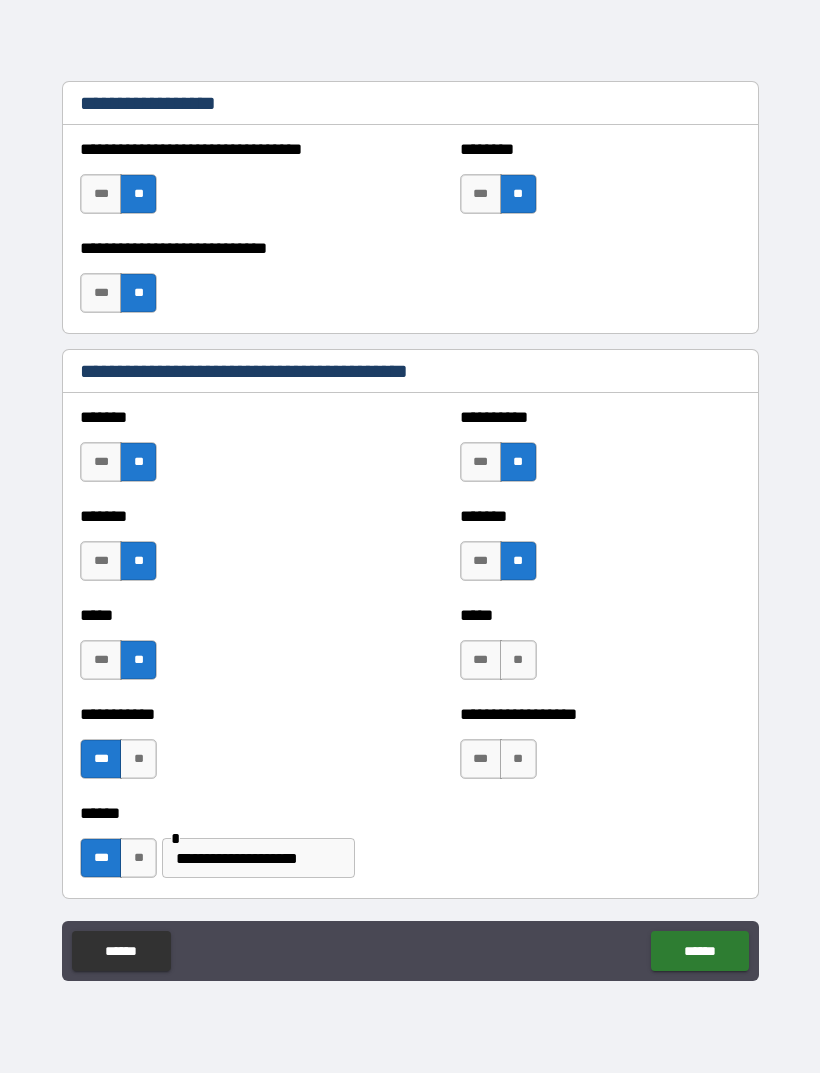 click on "**" at bounding box center (518, 660) 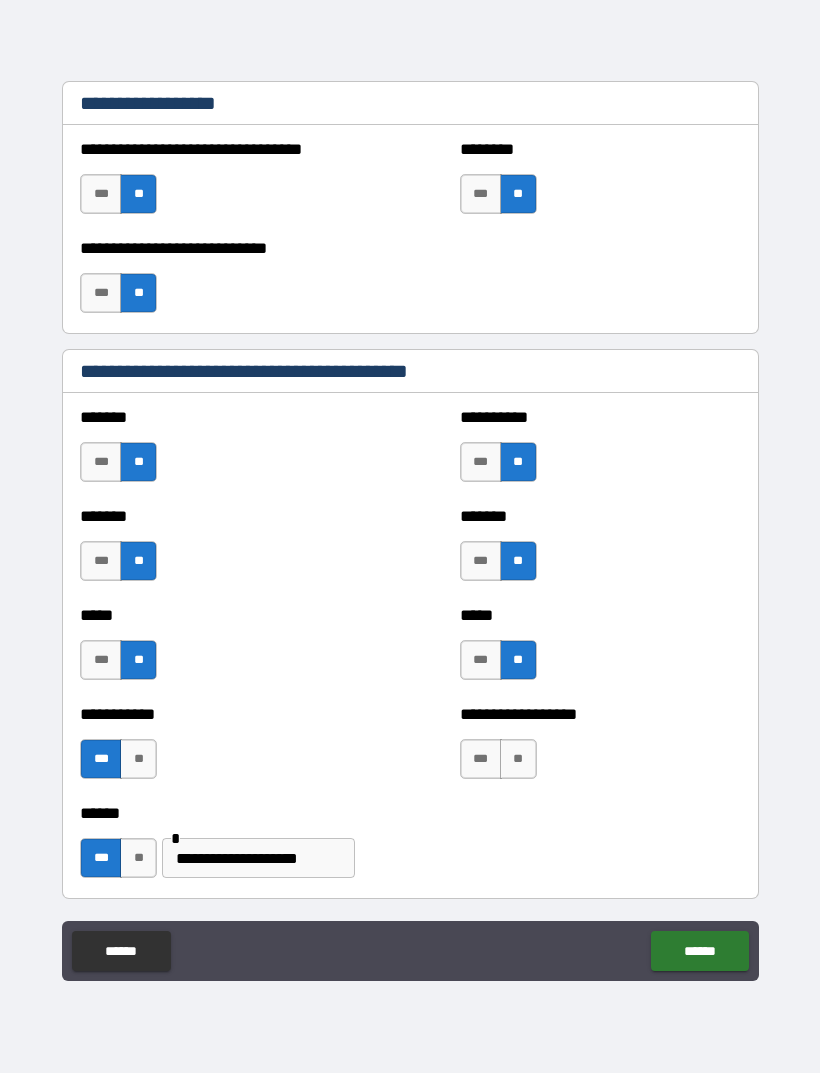click on "**" at bounding box center (518, 759) 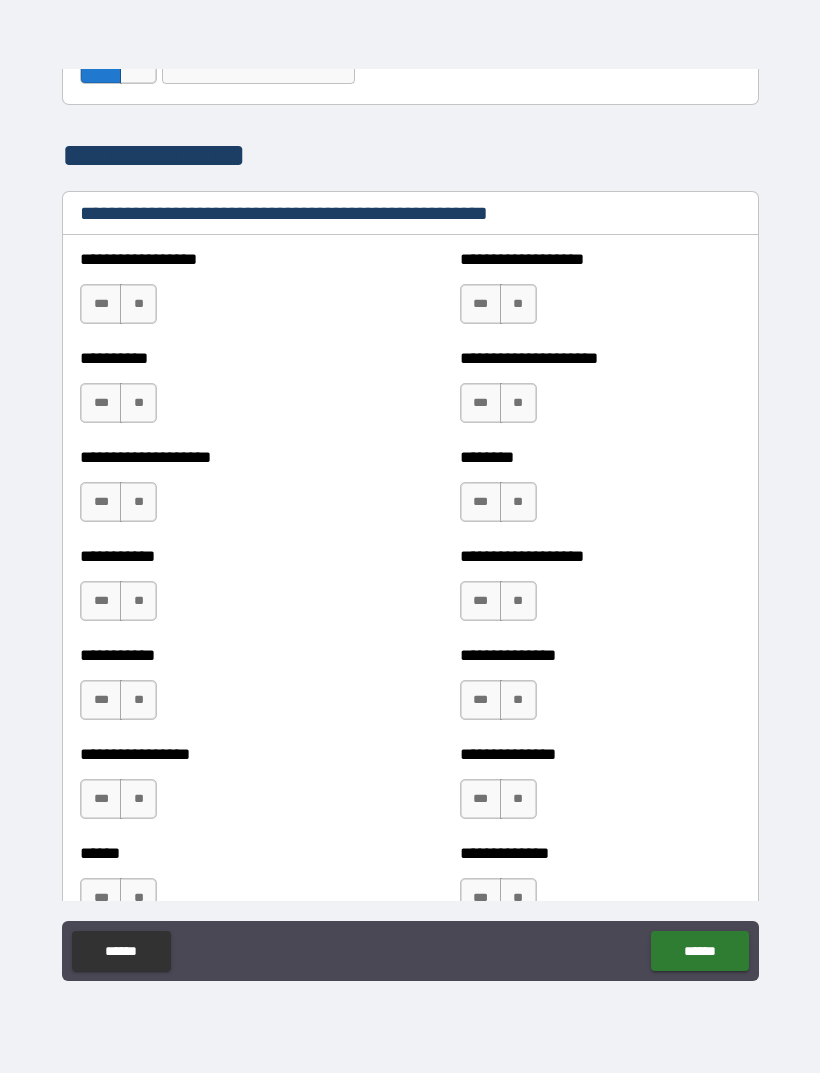 scroll, scrollTop: 2280, scrollLeft: 0, axis: vertical 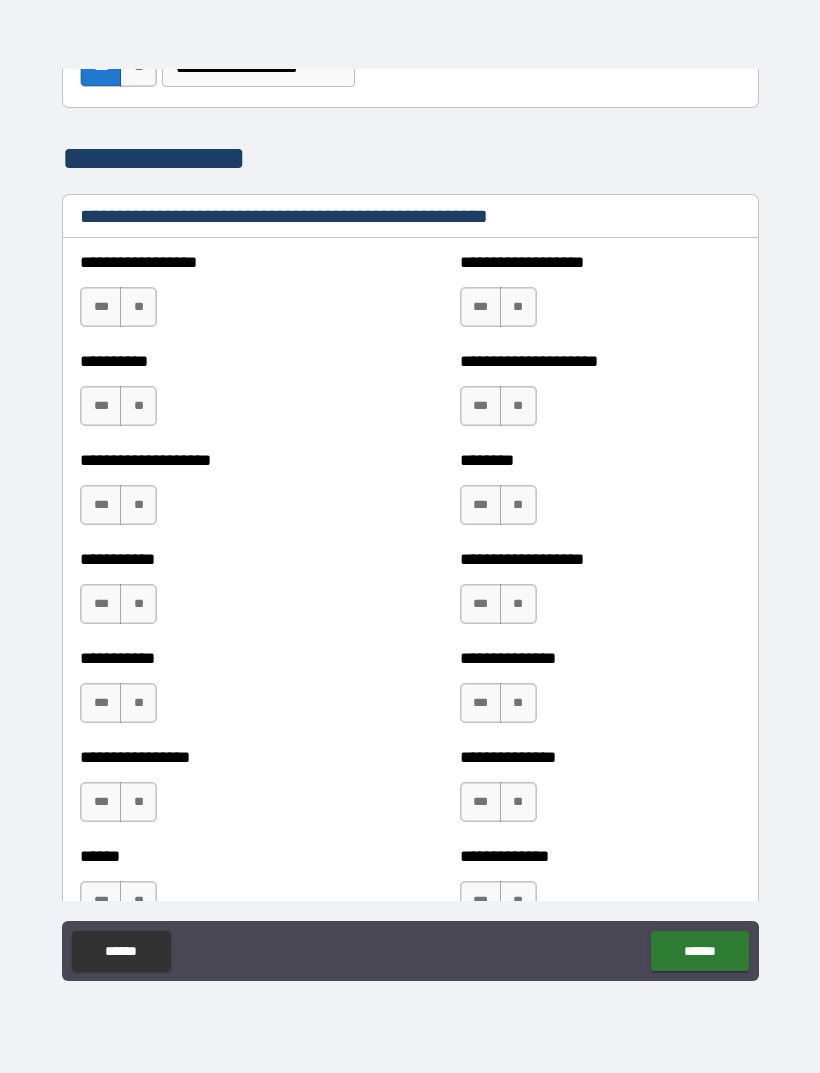click on "**" at bounding box center [138, 307] 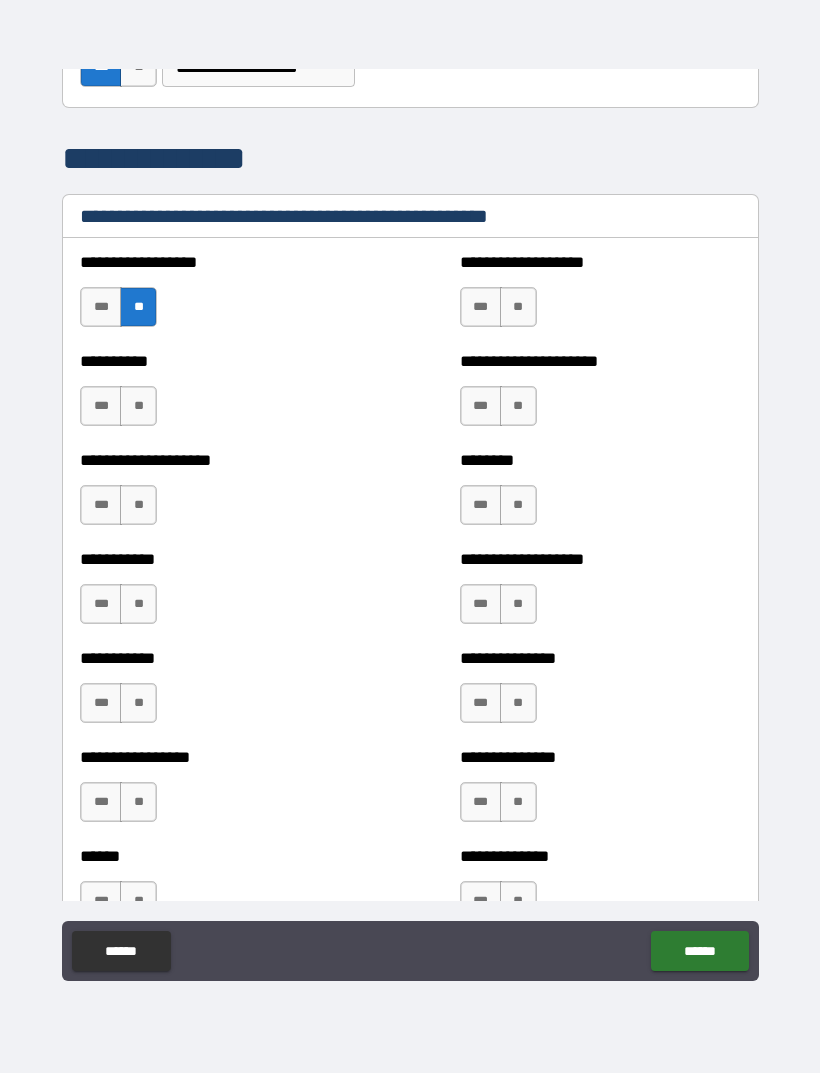 click on "**" at bounding box center (138, 406) 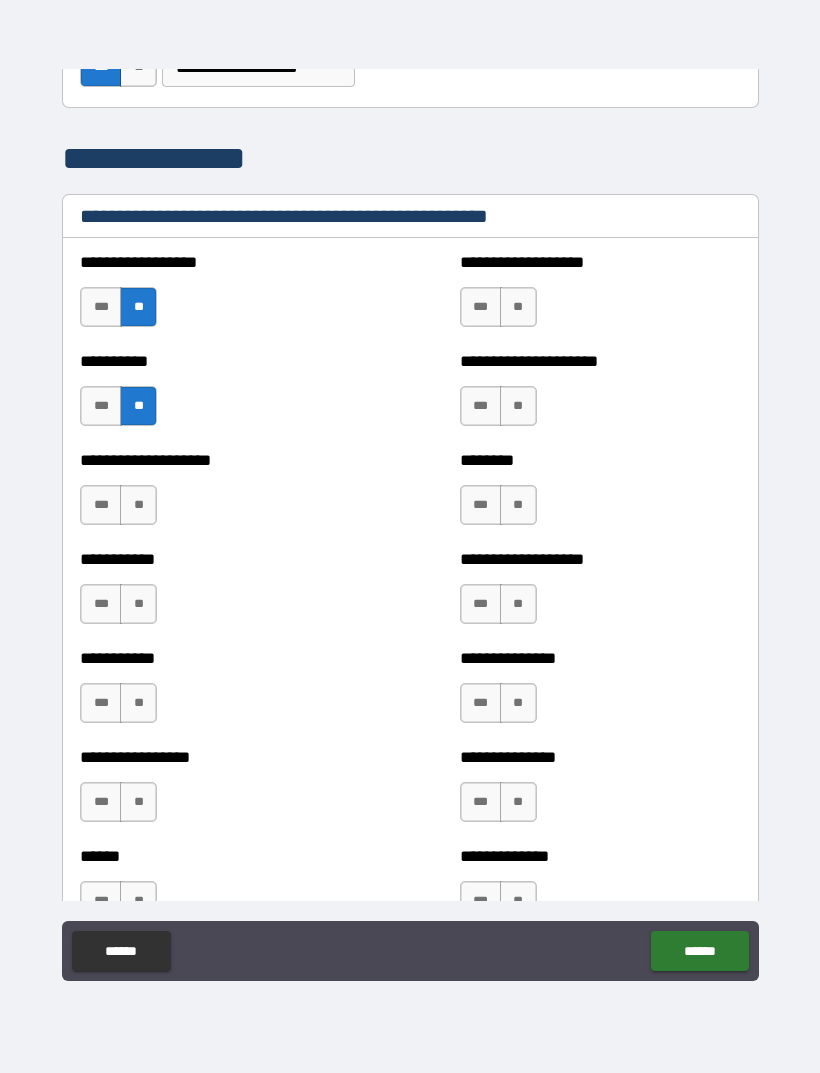 click on "**" at bounding box center [138, 505] 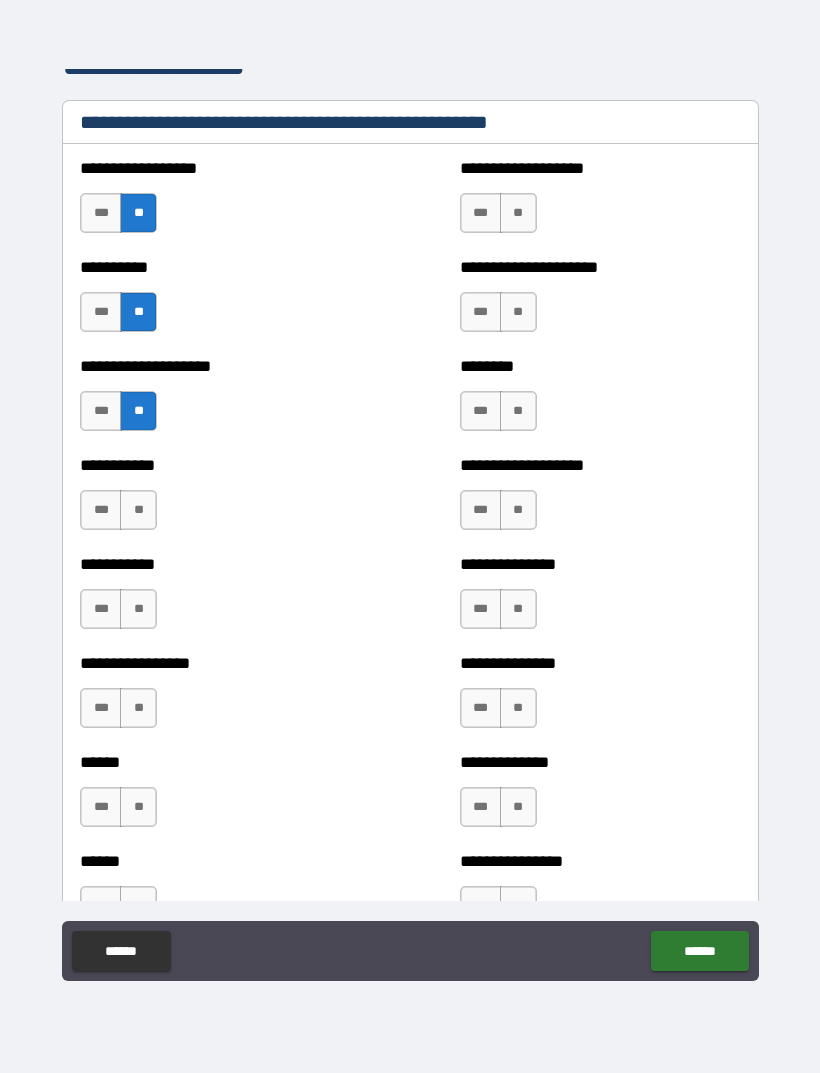 scroll, scrollTop: 2418, scrollLeft: 0, axis: vertical 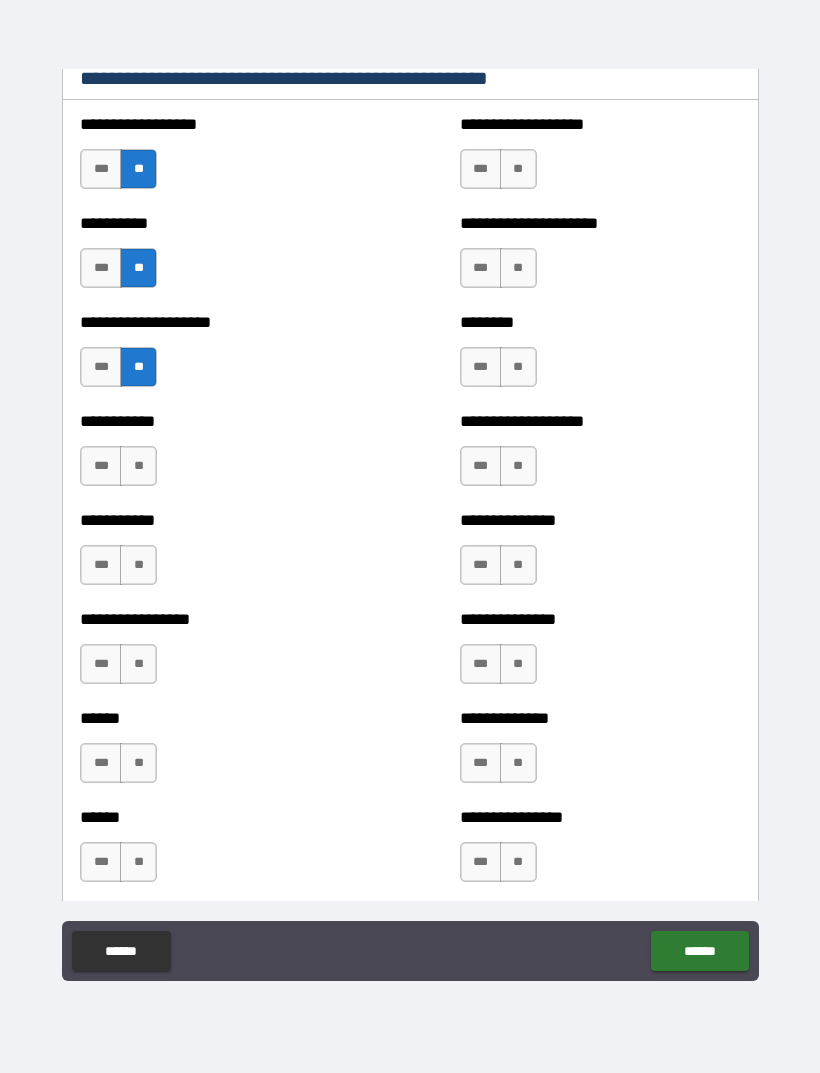 click on "**" at bounding box center [138, 466] 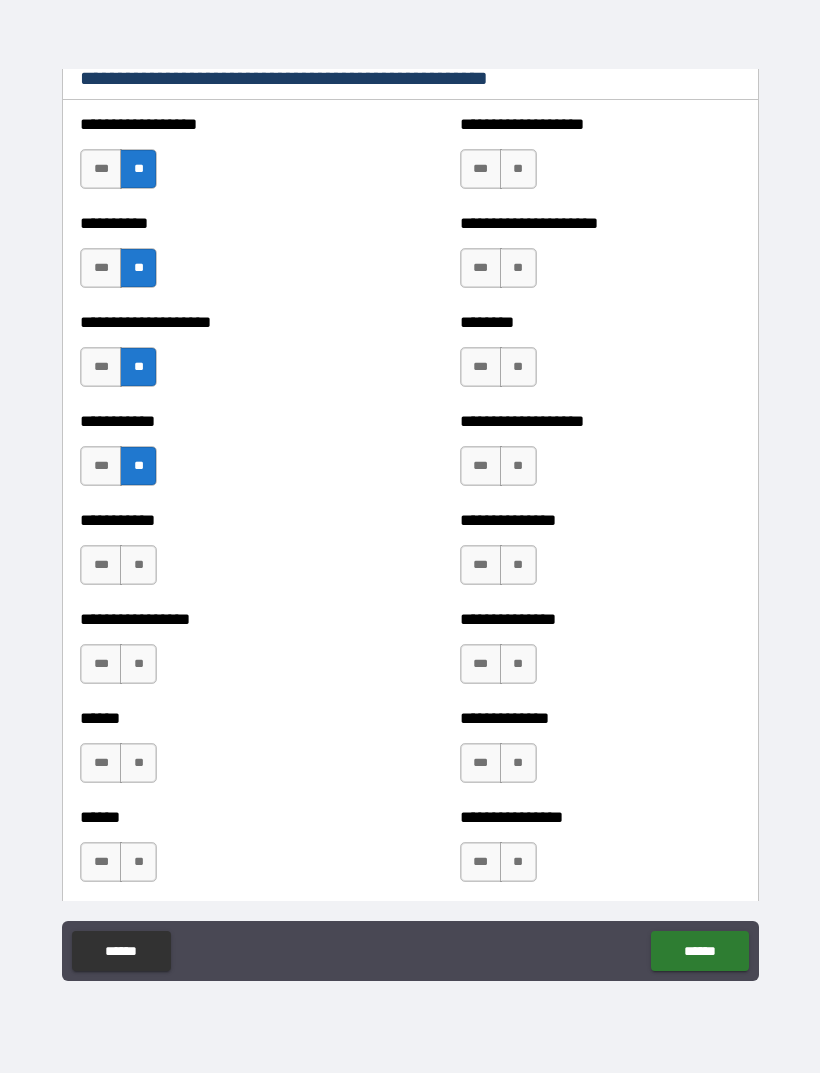 click on "**" at bounding box center (138, 565) 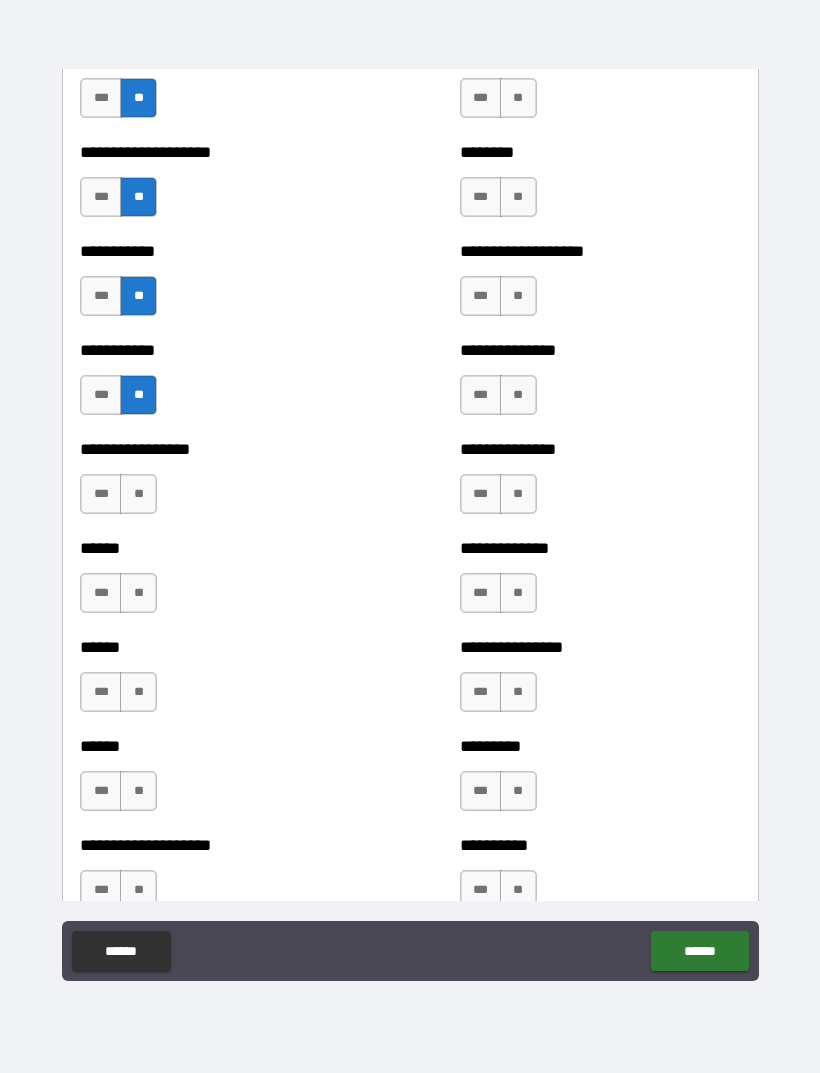 scroll, scrollTop: 2600, scrollLeft: 0, axis: vertical 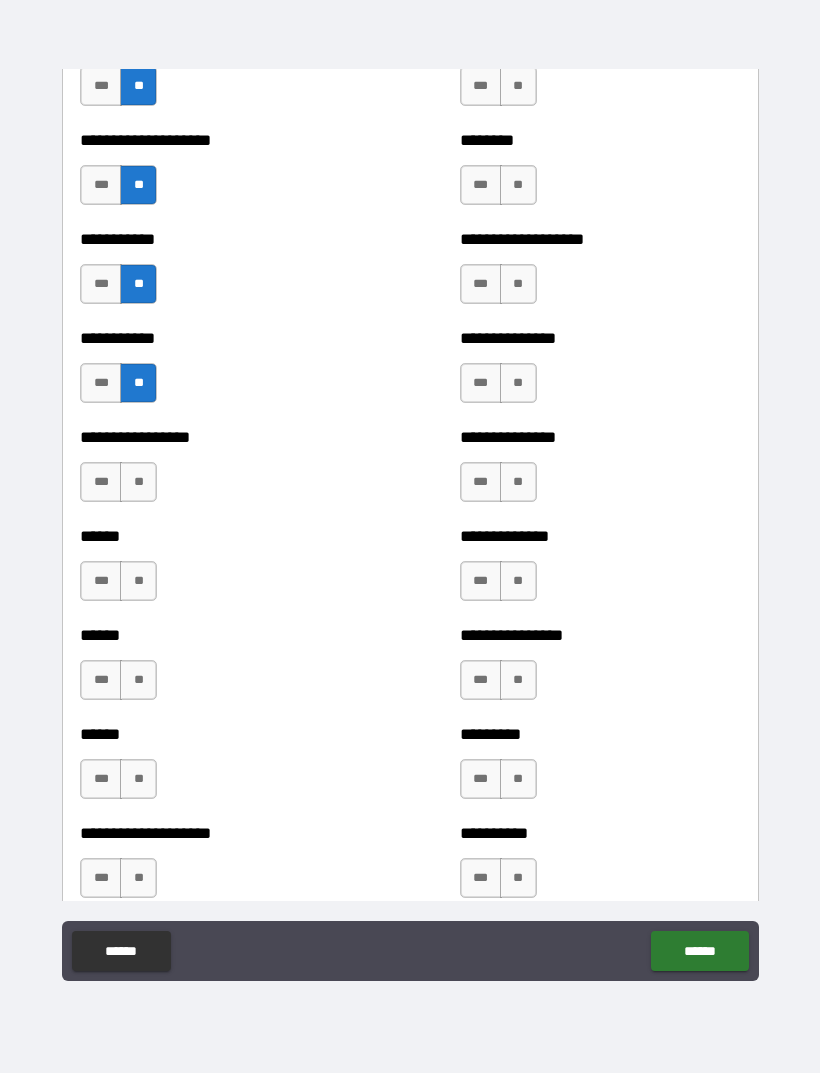 click on "**" at bounding box center [138, 482] 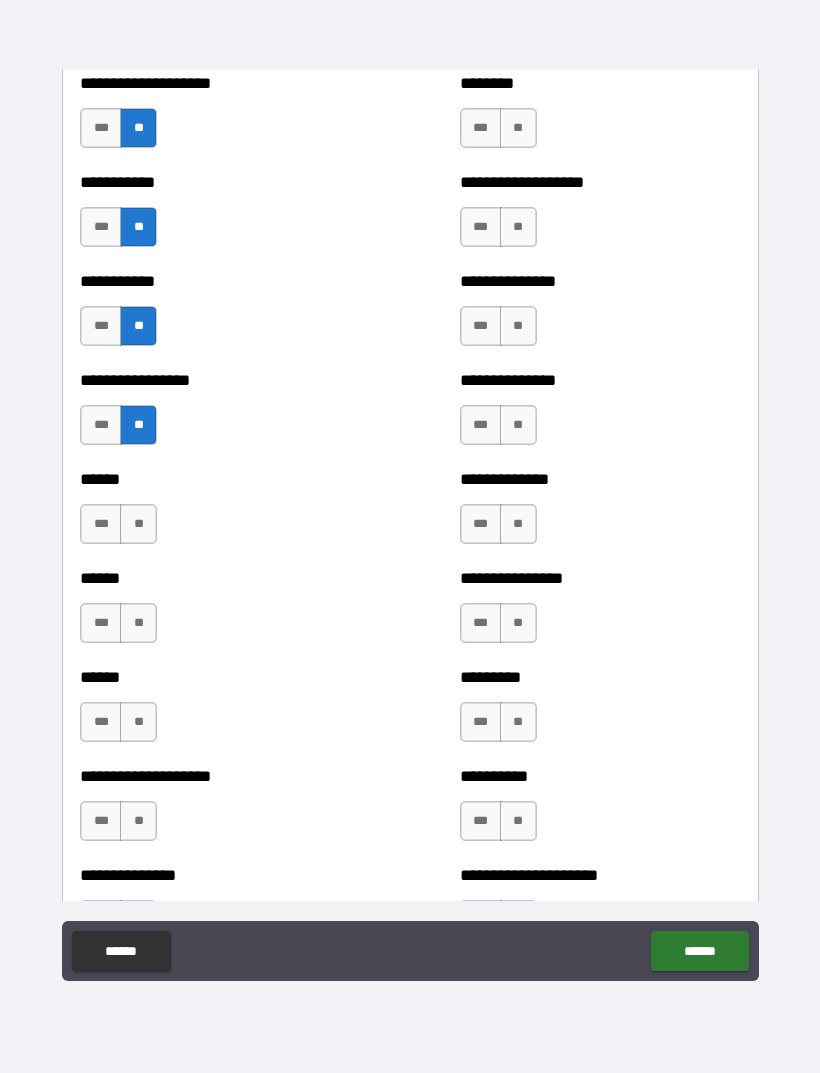 scroll, scrollTop: 2692, scrollLeft: 0, axis: vertical 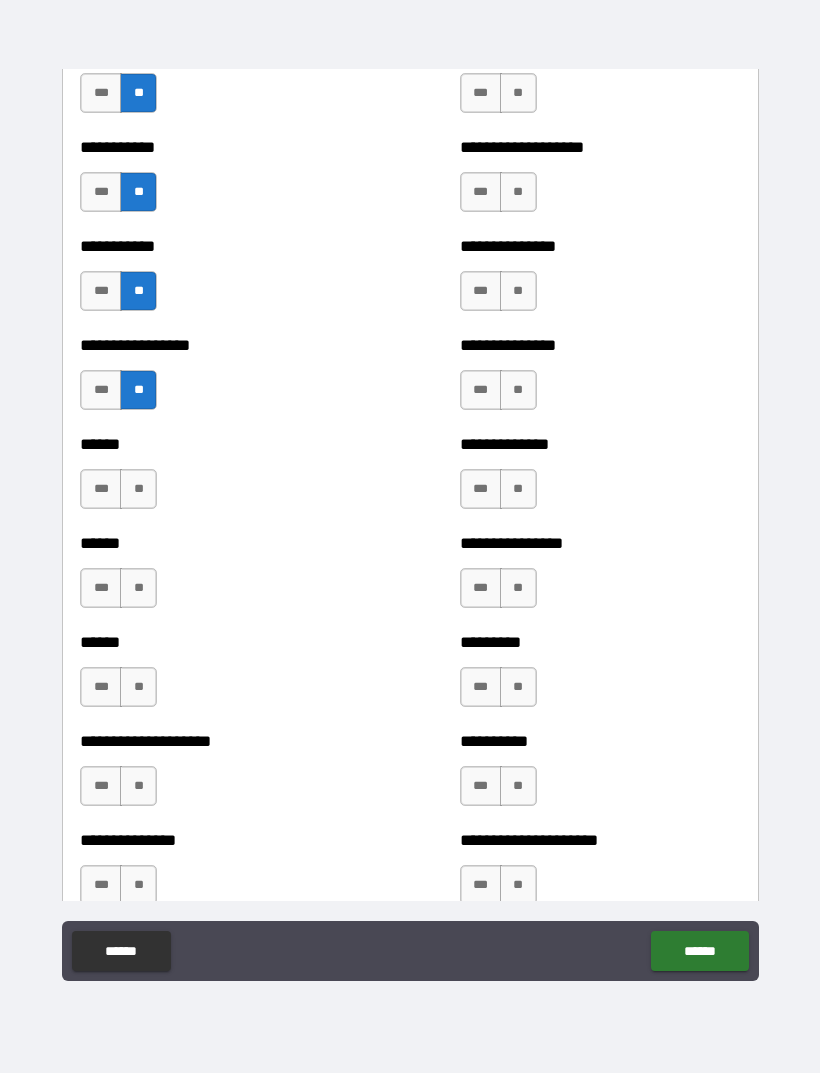 click on "***" at bounding box center (101, 489) 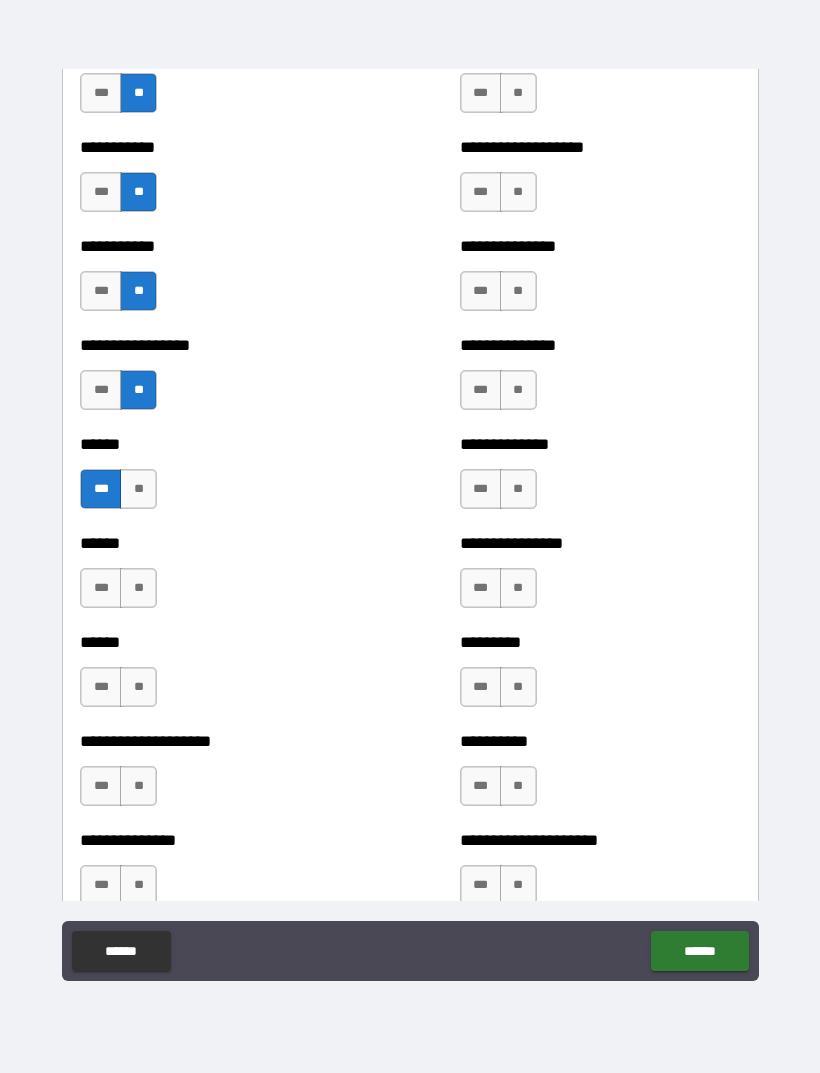 click on "**" at bounding box center (138, 489) 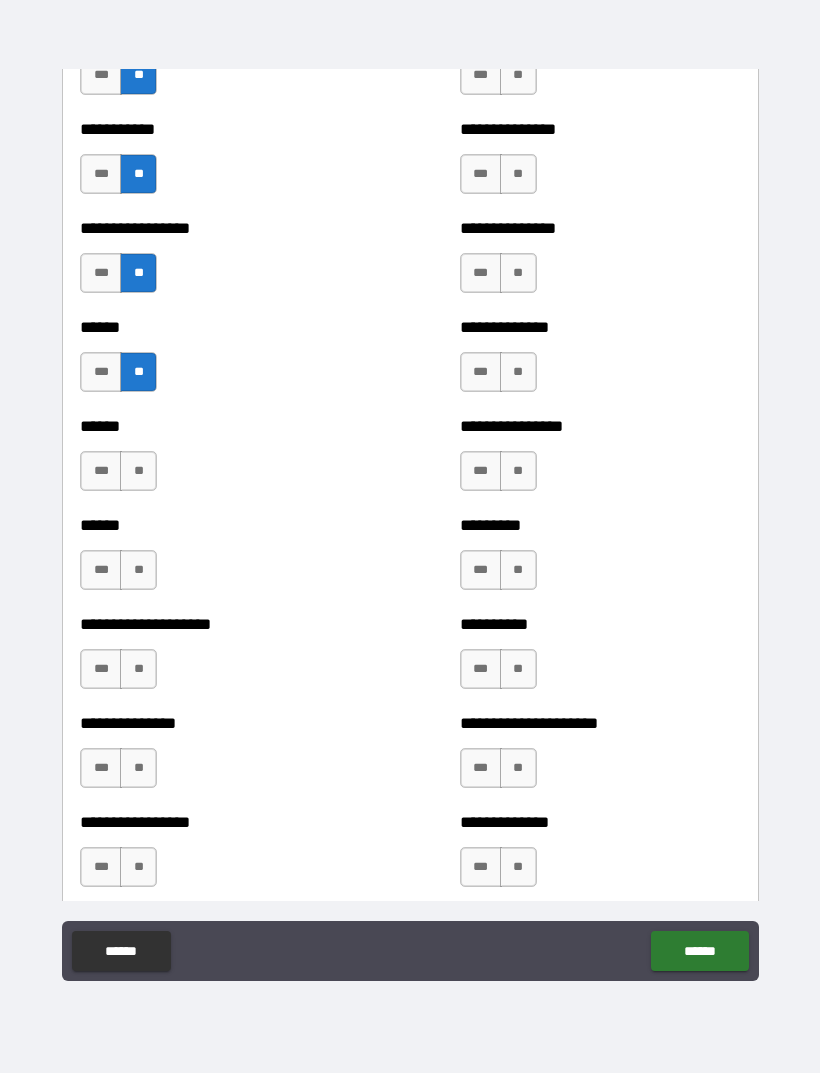 scroll, scrollTop: 2825, scrollLeft: 0, axis: vertical 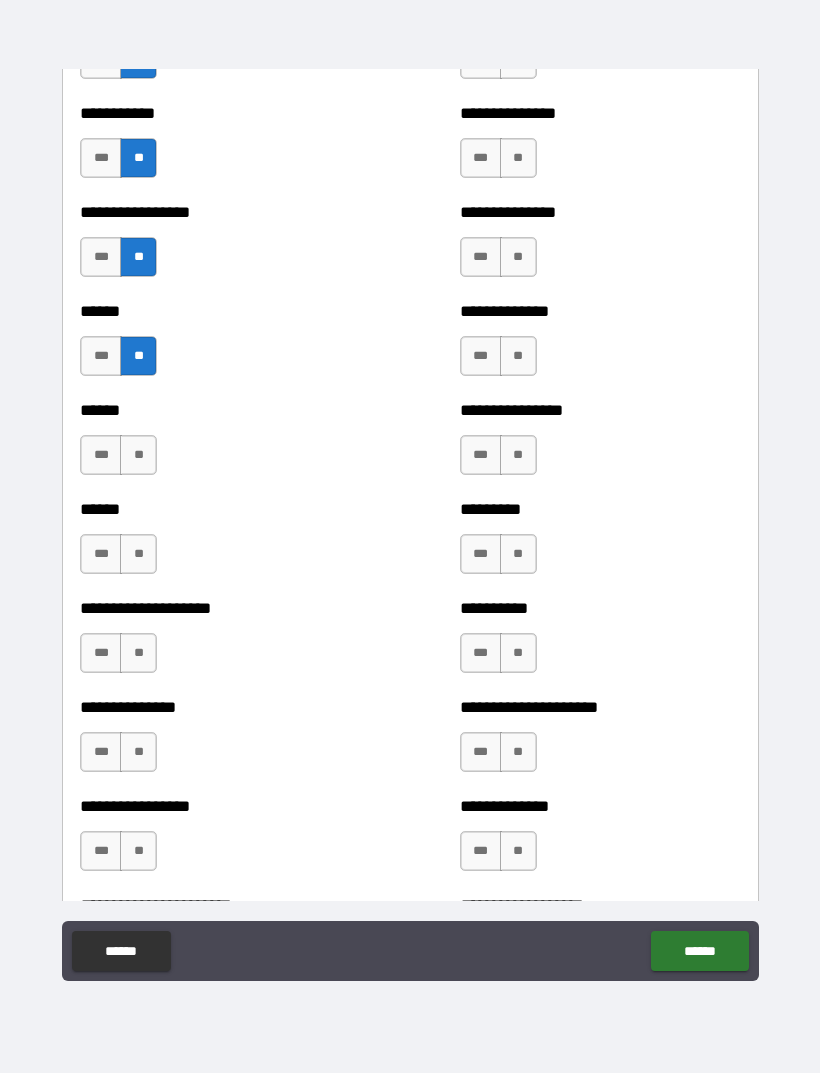 click on "**" at bounding box center (138, 455) 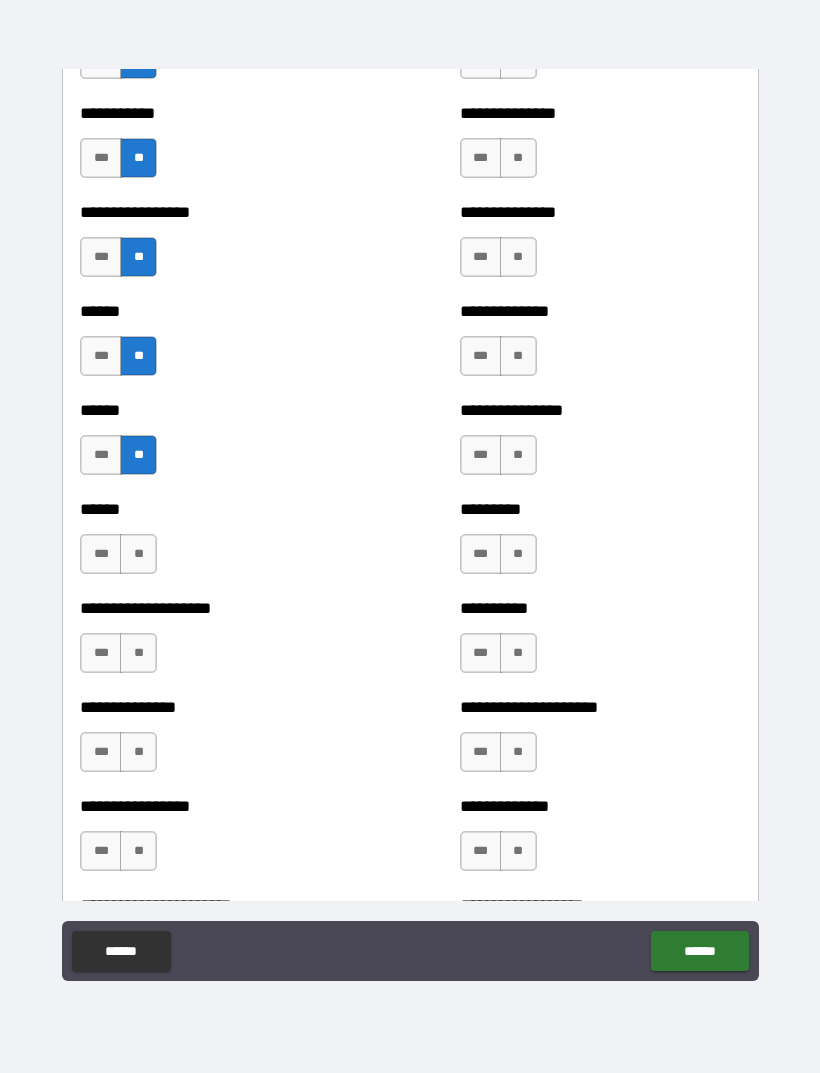 click on "**" at bounding box center [138, 554] 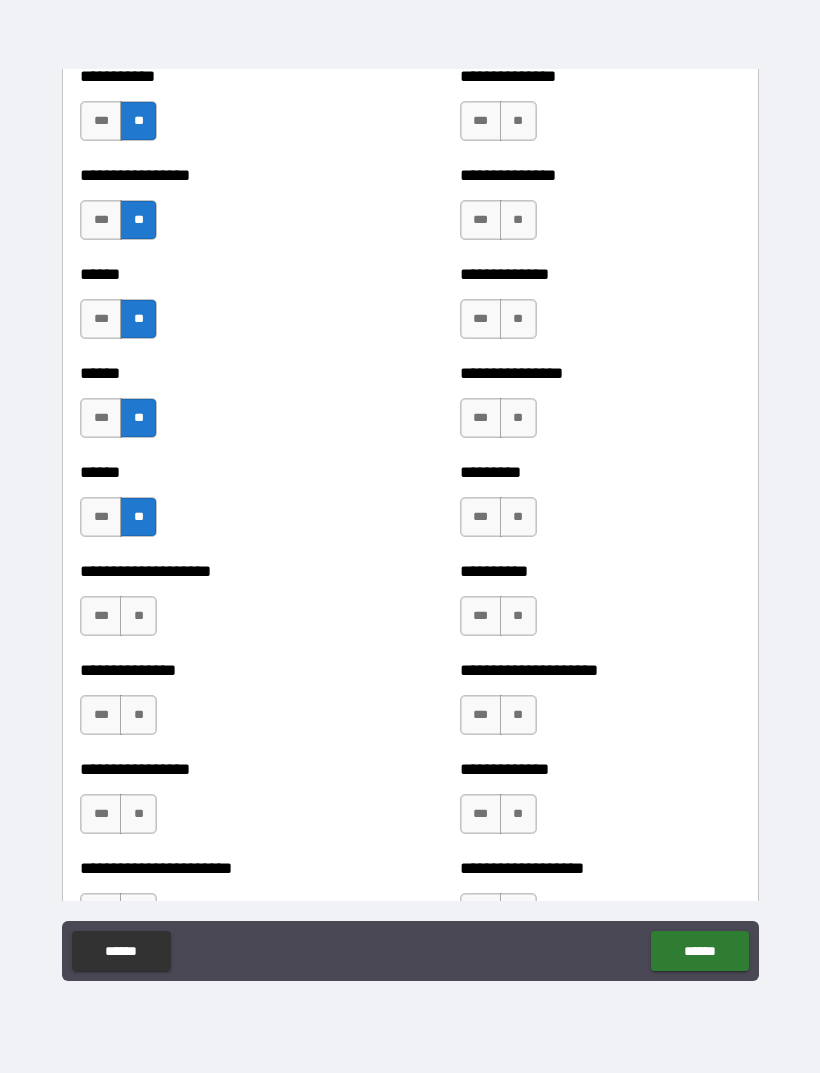 scroll, scrollTop: 2931, scrollLeft: 0, axis: vertical 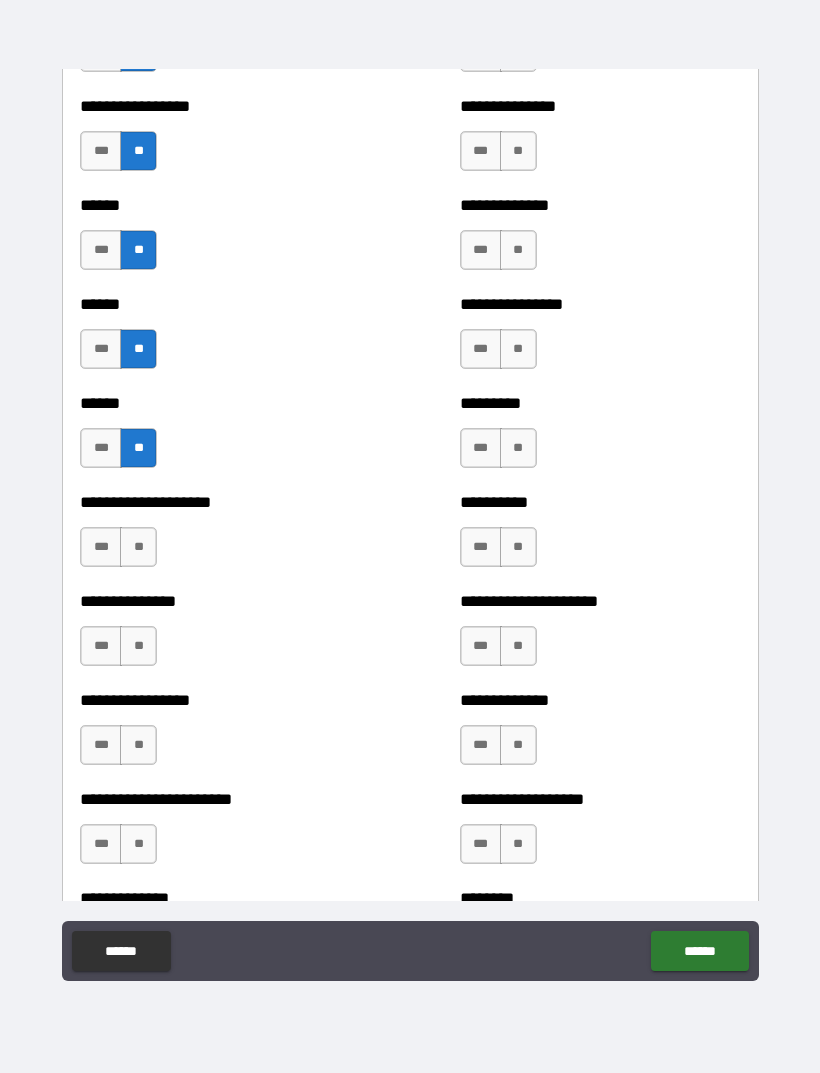 click on "**" at bounding box center (138, 547) 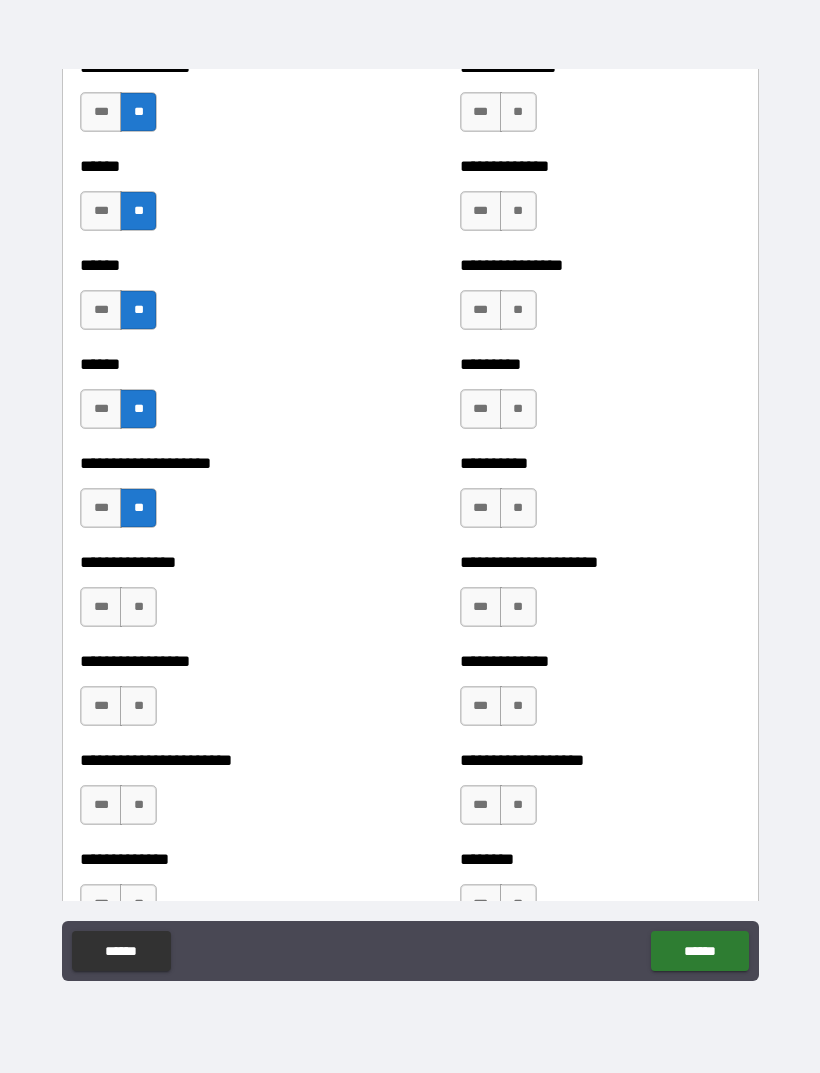 scroll, scrollTop: 2999, scrollLeft: 0, axis: vertical 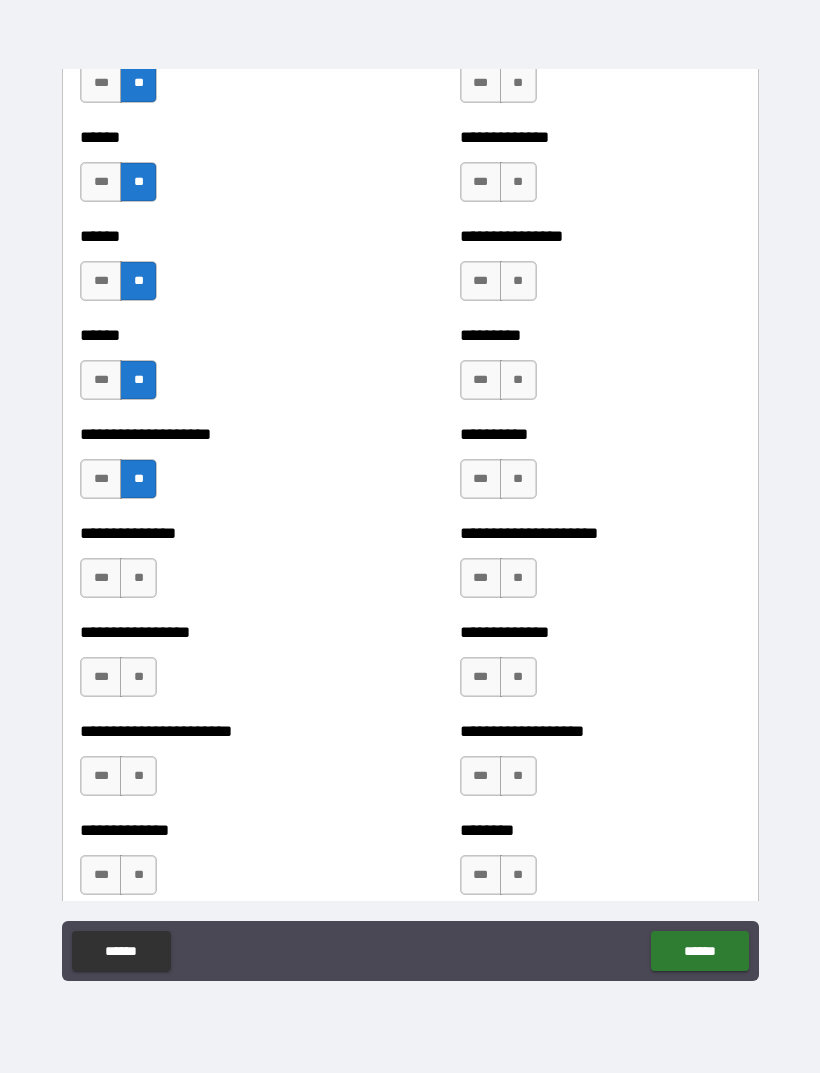 click on "**" at bounding box center [138, 578] 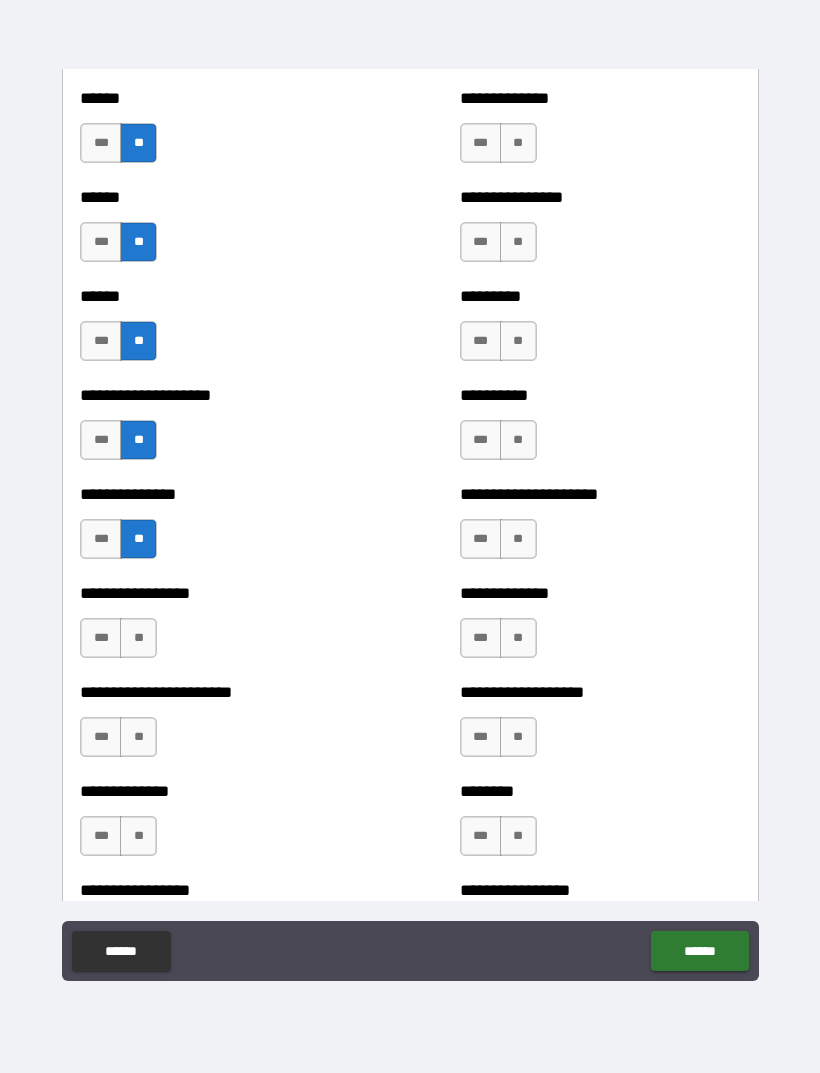 scroll, scrollTop: 3076, scrollLeft: 0, axis: vertical 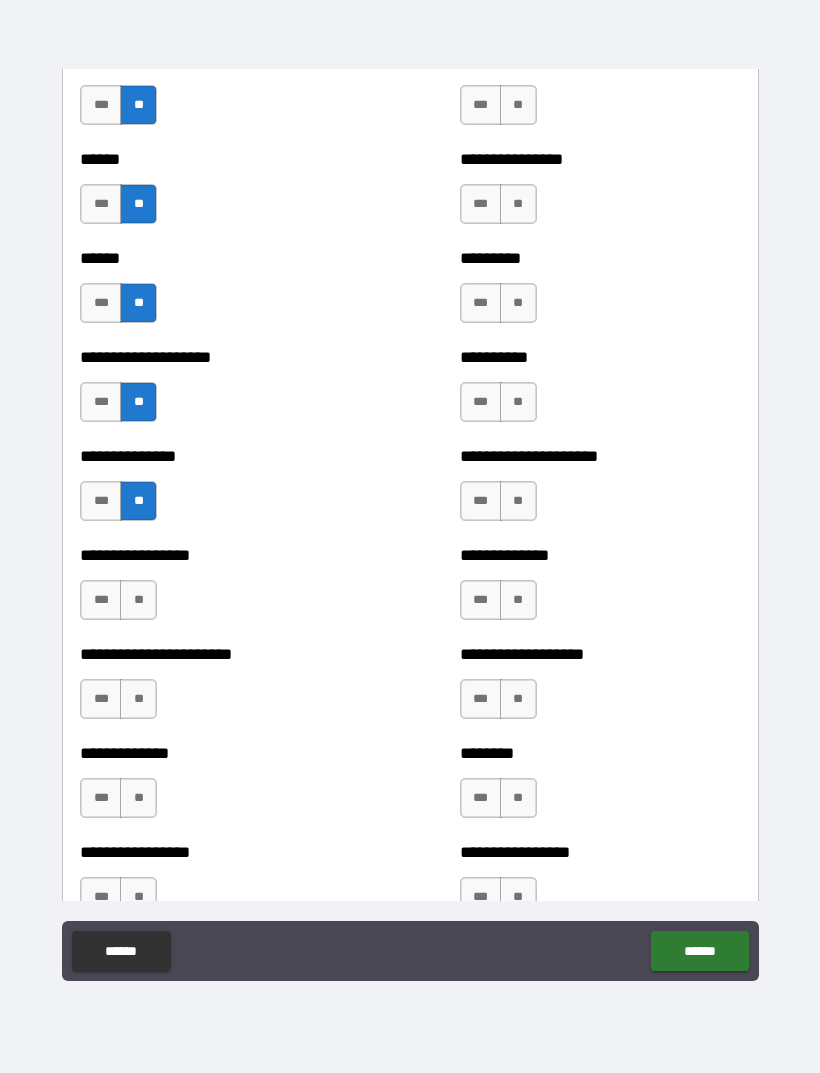 click on "**" at bounding box center [138, 600] 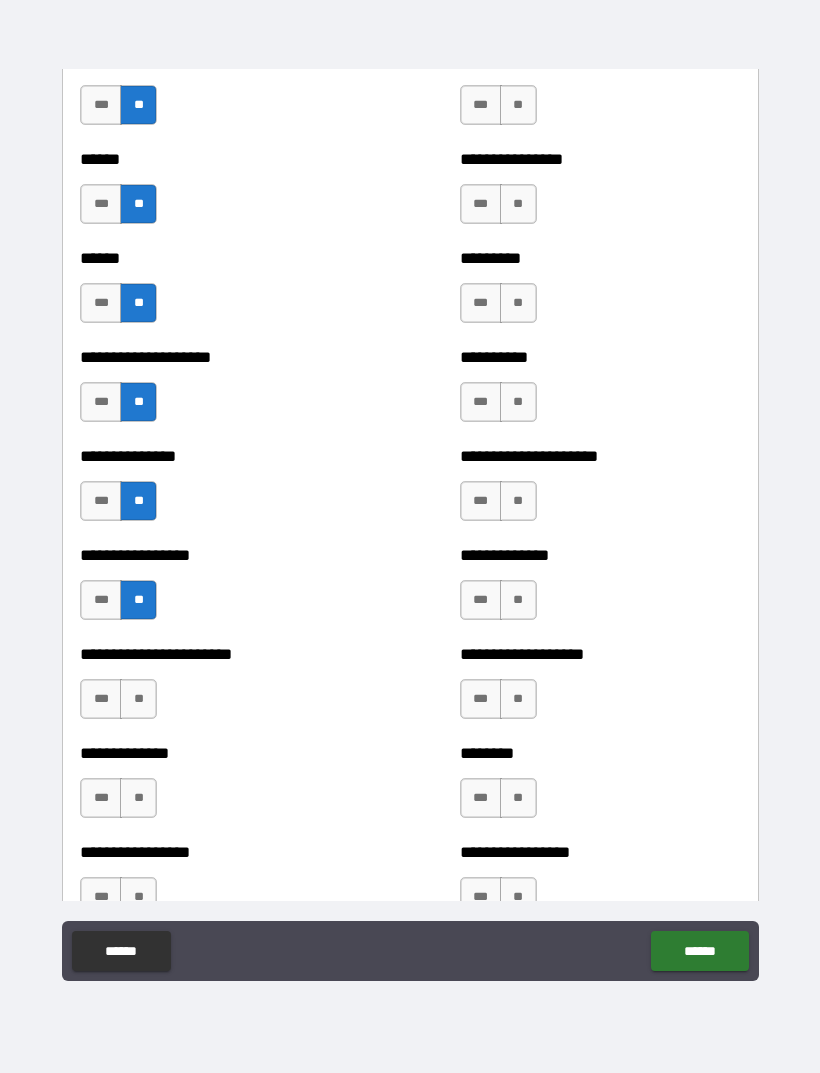 click on "**" at bounding box center [138, 699] 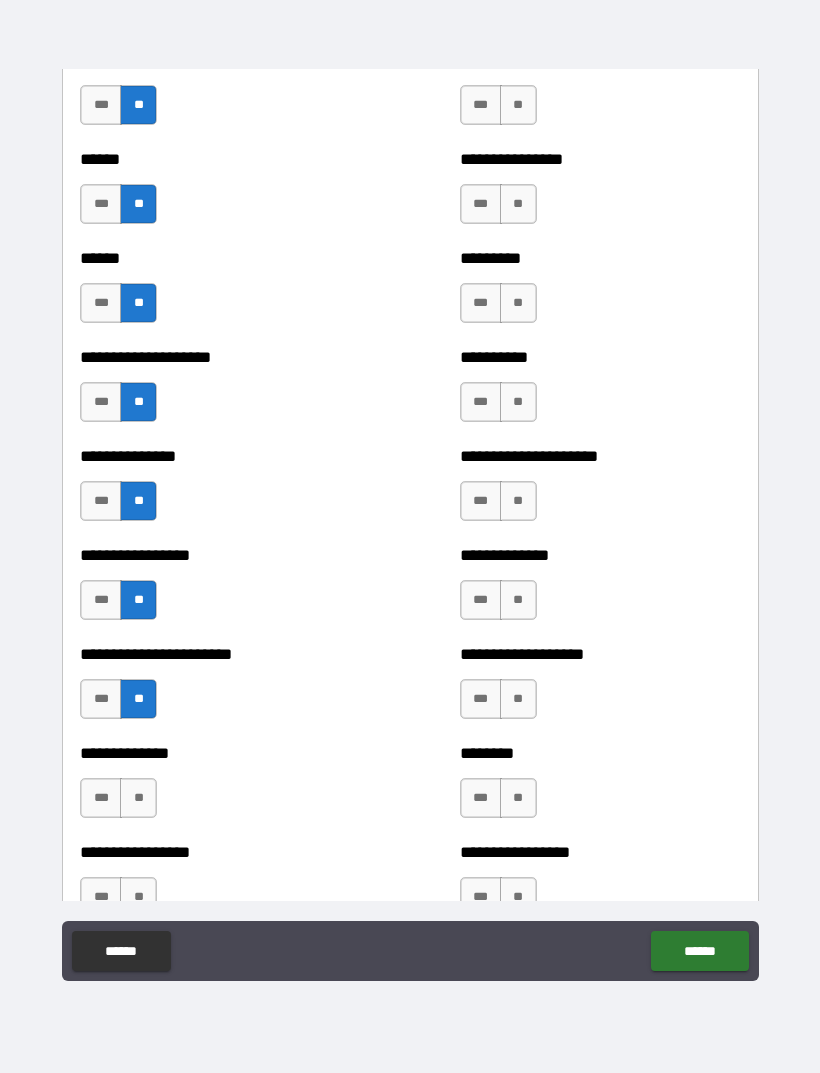 click on "**" at bounding box center (138, 798) 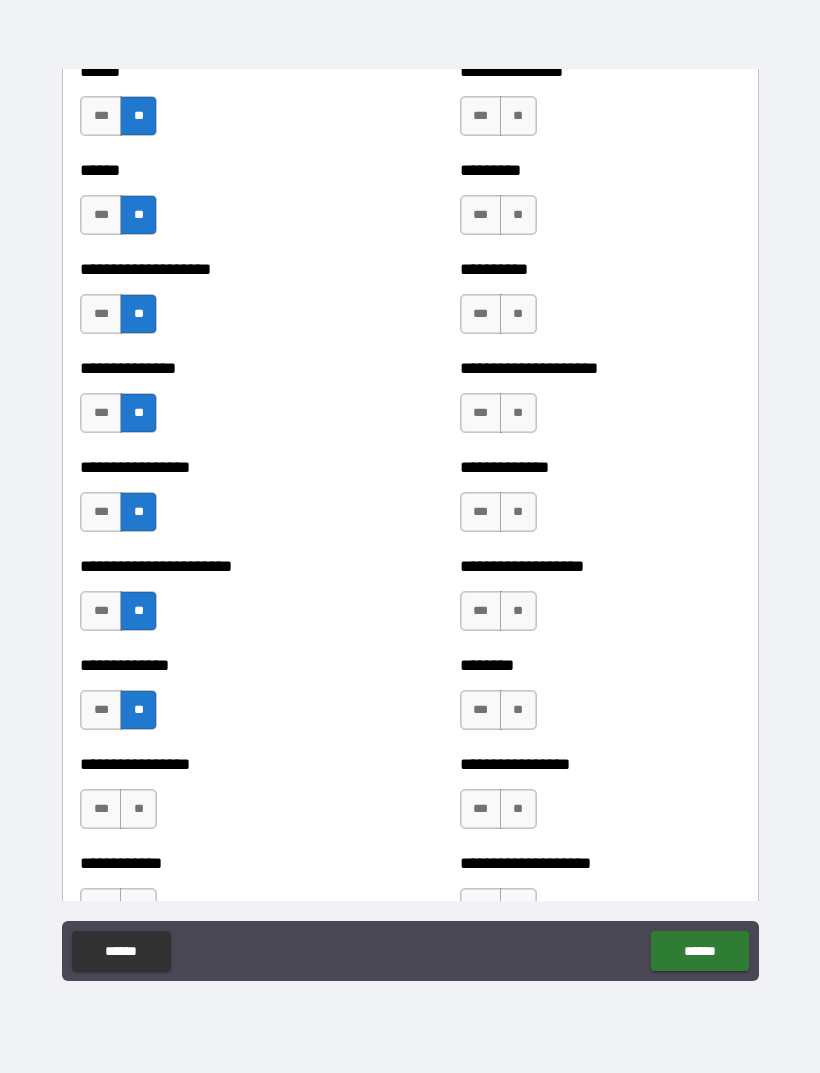 scroll, scrollTop: 3244, scrollLeft: 0, axis: vertical 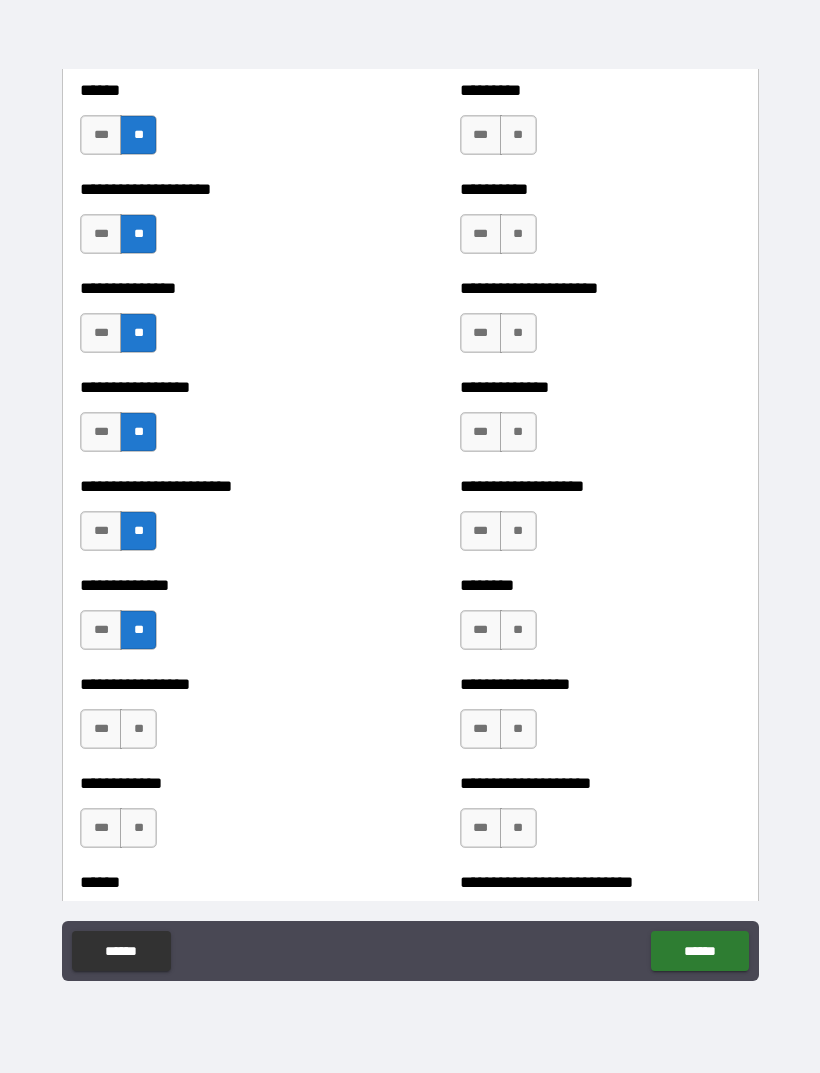 click on "**" at bounding box center (138, 729) 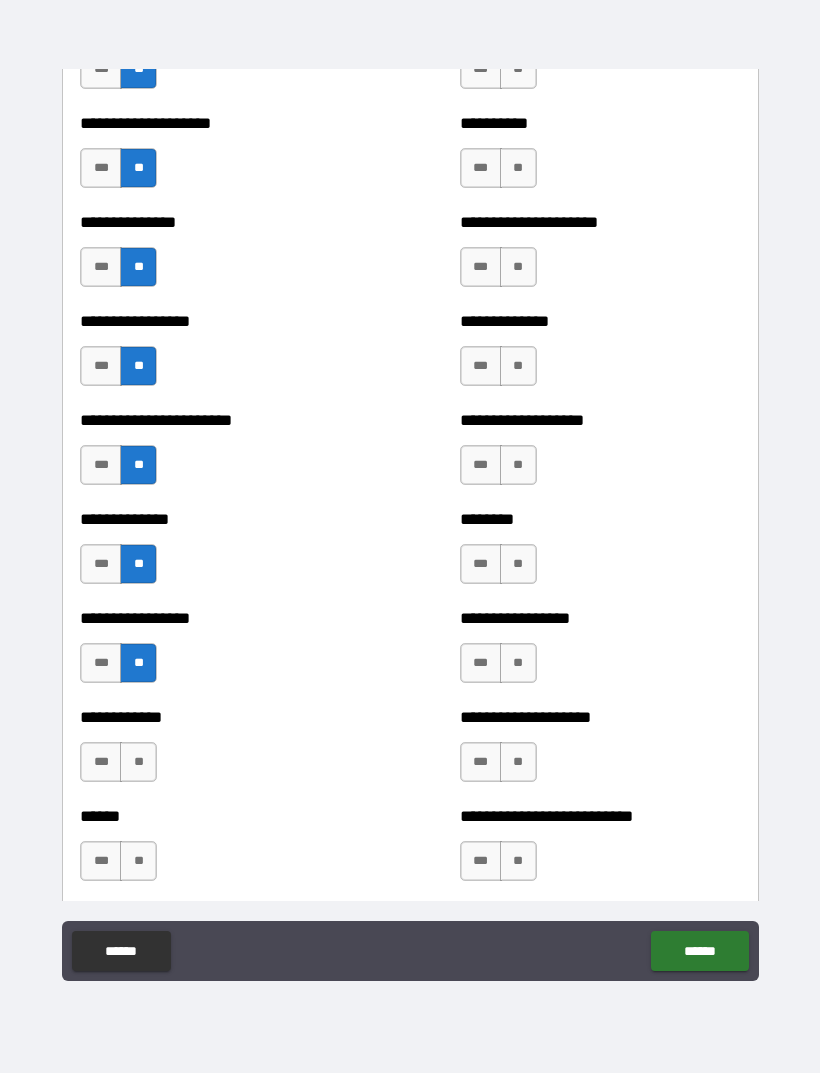 scroll, scrollTop: 3322, scrollLeft: 0, axis: vertical 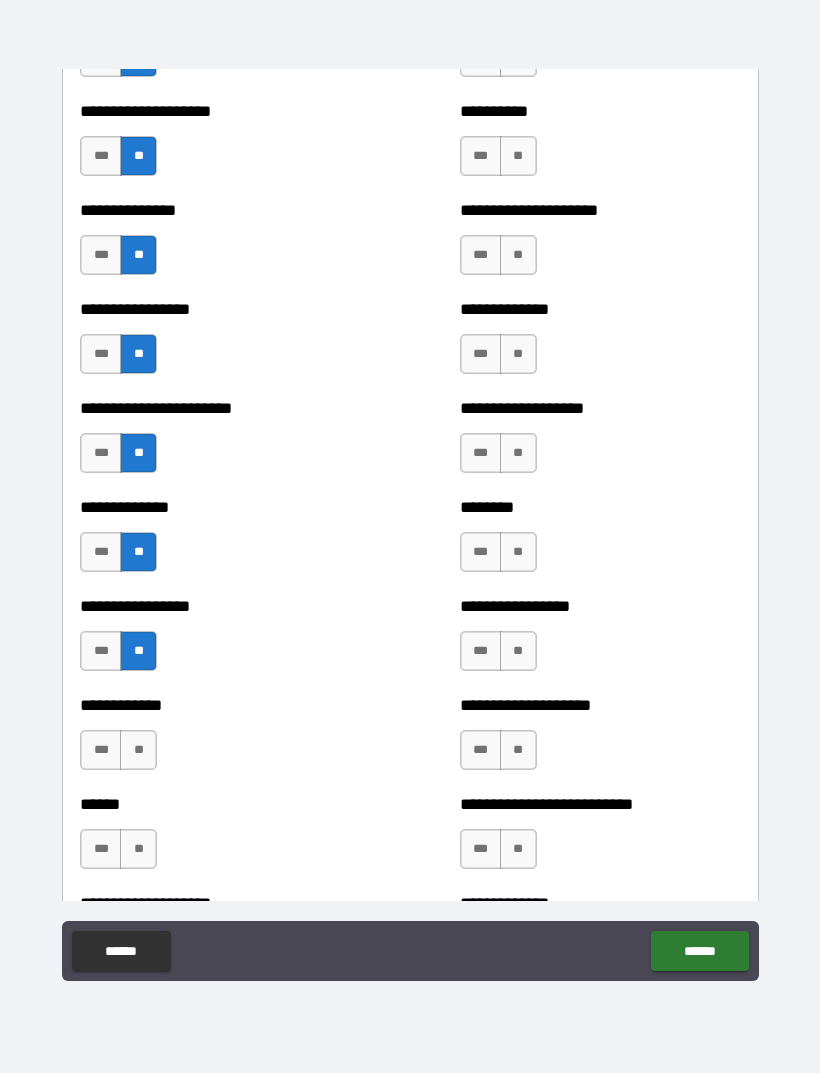 click on "**" at bounding box center (138, 750) 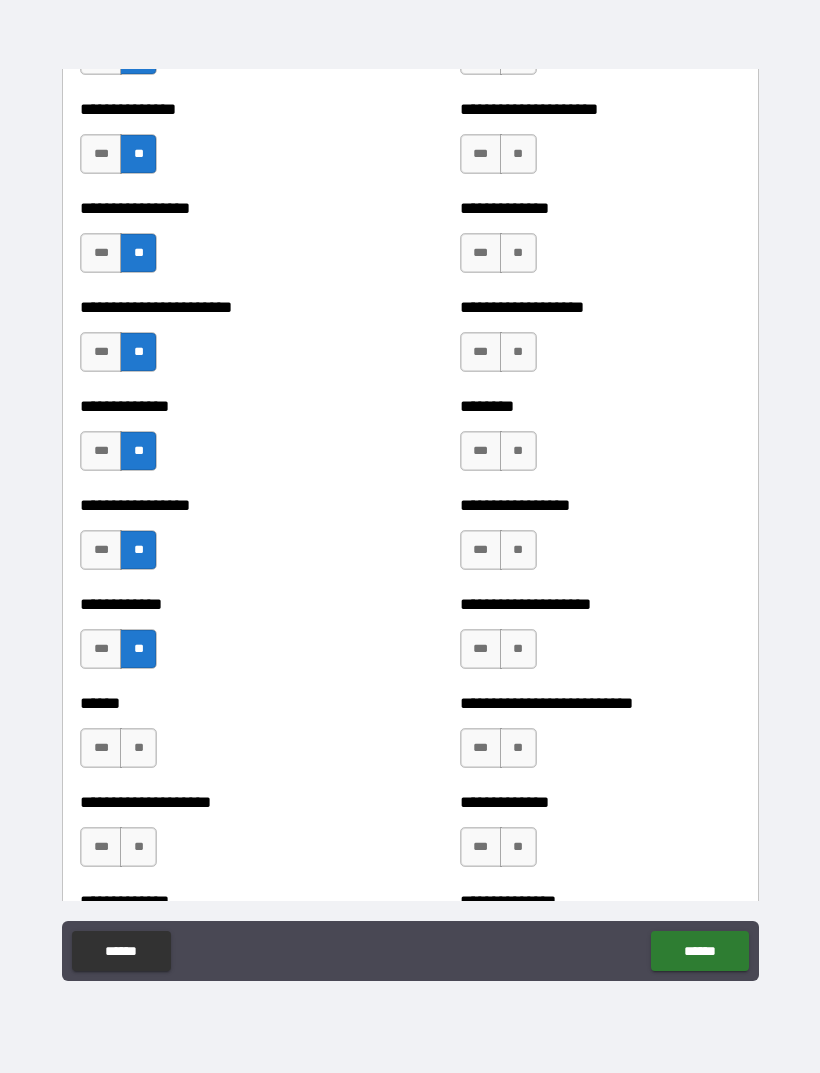 scroll, scrollTop: 3454, scrollLeft: 0, axis: vertical 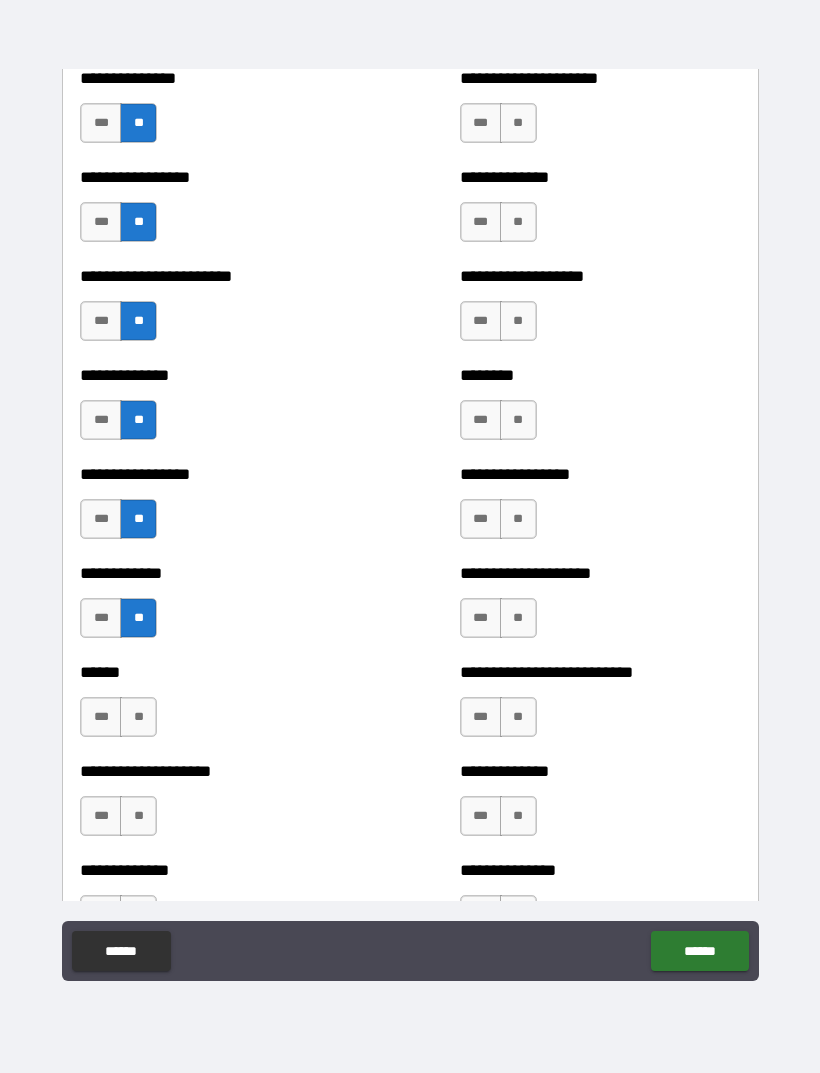 click on "**" at bounding box center [138, 717] 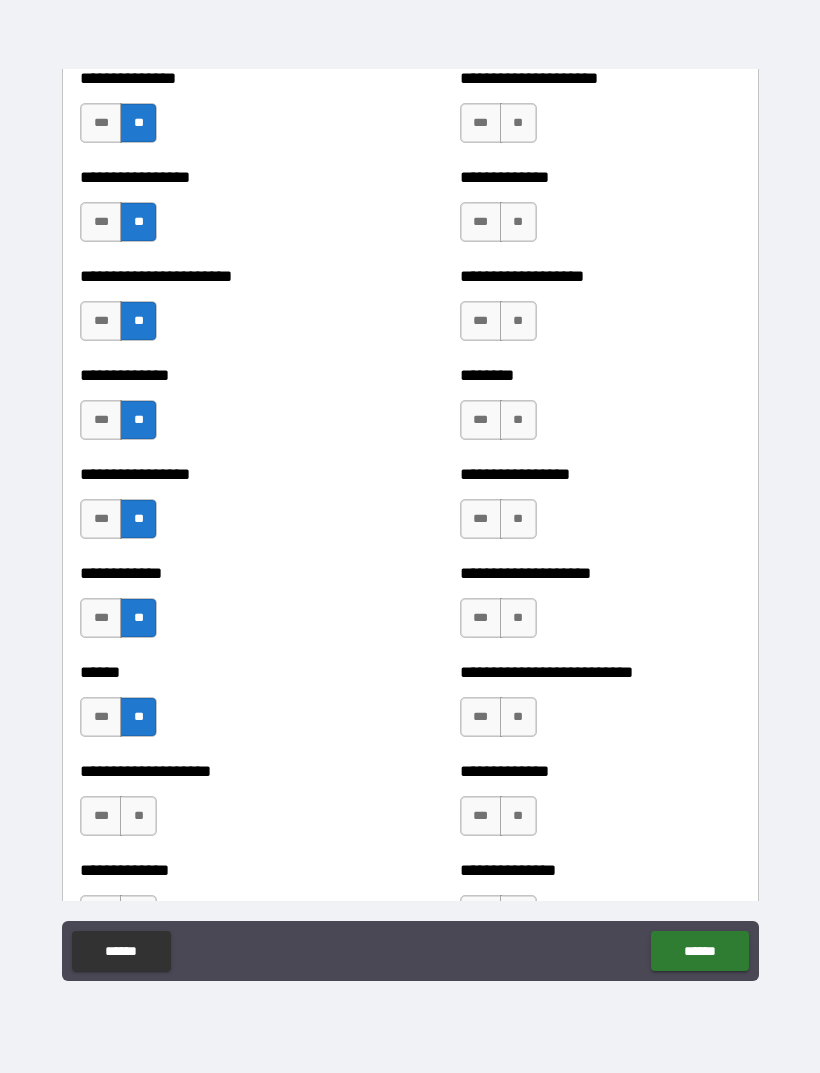 click on "**" at bounding box center [138, 816] 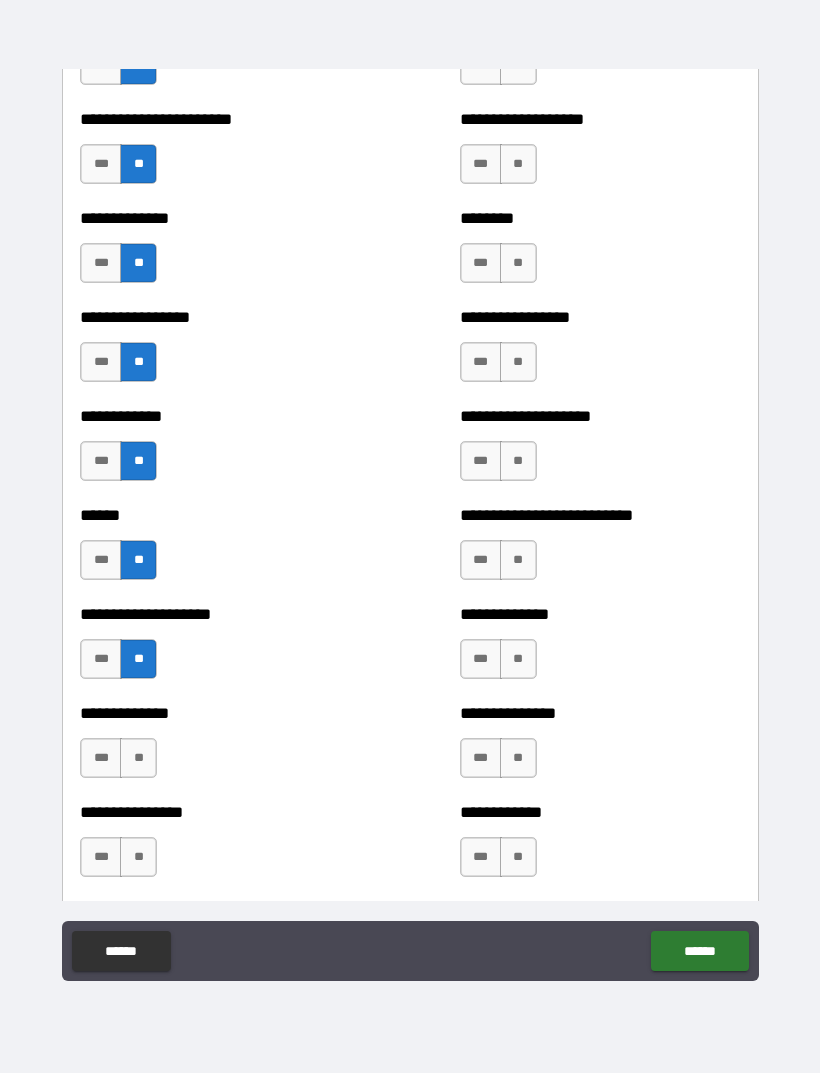 click on "**" at bounding box center (138, 758) 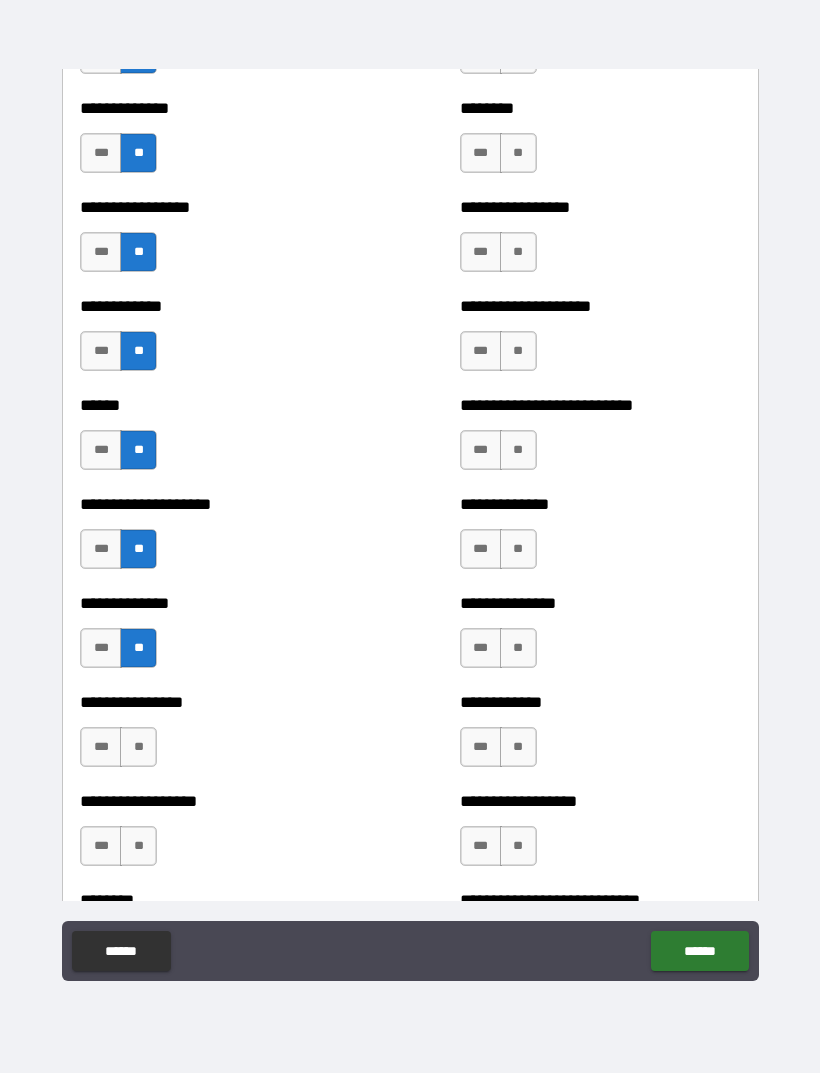 click on "**" at bounding box center (138, 747) 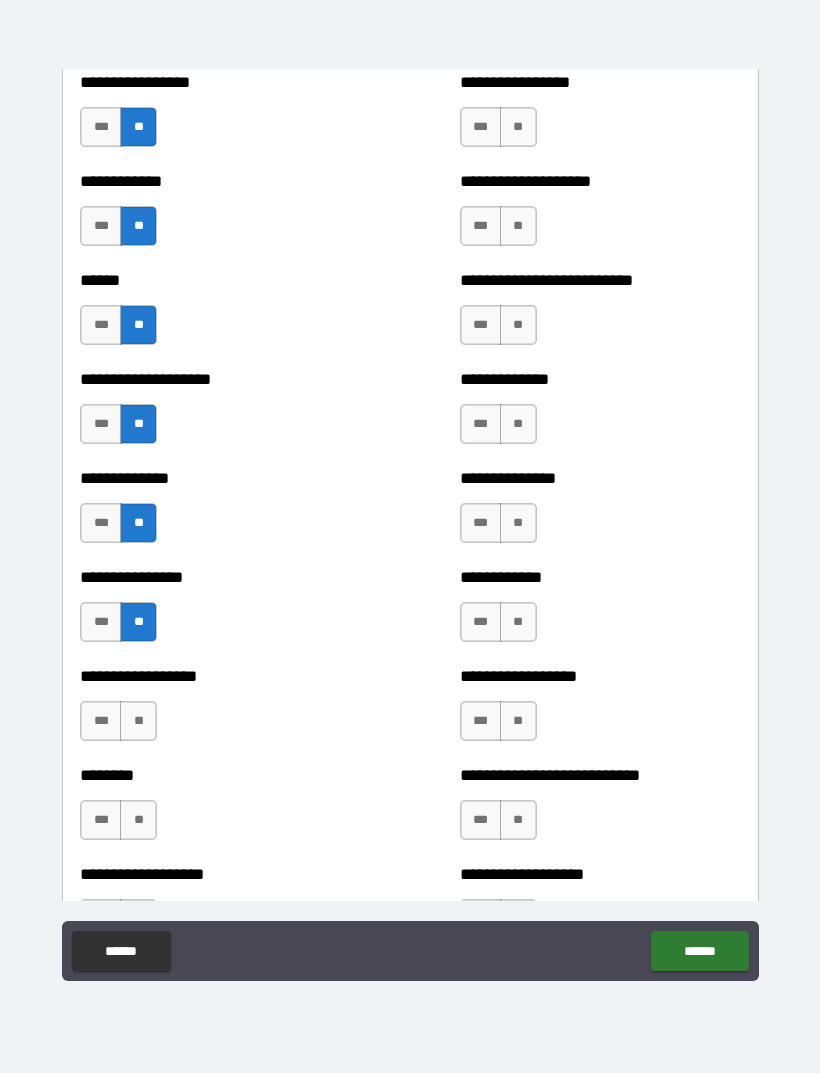 click on "**" at bounding box center (138, 721) 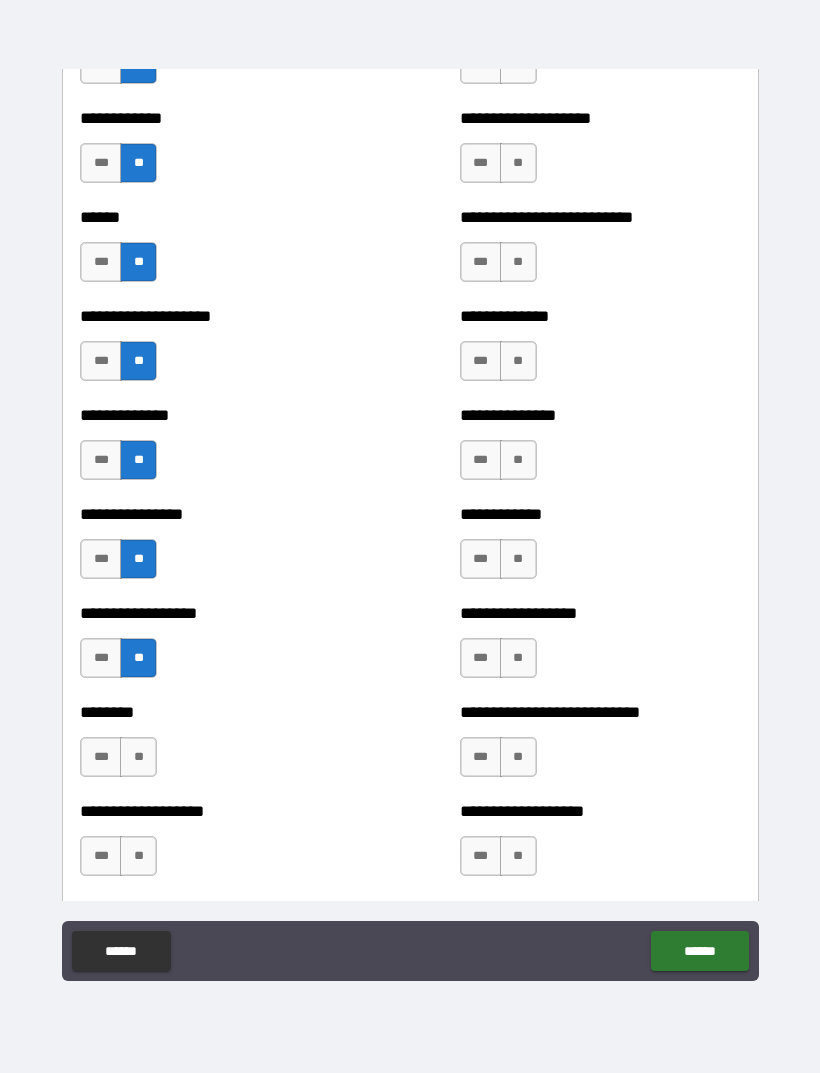 scroll, scrollTop: 3942, scrollLeft: 0, axis: vertical 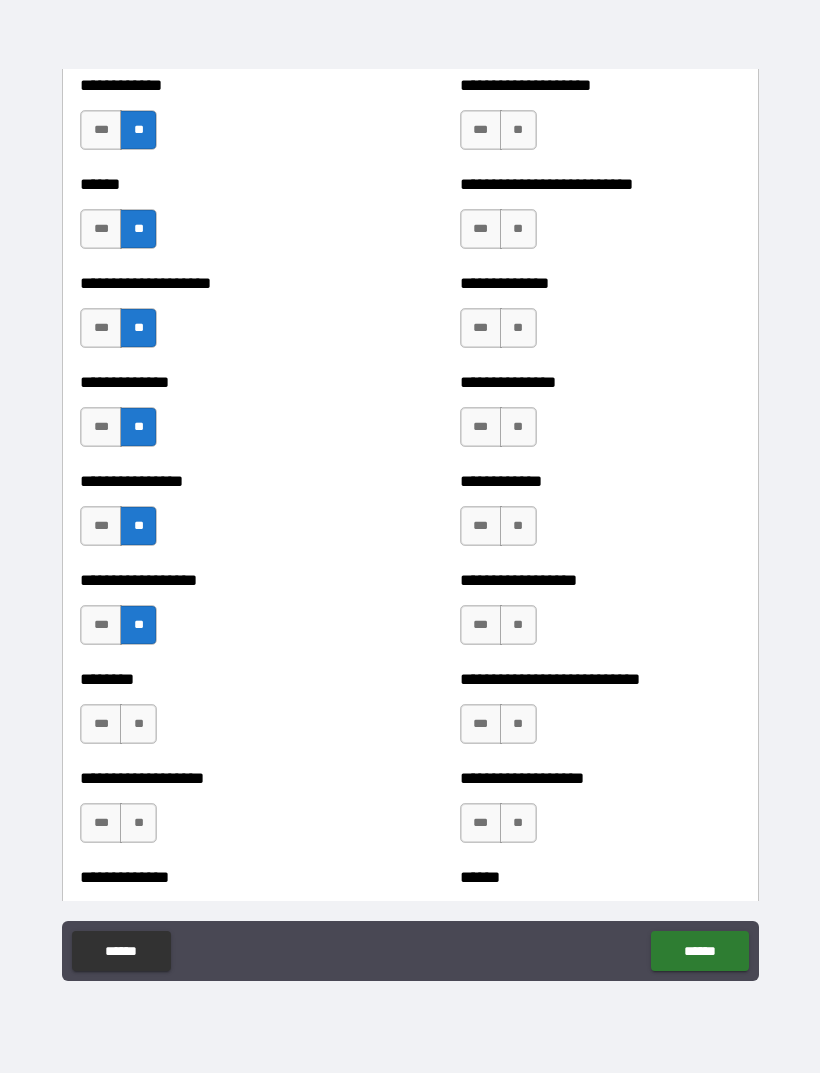 click on "**" at bounding box center [138, 724] 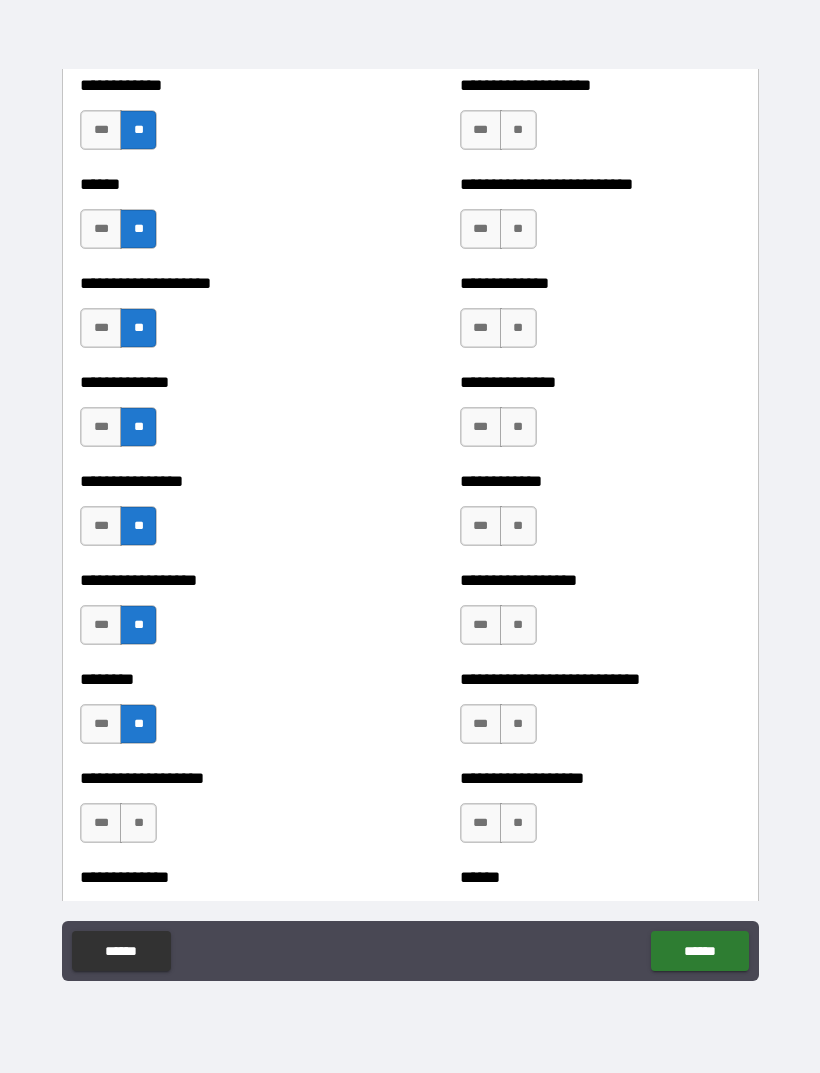 click on "**" at bounding box center (138, 823) 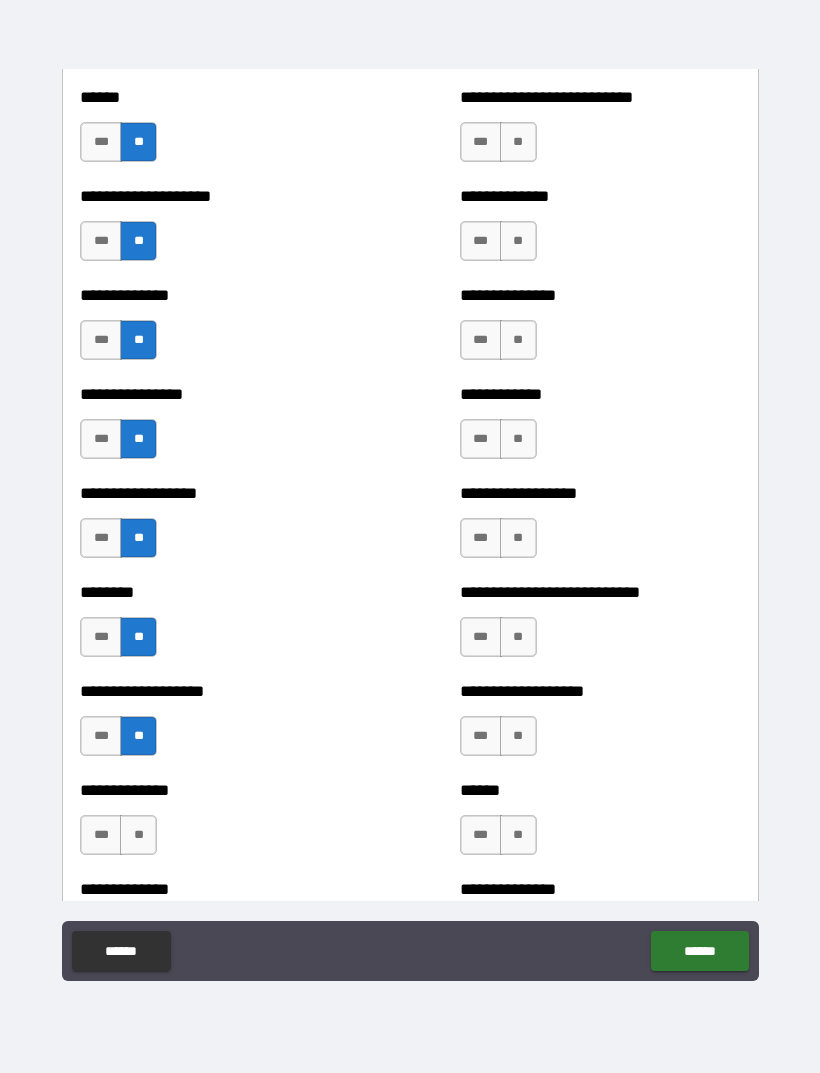 scroll, scrollTop: 4100, scrollLeft: 0, axis: vertical 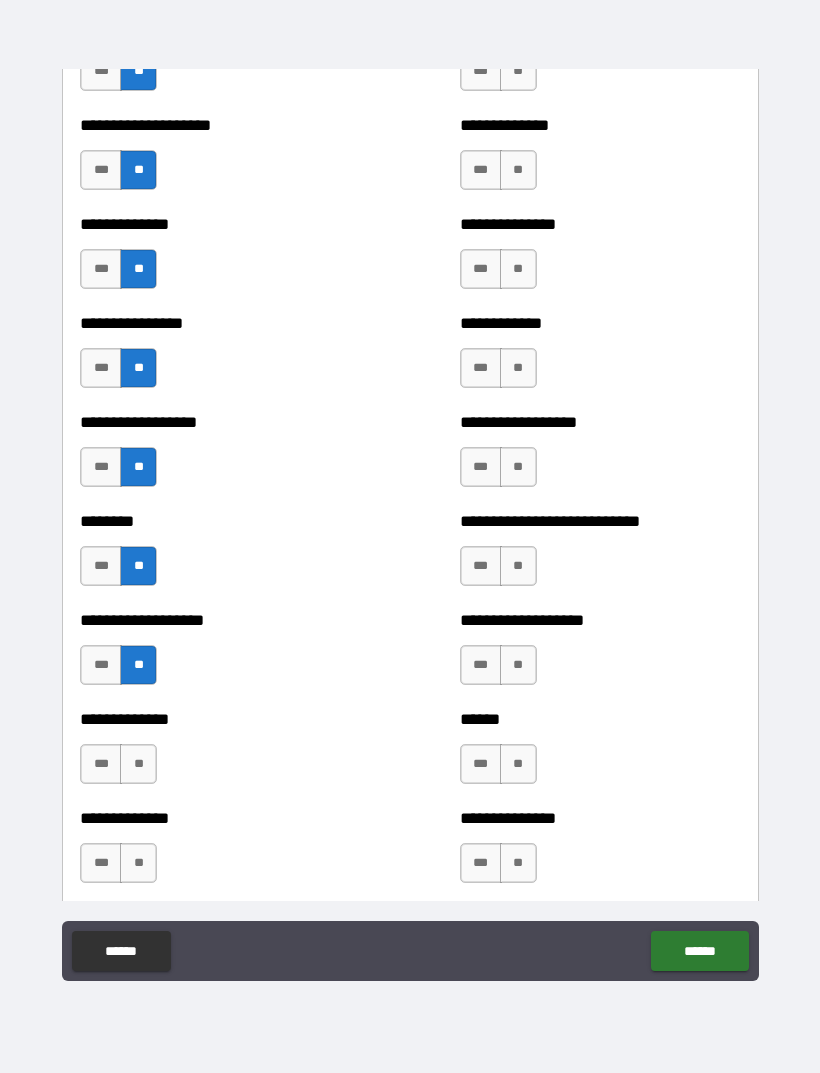 click on "**" at bounding box center (138, 764) 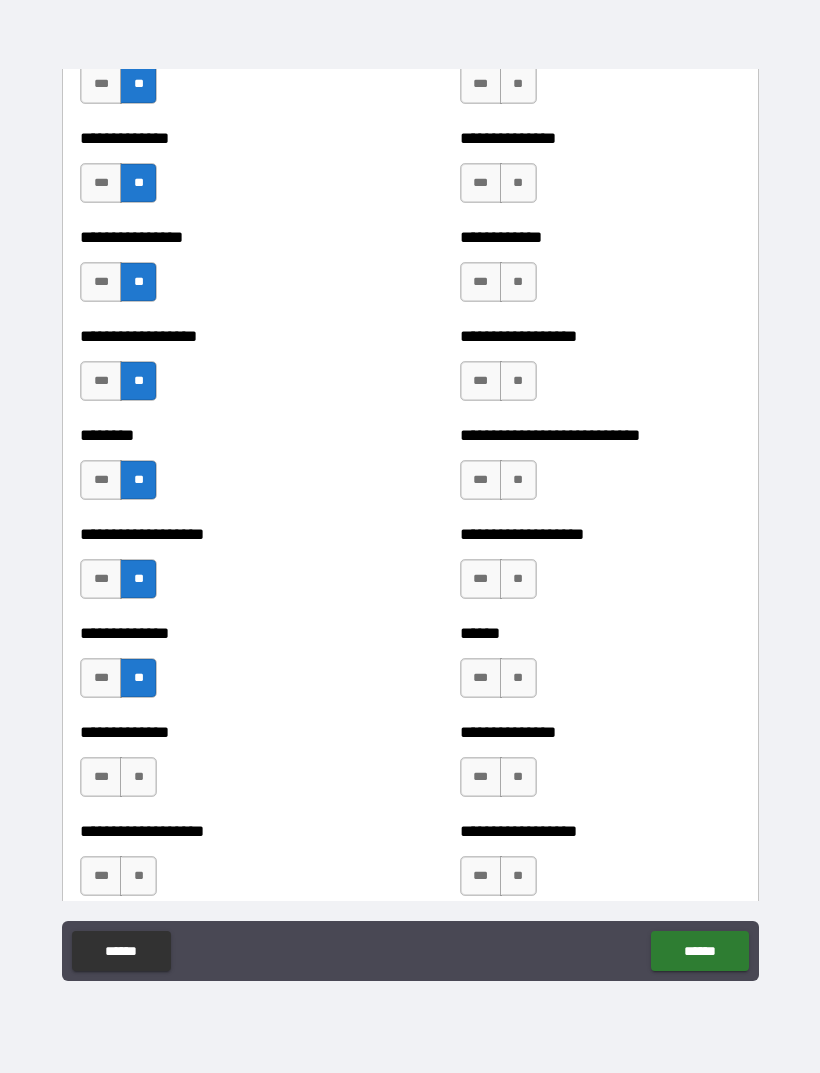 scroll, scrollTop: 4252, scrollLeft: 0, axis: vertical 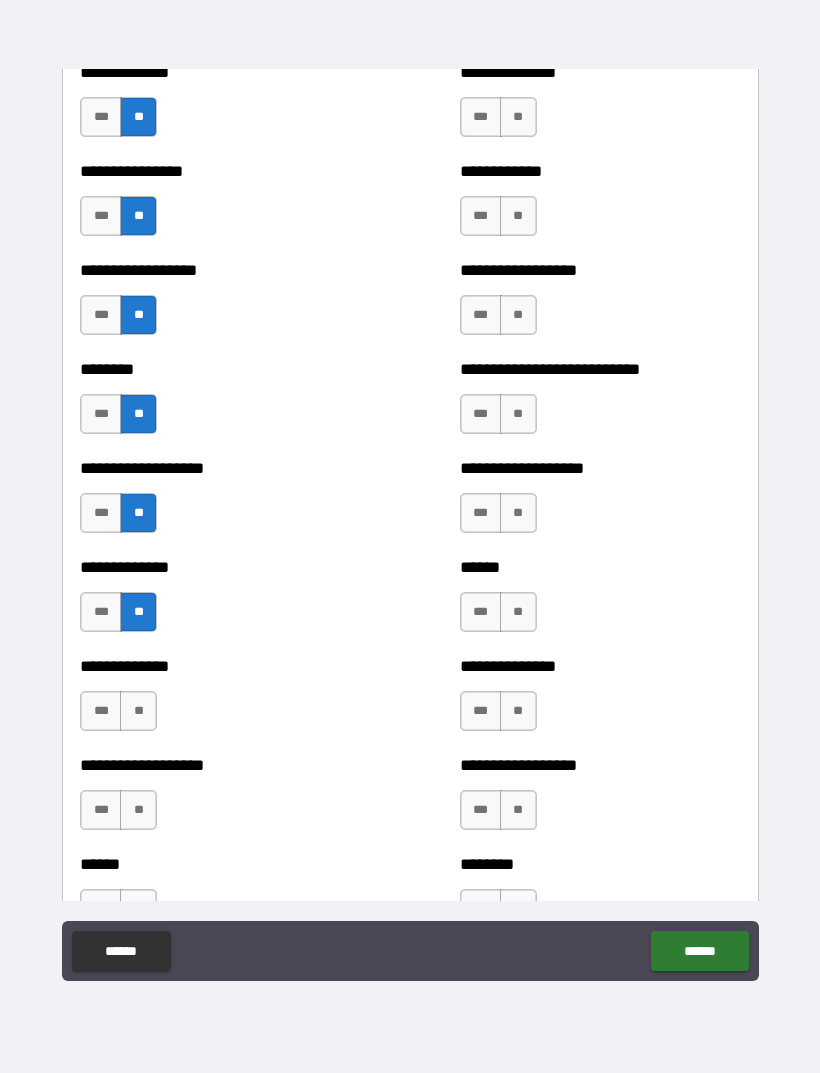 click on "**" at bounding box center [138, 711] 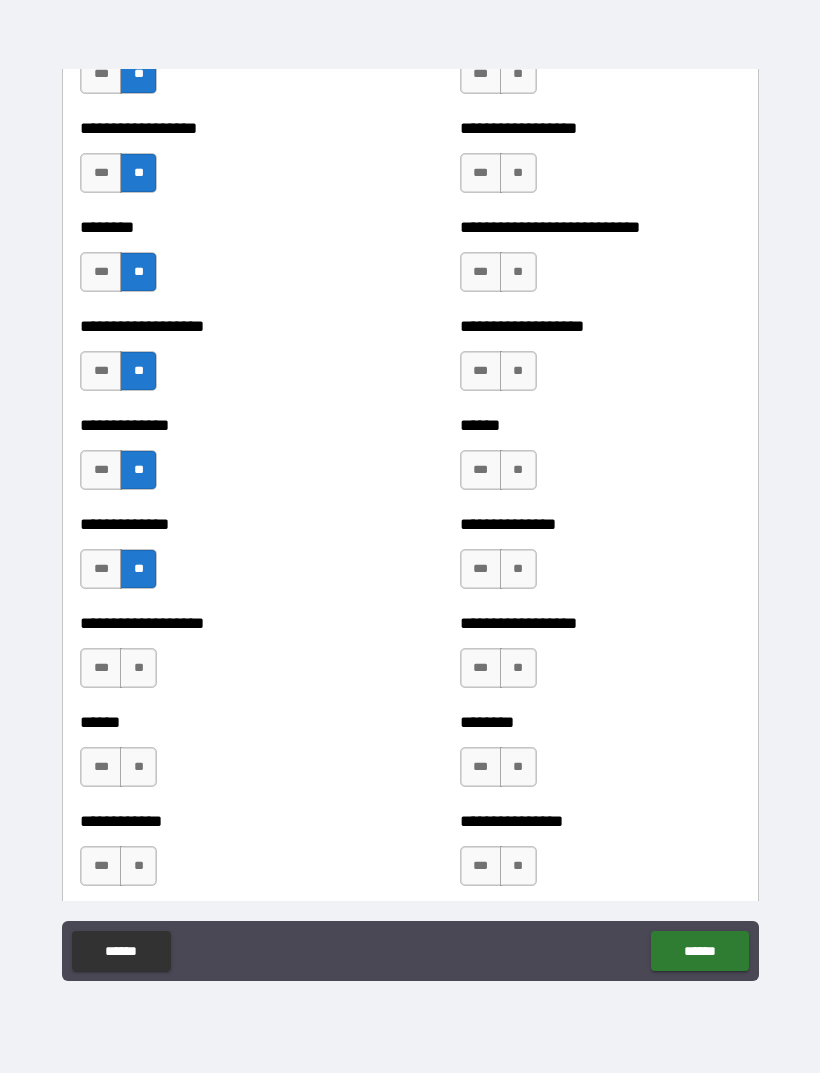 scroll, scrollTop: 4396, scrollLeft: 0, axis: vertical 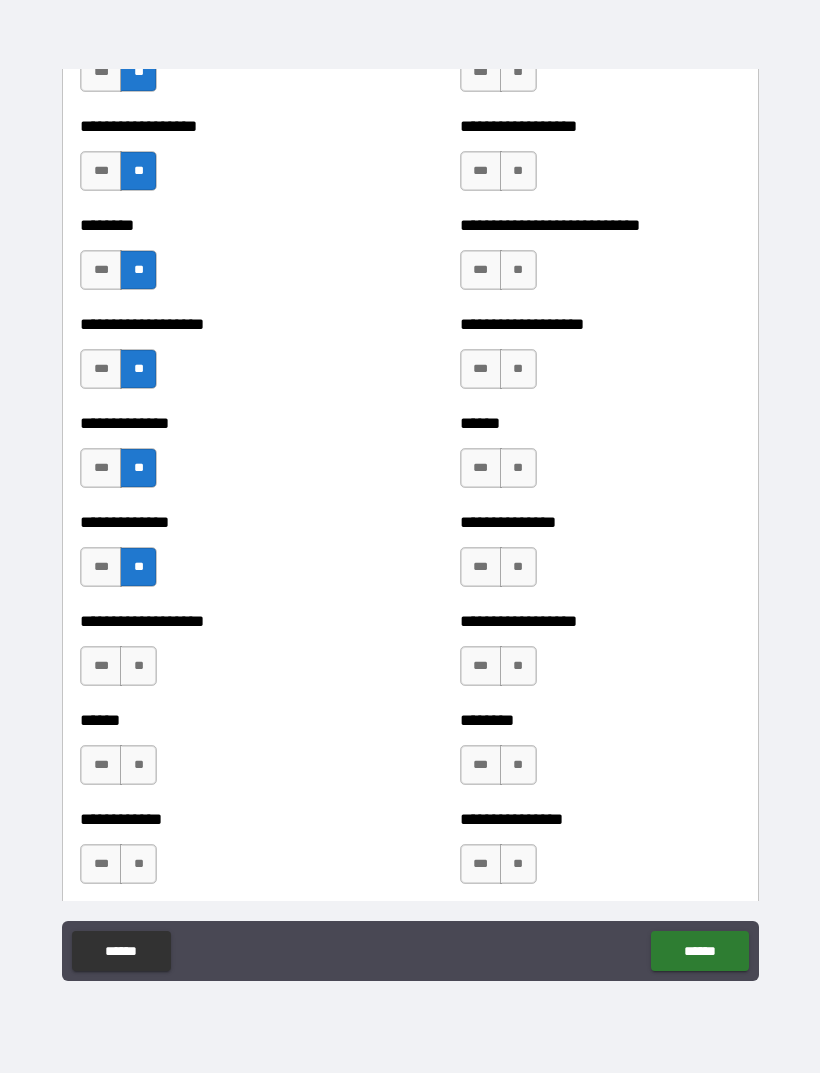 click on "**" at bounding box center [138, 666] 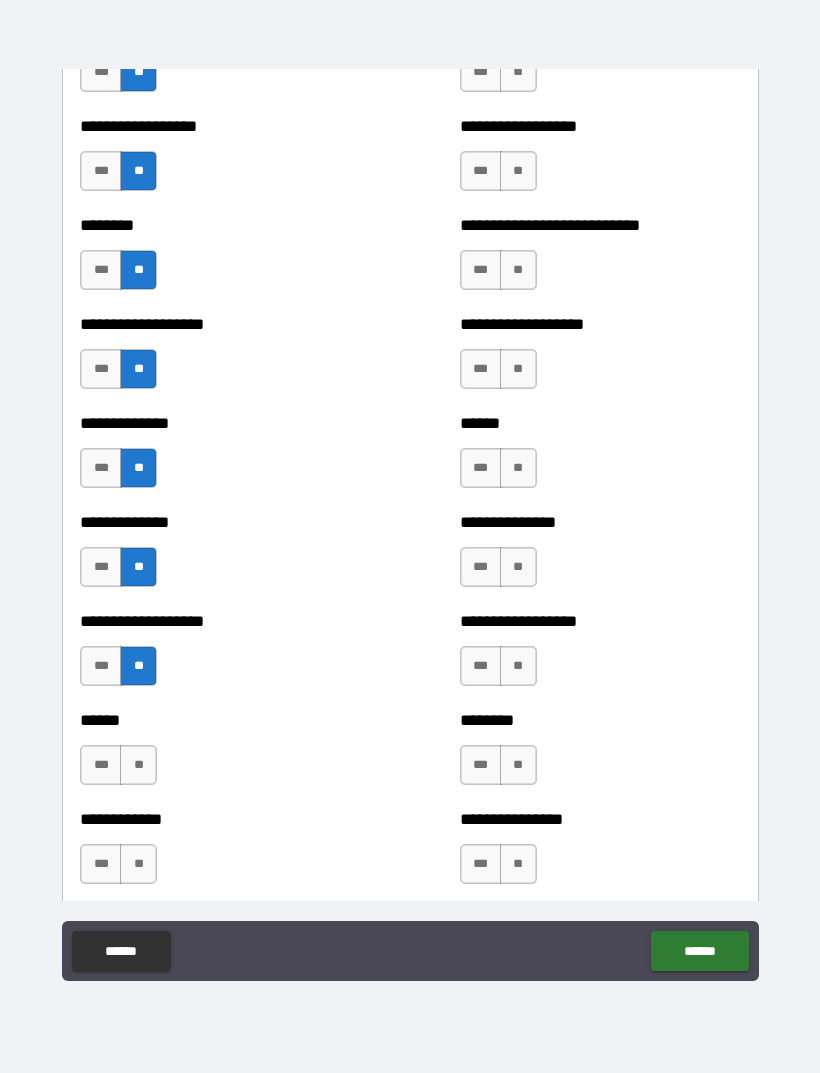 click on "**" at bounding box center [138, 765] 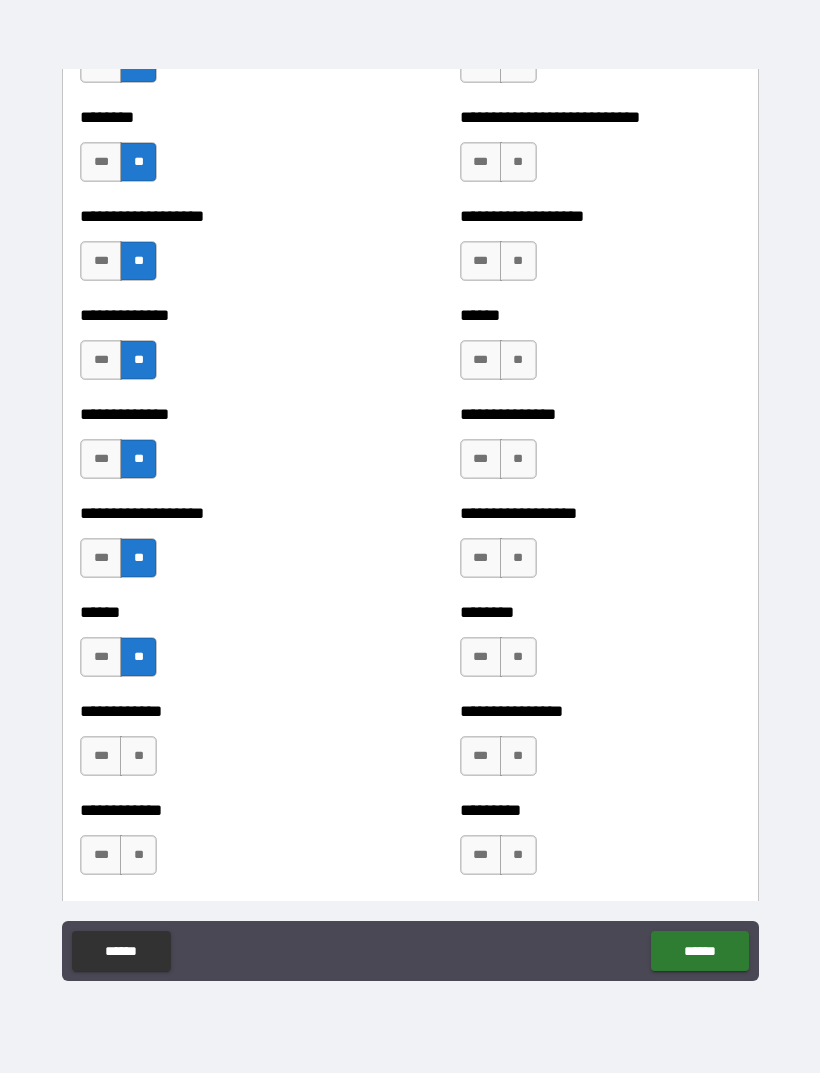 click on "**" at bounding box center [138, 756] 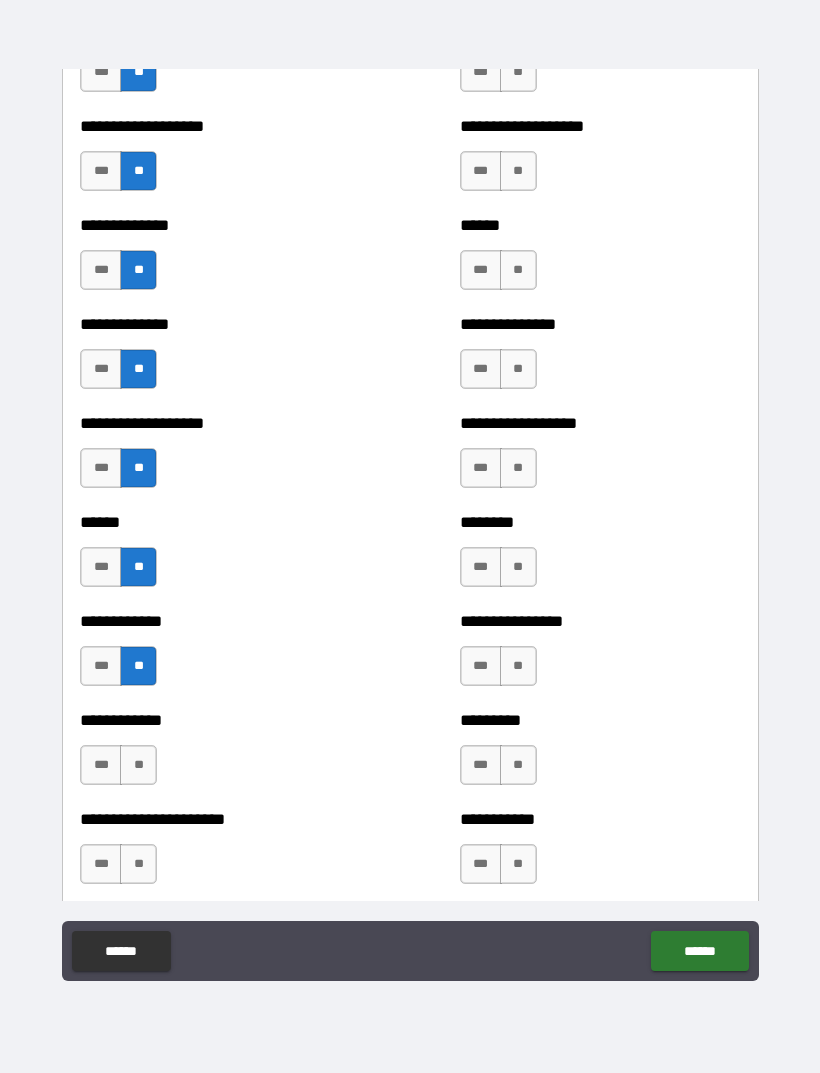 click on "**" at bounding box center (138, 765) 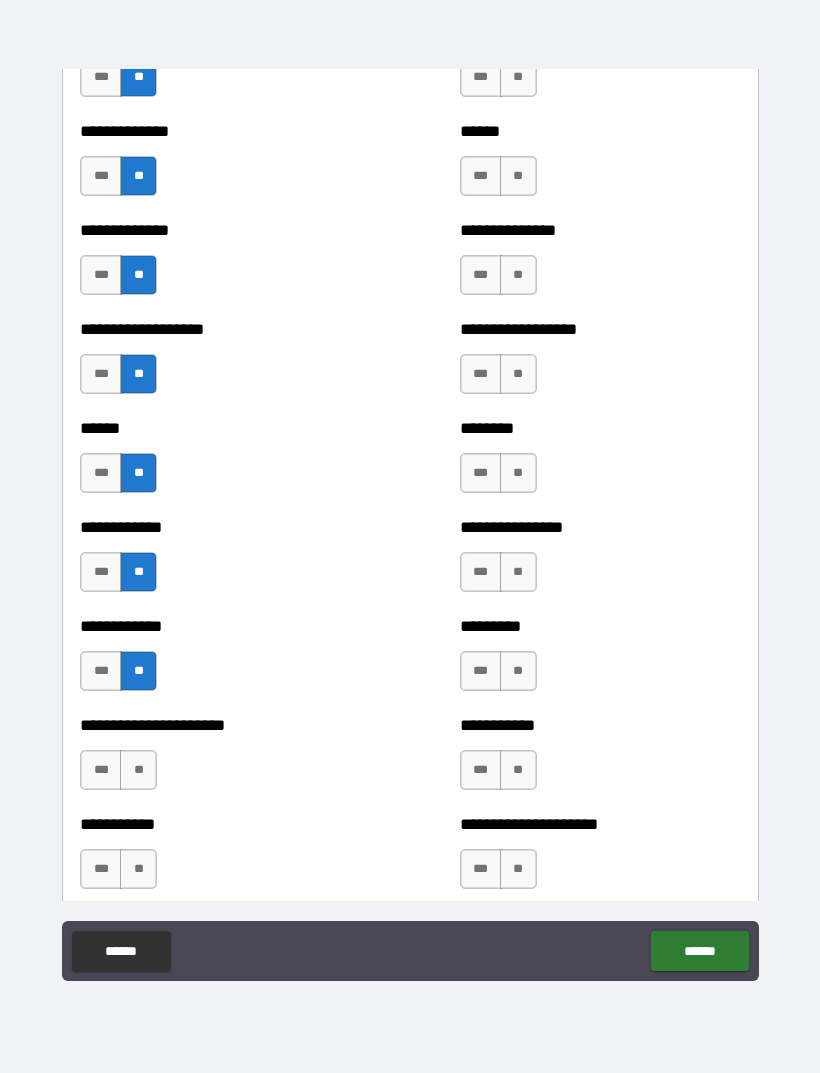 scroll, scrollTop: 4723, scrollLeft: 0, axis: vertical 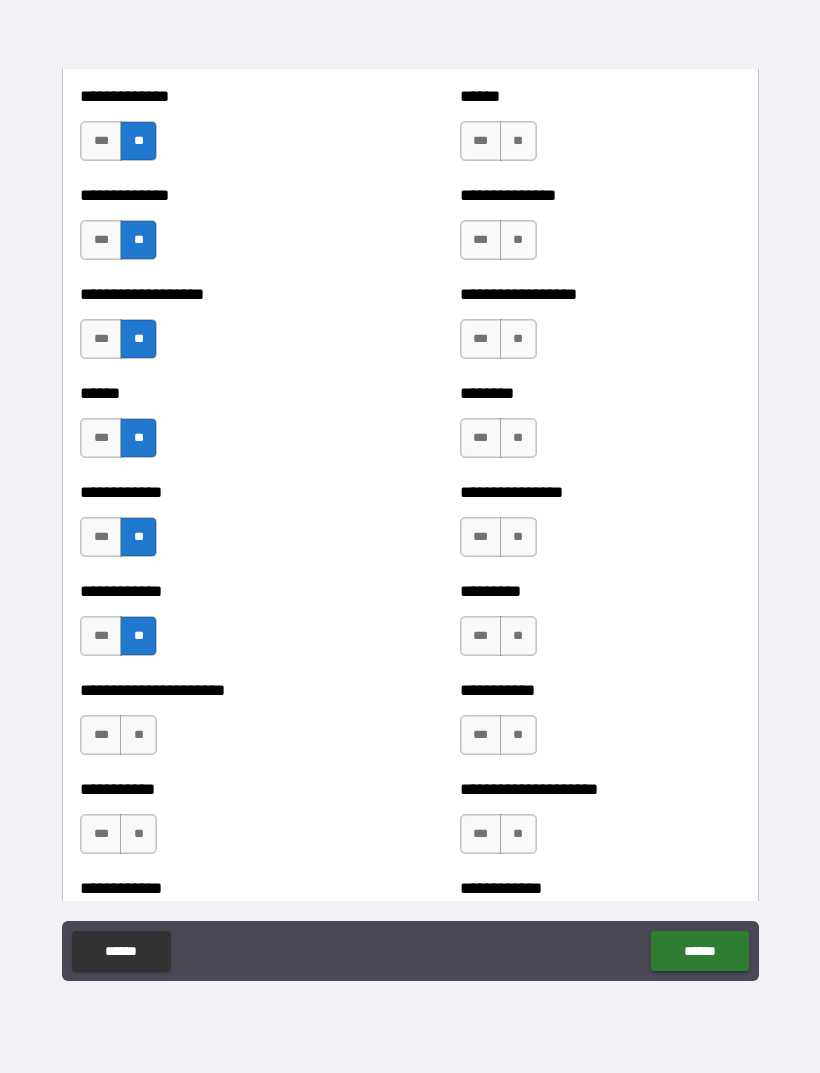 click on "**" at bounding box center (138, 735) 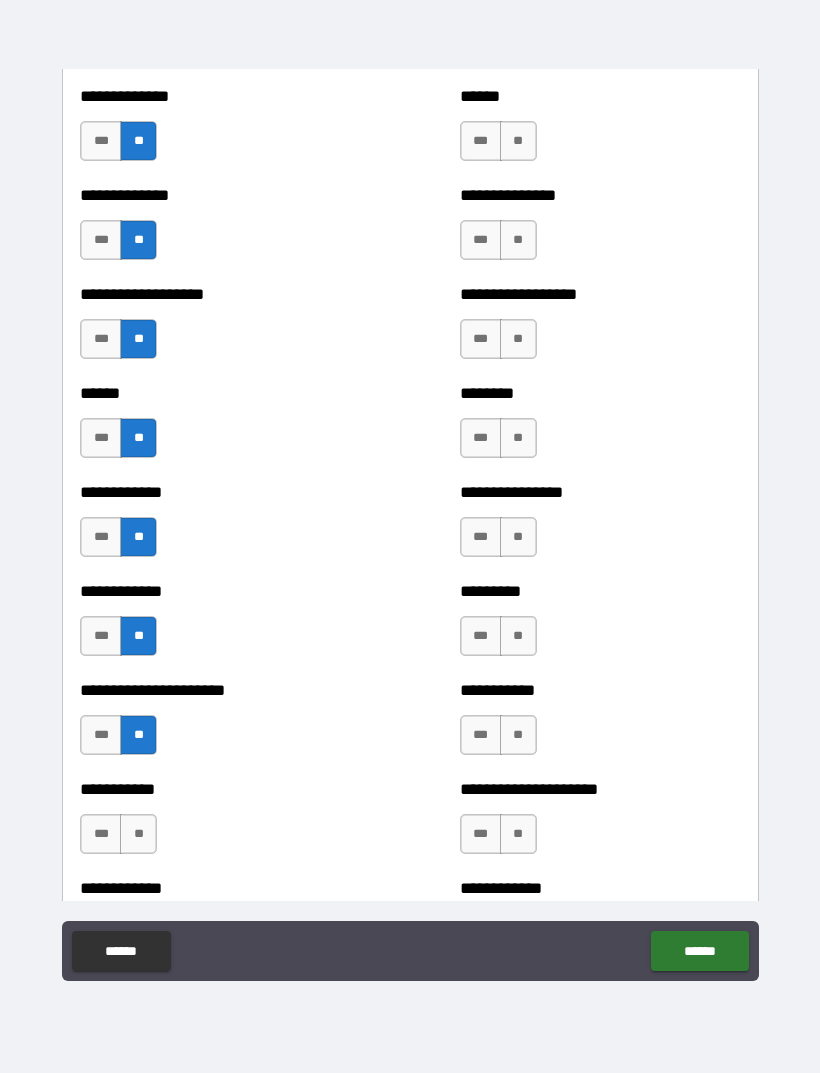 click on "**" at bounding box center [138, 834] 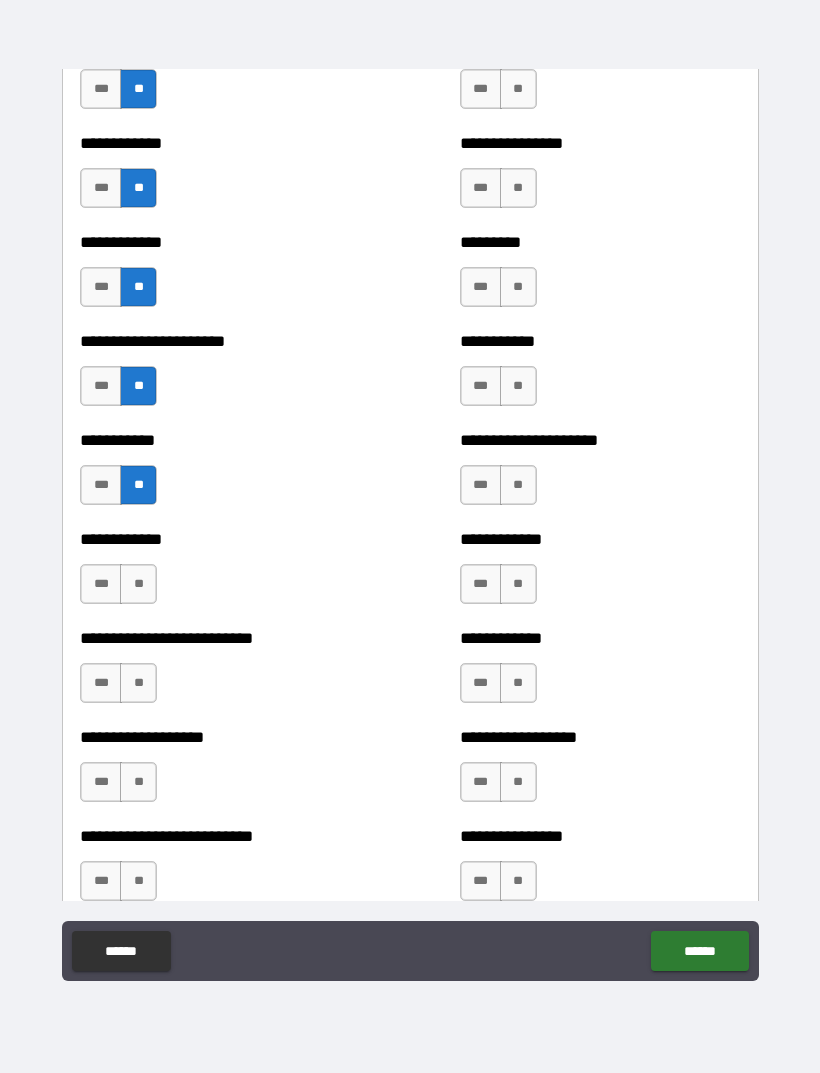 scroll, scrollTop: 5076, scrollLeft: 0, axis: vertical 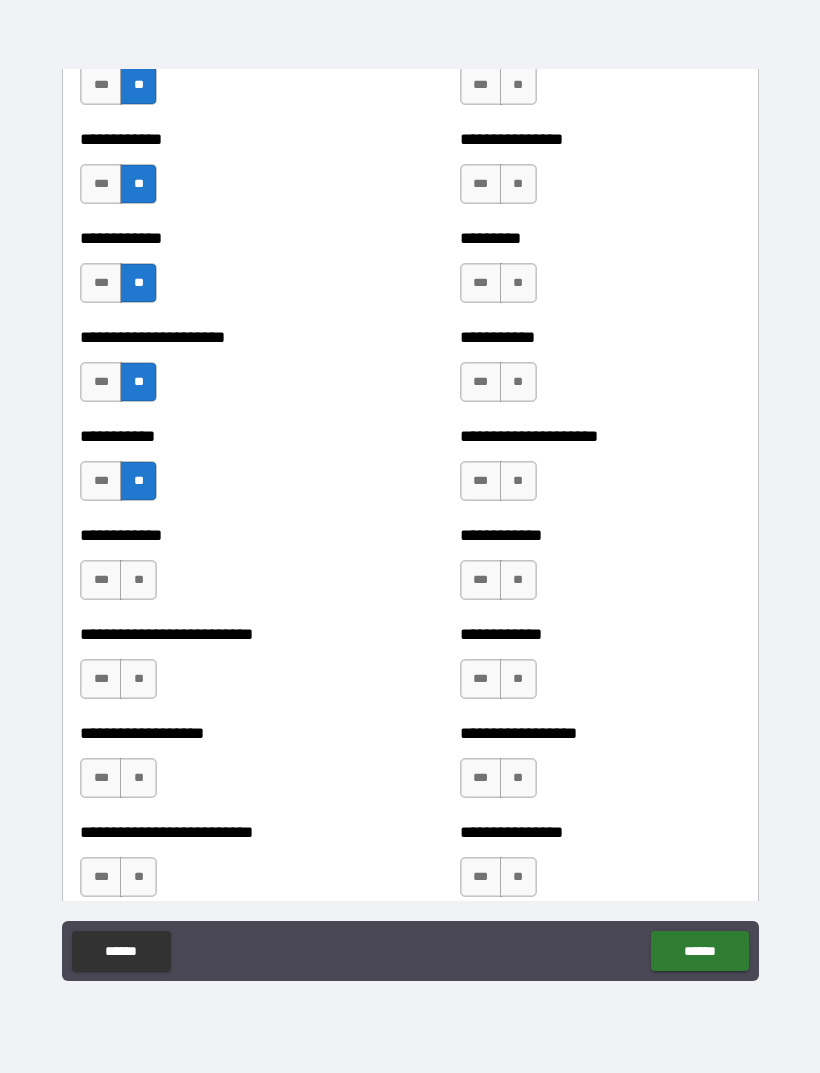 click on "**" at bounding box center (138, 580) 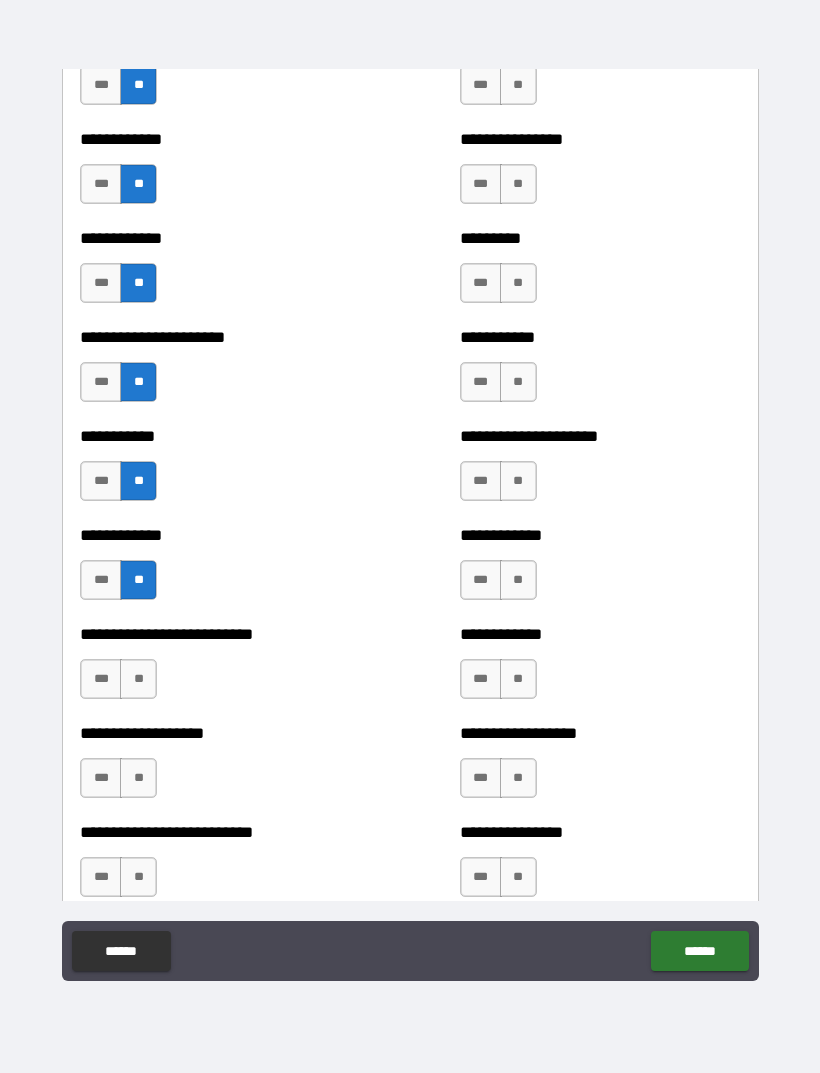 click on "**" at bounding box center (138, 679) 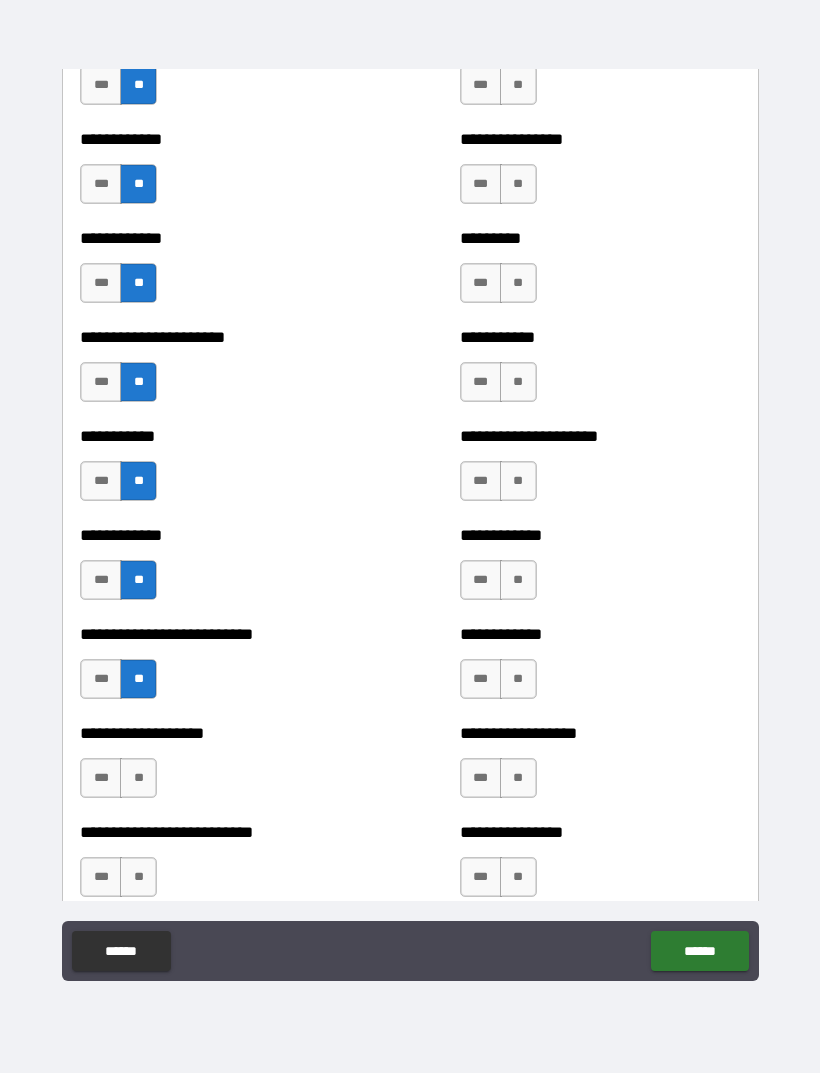 click on "**" at bounding box center (138, 778) 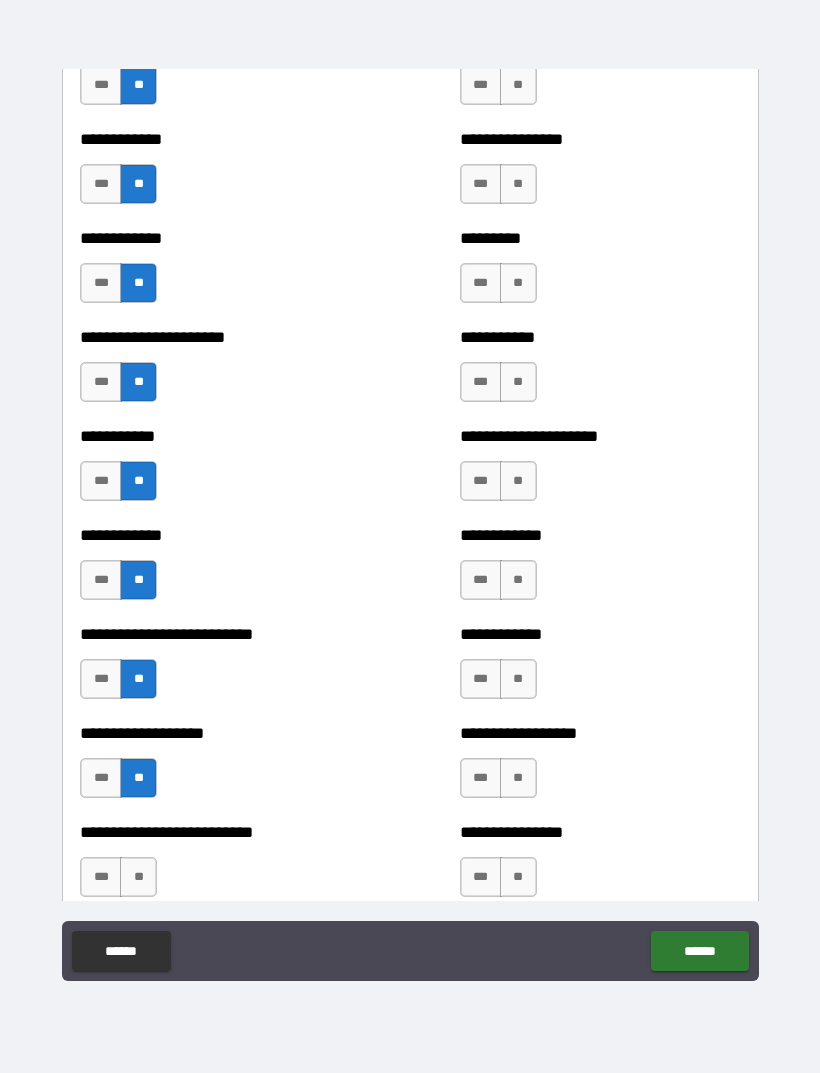 click on "***" at bounding box center [101, 778] 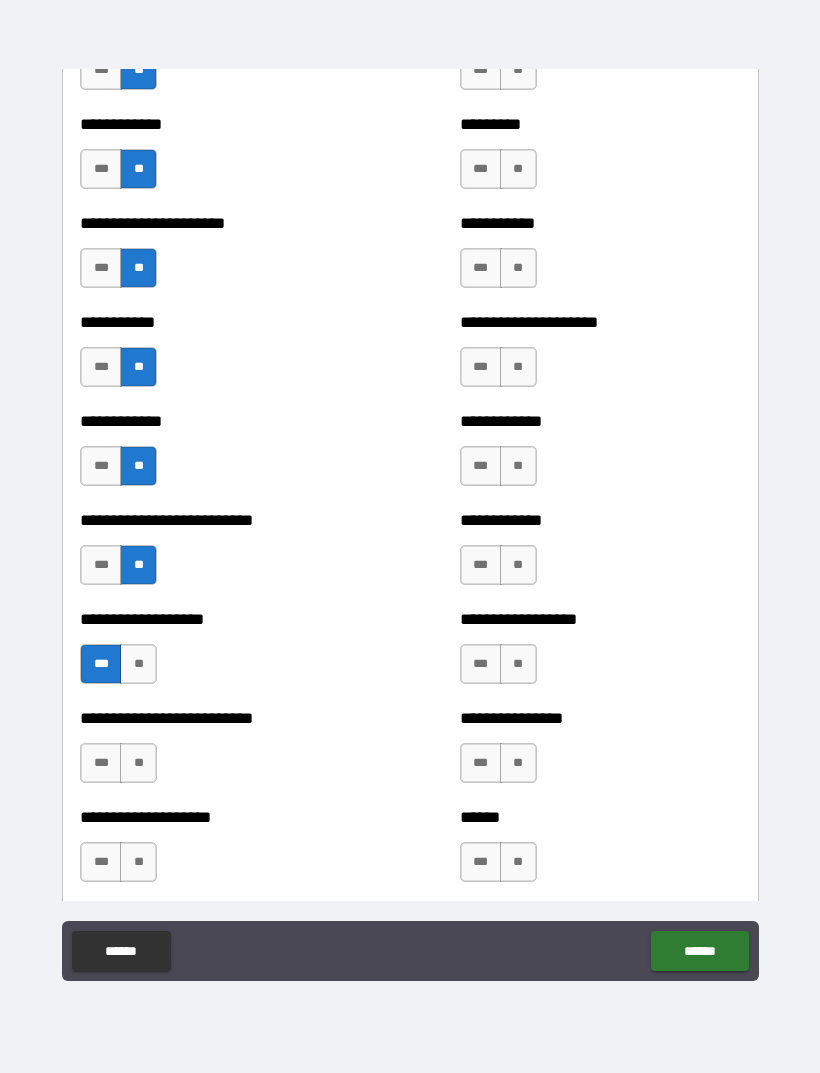 scroll, scrollTop: 5198, scrollLeft: 0, axis: vertical 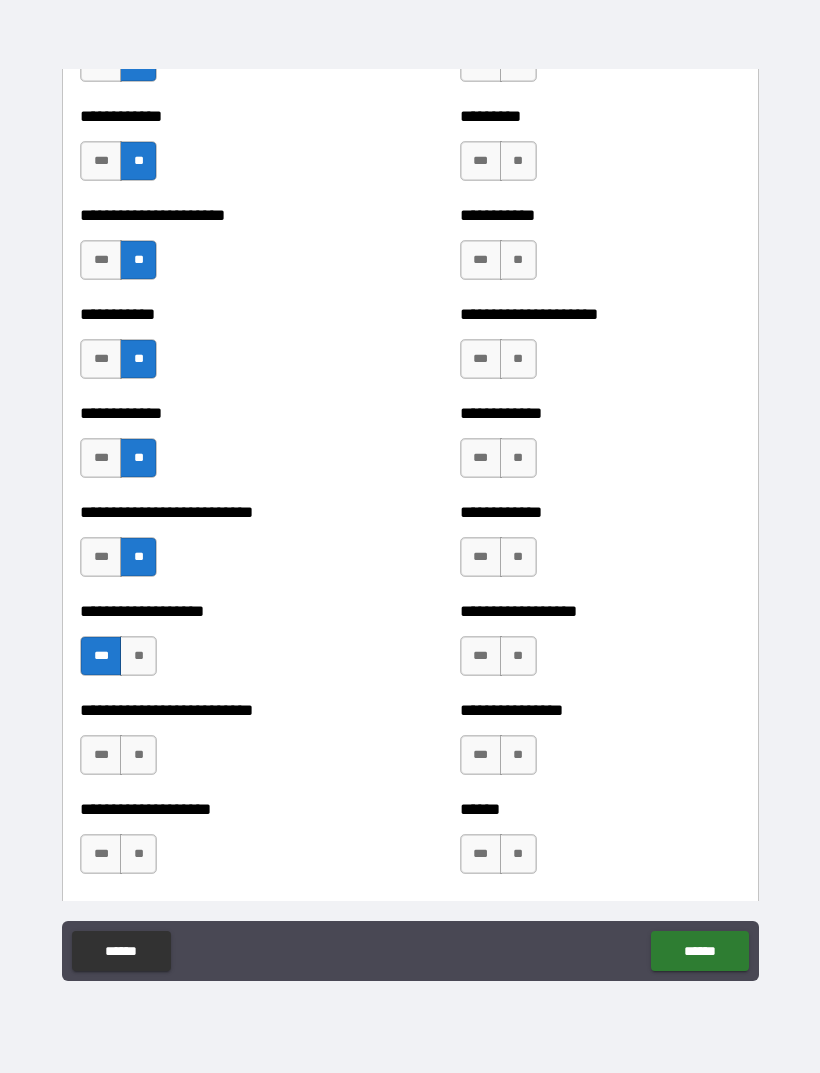 click on "**" at bounding box center [138, 755] 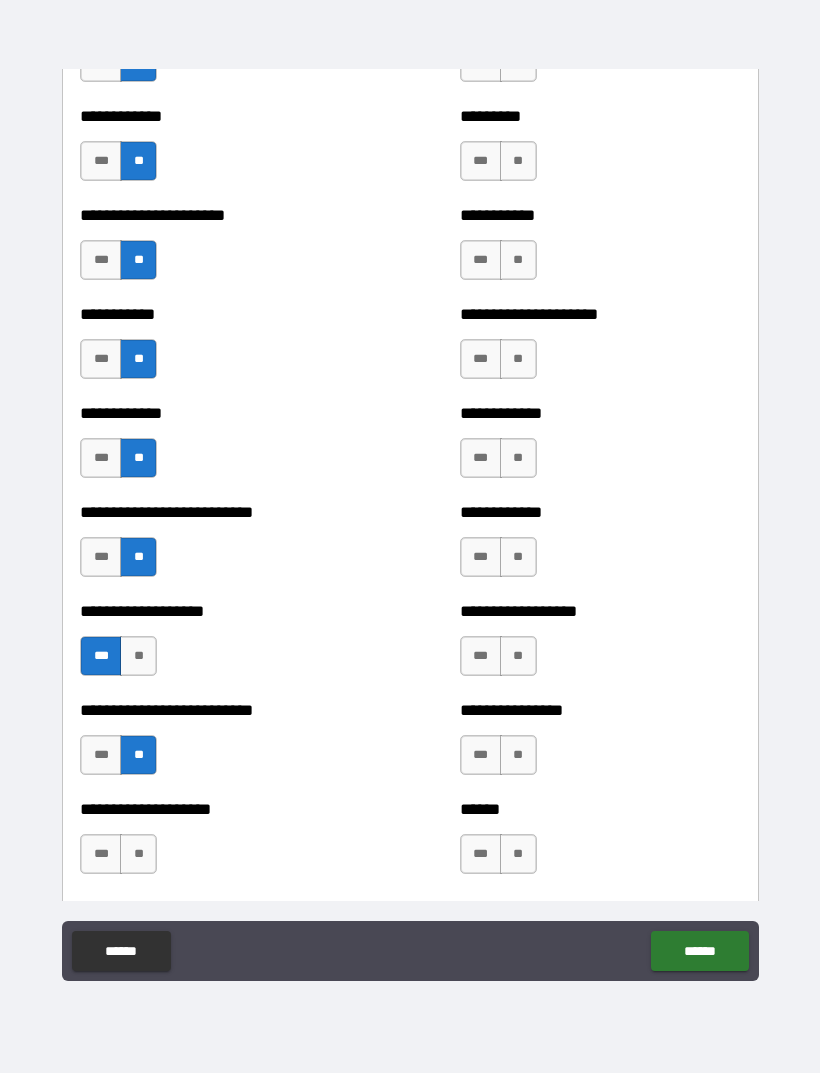 scroll, scrollTop: 5285, scrollLeft: 0, axis: vertical 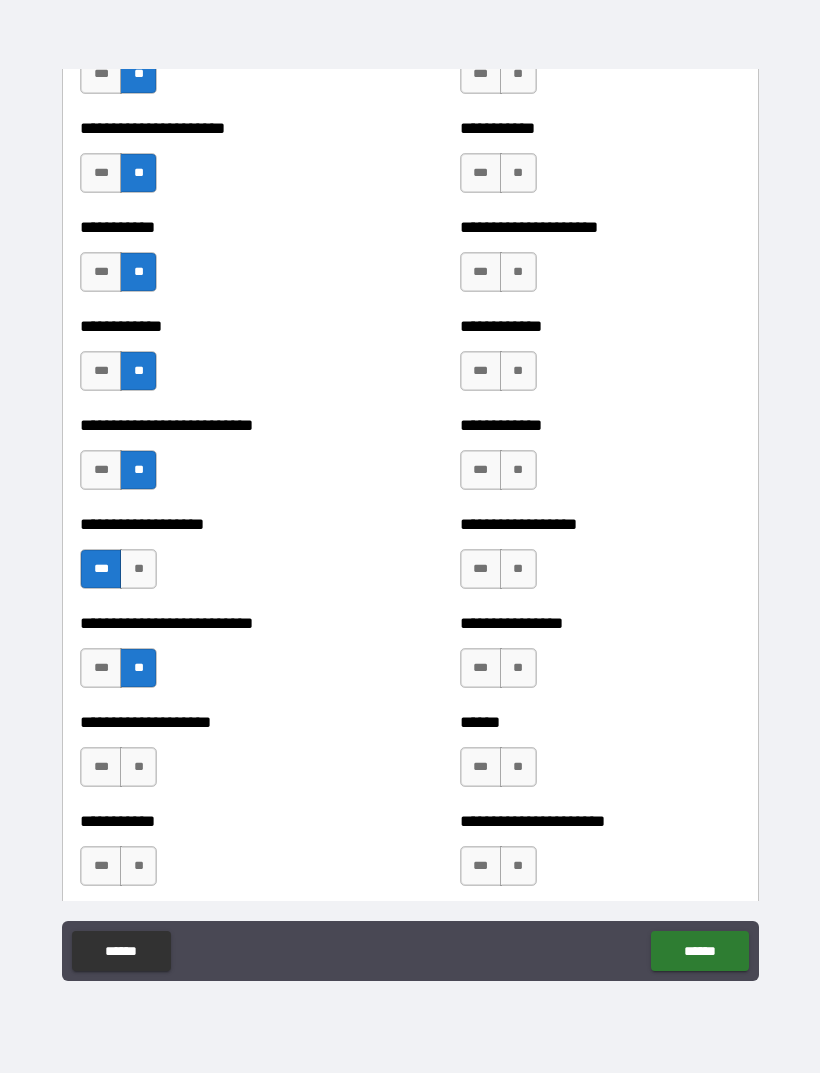 click on "**" at bounding box center (138, 767) 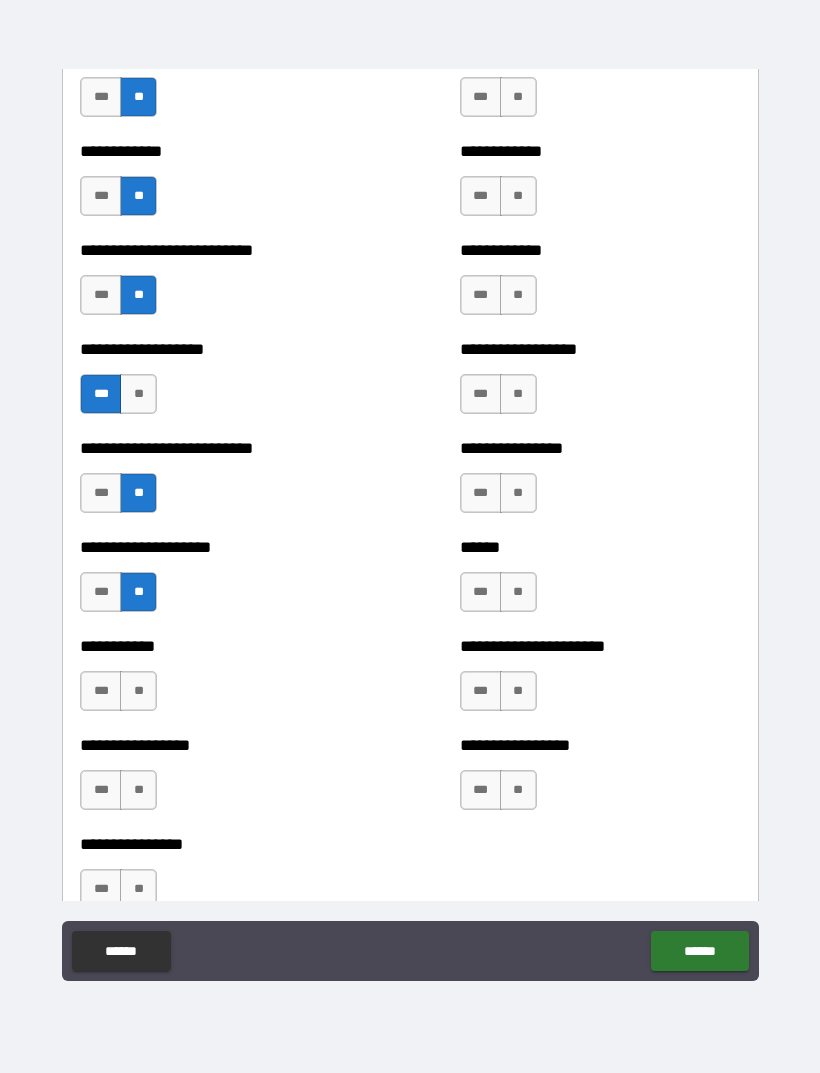 scroll, scrollTop: 5529, scrollLeft: 0, axis: vertical 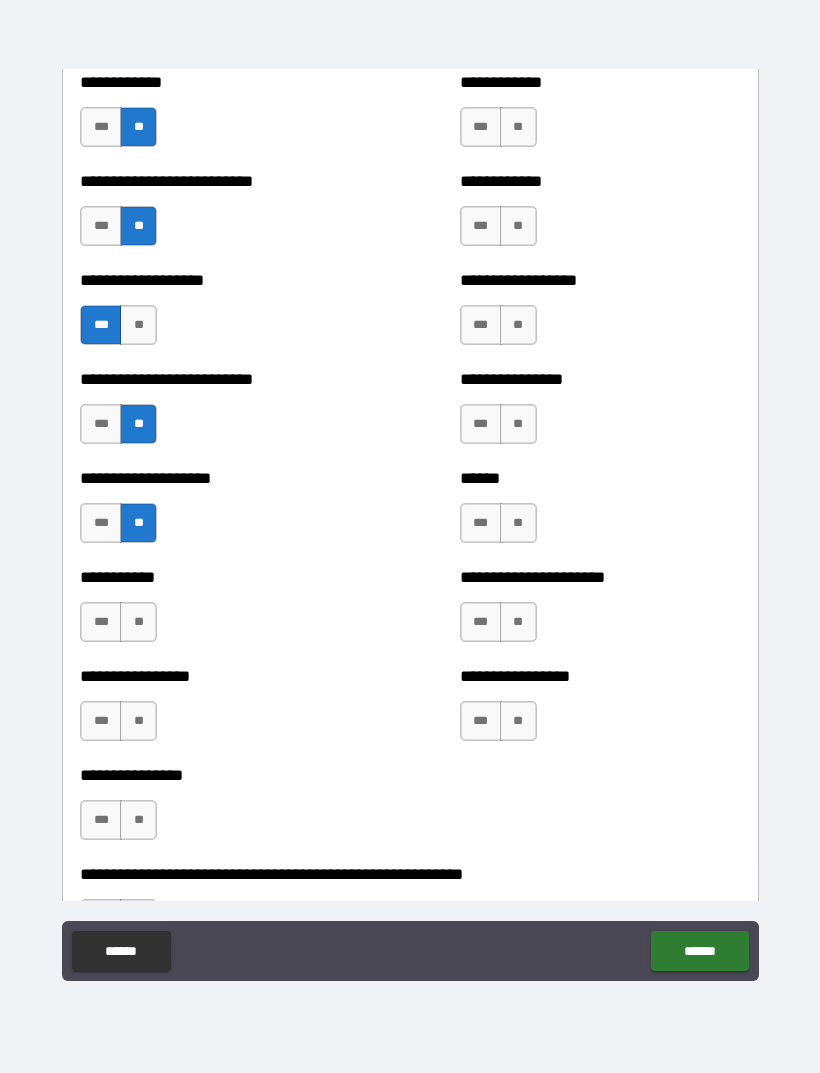 click on "**" at bounding box center (138, 622) 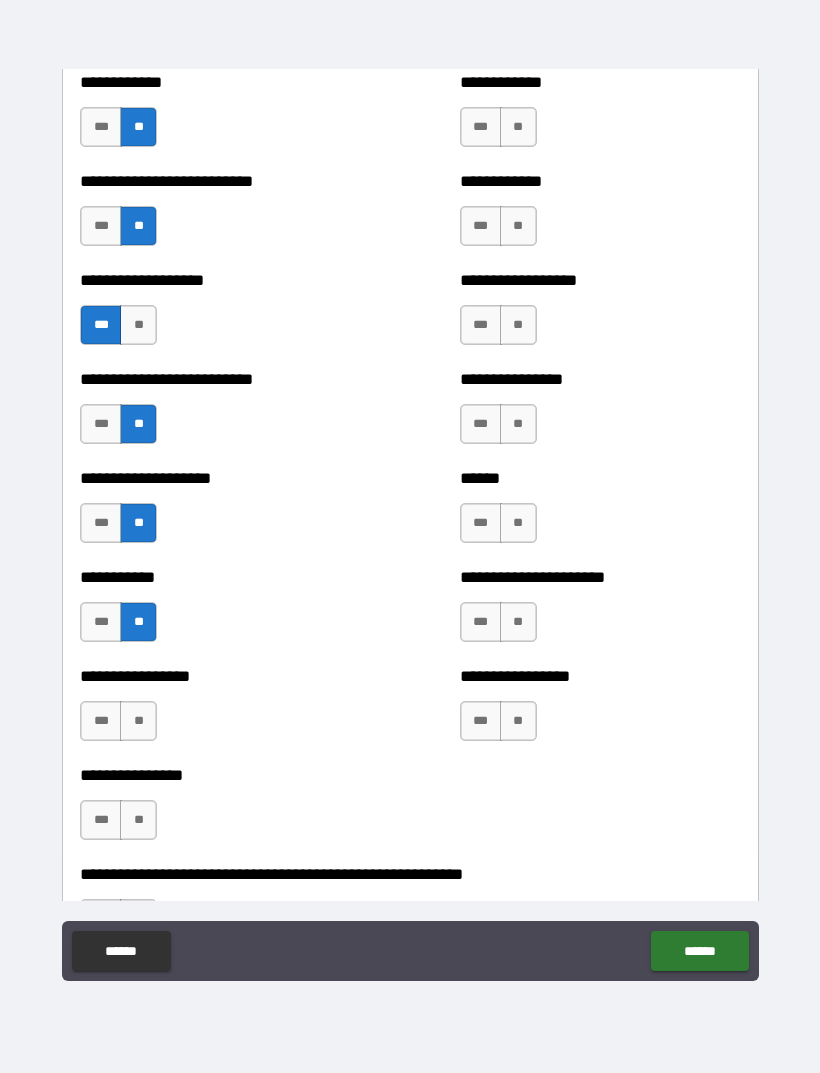 click on "**" at bounding box center (138, 721) 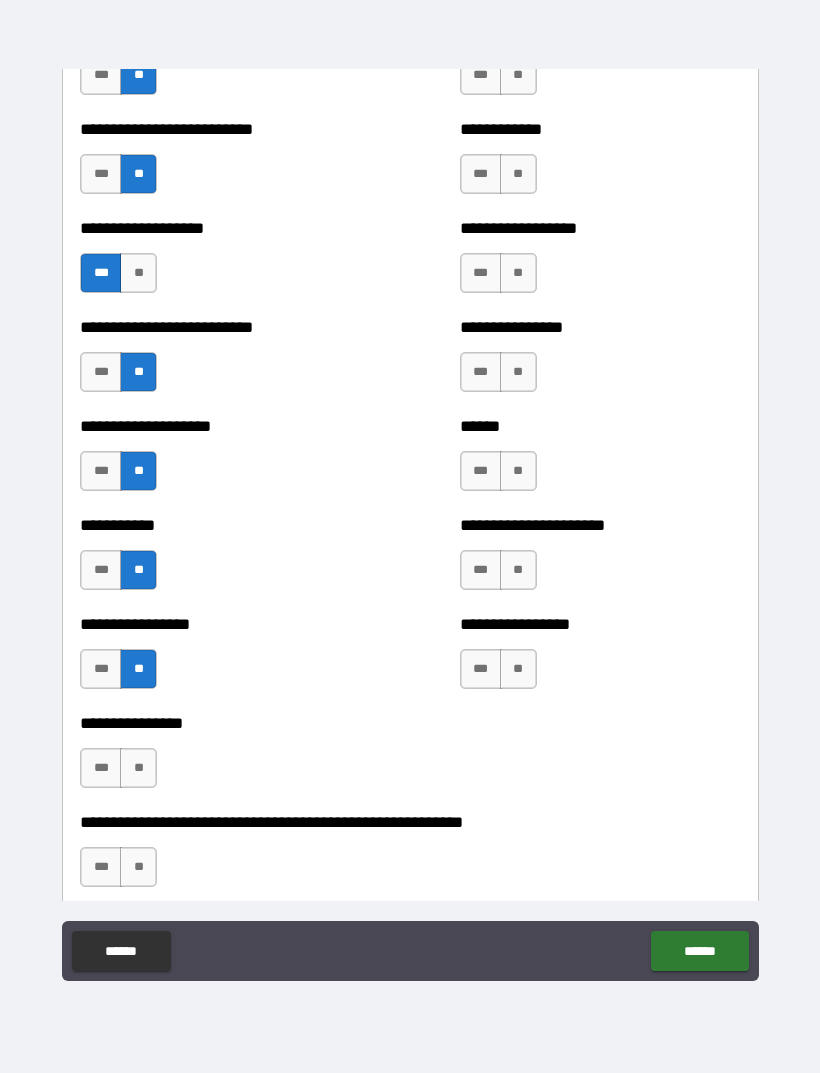 scroll, scrollTop: 5620, scrollLeft: 0, axis: vertical 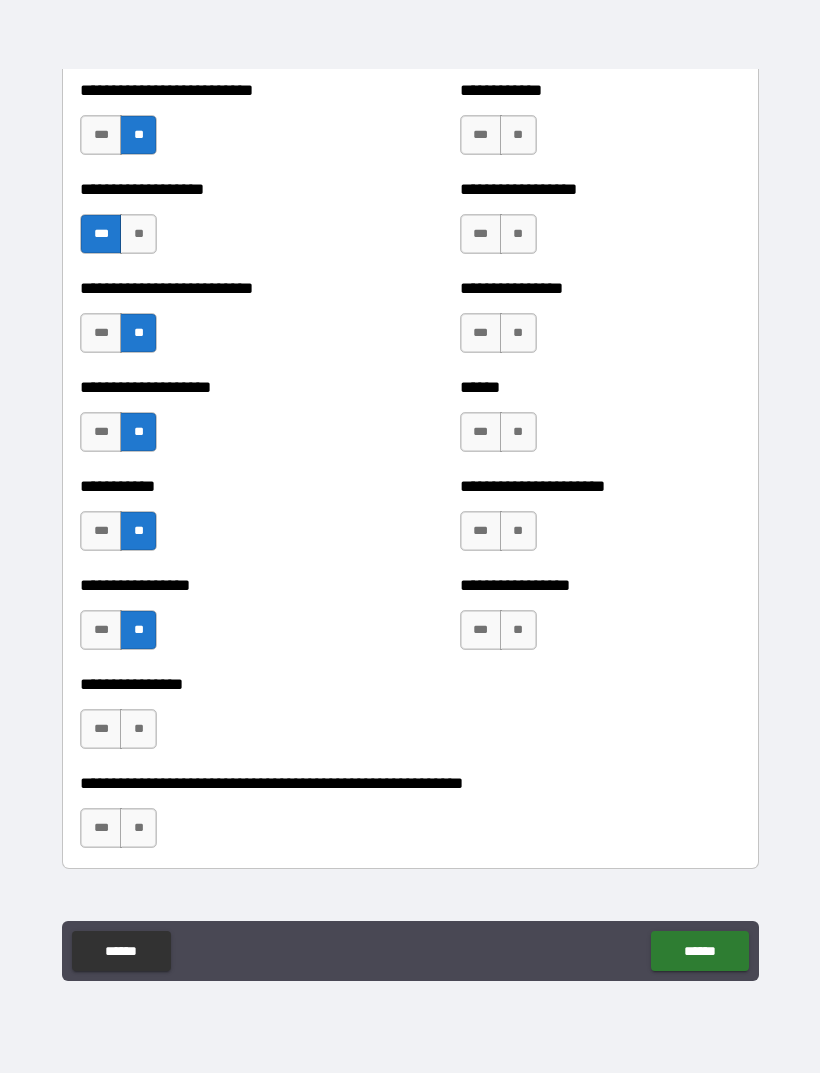 click on "**" at bounding box center (138, 729) 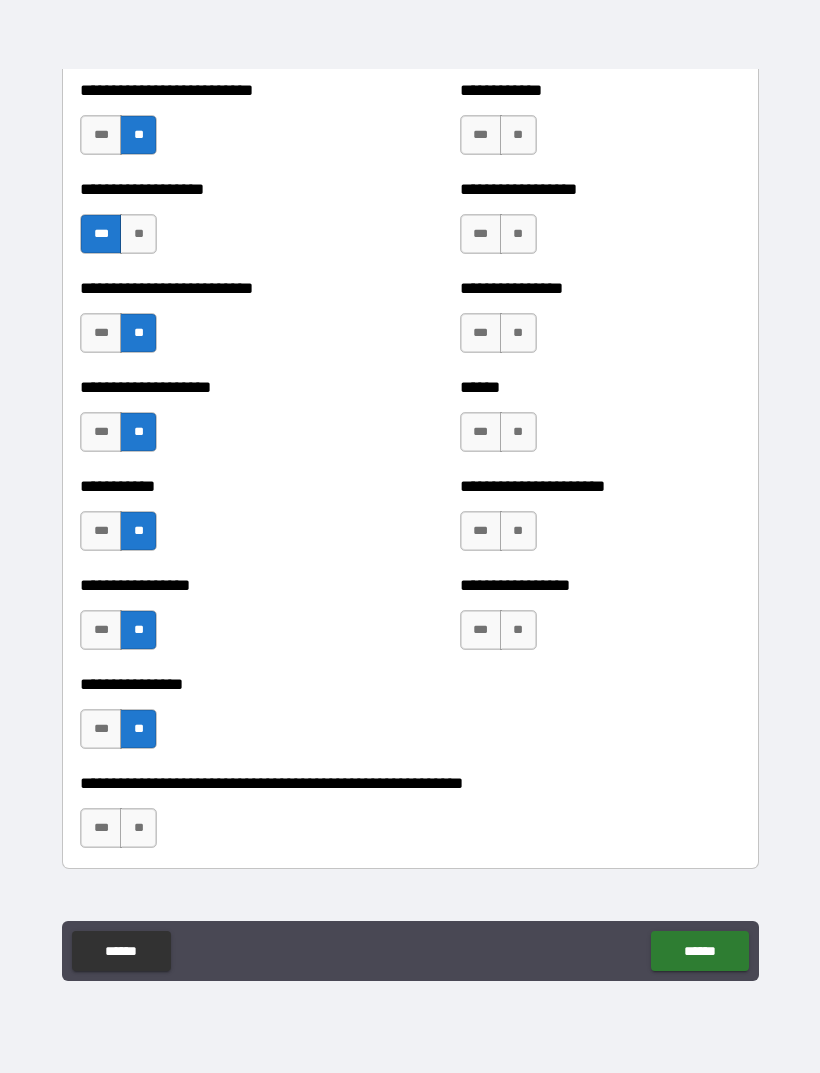 click on "**" at bounding box center (138, 828) 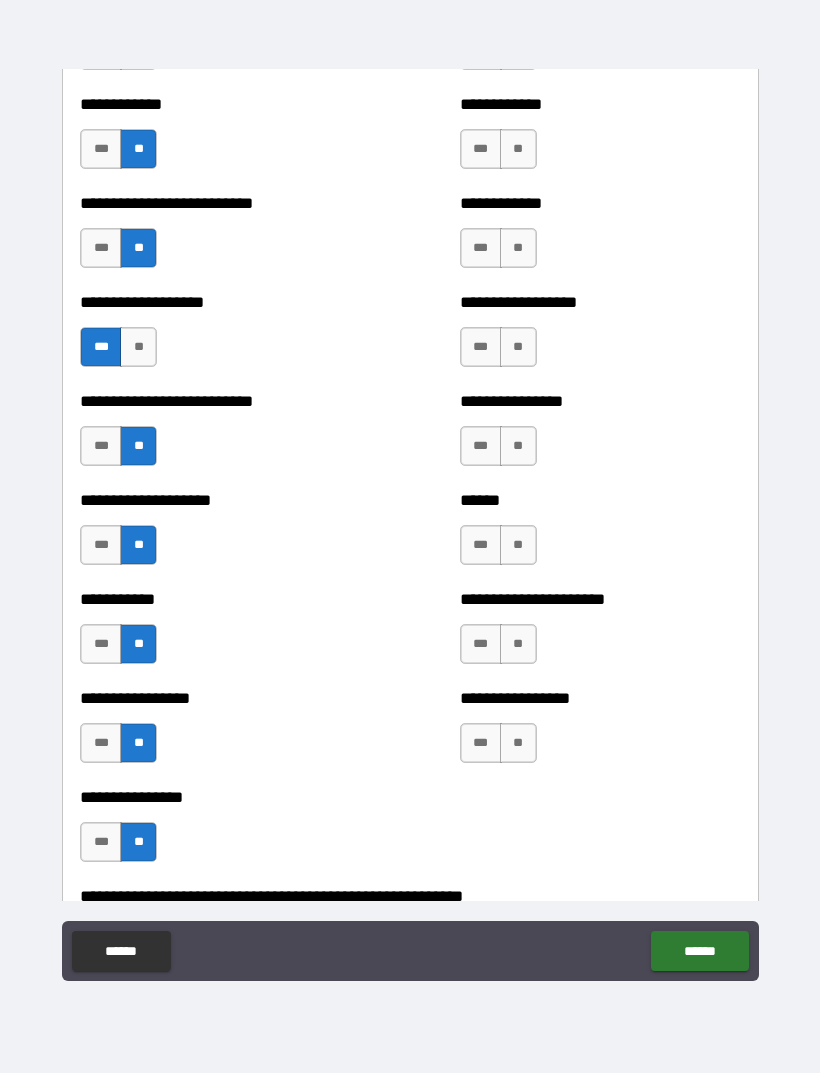 scroll, scrollTop: 5505, scrollLeft: 0, axis: vertical 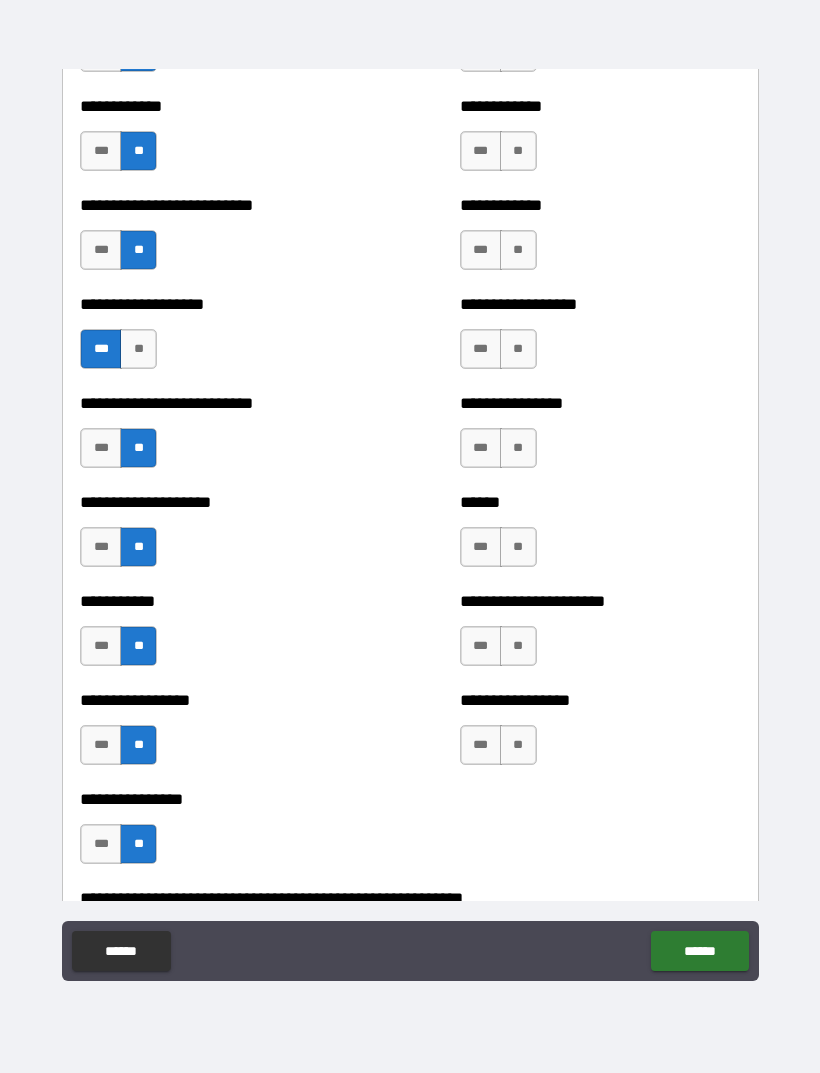 click on "**" at bounding box center [518, 745] 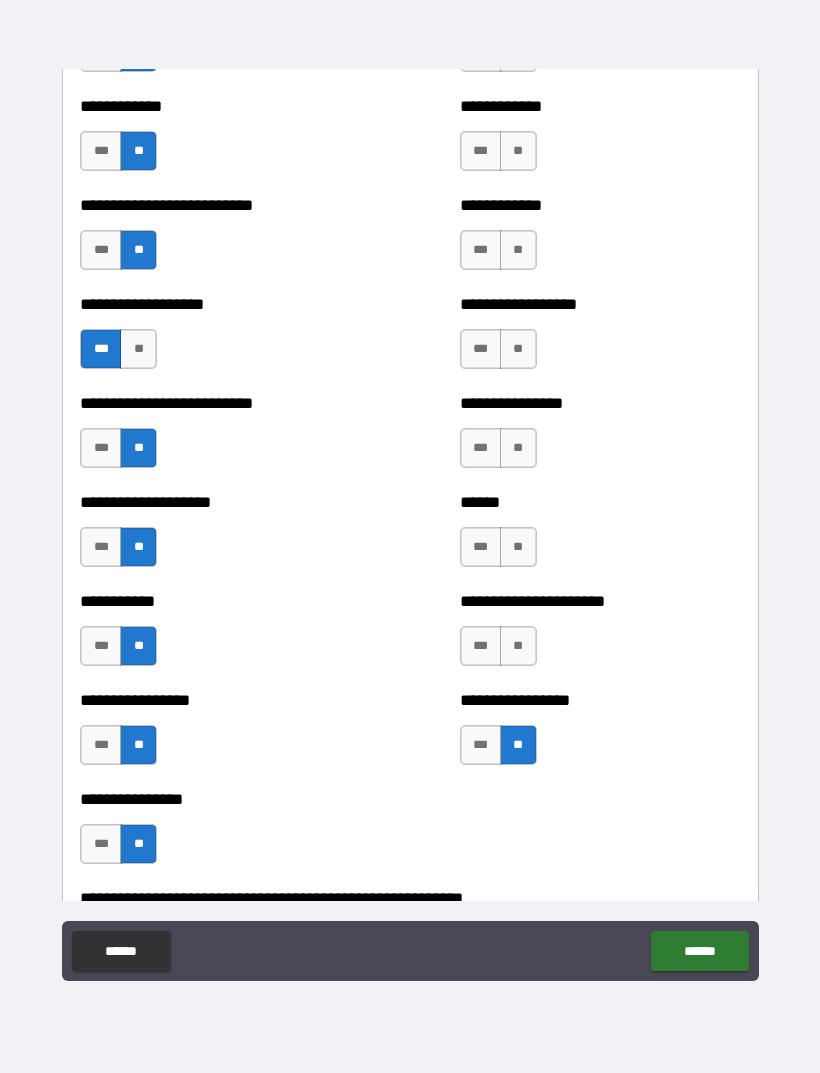 click on "**" at bounding box center (518, 646) 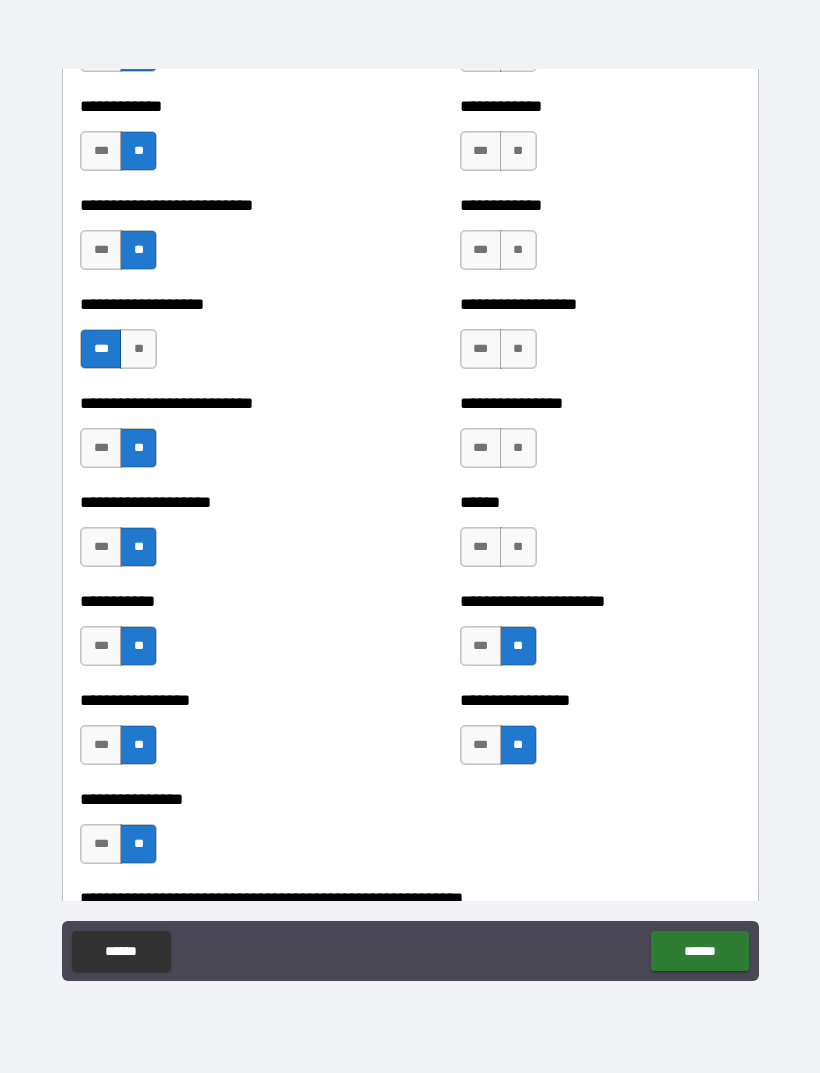 click on "**" at bounding box center [518, 547] 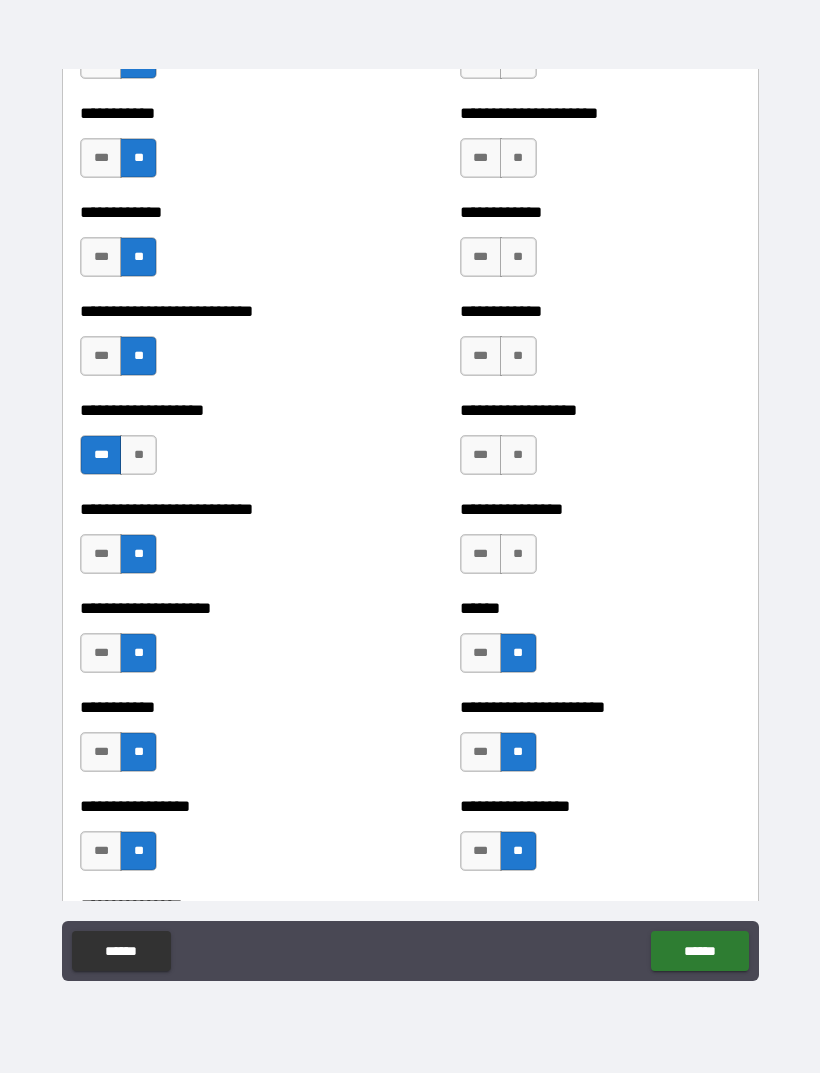scroll, scrollTop: 5398, scrollLeft: 0, axis: vertical 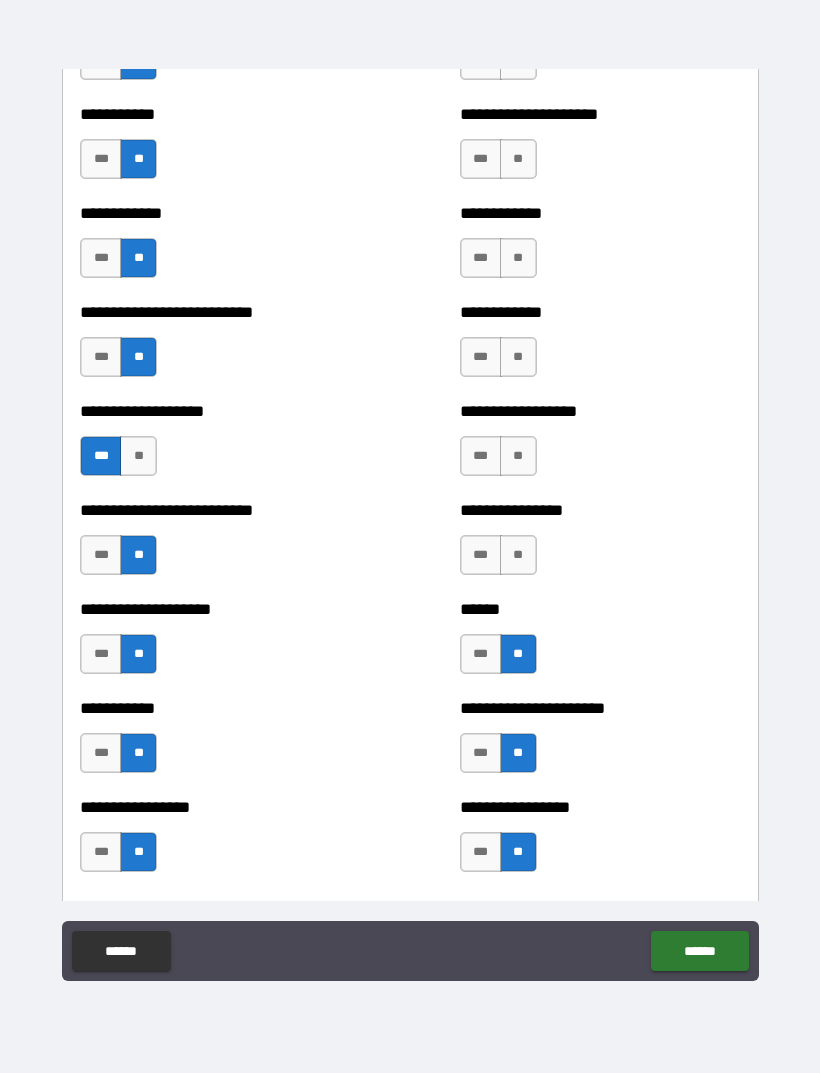 click on "**" at bounding box center [518, 555] 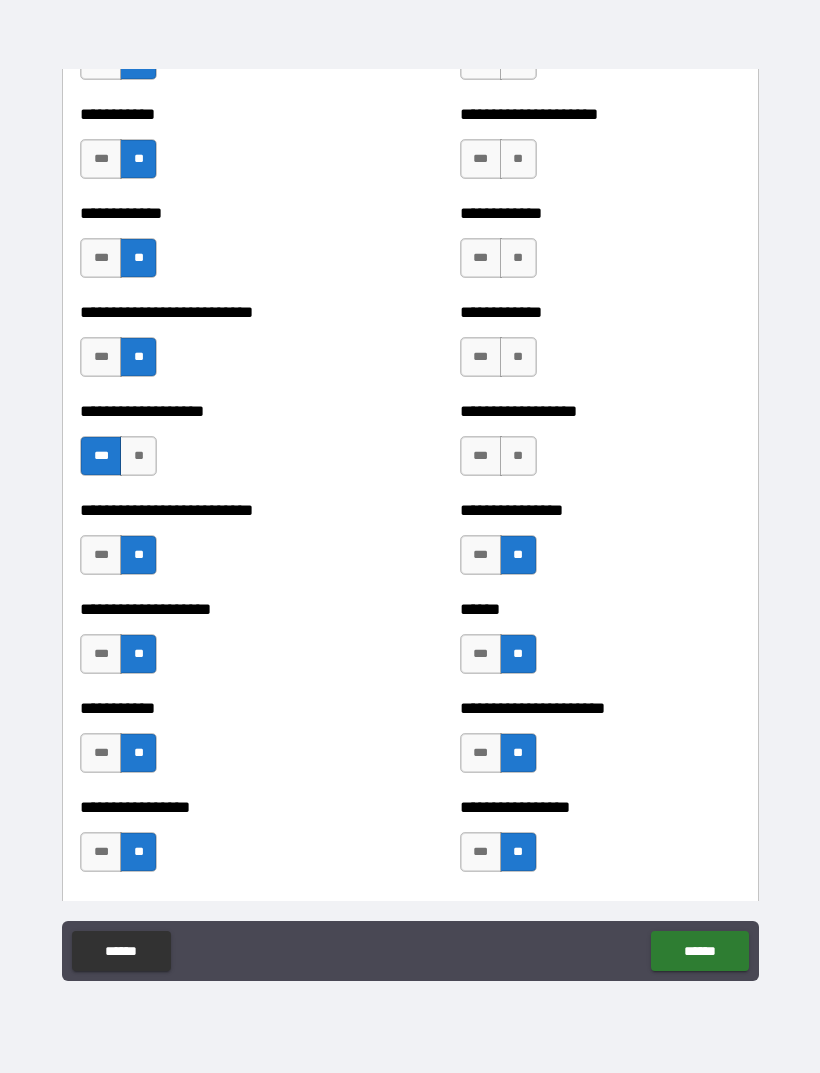 click on "**" at bounding box center [518, 456] 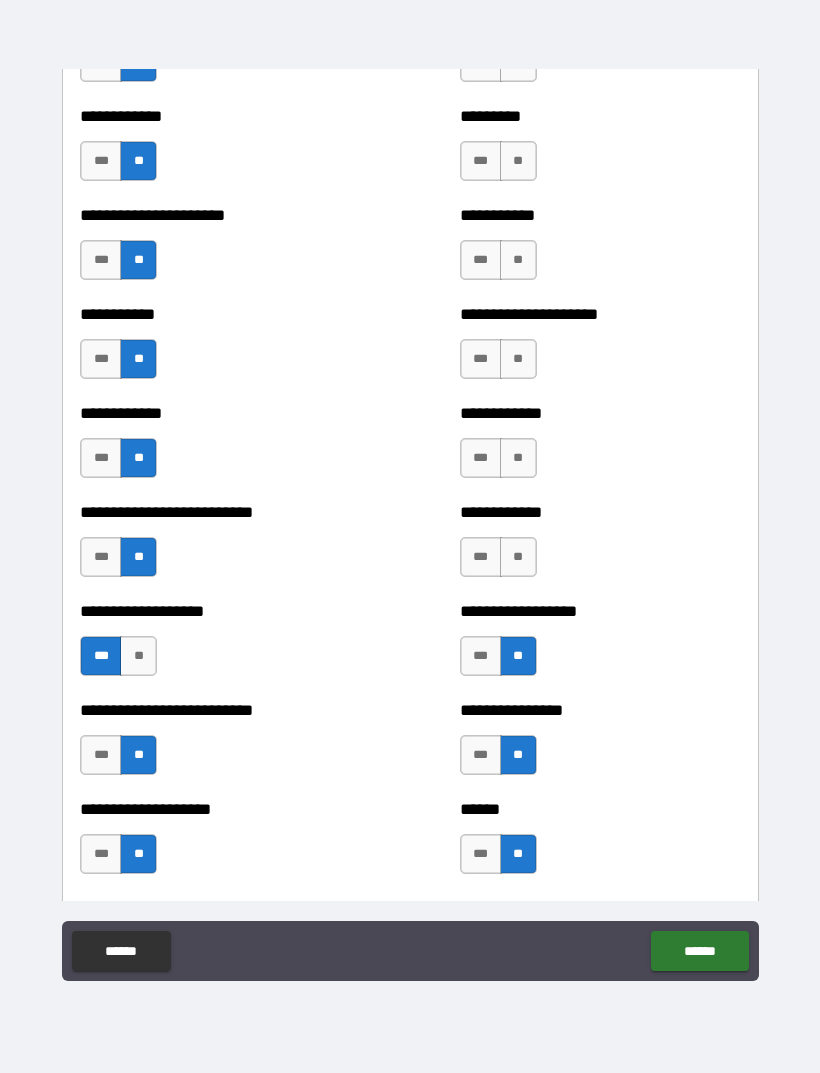 scroll, scrollTop: 5186, scrollLeft: 0, axis: vertical 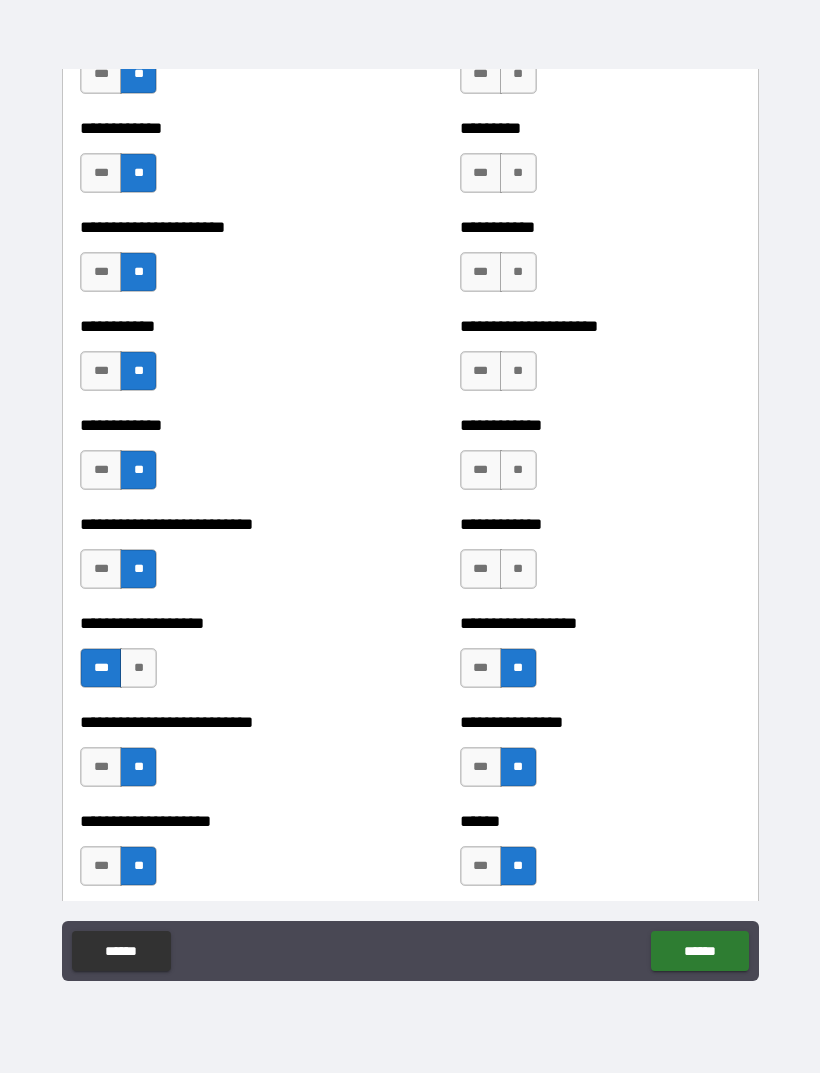 click on "**" at bounding box center [518, 569] 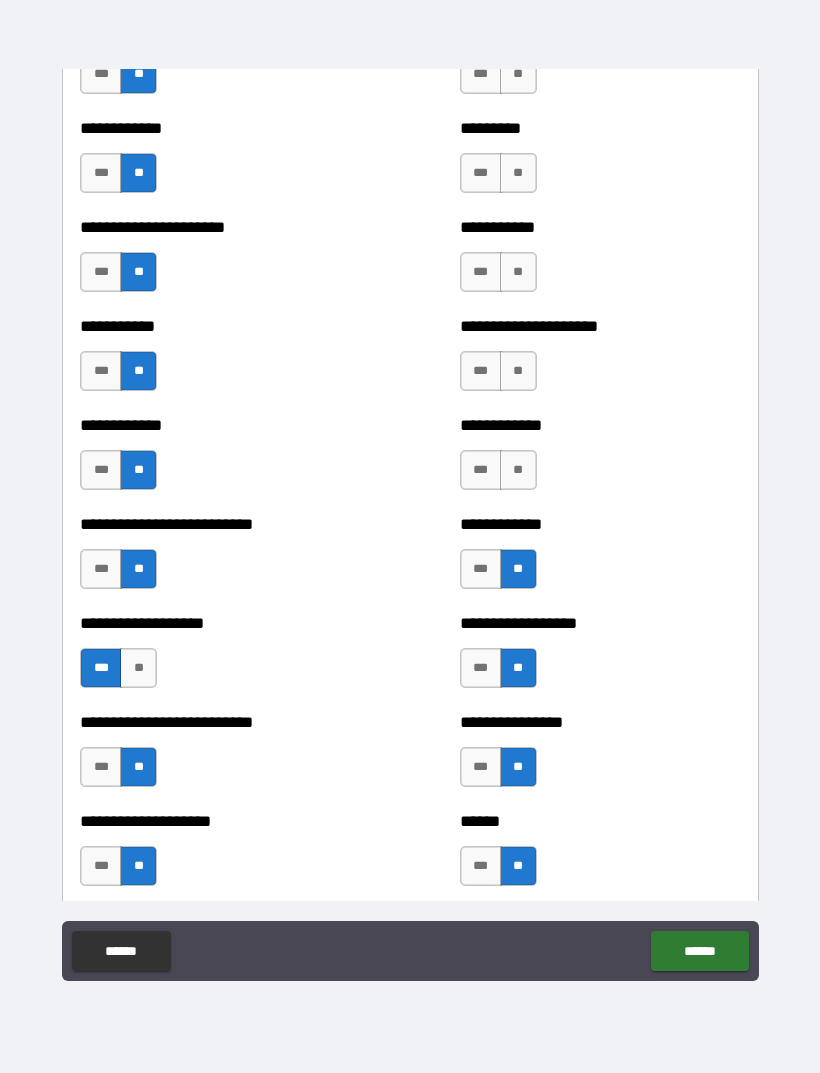 click on "**" at bounding box center [518, 470] 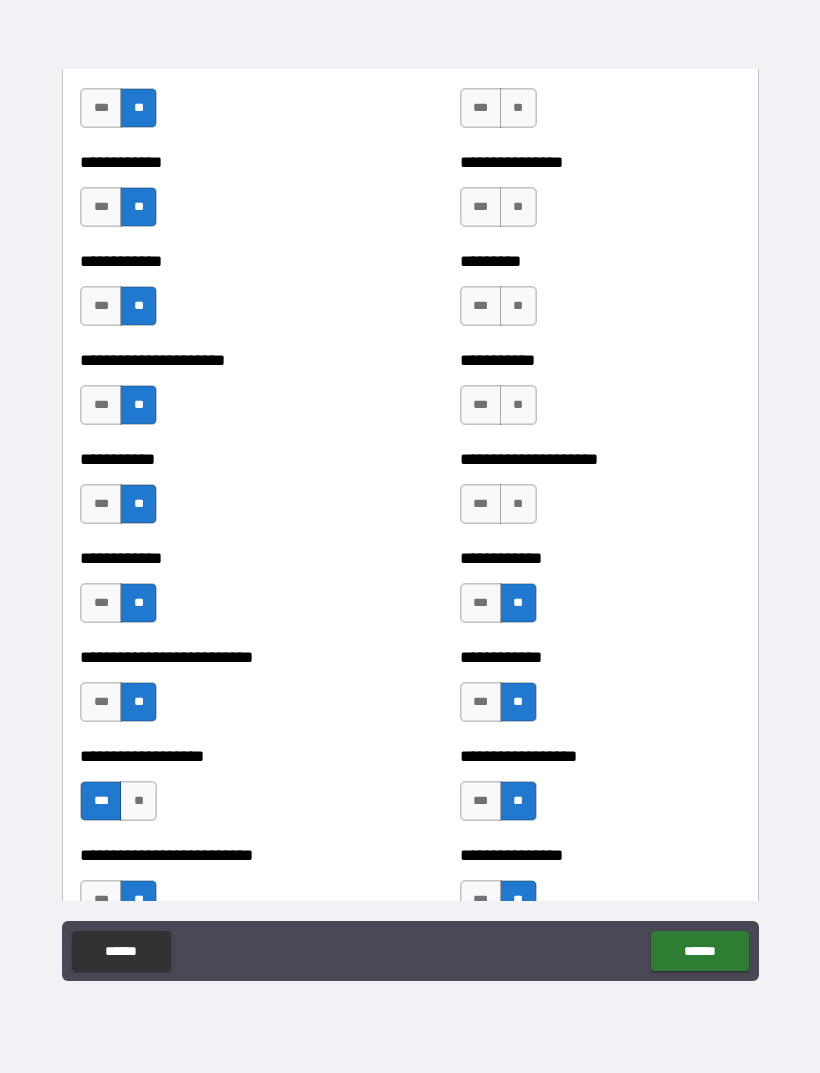 scroll, scrollTop: 5047, scrollLeft: 0, axis: vertical 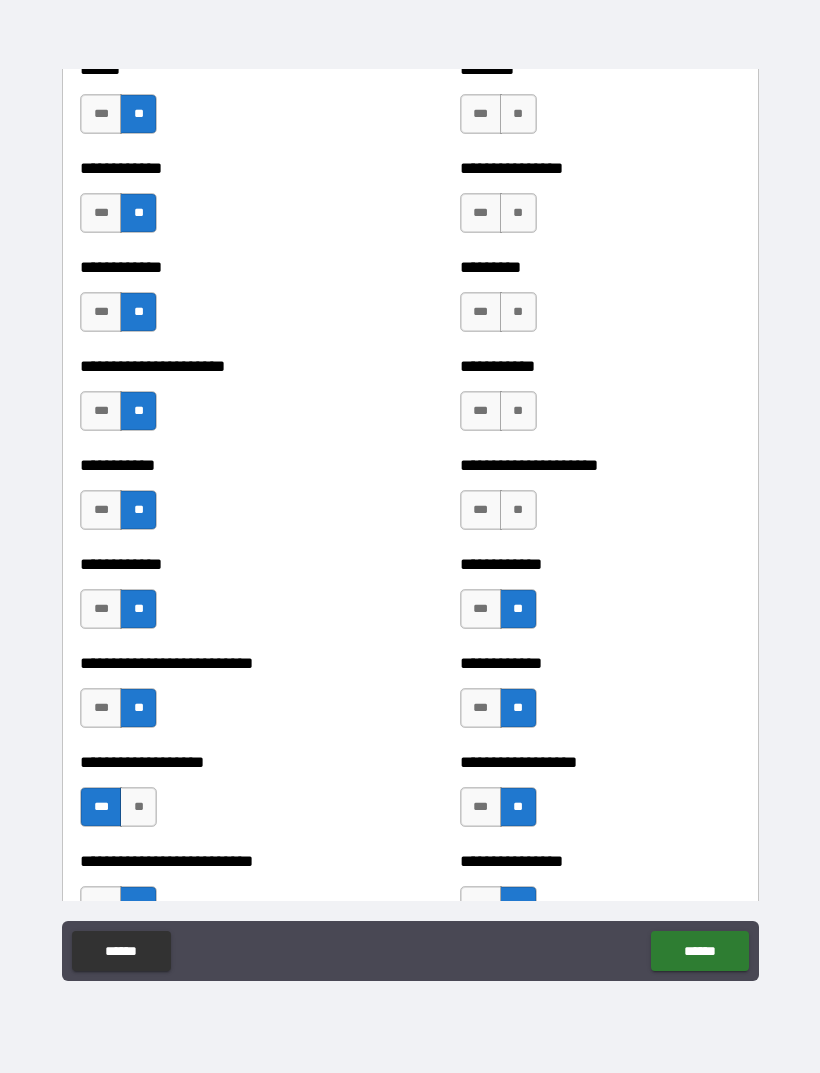 click on "**" at bounding box center [518, 510] 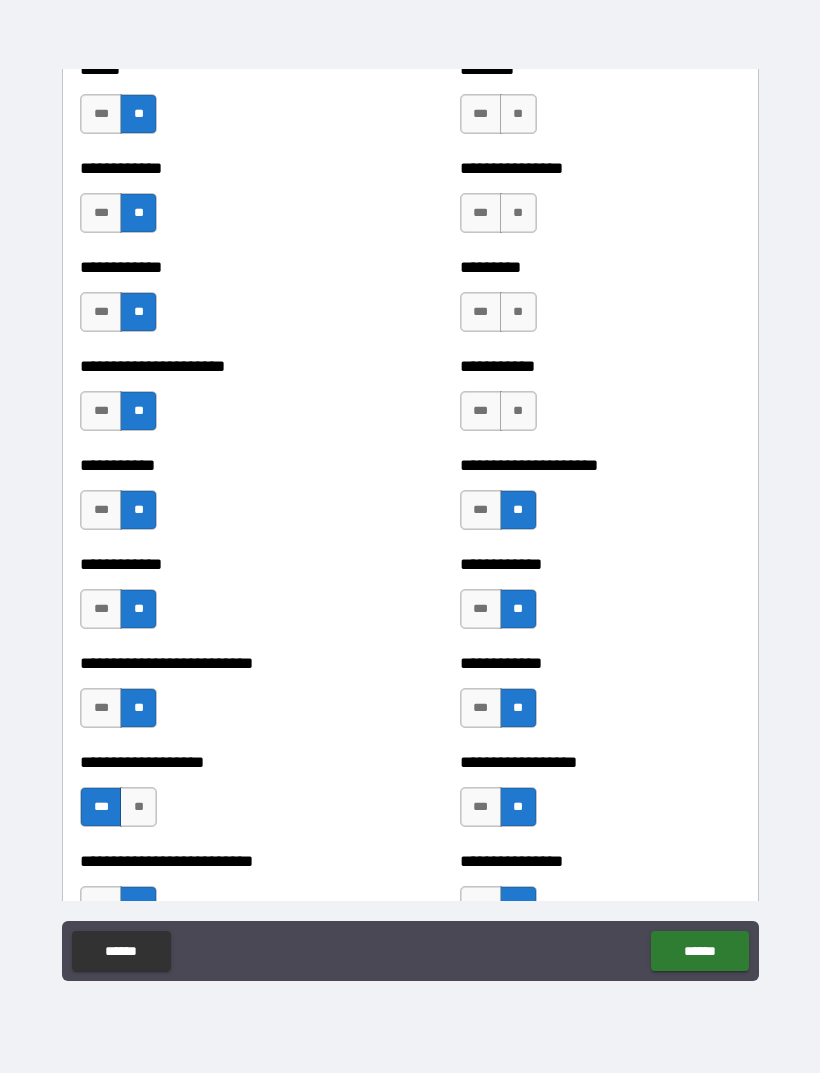 click on "**" at bounding box center (518, 411) 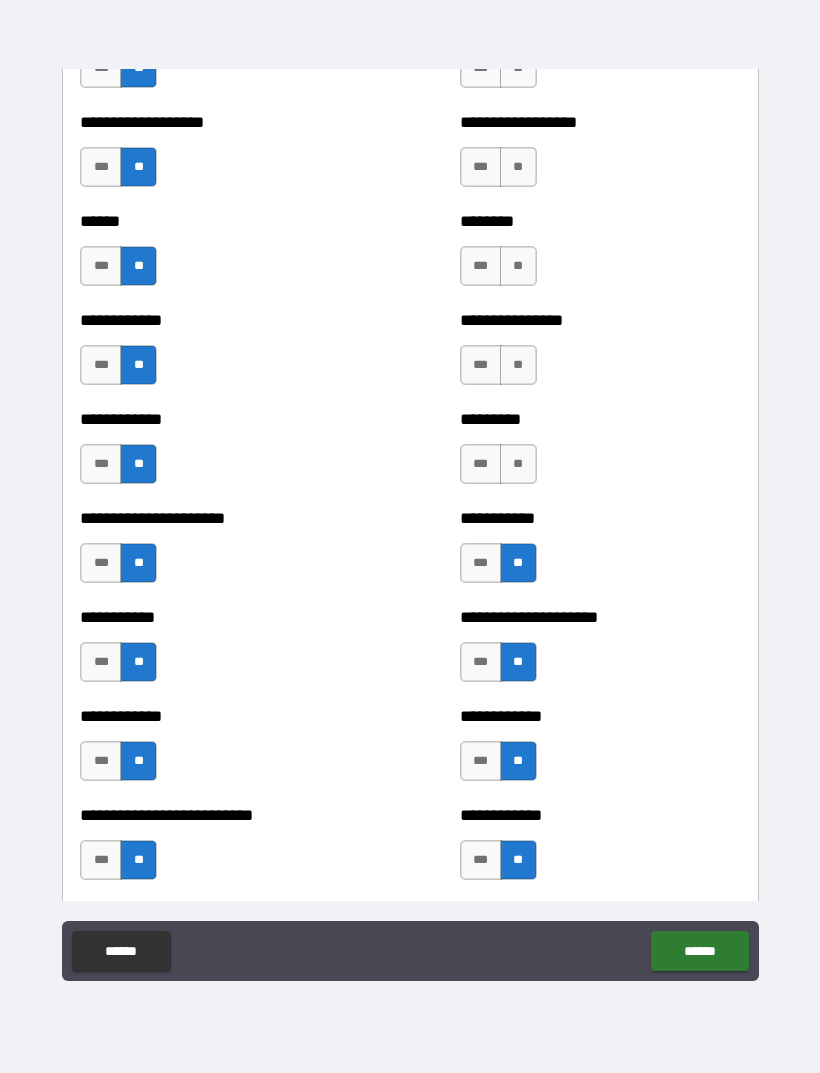 scroll, scrollTop: 4894, scrollLeft: 0, axis: vertical 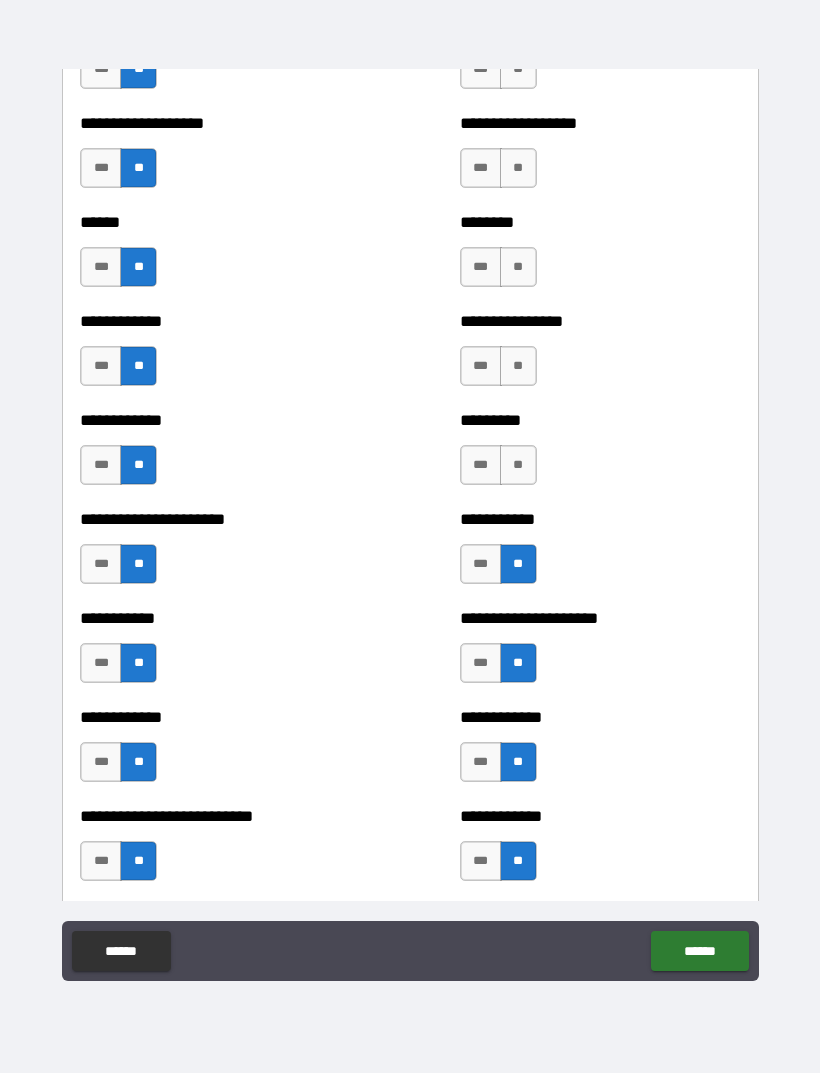 click on "***" at bounding box center [481, 564] 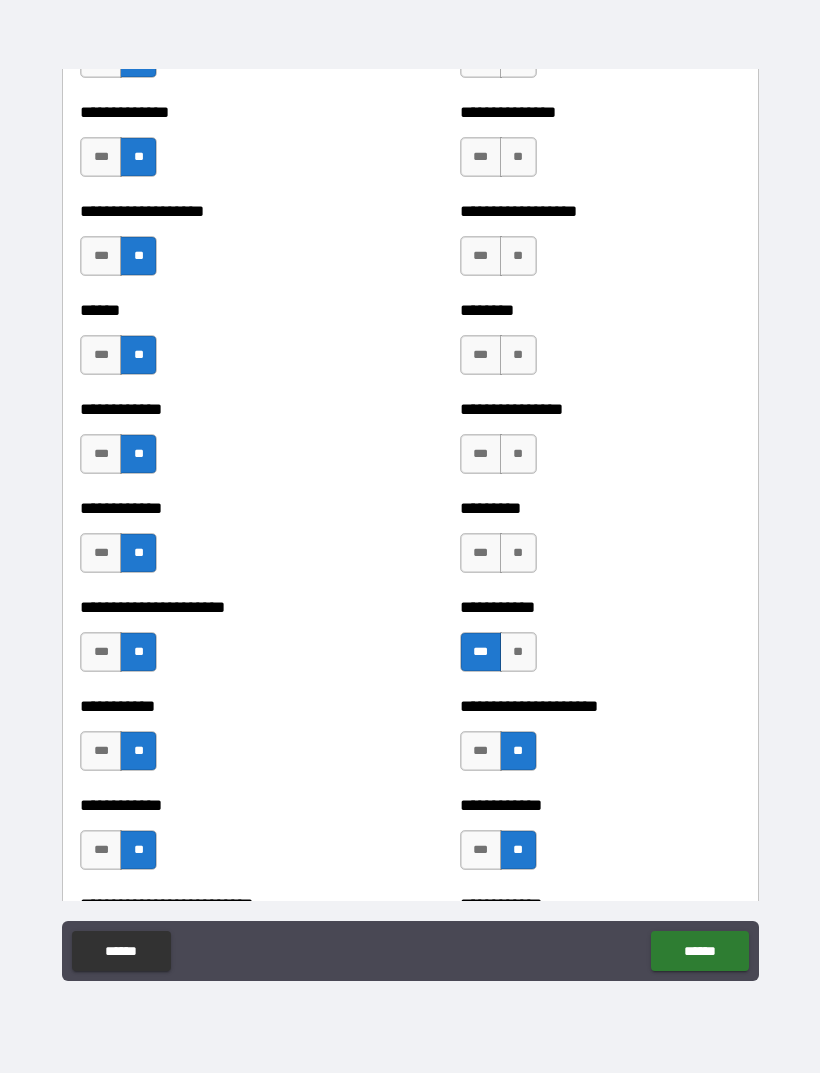 scroll, scrollTop: 4803, scrollLeft: 0, axis: vertical 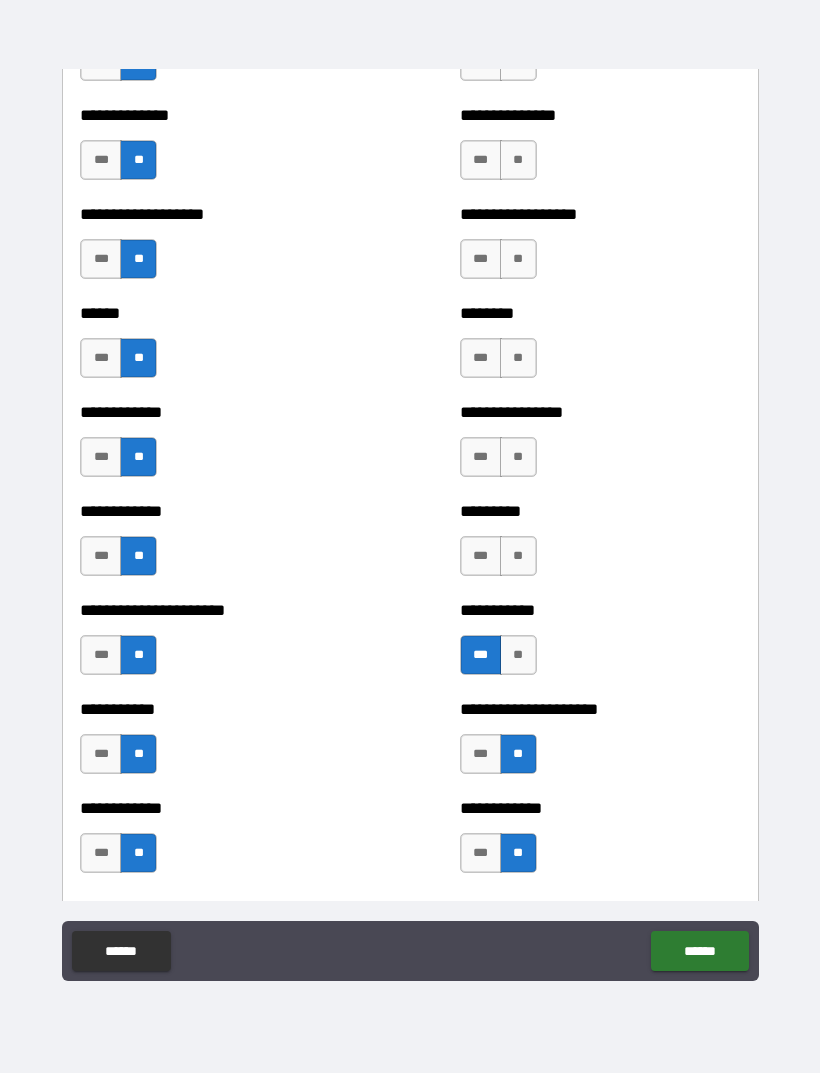 click on "**" at bounding box center [518, 556] 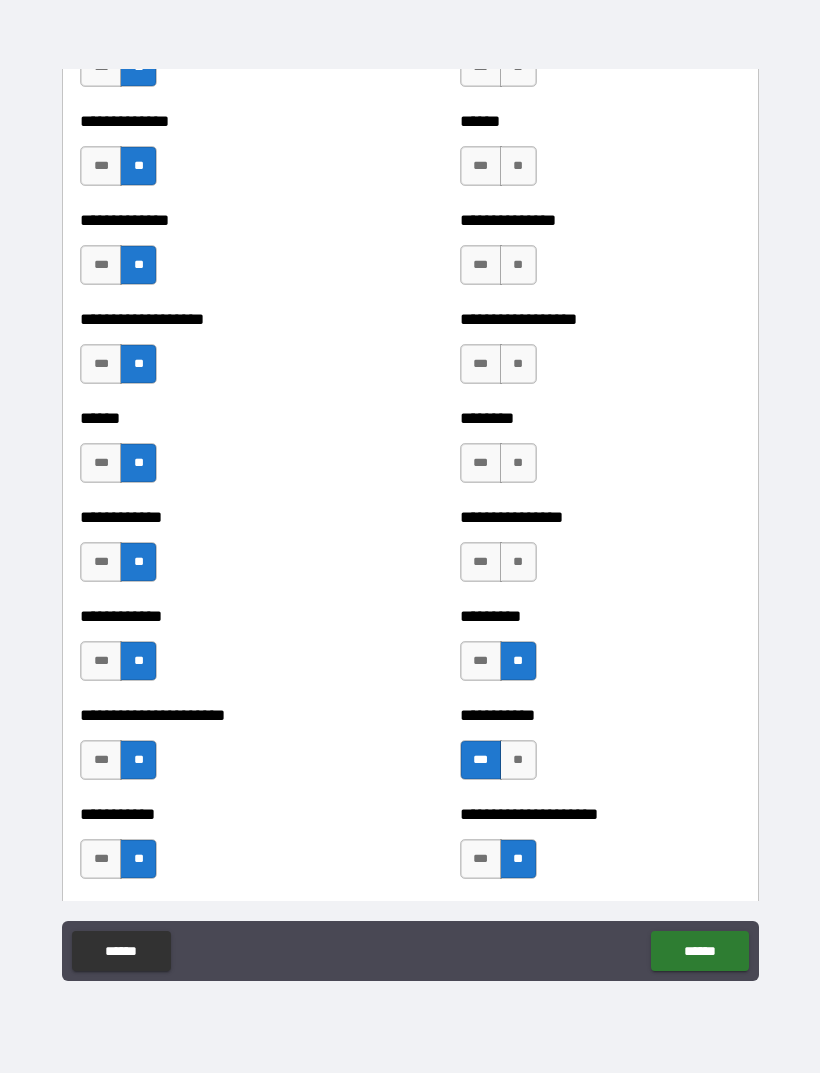 click on "**" at bounding box center [518, 562] 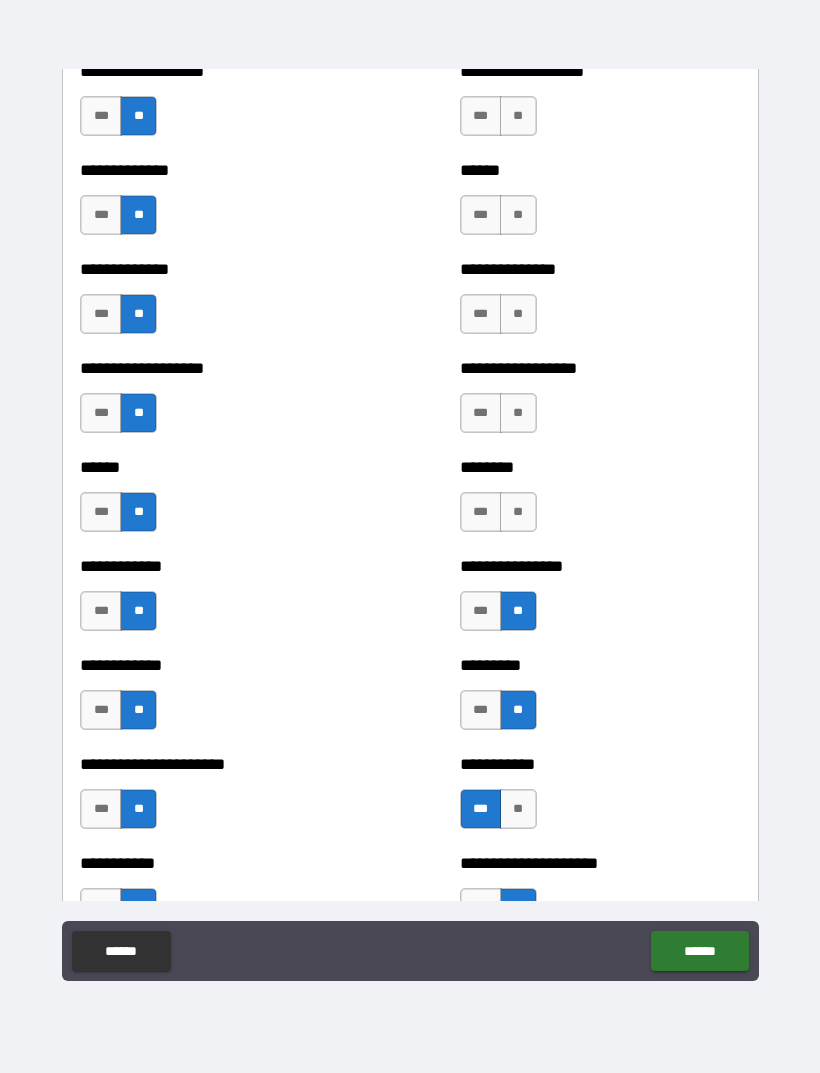 scroll, scrollTop: 4630, scrollLeft: 0, axis: vertical 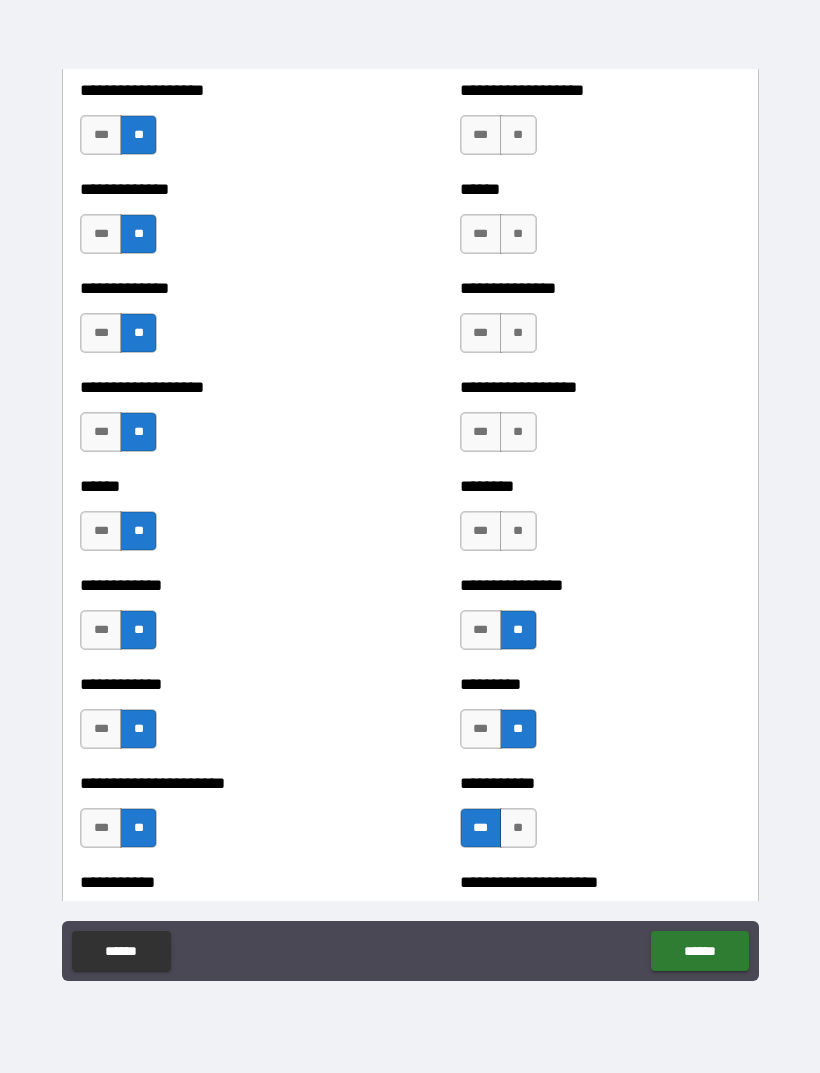 click on "**" at bounding box center (518, 531) 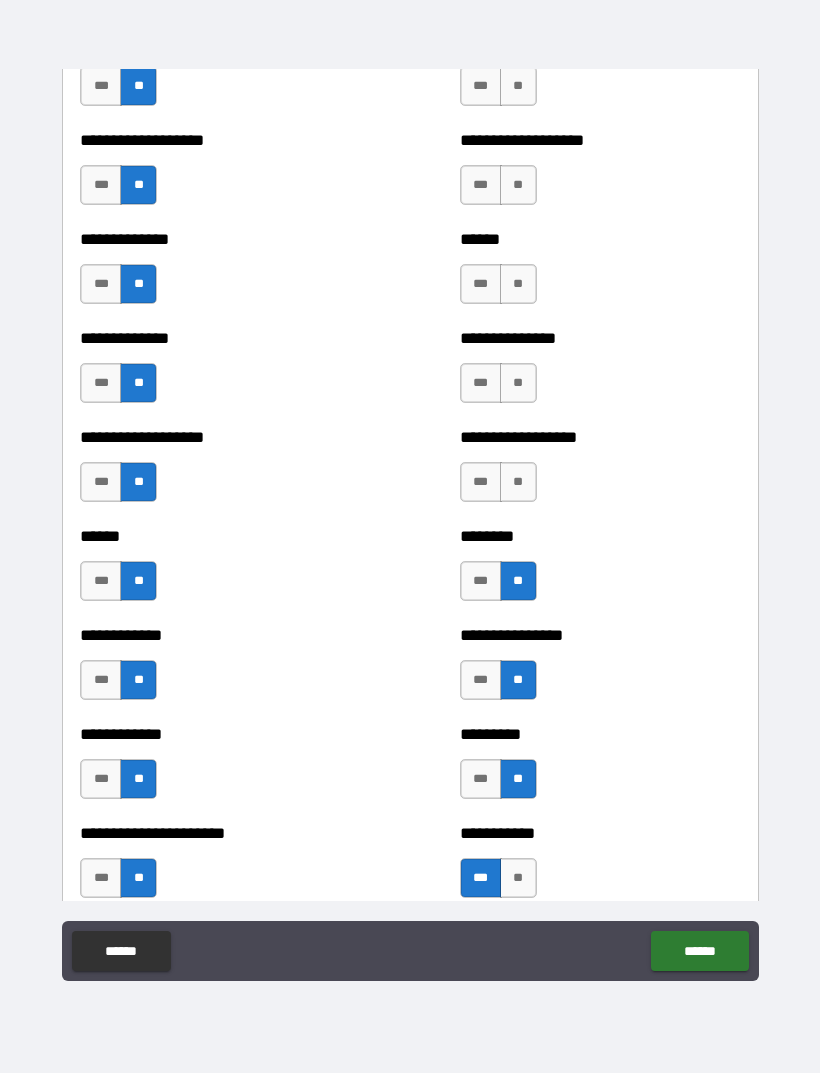 scroll, scrollTop: 4557, scrollLeft: 0, axis: vertical 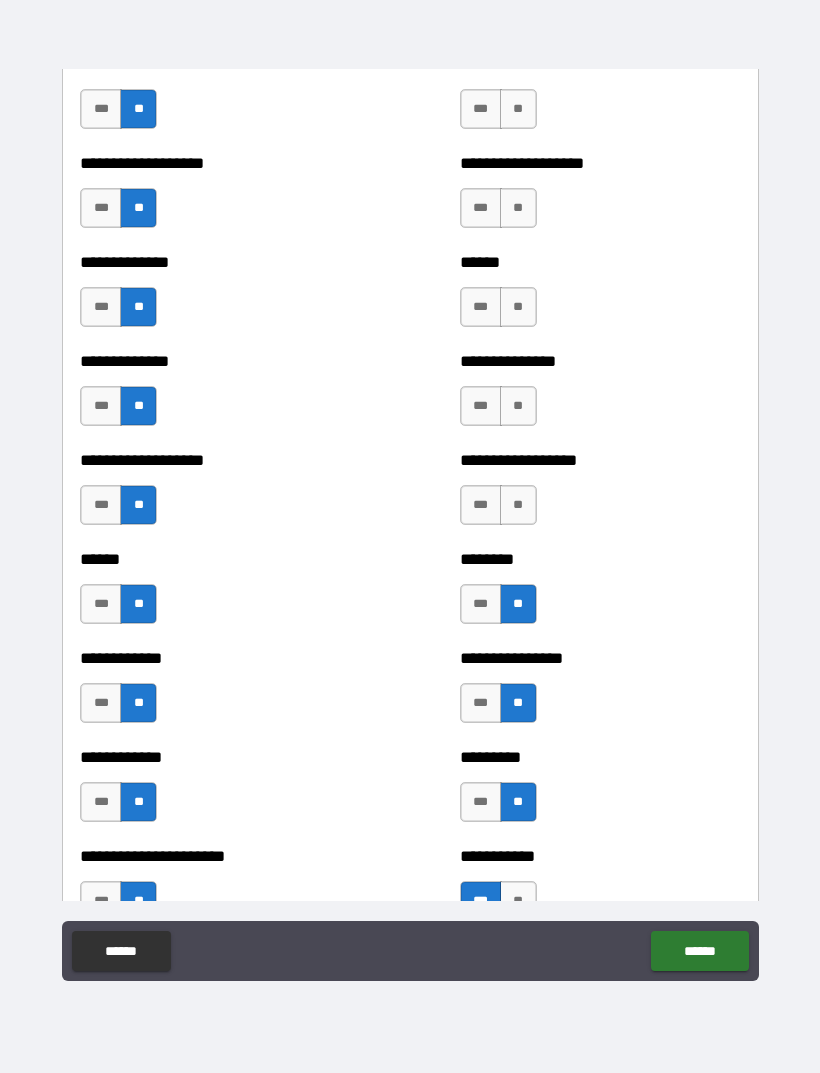 click on "**" at bounding box center (518, 505) 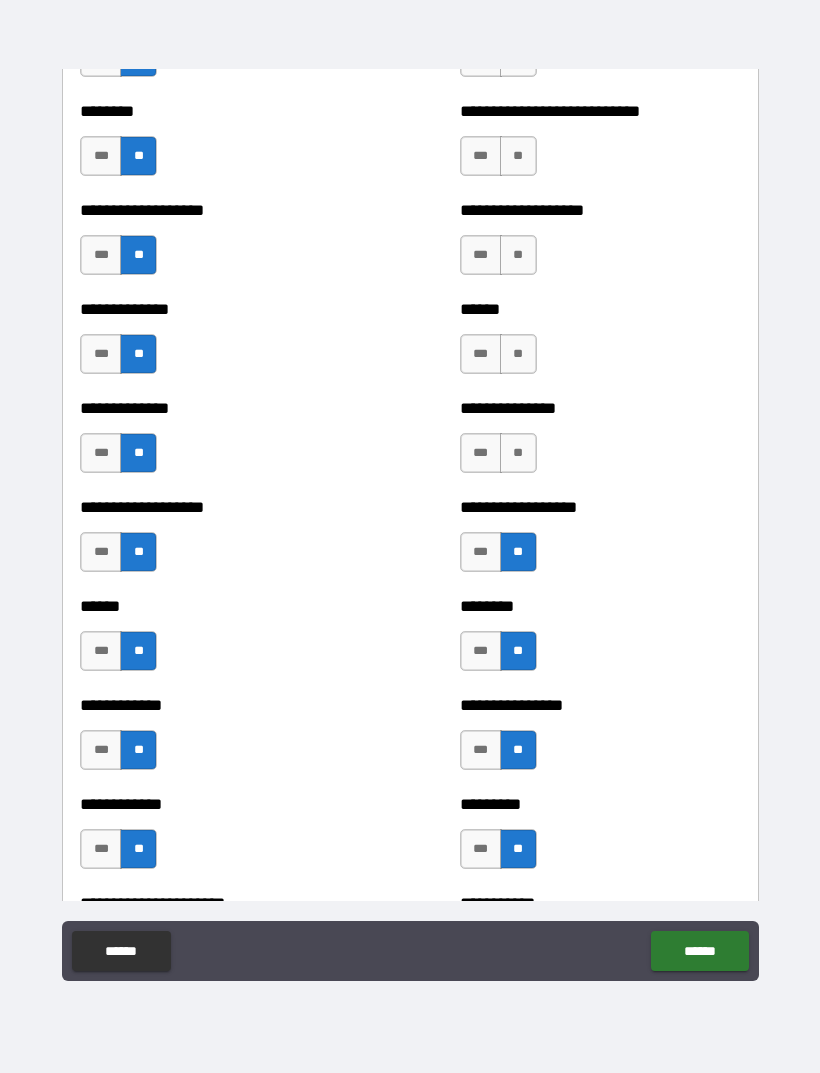 scroll, scrollTop: 4494, scrollLeft: 0, axis: vertical 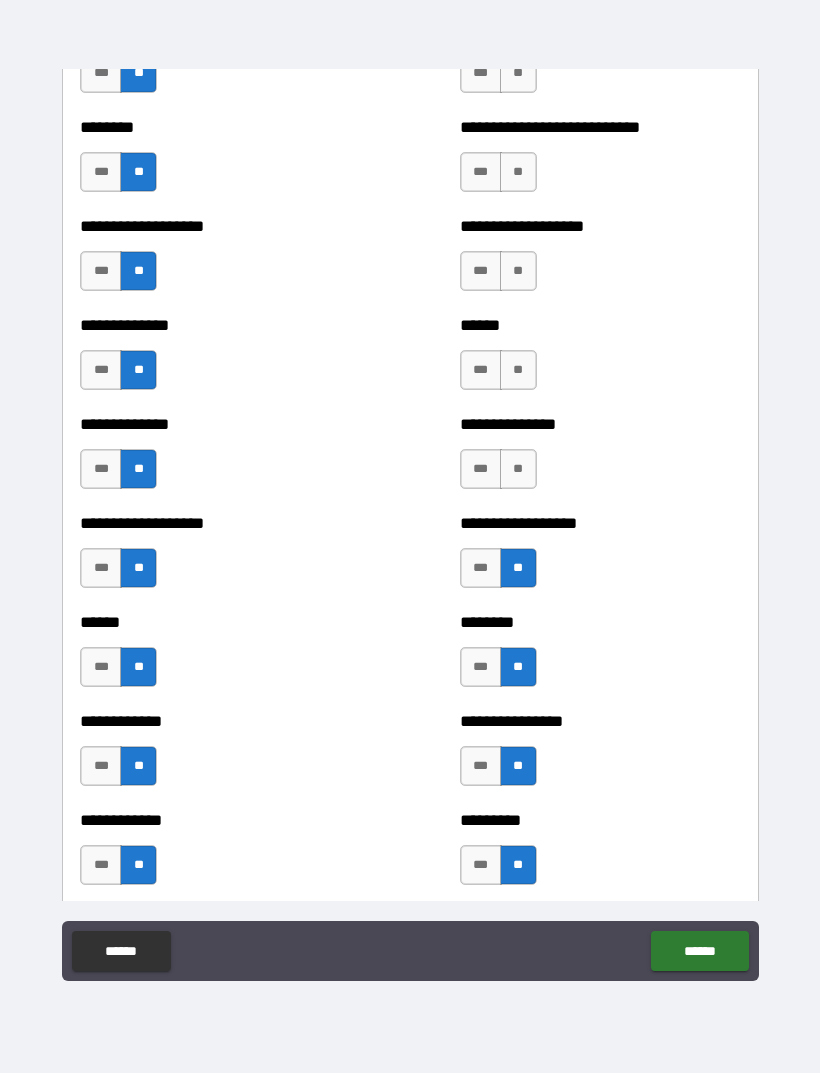 click on "**" at bounding box center [518, 469] 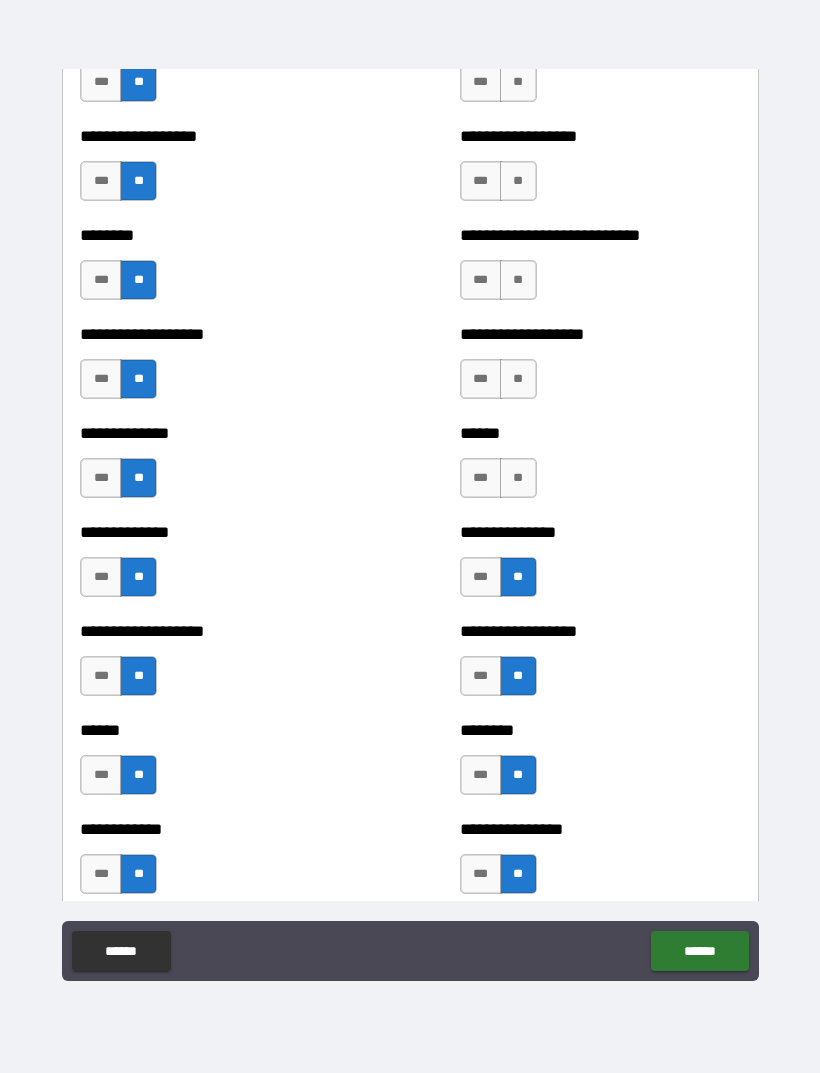 click on "**" at bounding box center [518, 478] 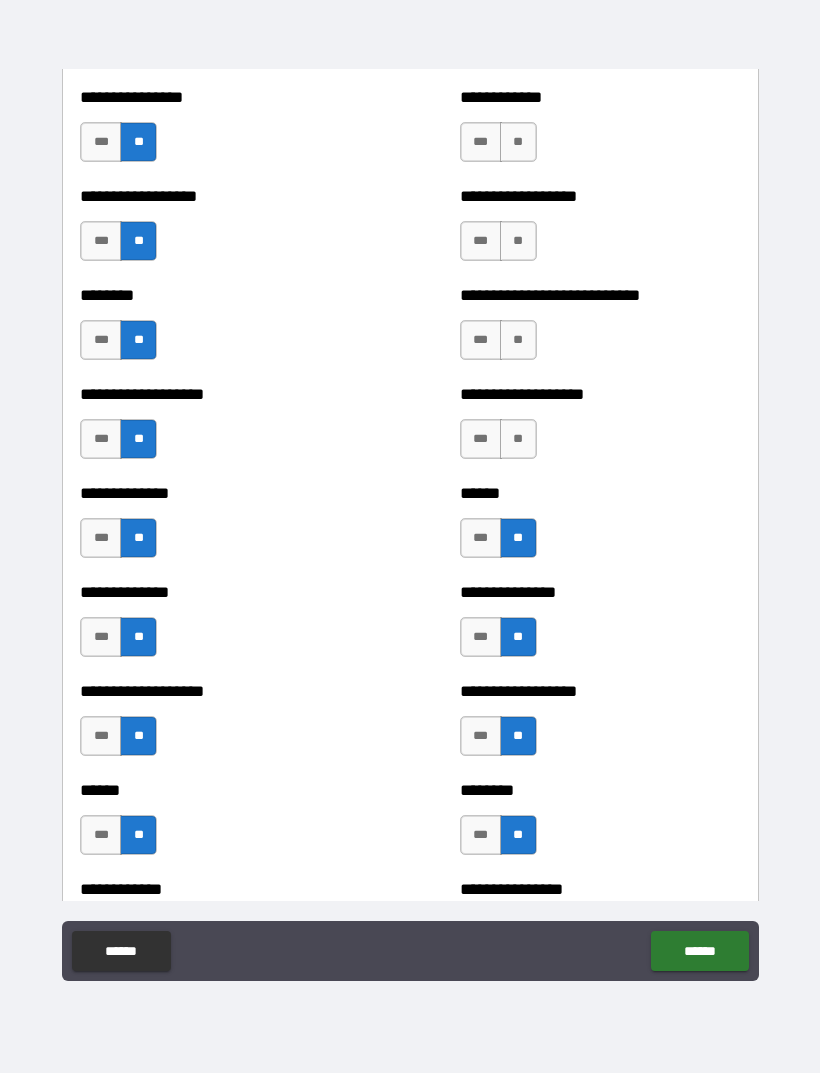 scroll, scrollTop: 4280, scrollLeft: 0, axis: vertical 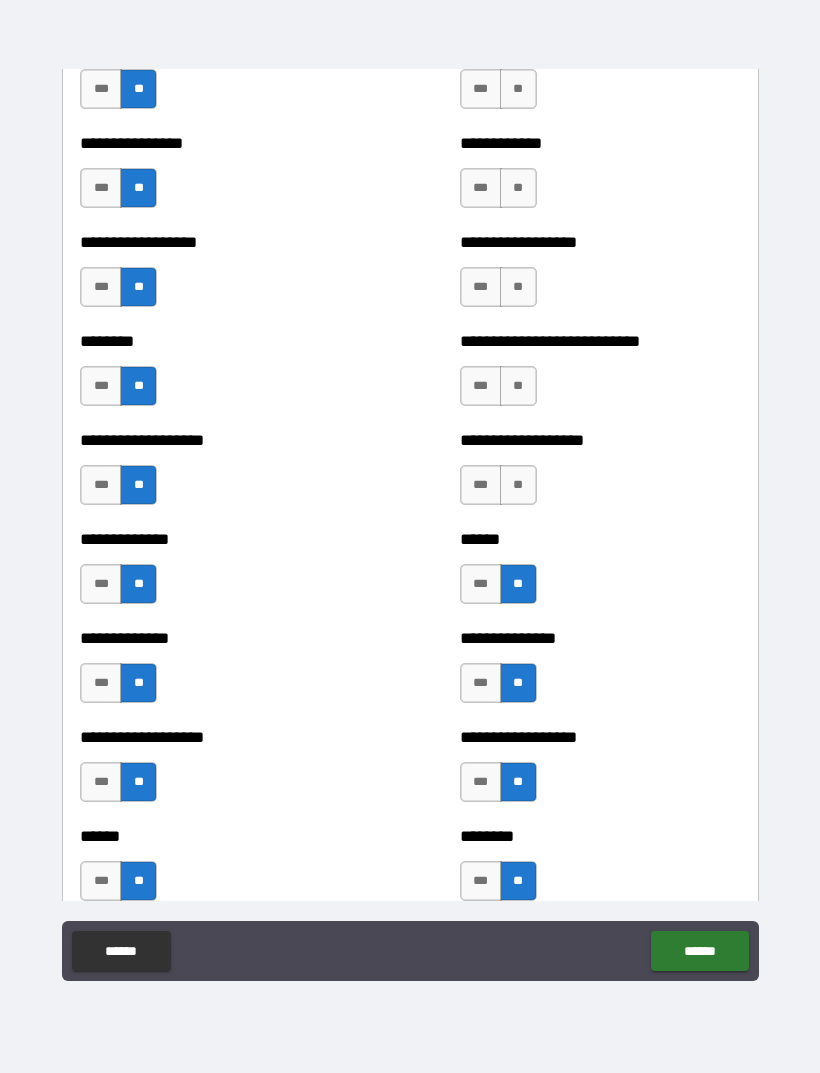 click on "**" at bounding box center [518, 485] 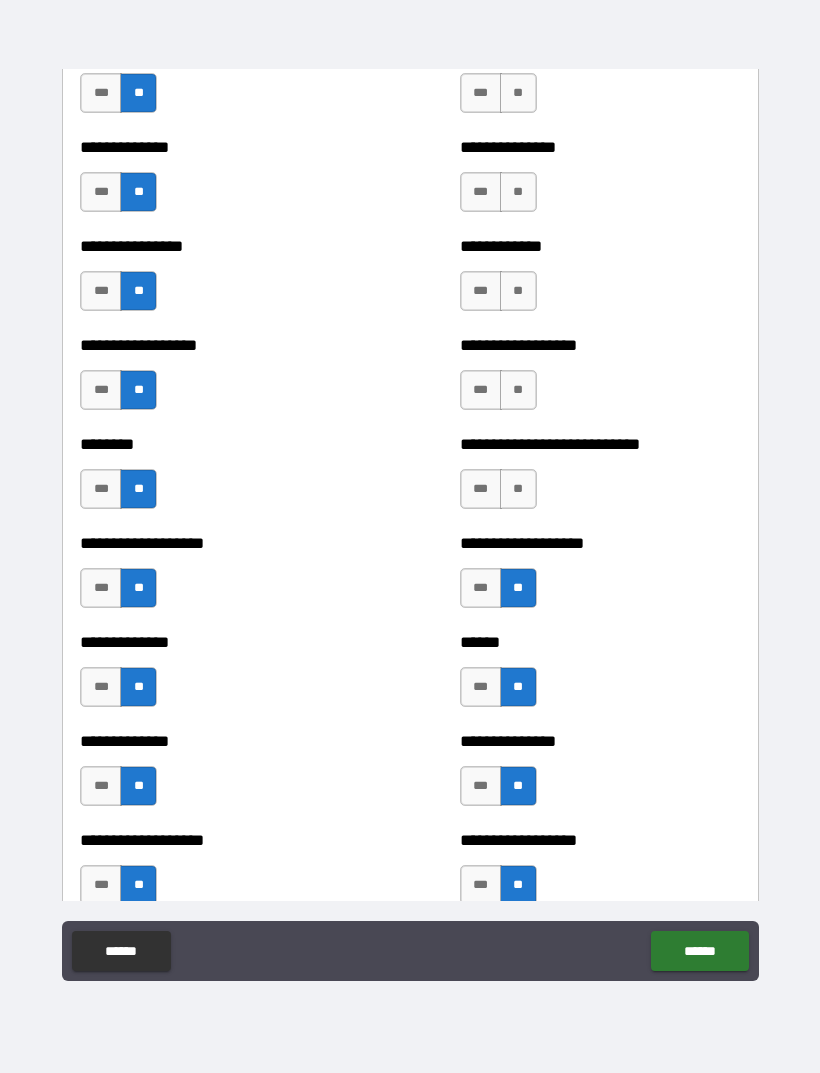 scroll, scrollTop: 4176, scrollLeft: 0, axis: vertical 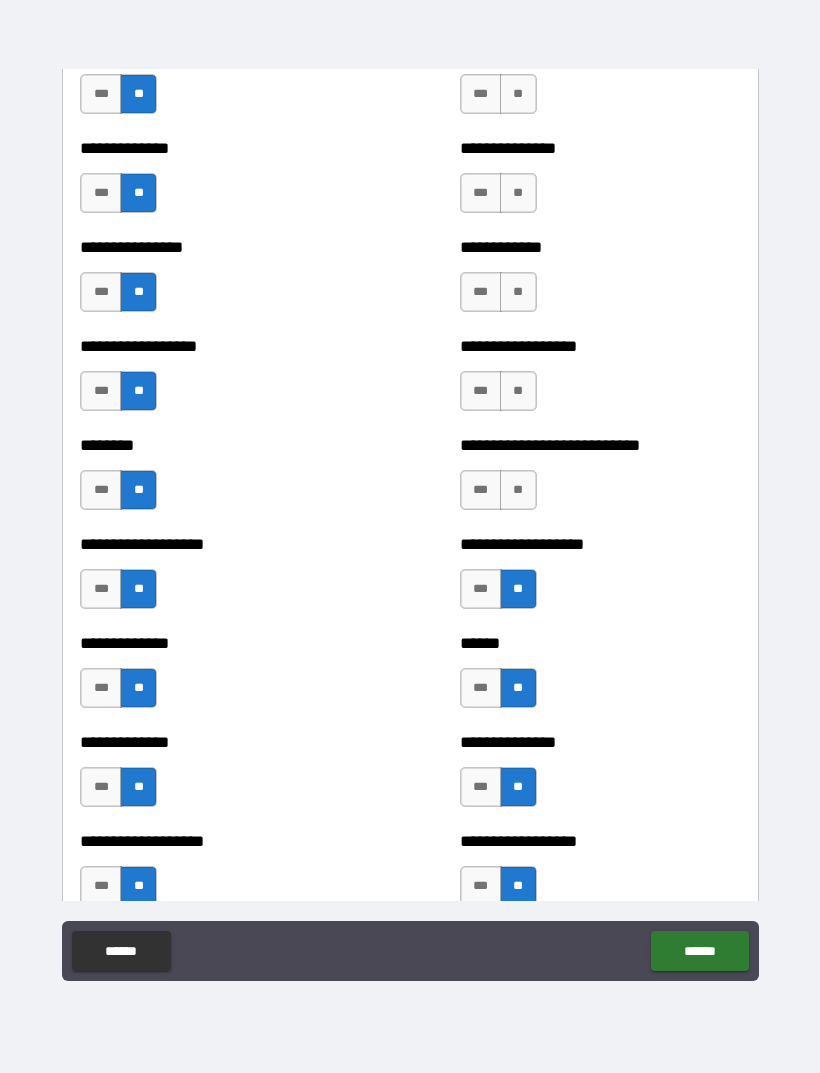 click on "***" at bounding box center (481, 589) 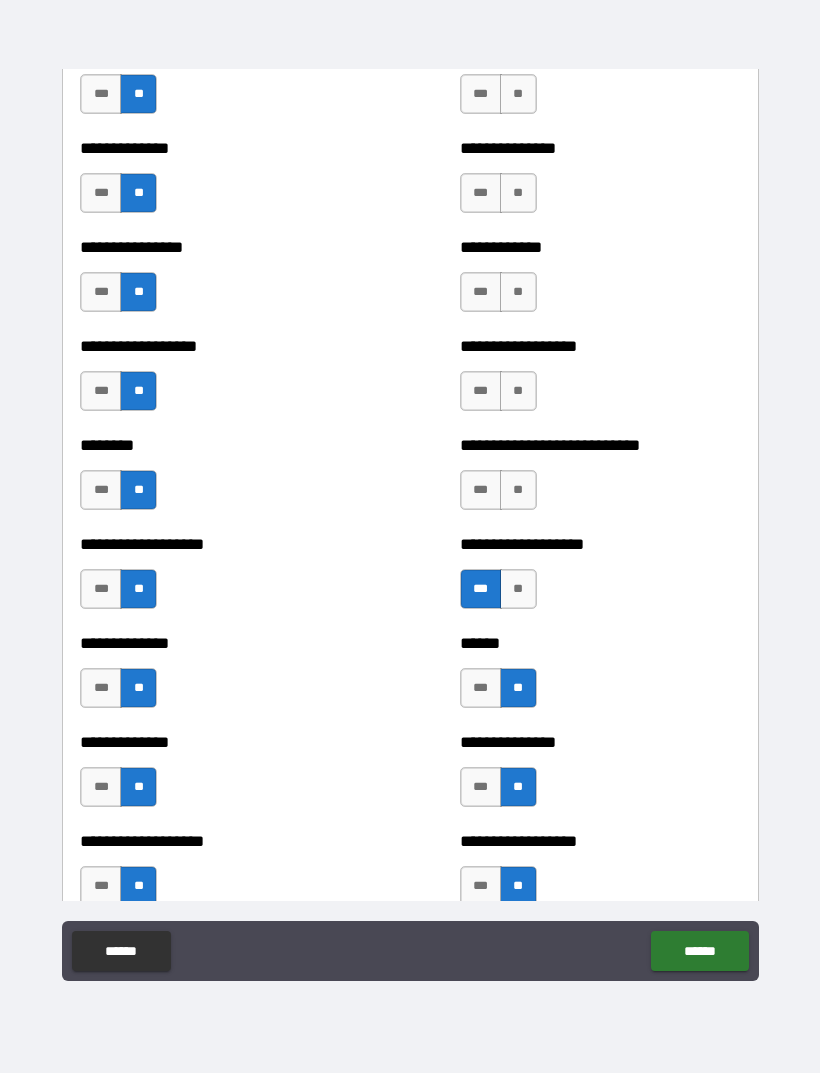 scroll, scrollTop: 4118, scrollLeft: 0, axis: vertical 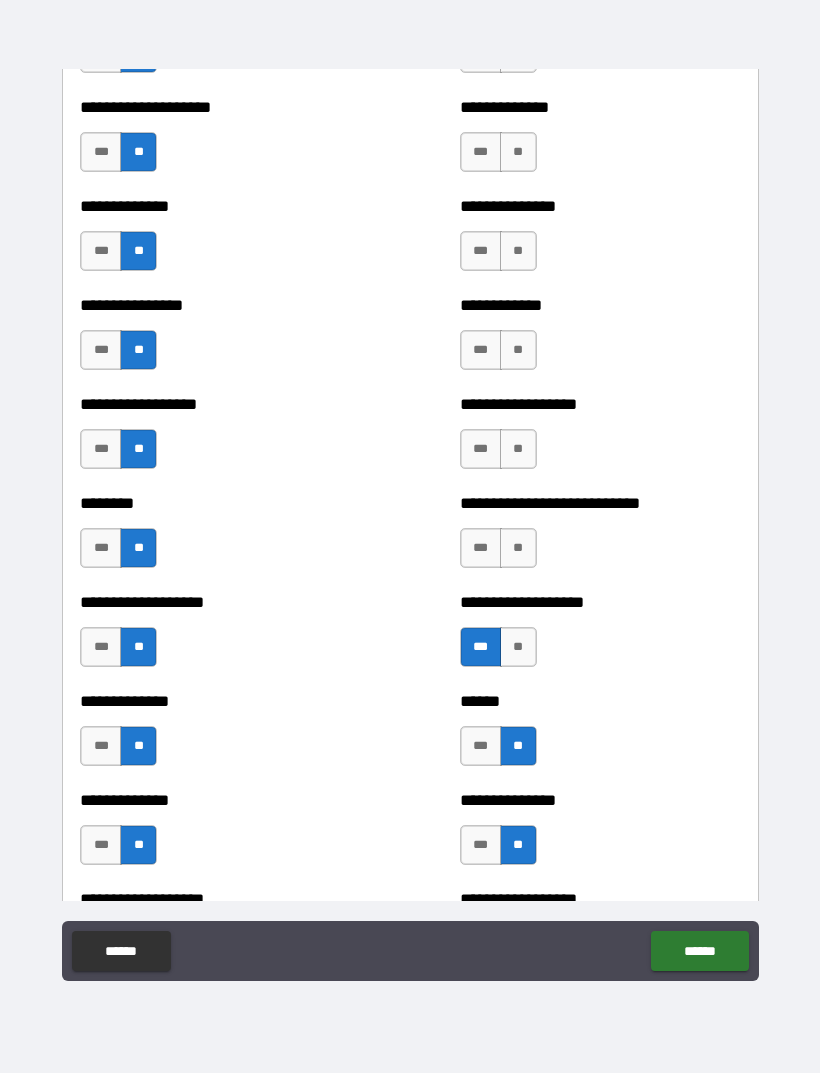 click on "**" at bounding box center [518, 548] 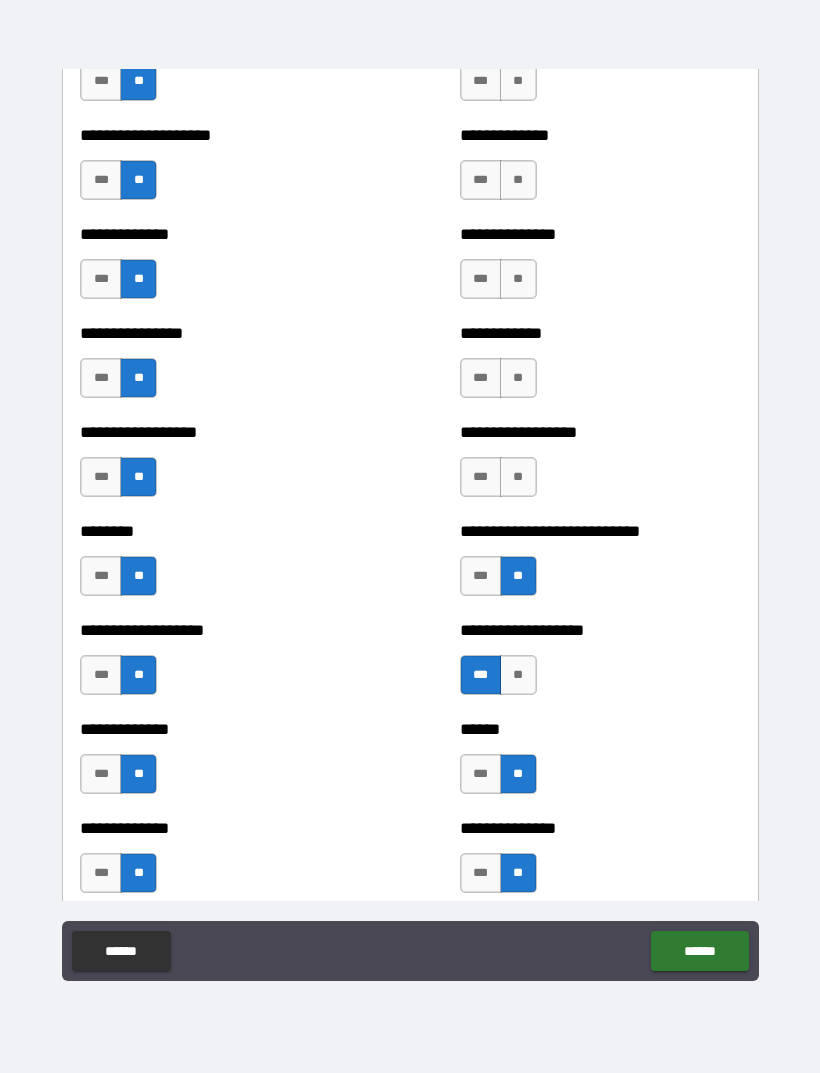 scroll, scrollTop: 4088, scrollLeft: 0, axis: vertical 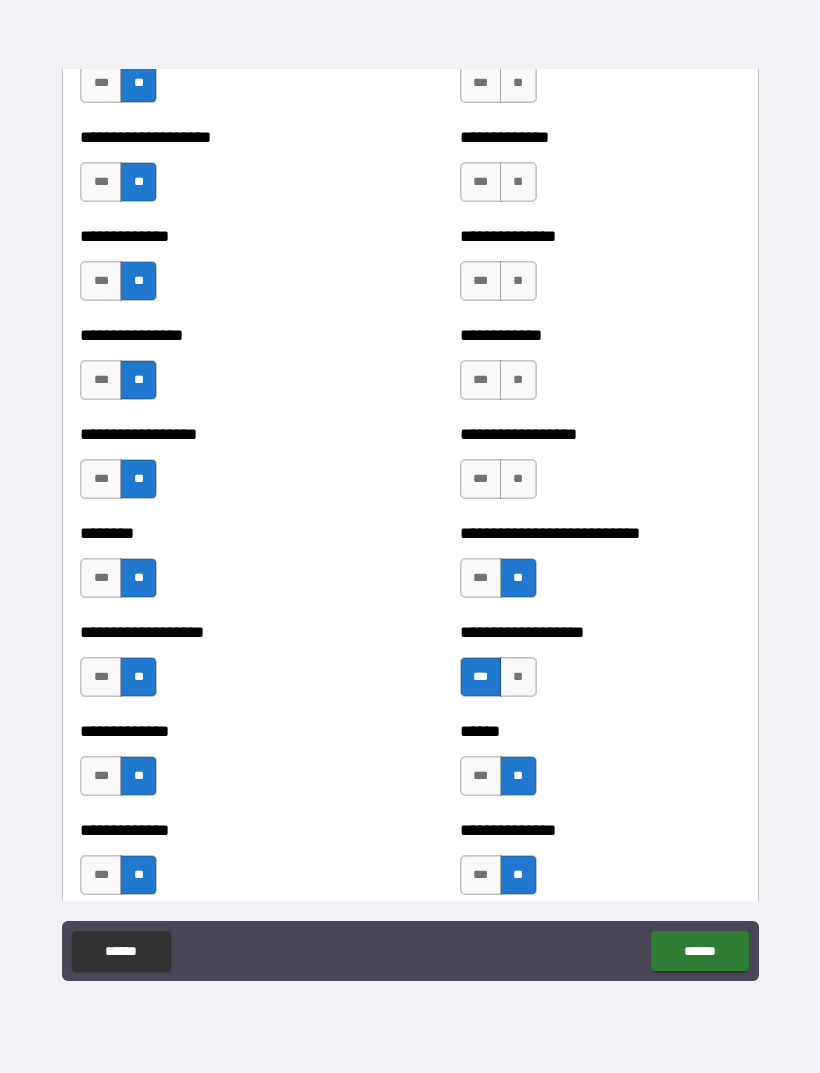 click on "**" at bounding box center (518, 479) 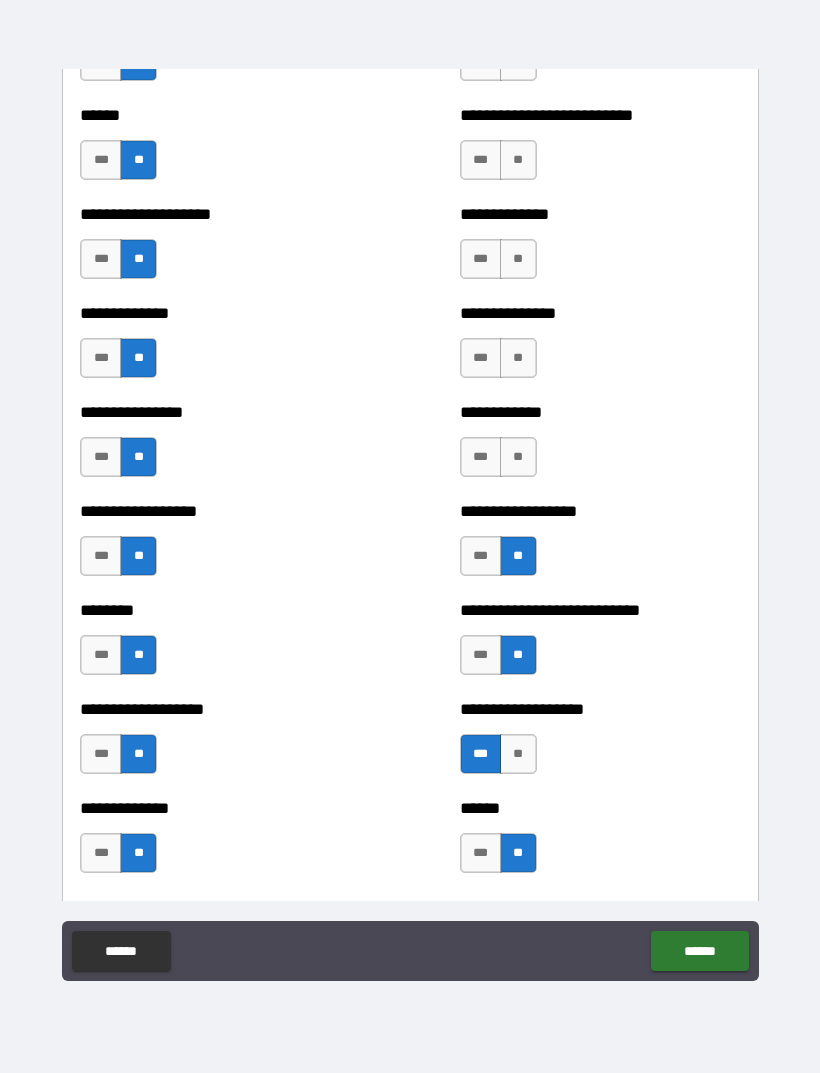 click on "**" at bounding box center (518, 457) 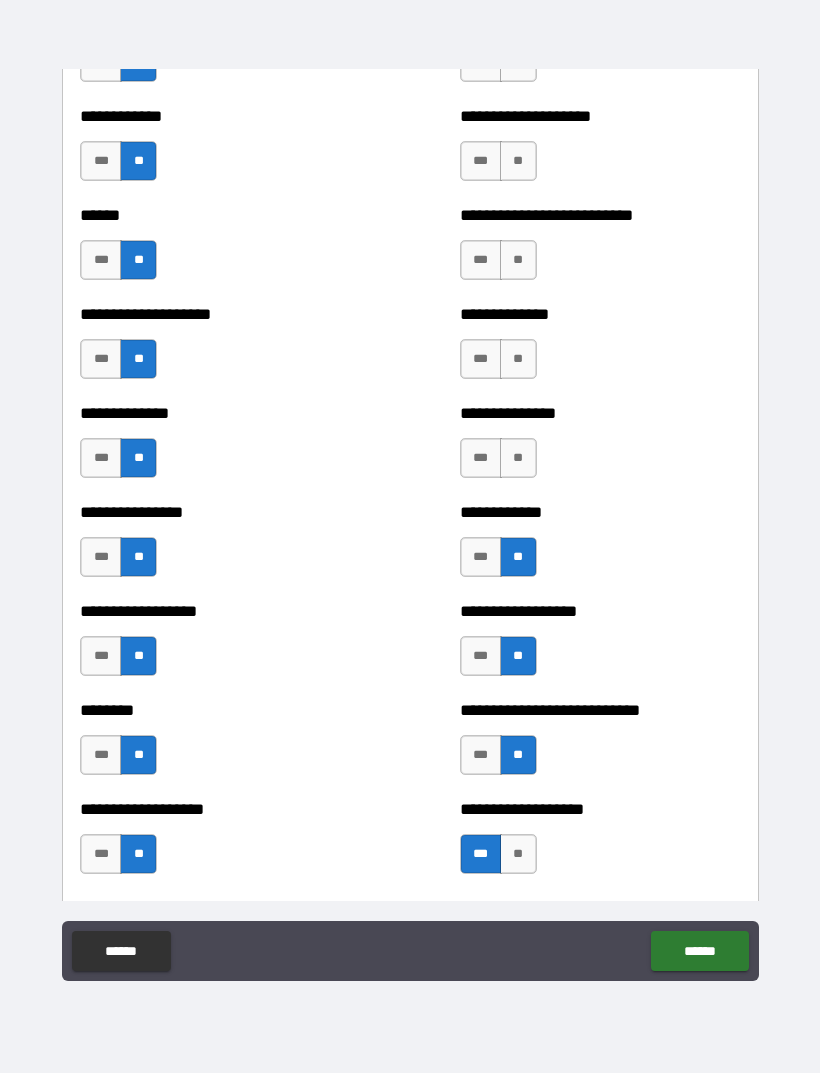 click on "**" at bounding box center (518, 458) 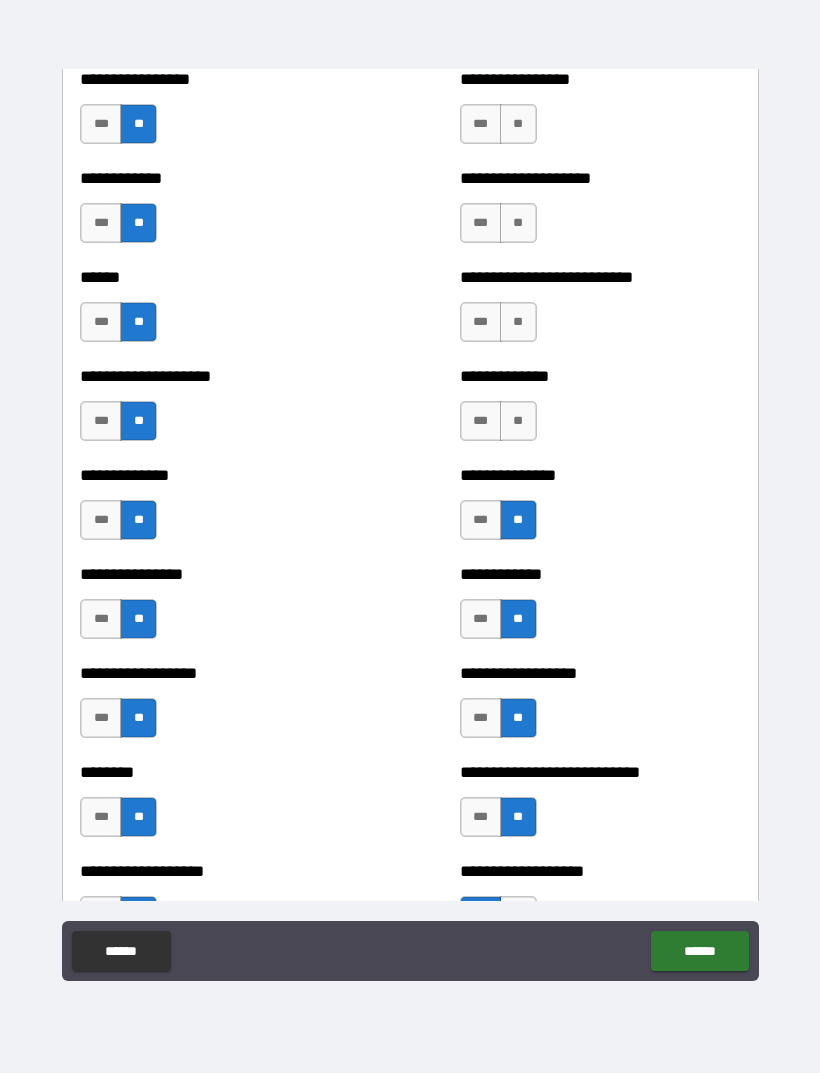 scroll, scrollTop: 3803, scrollLeft: 0, axis: vertical 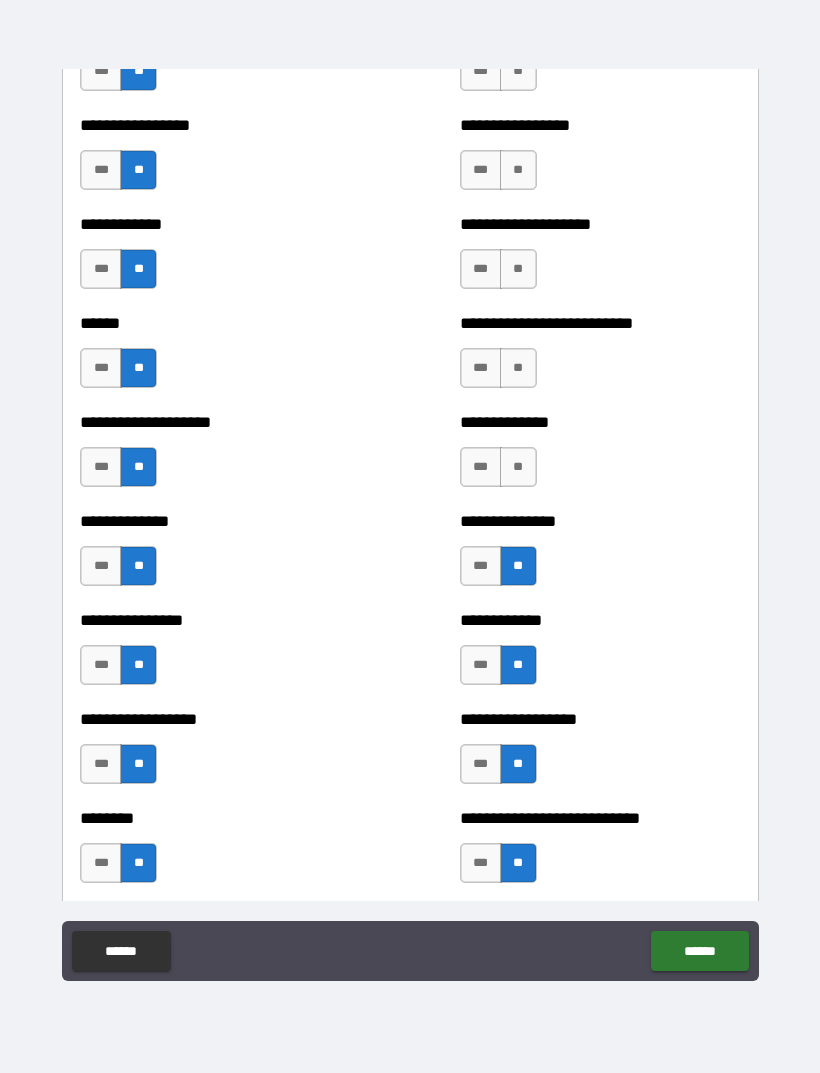 click on "**" at bounding box center (518, 467) 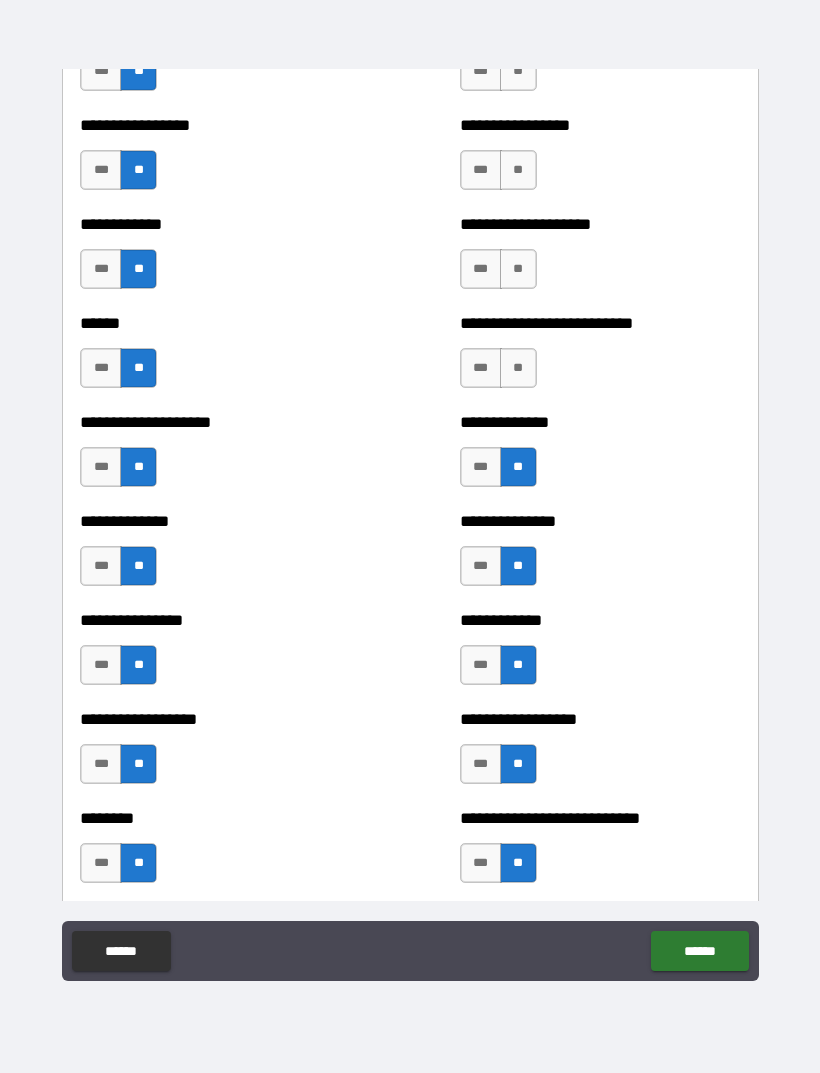 click on "**" at bounding box center (518, 368) 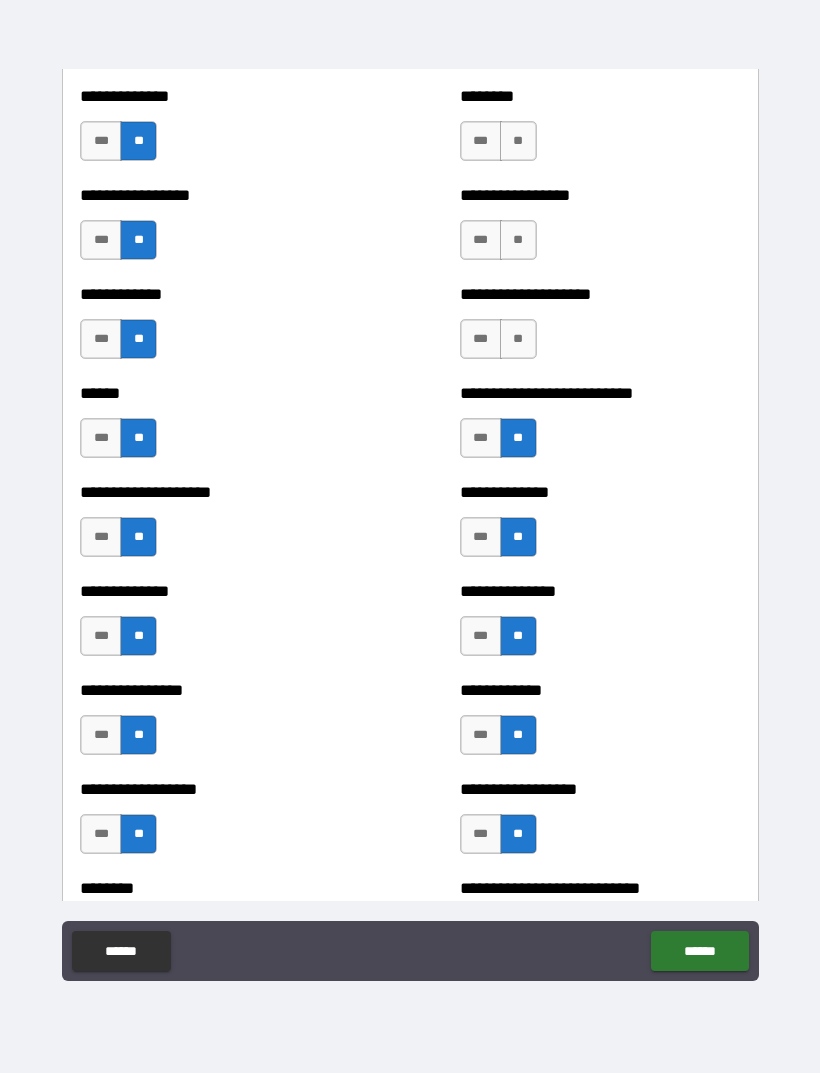 scroll, scrollTop: 3696, scrollLeft: 0, axis: vertical 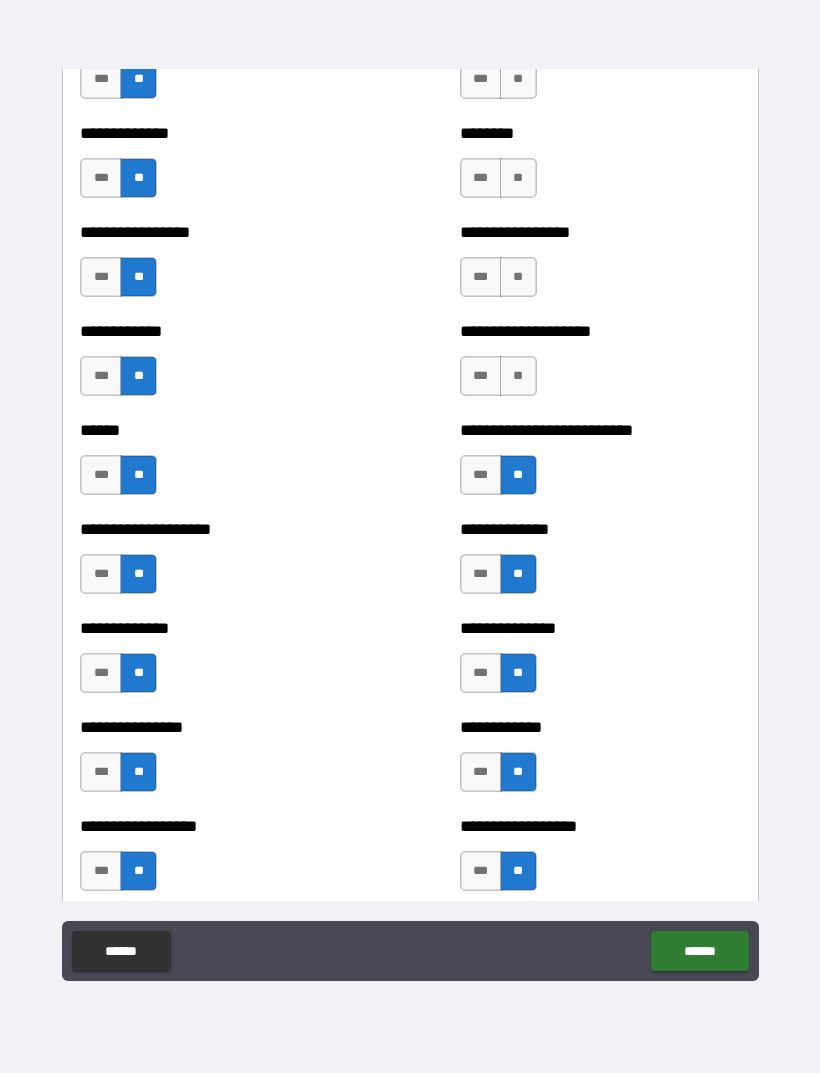 click on "**" at bounding box center (518, 376) 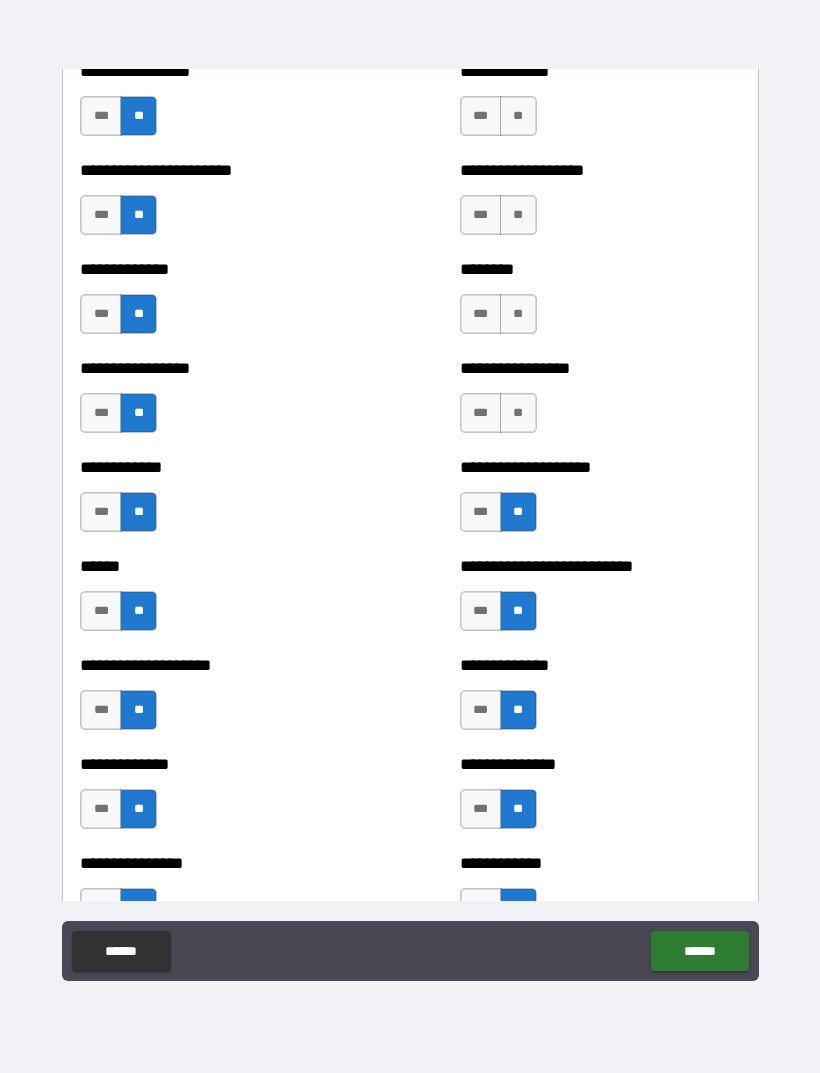 click on "**" at bounding box center (518, 413) 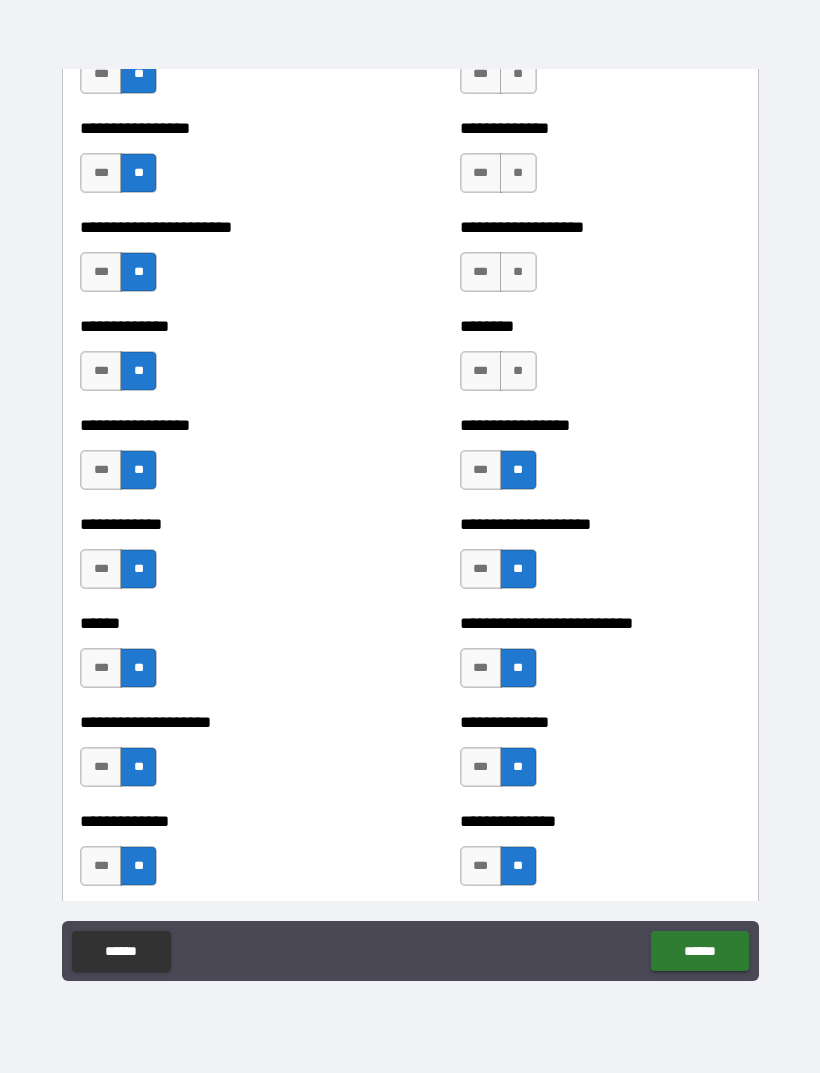 scroll, scrollTop: 3490, scrollLeft: 0, axis: vertical 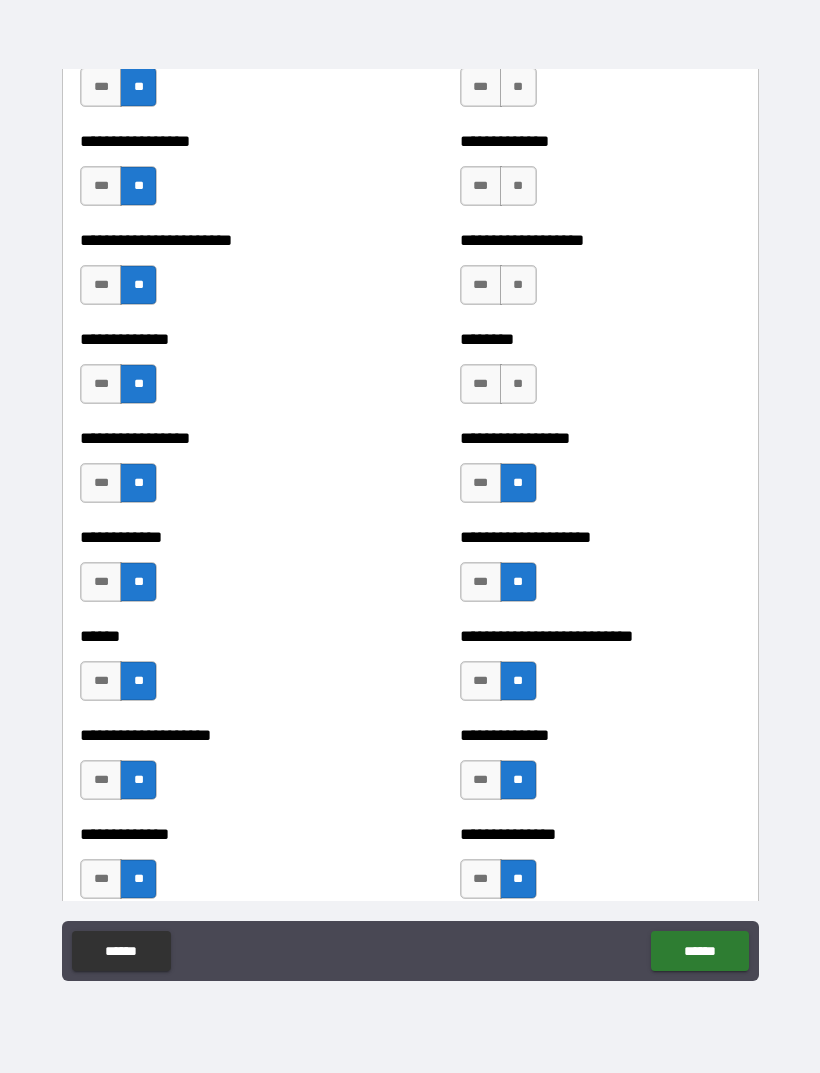 click on "**" at bounding box center [518, 384] 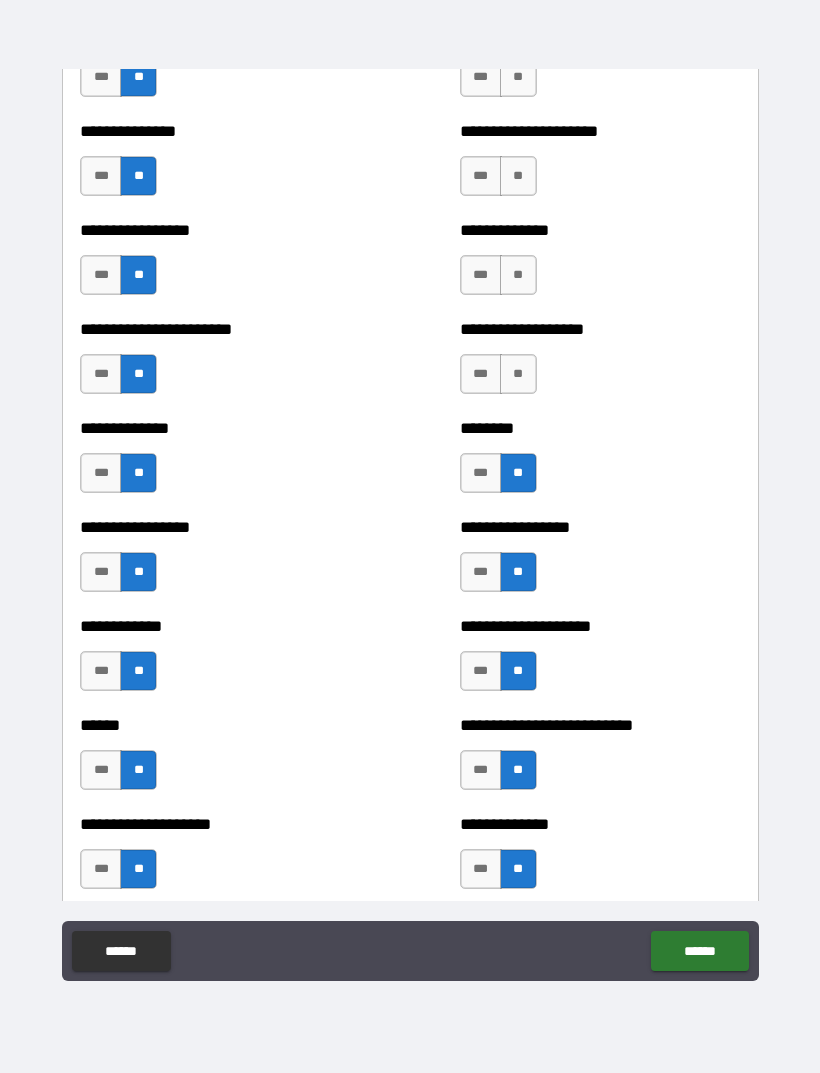 click on "**" at bounding box center [518, 374] 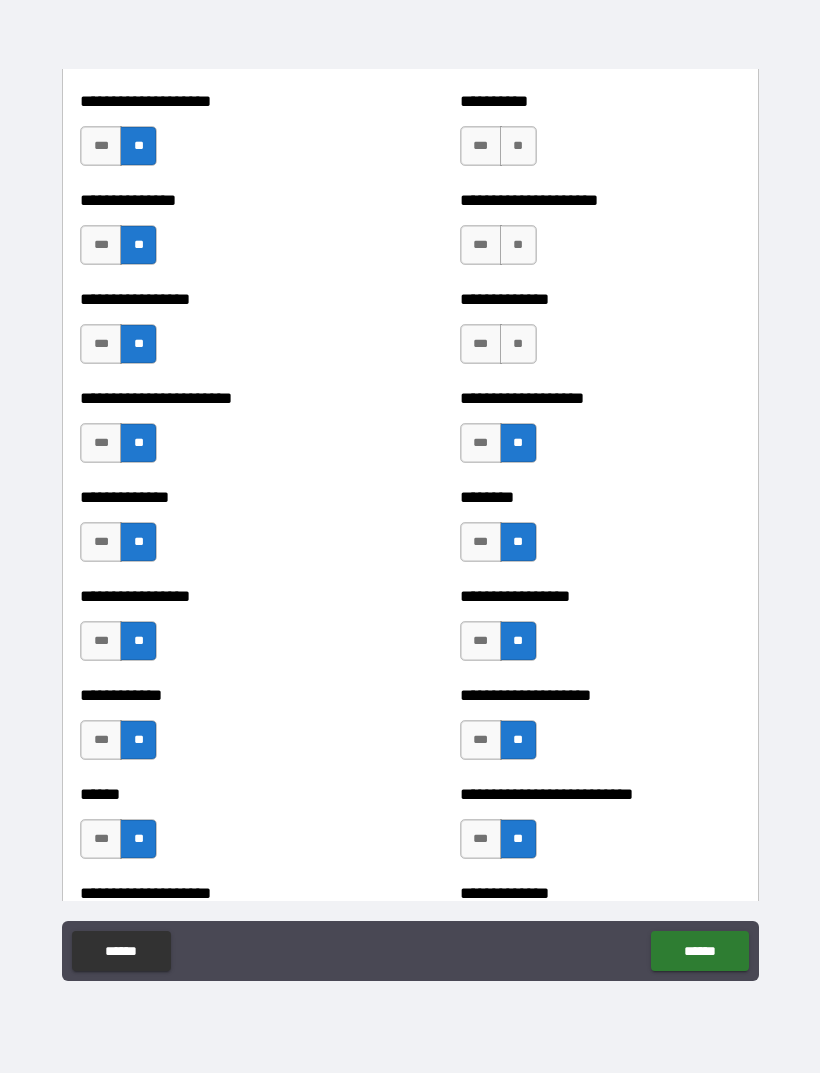scroll, scrollTop: 3330, scrollLeft: 0, axis: vertical 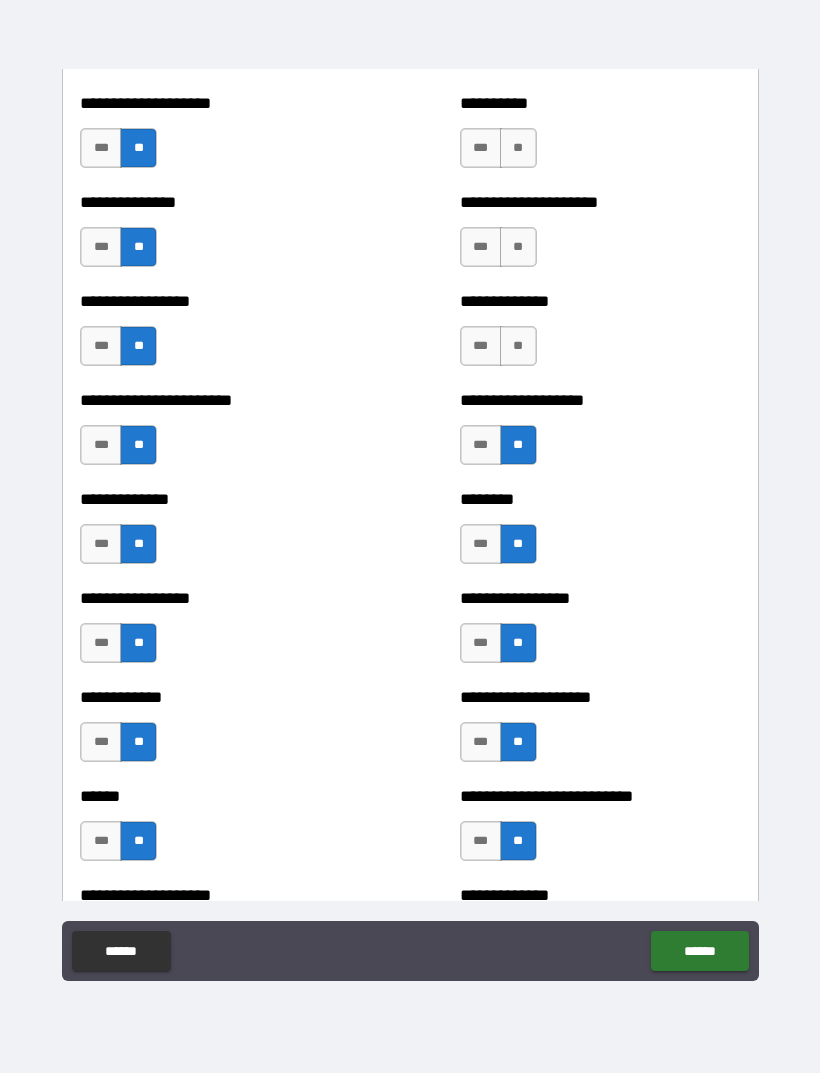 click on "**" at bounding box center [518, 346] 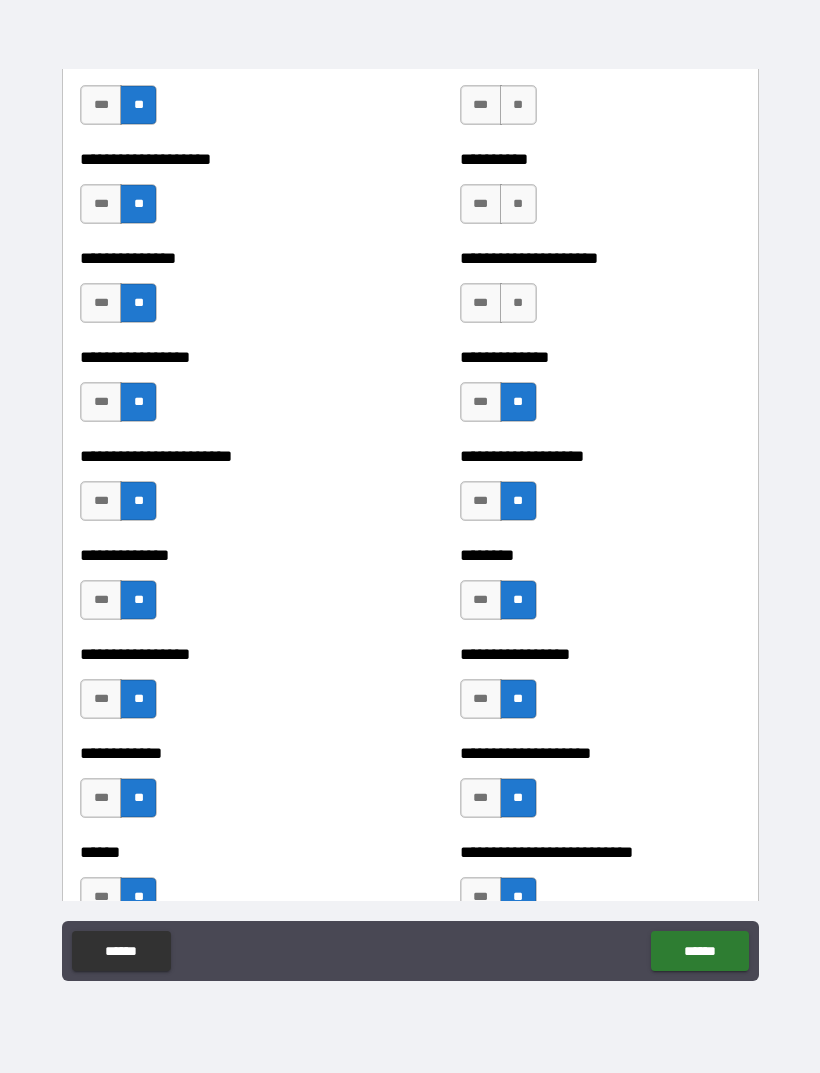 scroll, scrollTop: 3206, scrollLeft: 0, axis: vertical 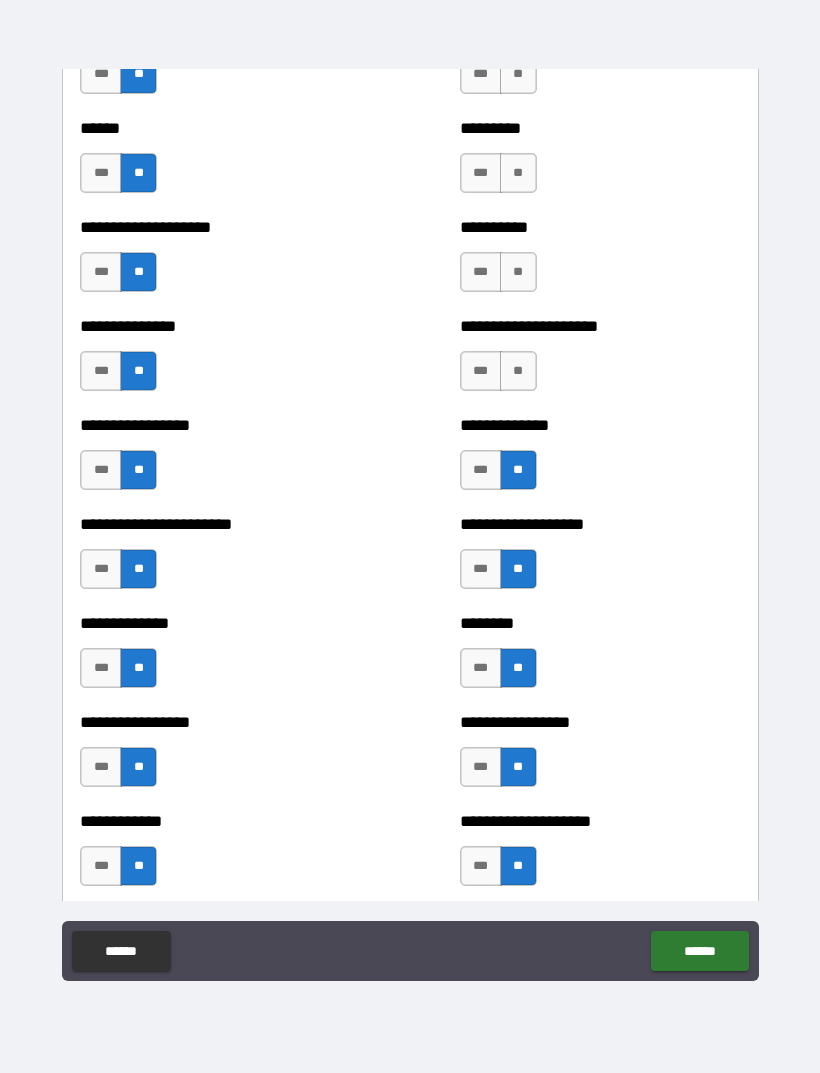 click on "**" at bounding box center (518, 371) 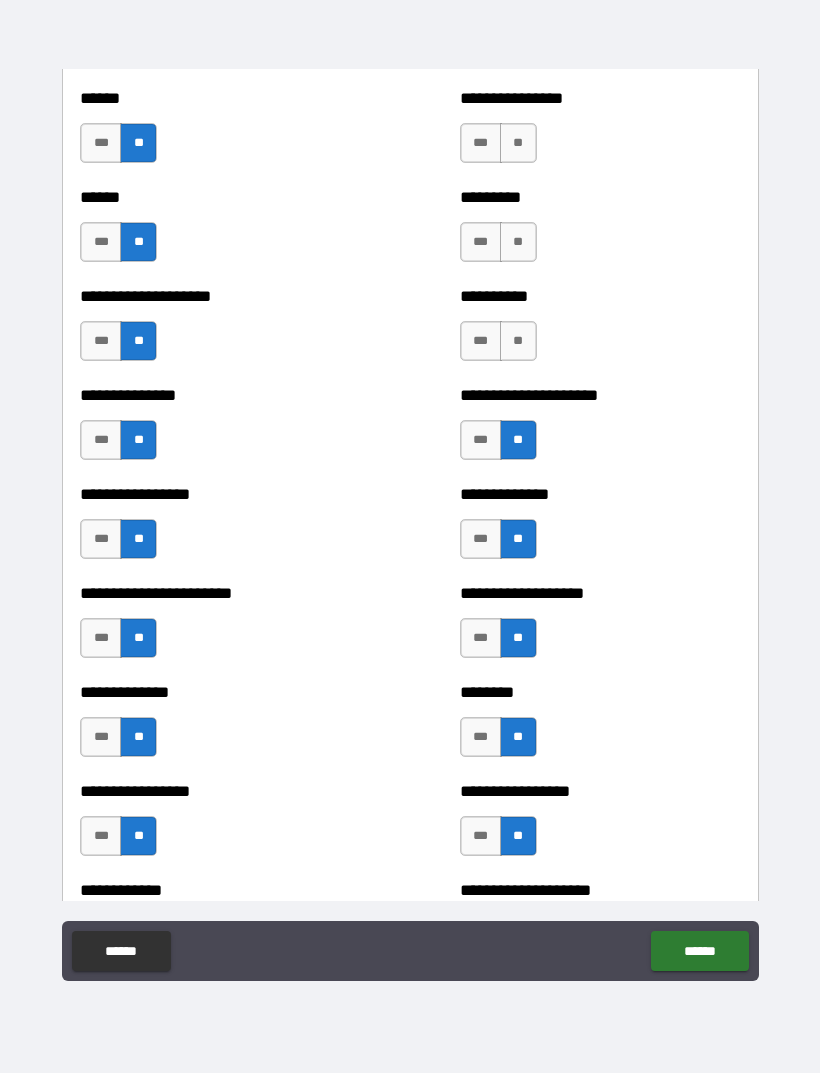 click on "**" at bounding box center (518, 341) 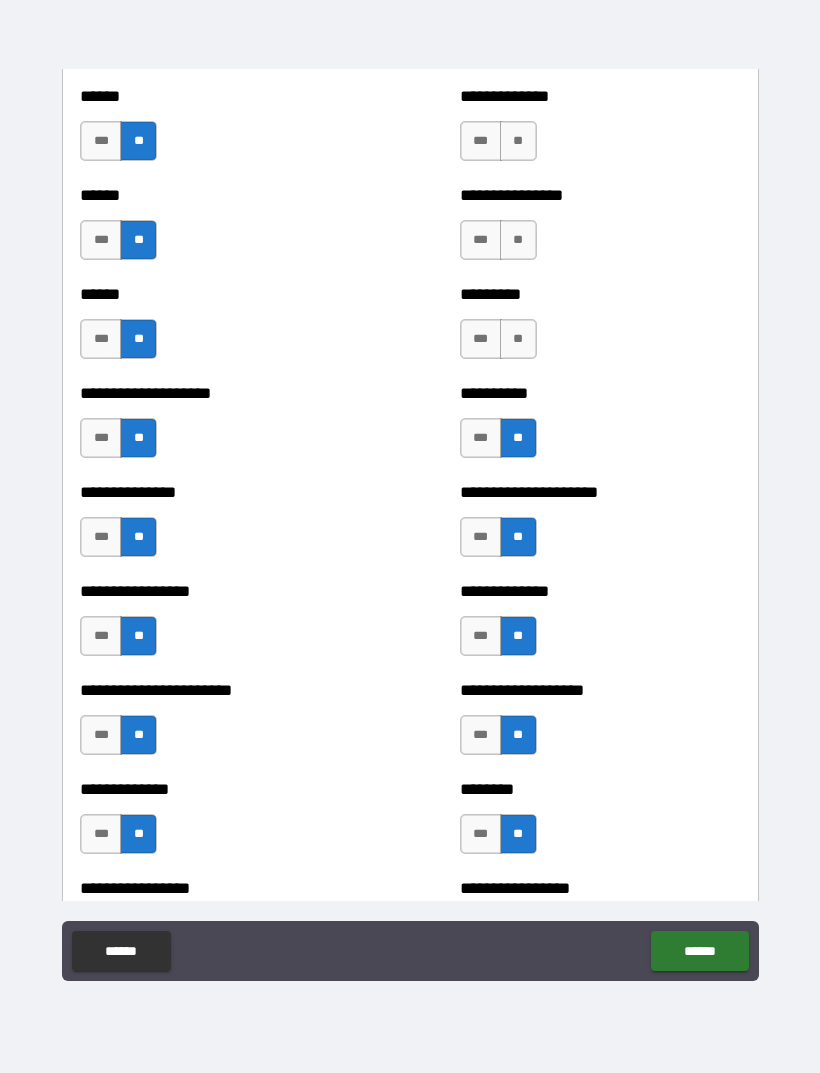 scroll, scrollTop: 3039, scrollLeft: 0, axis: vertical 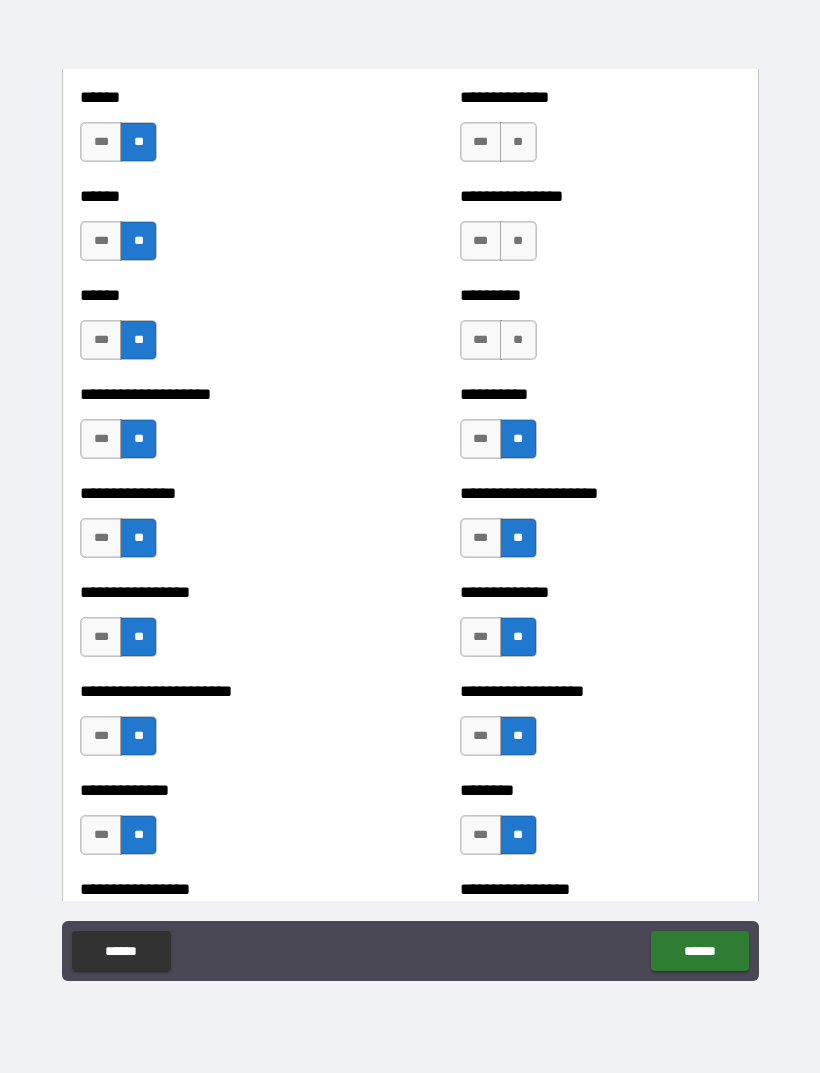 click on "**" at bounding box center (518, 340) 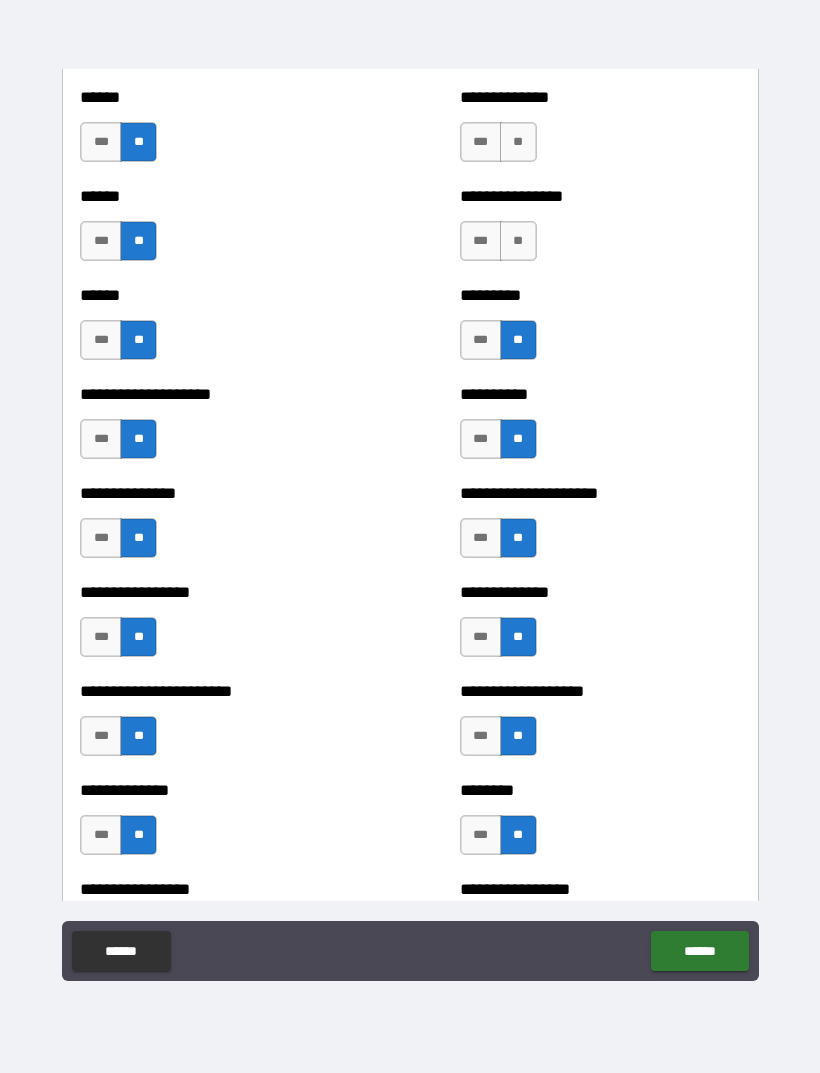 click on "**" at bounding box center [518, 241] 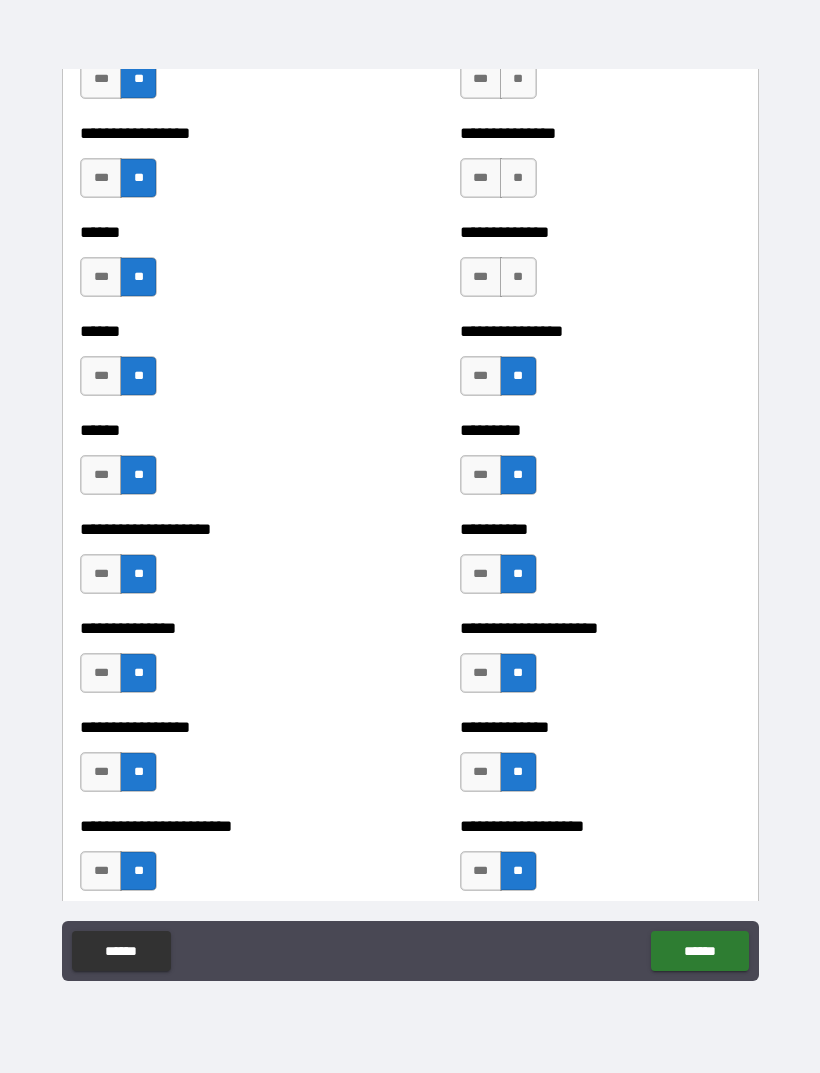scroll, scrollTop: 2889, scrollLeft: 0, axis: vertical 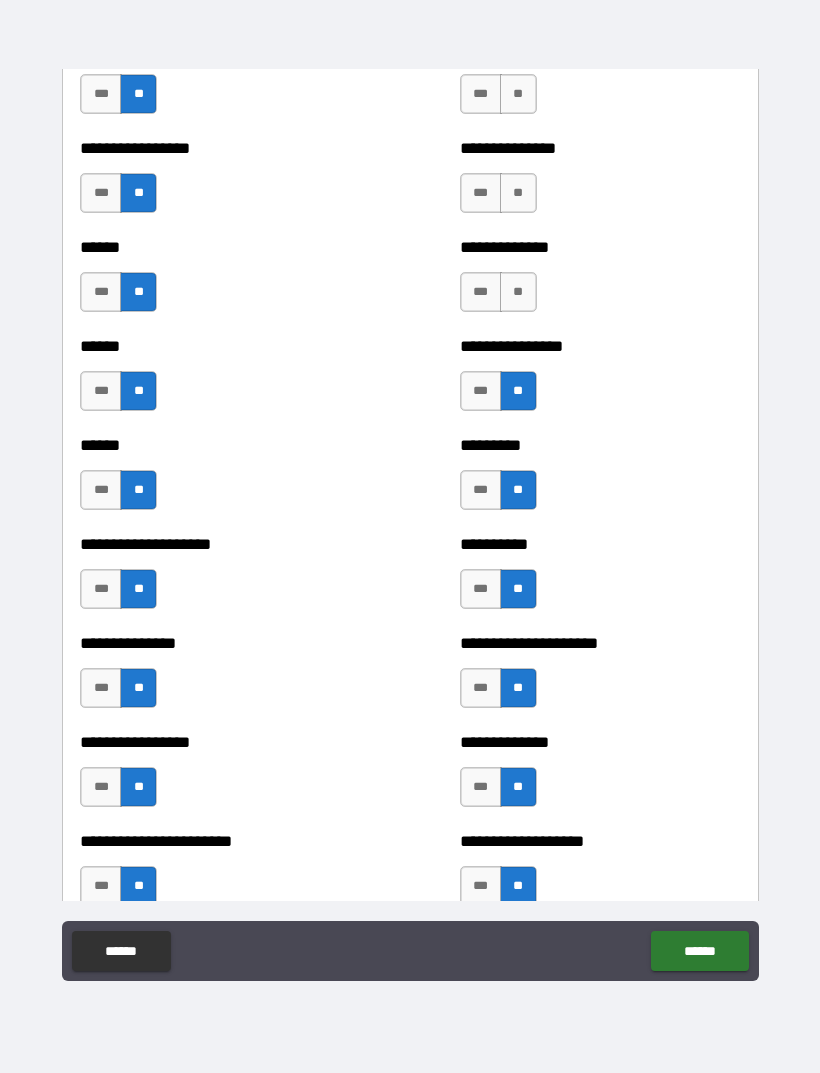 click on "**" at bounding box center (518, 292) 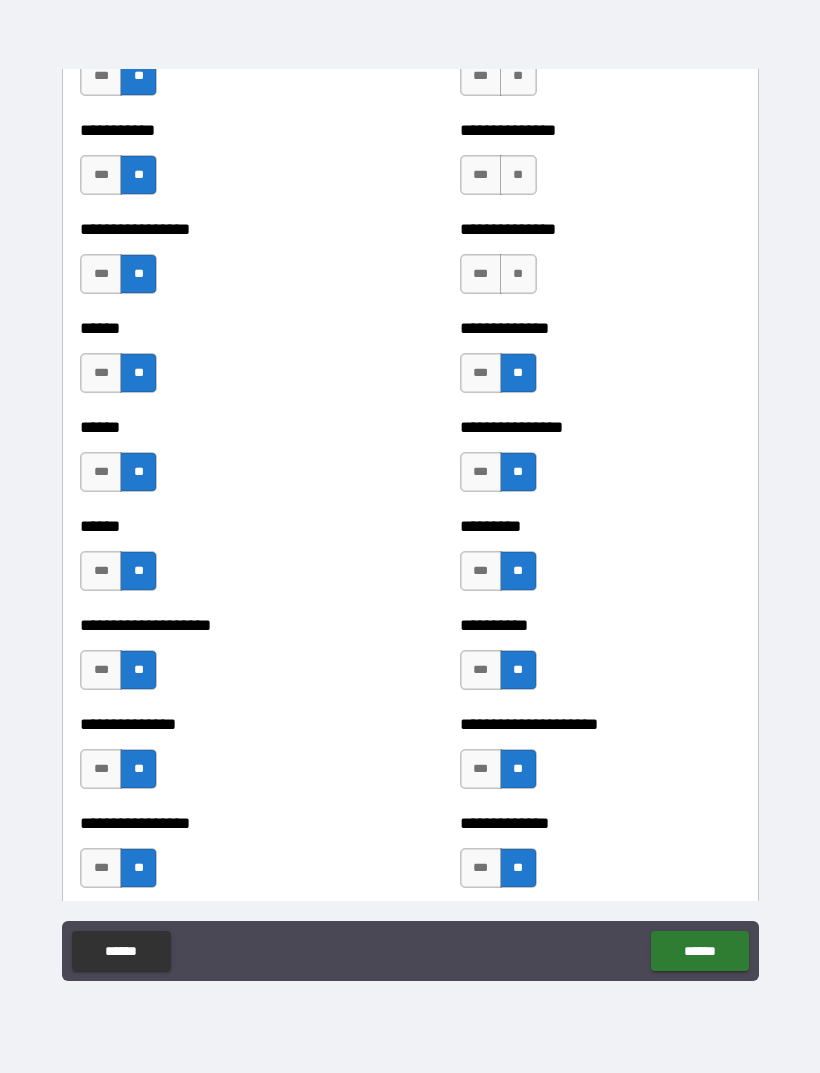 click on "**" at bounding box center [518, 274] 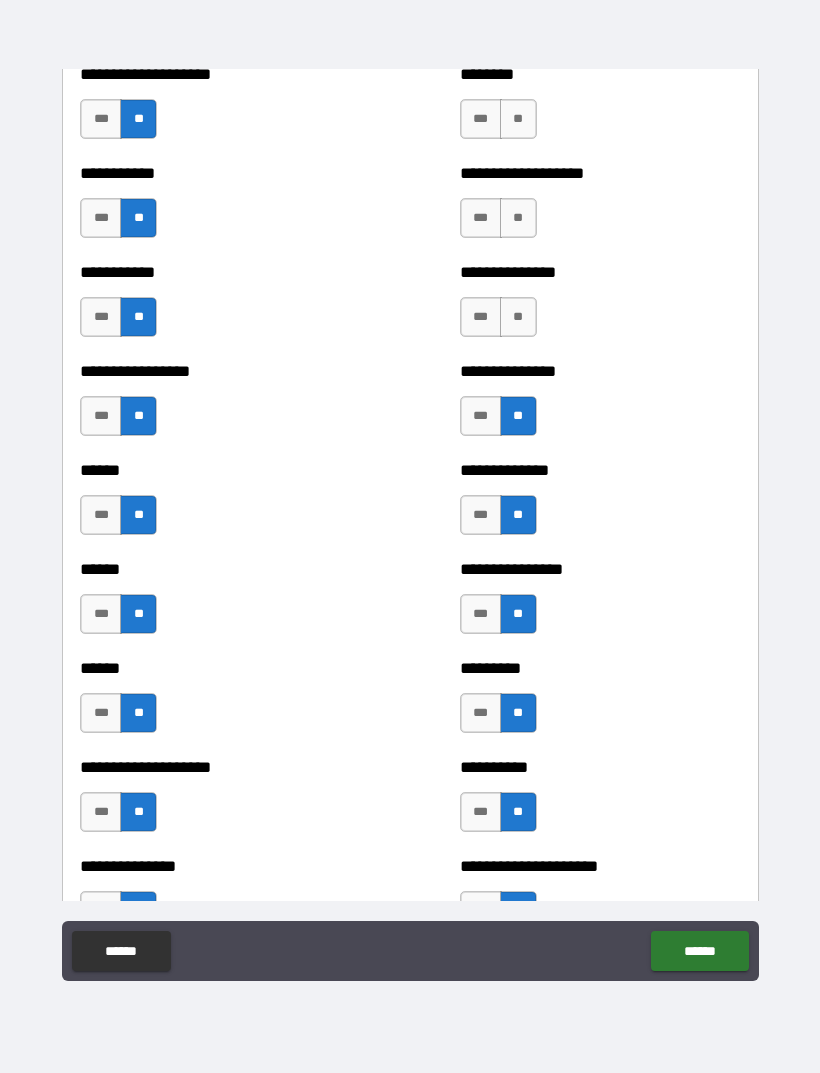 scroll, scrollTop: 2667, scrollLeft: 0, axis: vertical 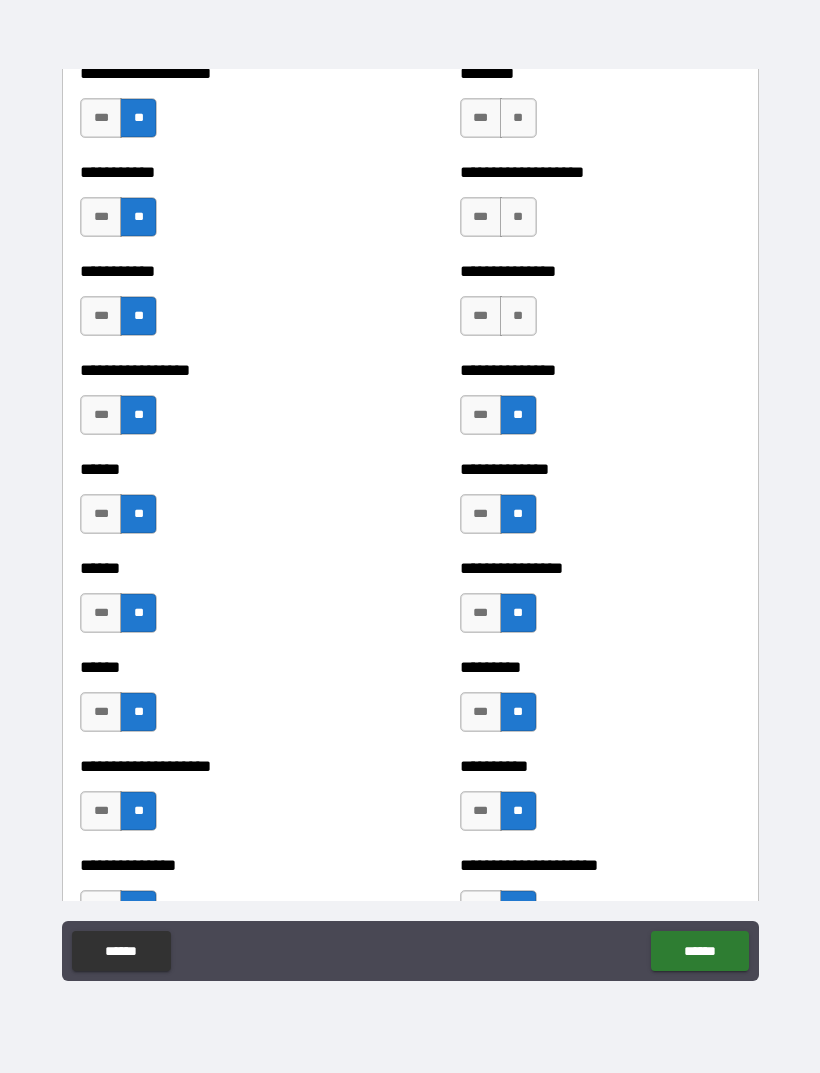 click on "**" at bounding box center [518, 316] 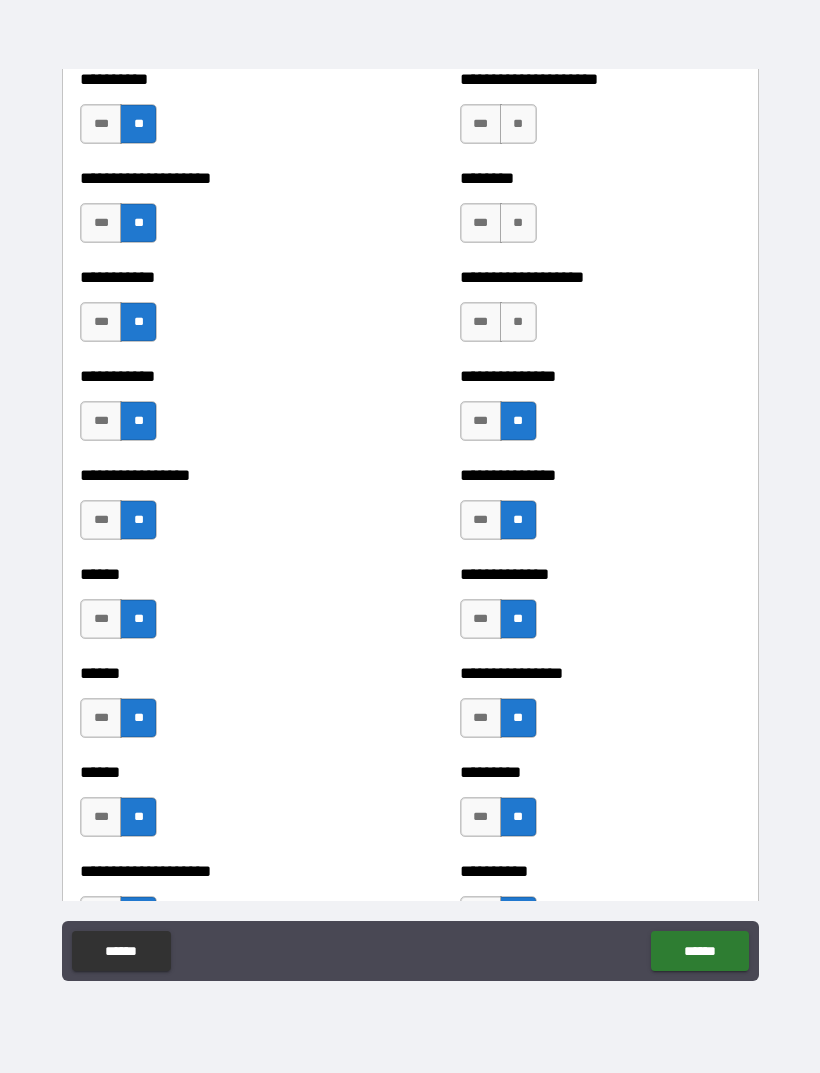 click on "**" at bounding box center (518, 322) 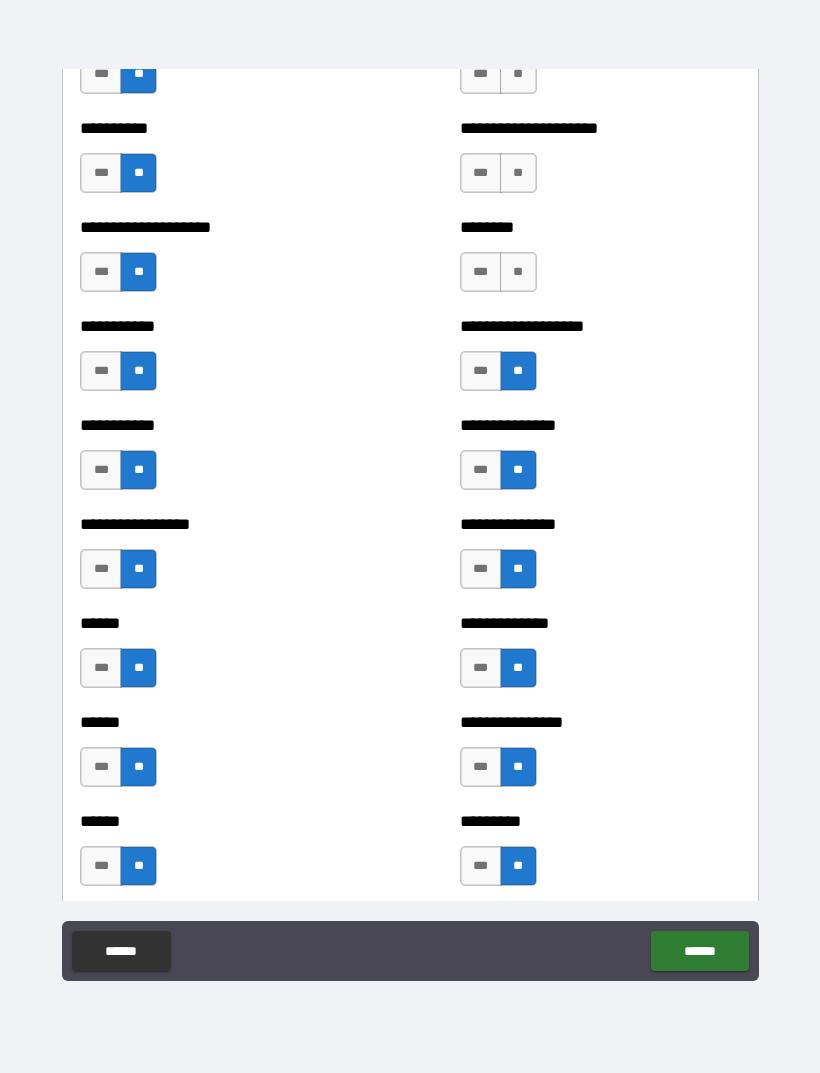 scroll, scrollTop: 2491, scrollLeft: 0, axis: vertical 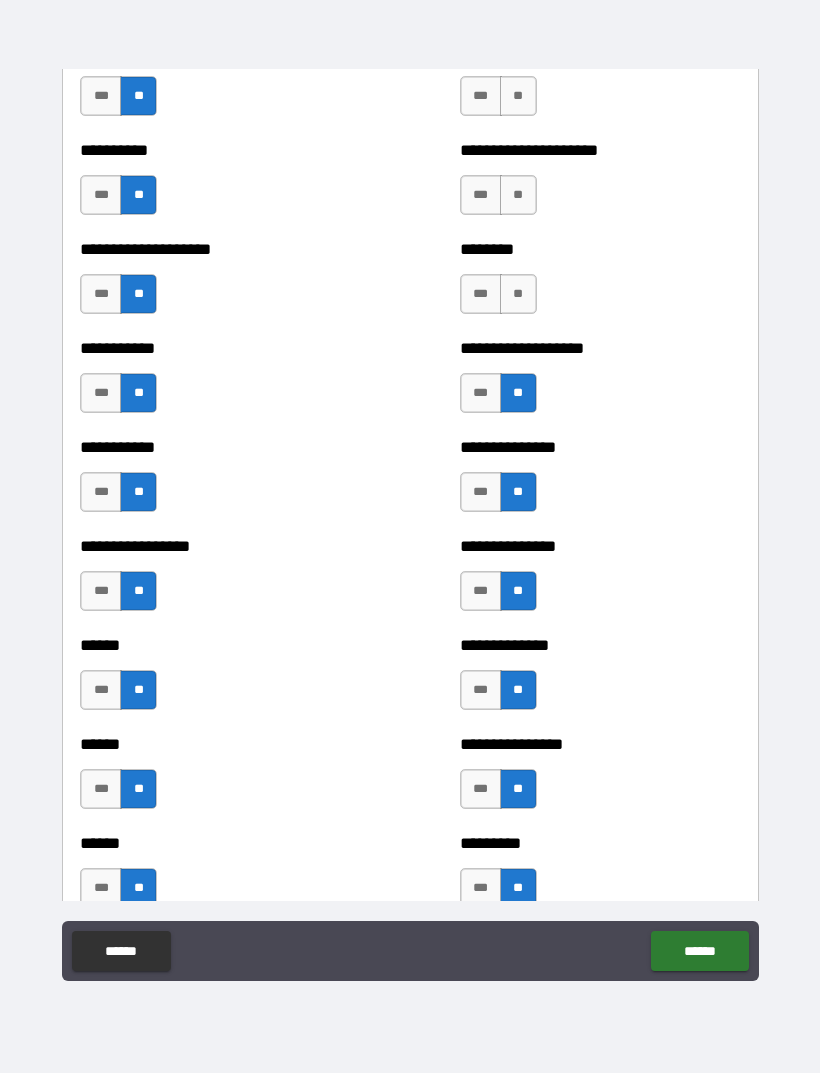 click on "**" at bounding box center (518, 294) 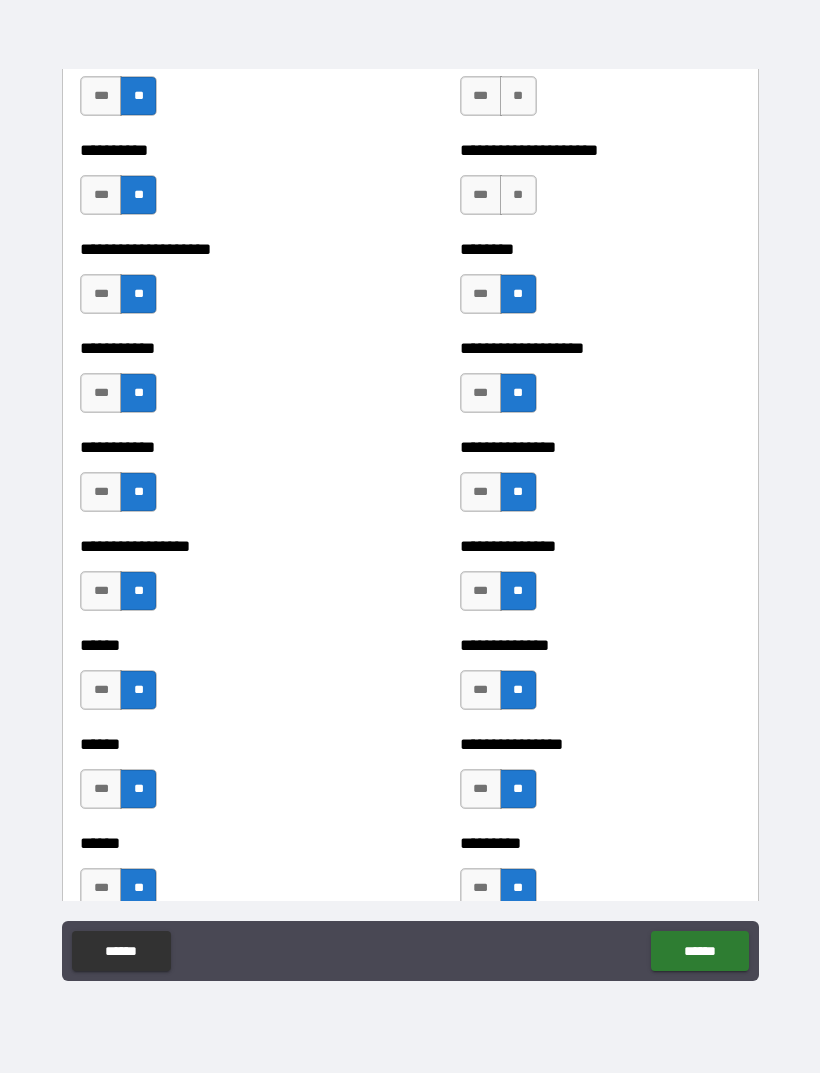 click on "**" at bounding box center [518, 195] 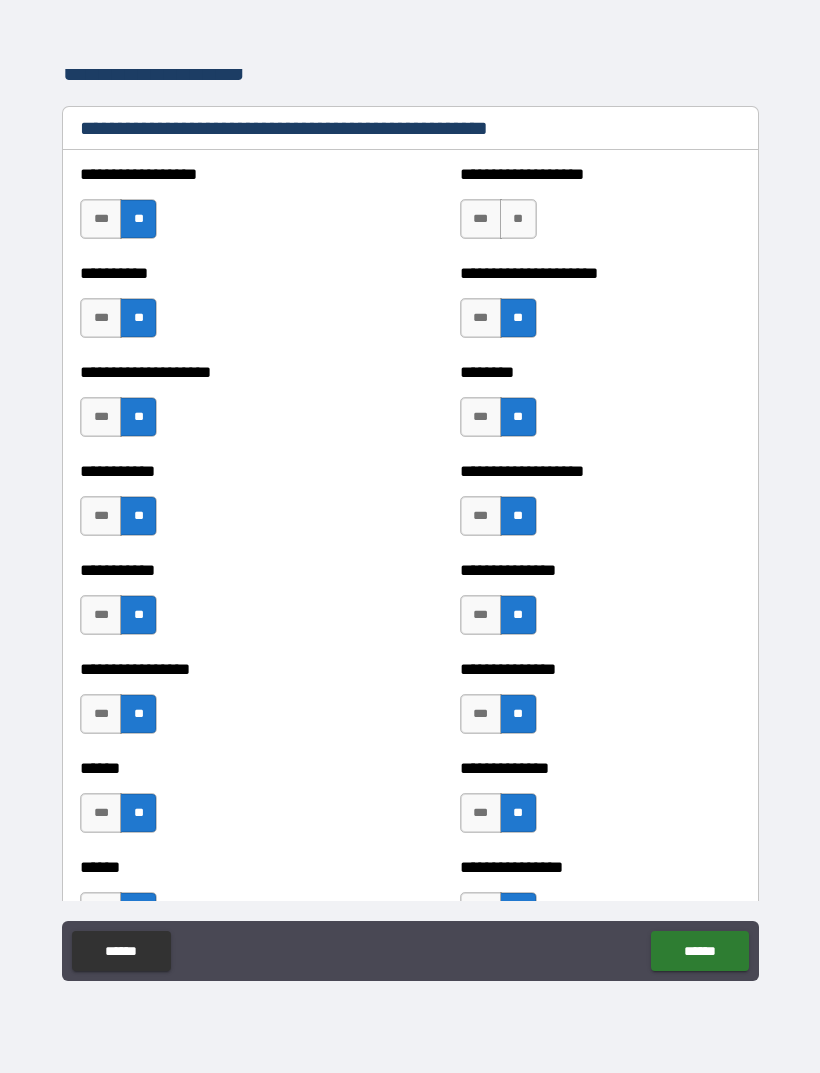 scroll, scrollTop: 2322, scrollLeft: 0, axis: vertical 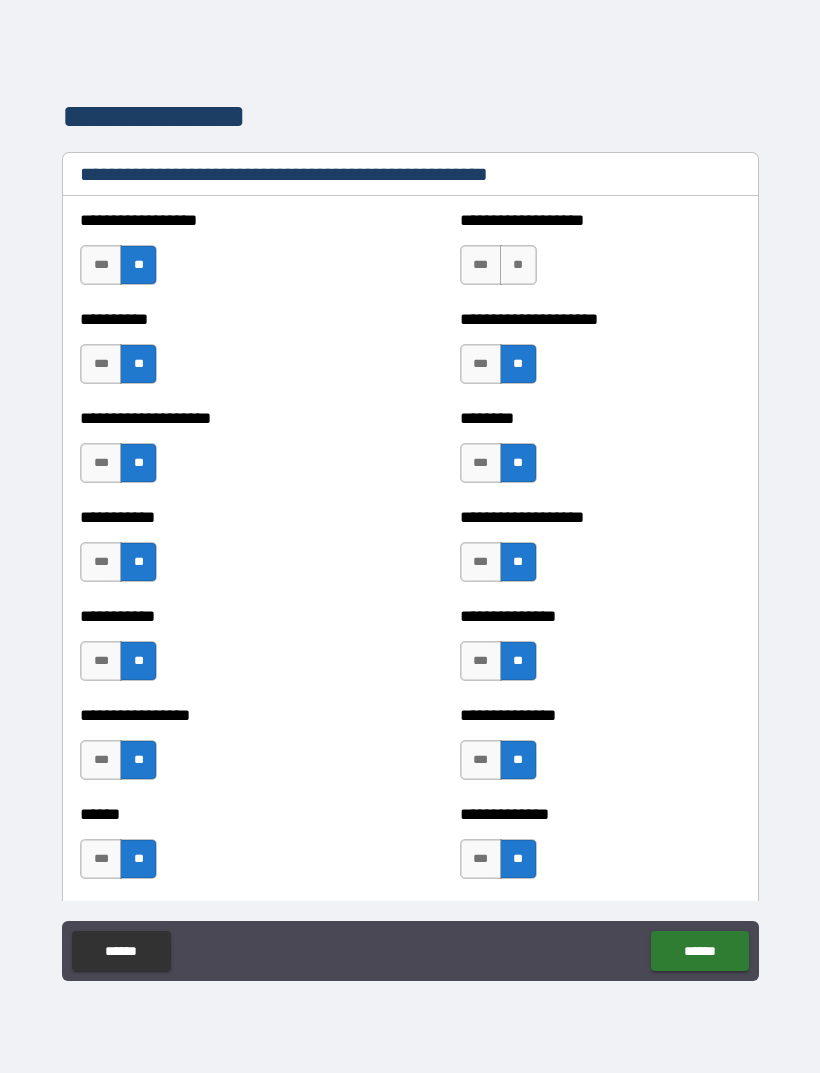 click on "**" at bounding box center (518, 265) 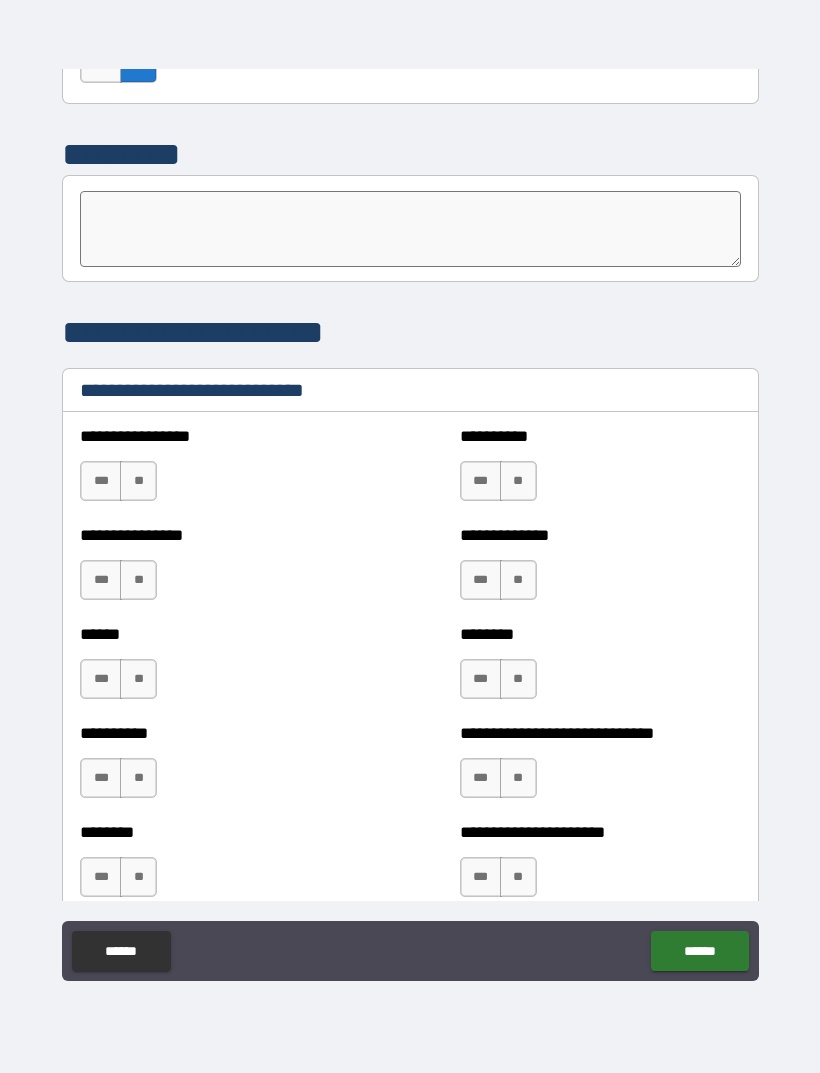 scroll, scrollTop: 6381, scrollLeft: 0, axis: vertical 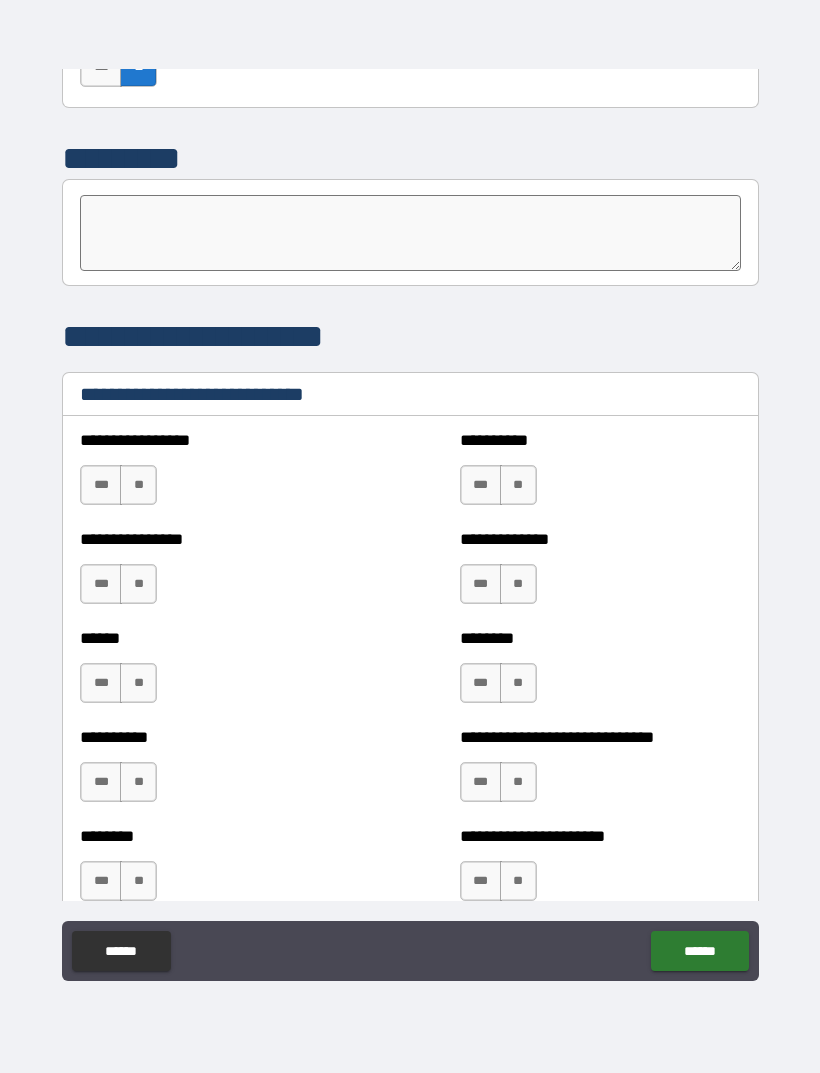 click on "***" at bounding box center (101, 485) 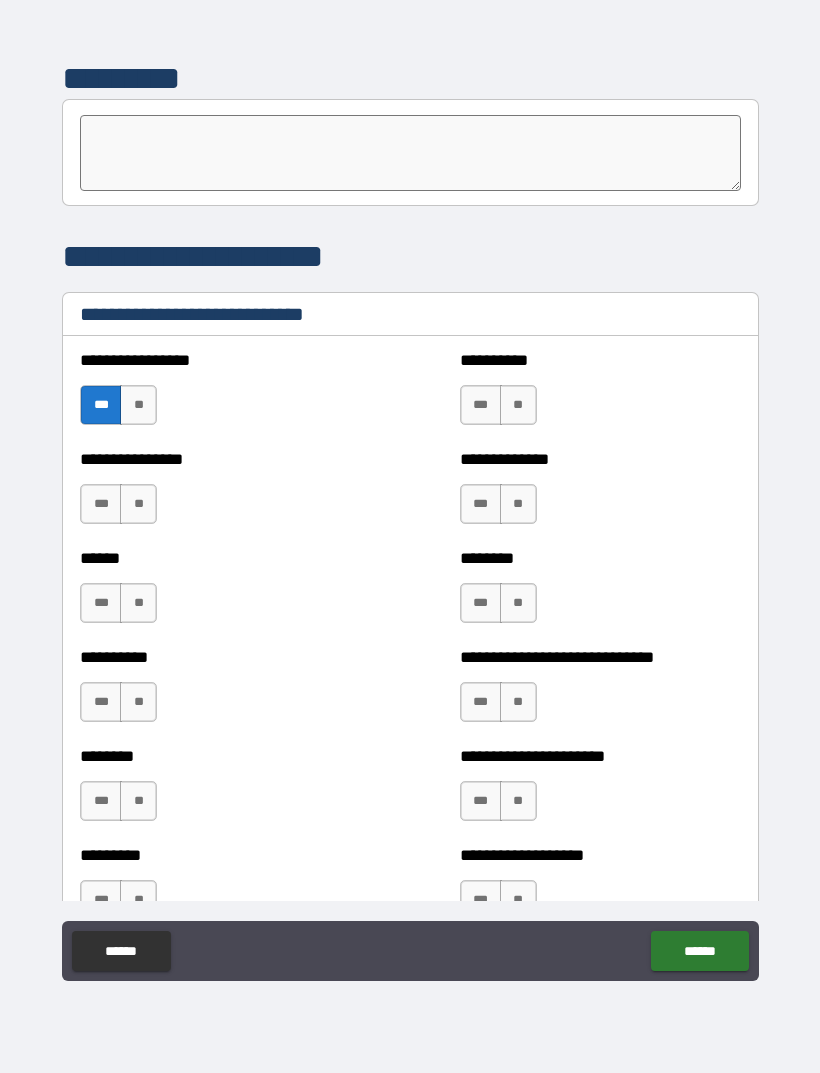 scroll, scrollTop: 6466, scrollLeft: 0, axis: vertical 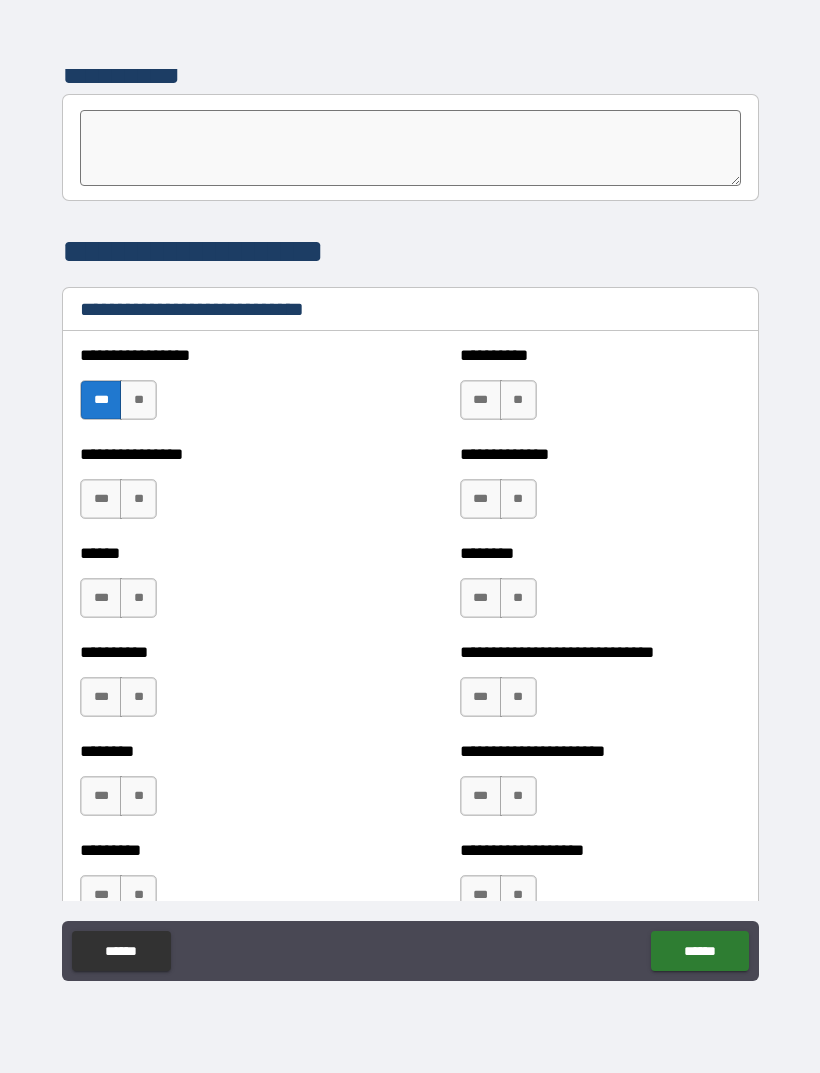 click on "***" at bounding box center (101, 499) 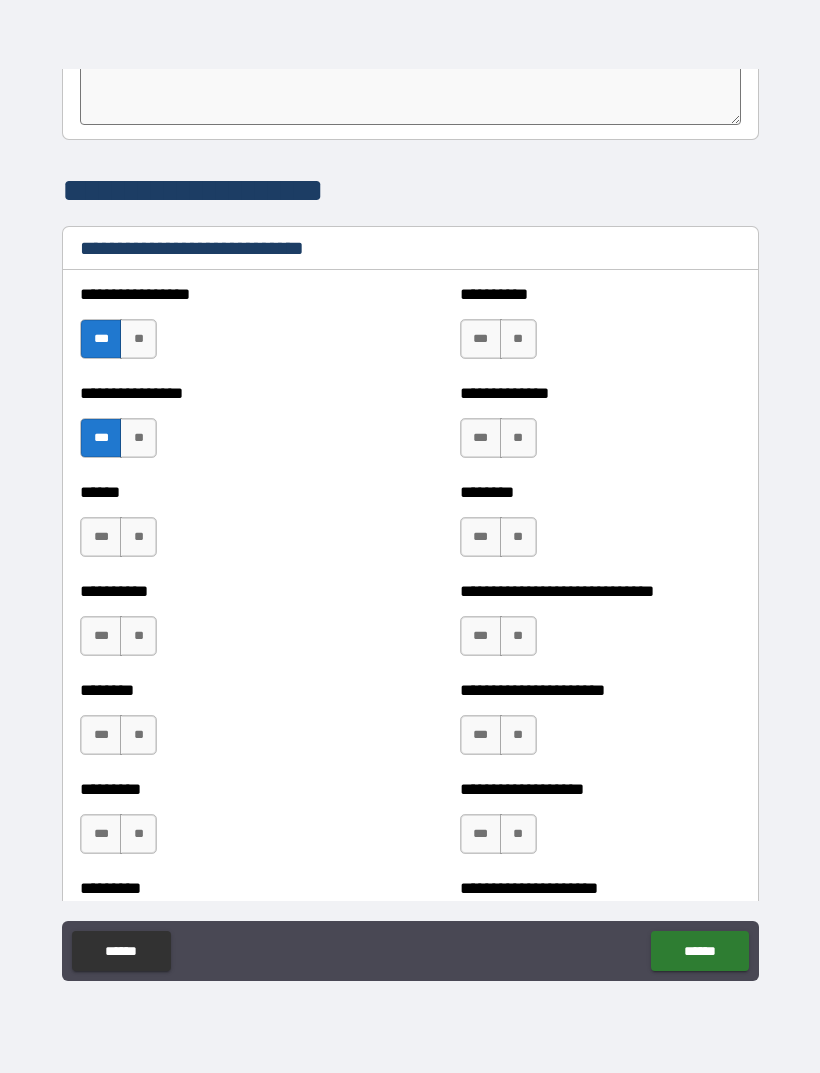 scroll, scrollTop: 6535, scrollLeft: 0, axis: vertical 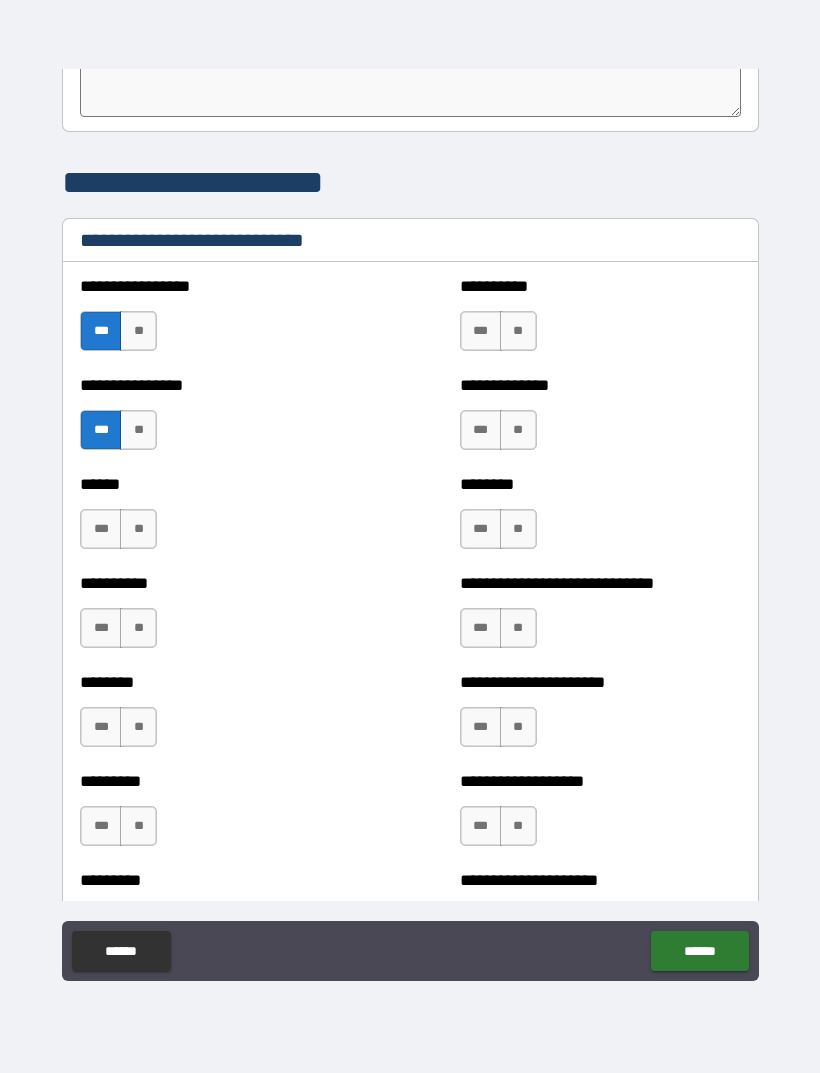 click on "***" at bounding box center [481, 331] 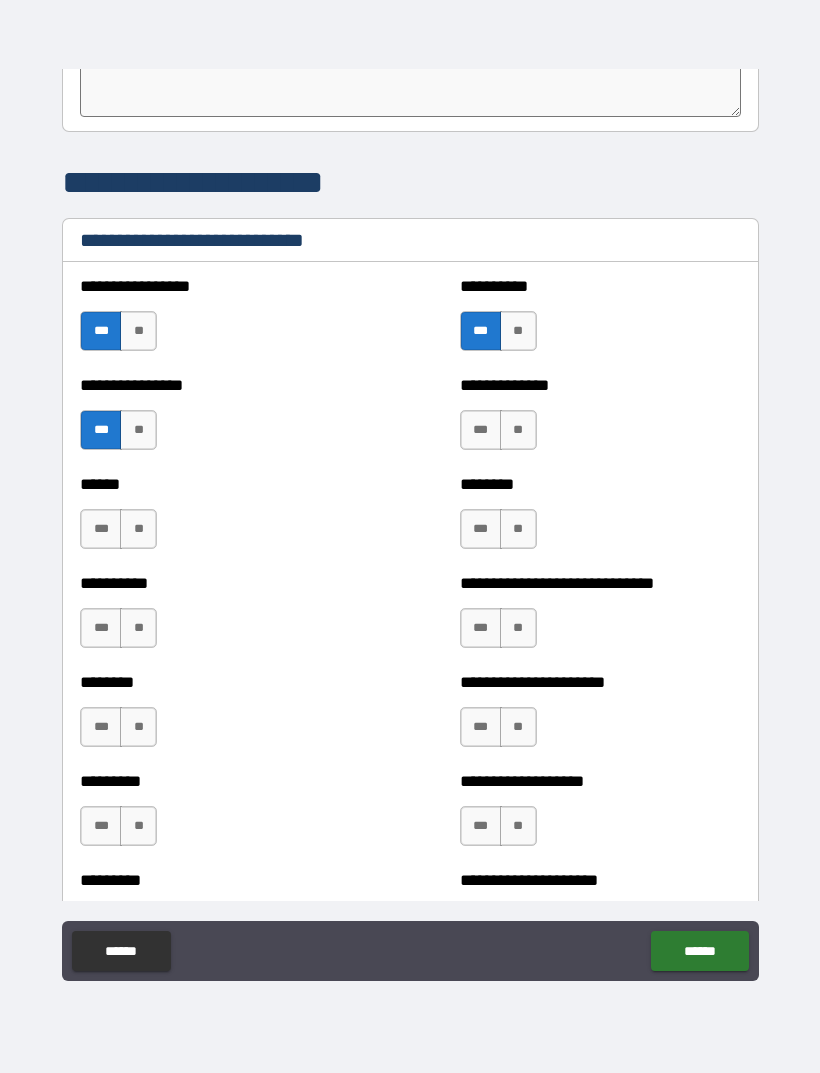 click on "**" at bounding box center [138, 430] 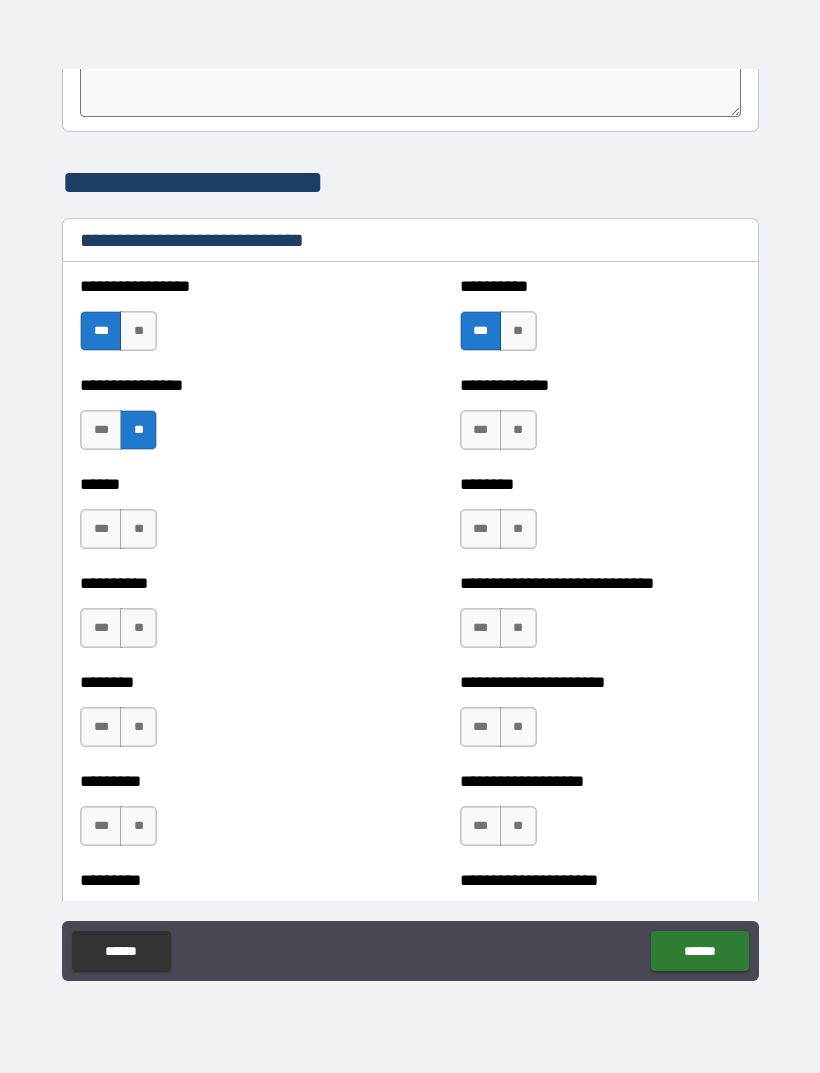 click on "***" at bounding box center (481, 430) 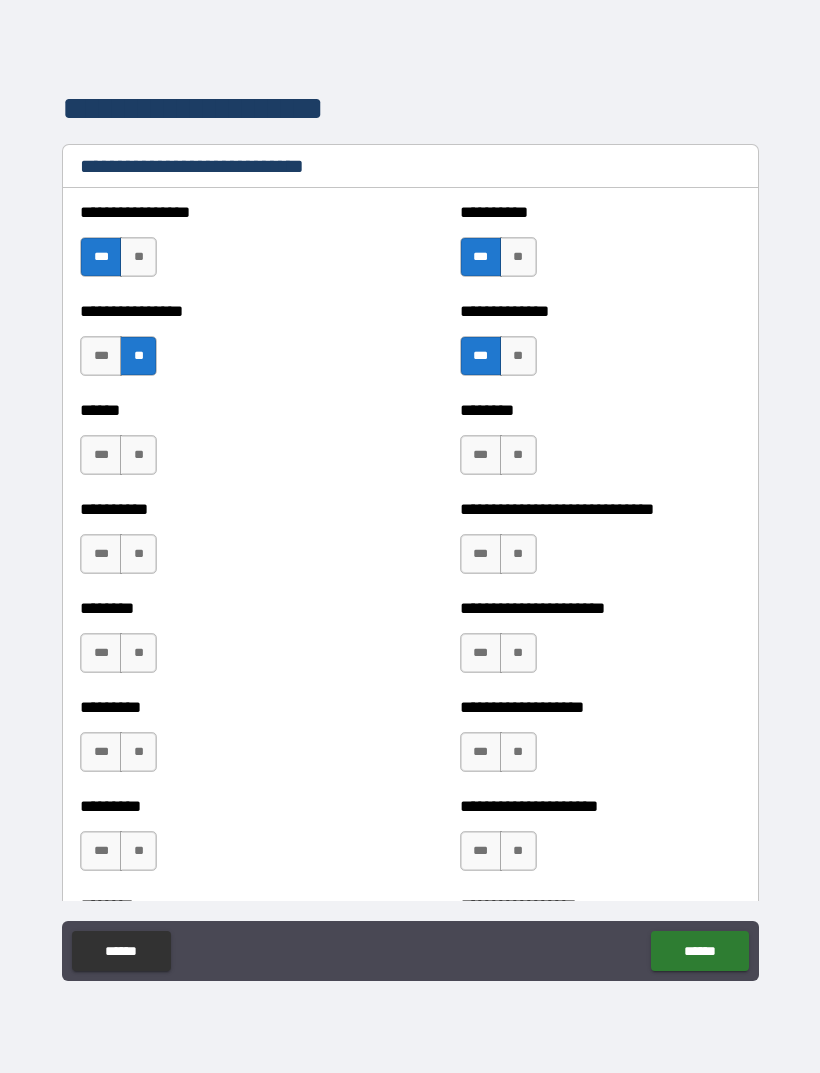 scroll, scrollTop: 6614, scrollLeft: 0, axis: vertical 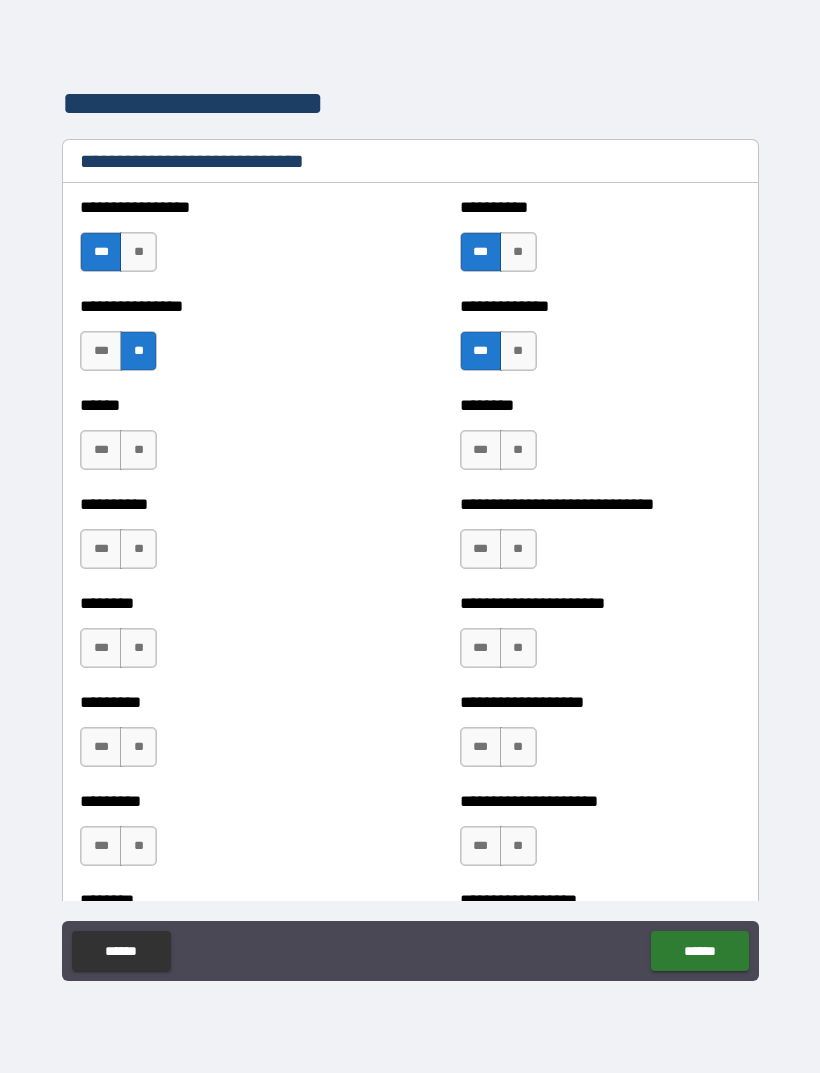 click on "**" at bounding box center [518, 450] 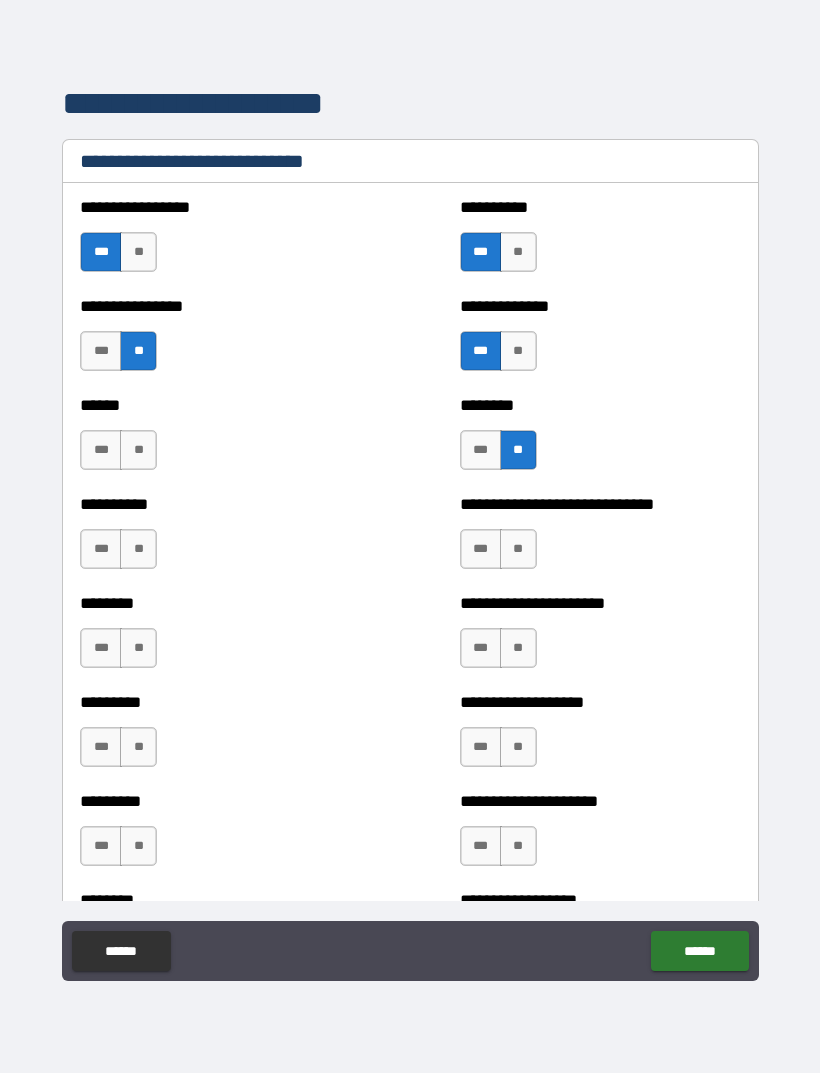 scroll, scrollTop: 6687, scrollLeft: 0, axis: vertical 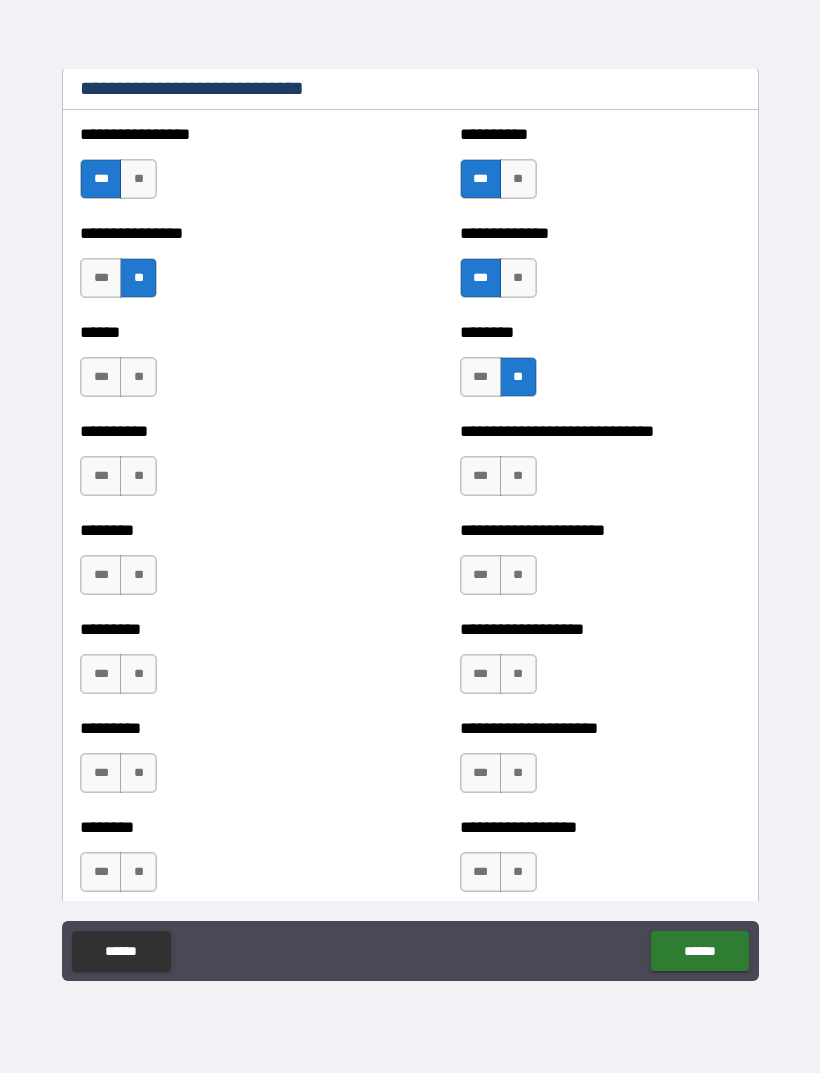 click on "***" at bounding box center [481, 476] 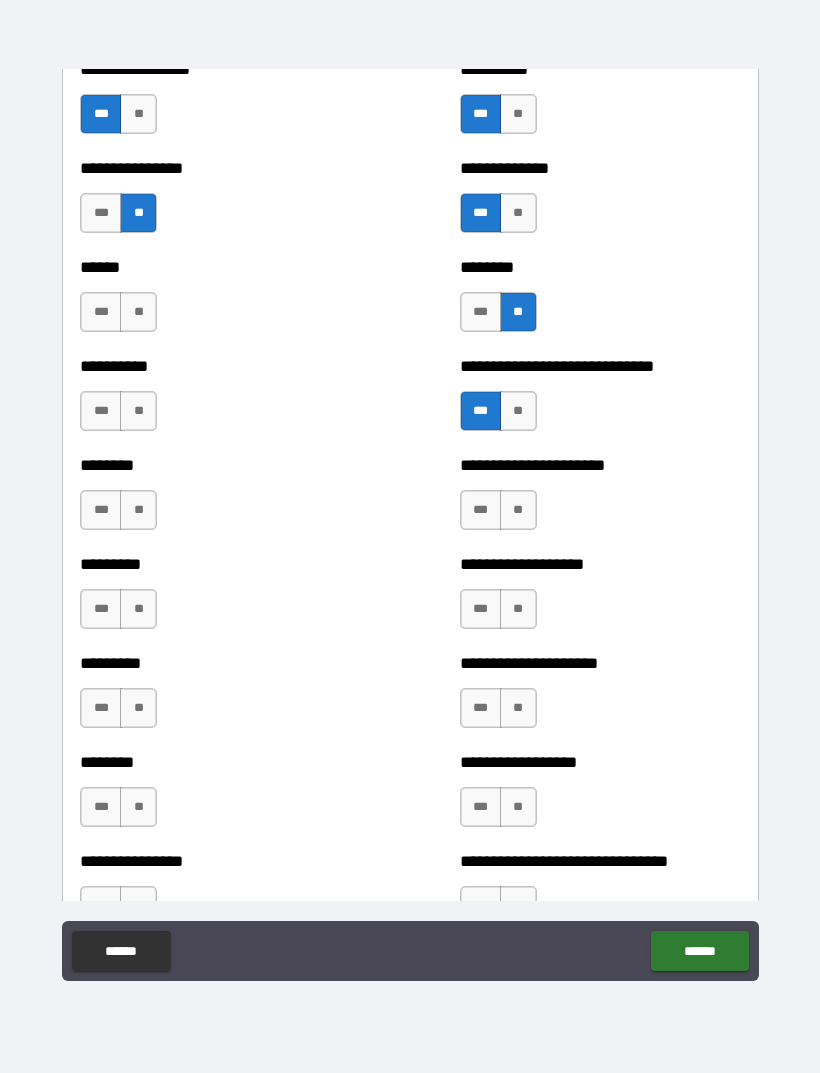 scroll, scrollTop: 6753, scrollLeft: 0, axis: vertical 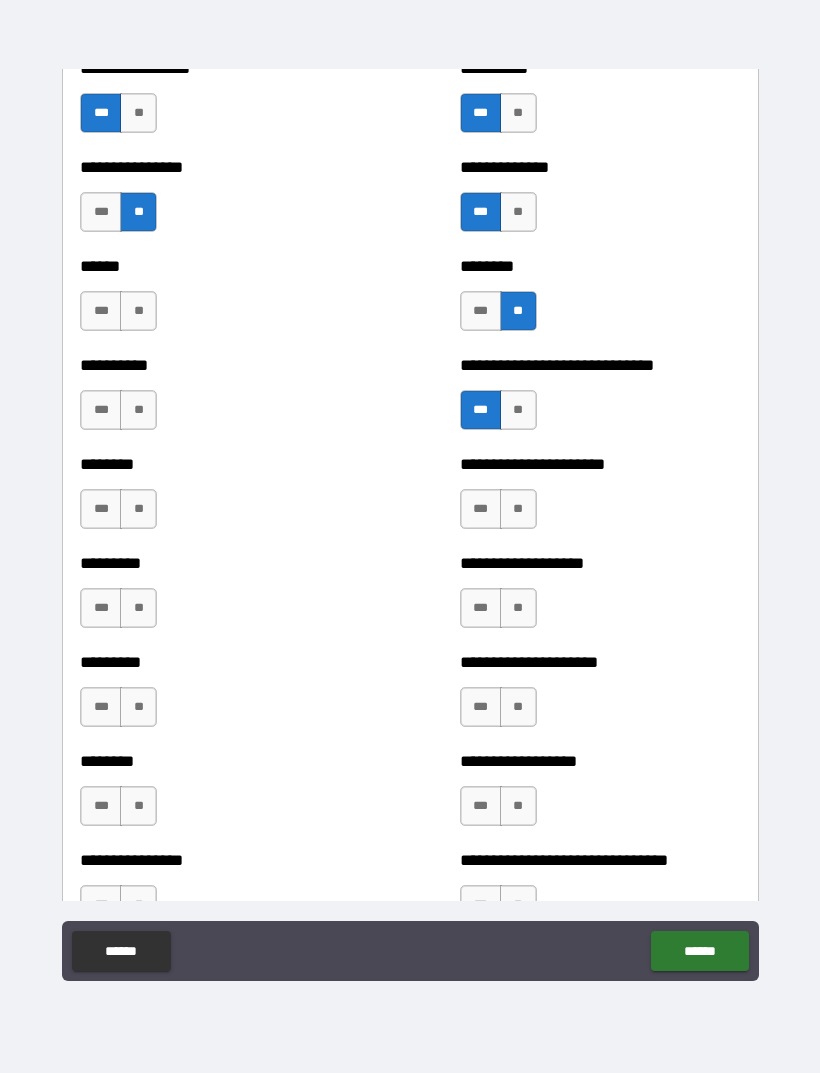 click on "**" at bounding box center (138, 311) 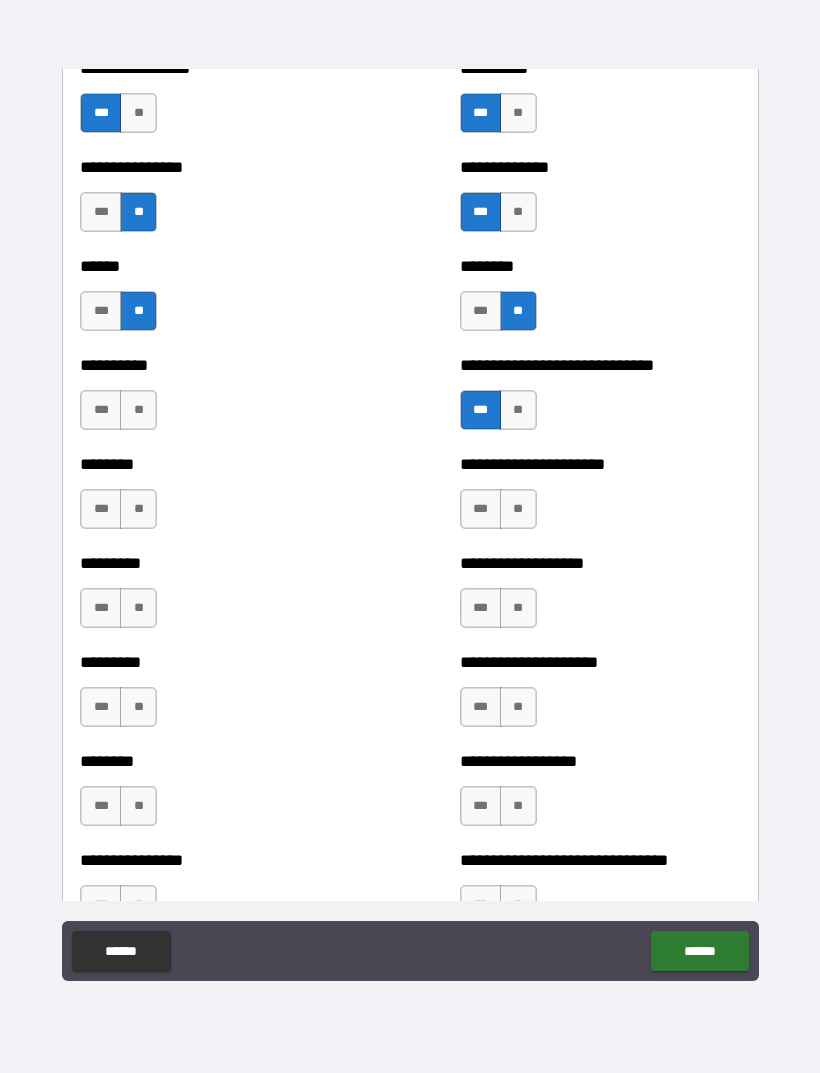 click on "**" at bounding box center [138, 410] 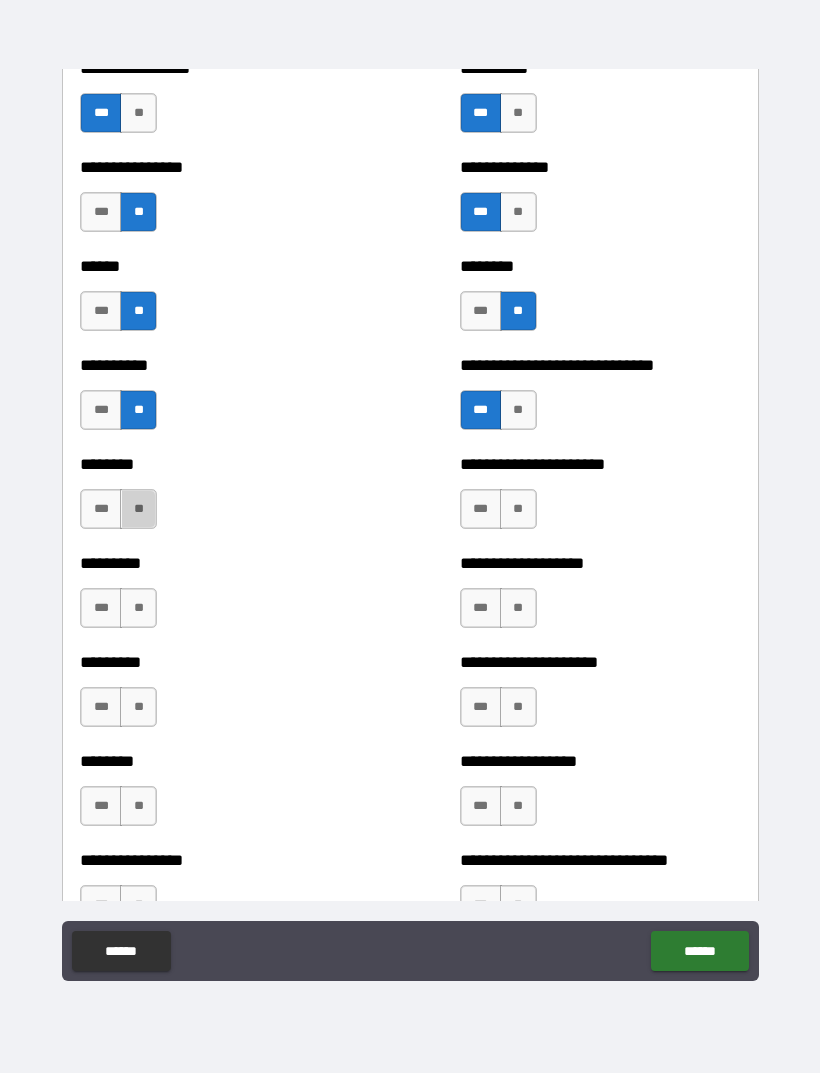 click on "**" at bounding box center [138, 509] 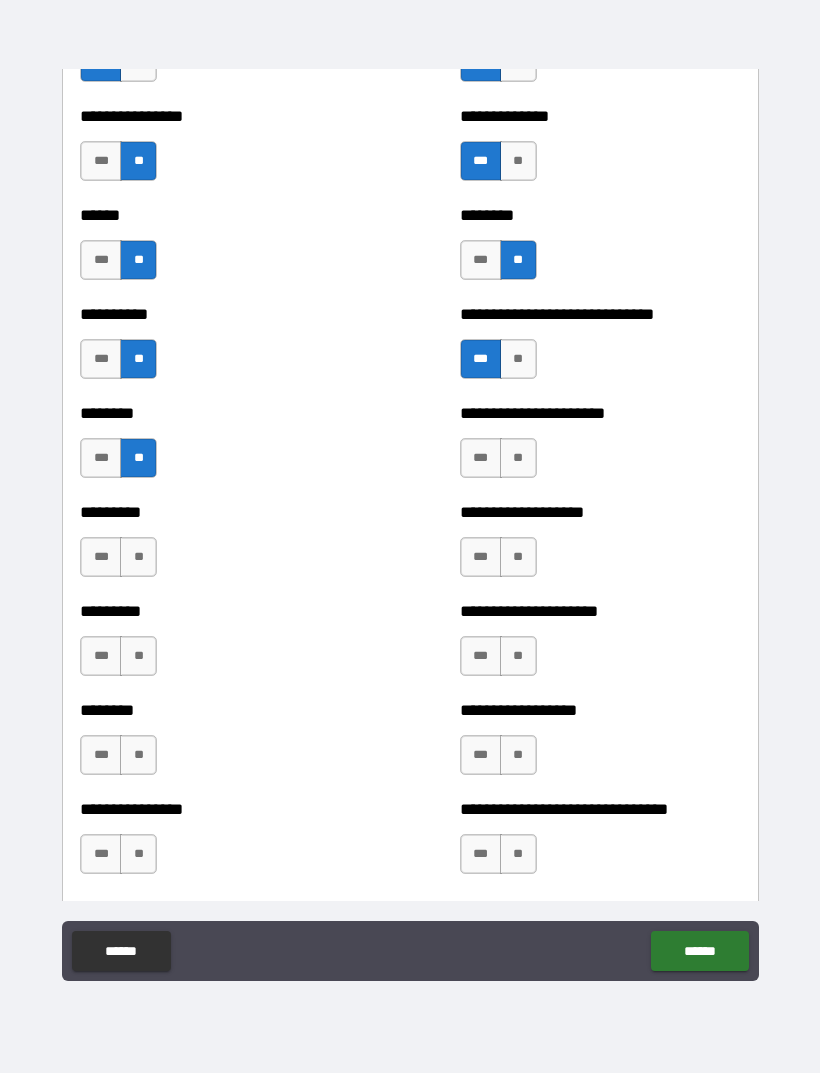 scroll, scrollTop: 6830, scrollLeft: 0, axis: vertical 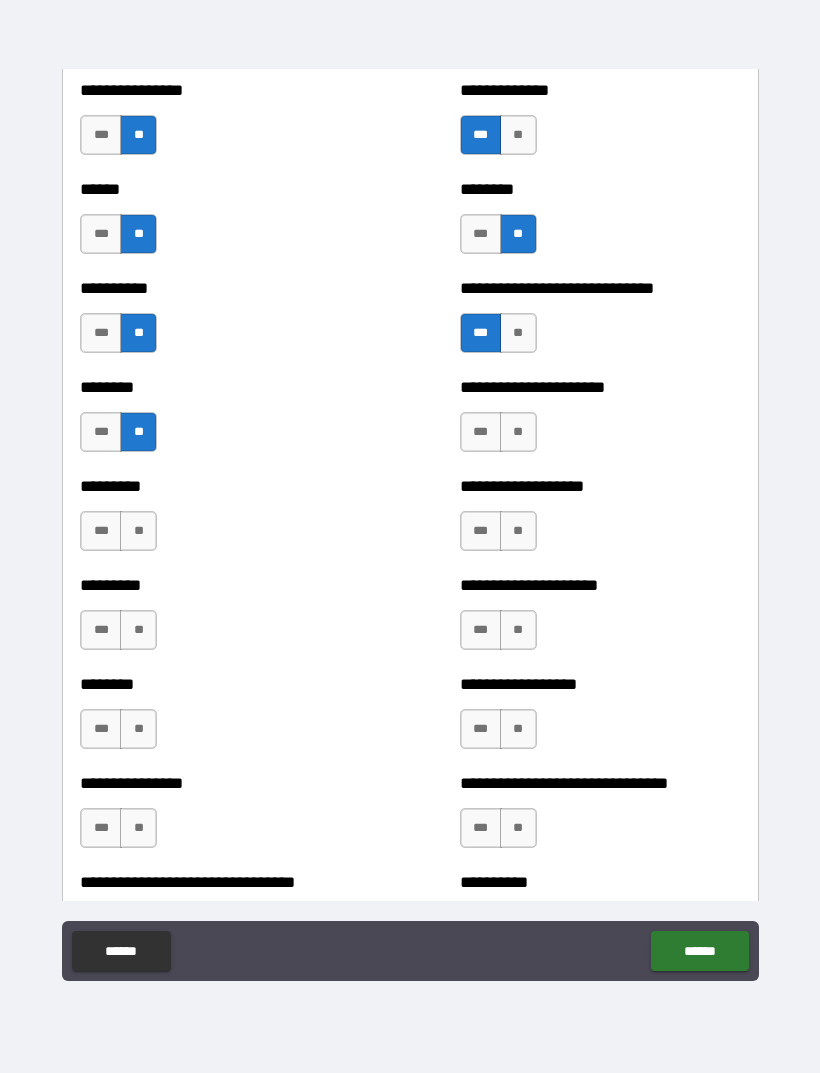 click on "***" at bounding box center (101, 630) 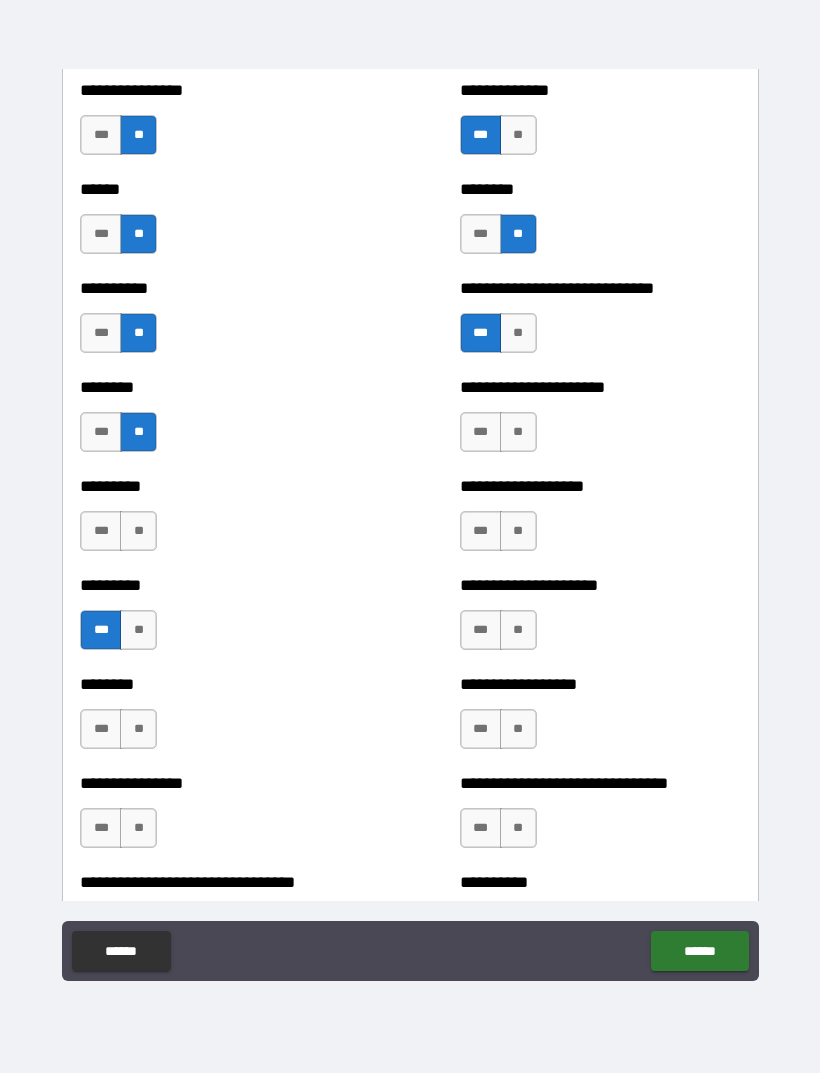 click on "**" at bounding box center (138, 531) 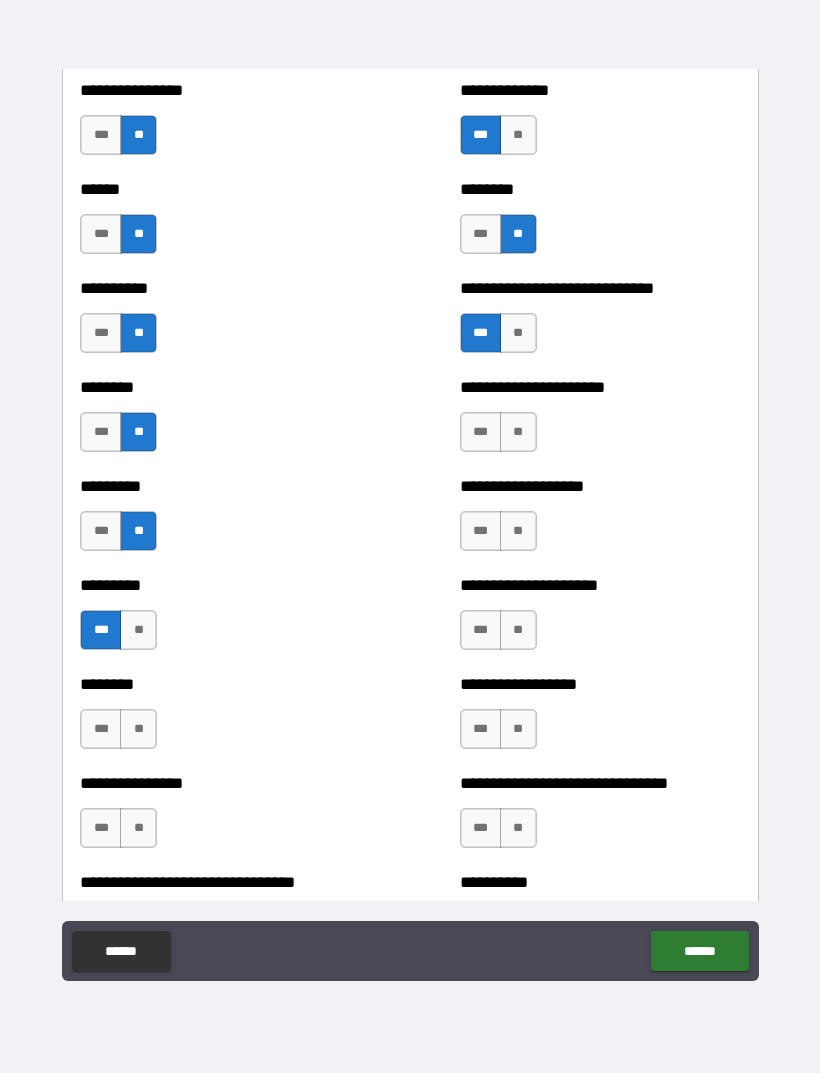scroll, scrollTop: 6875, scrollLeft: 0, axis: vertical 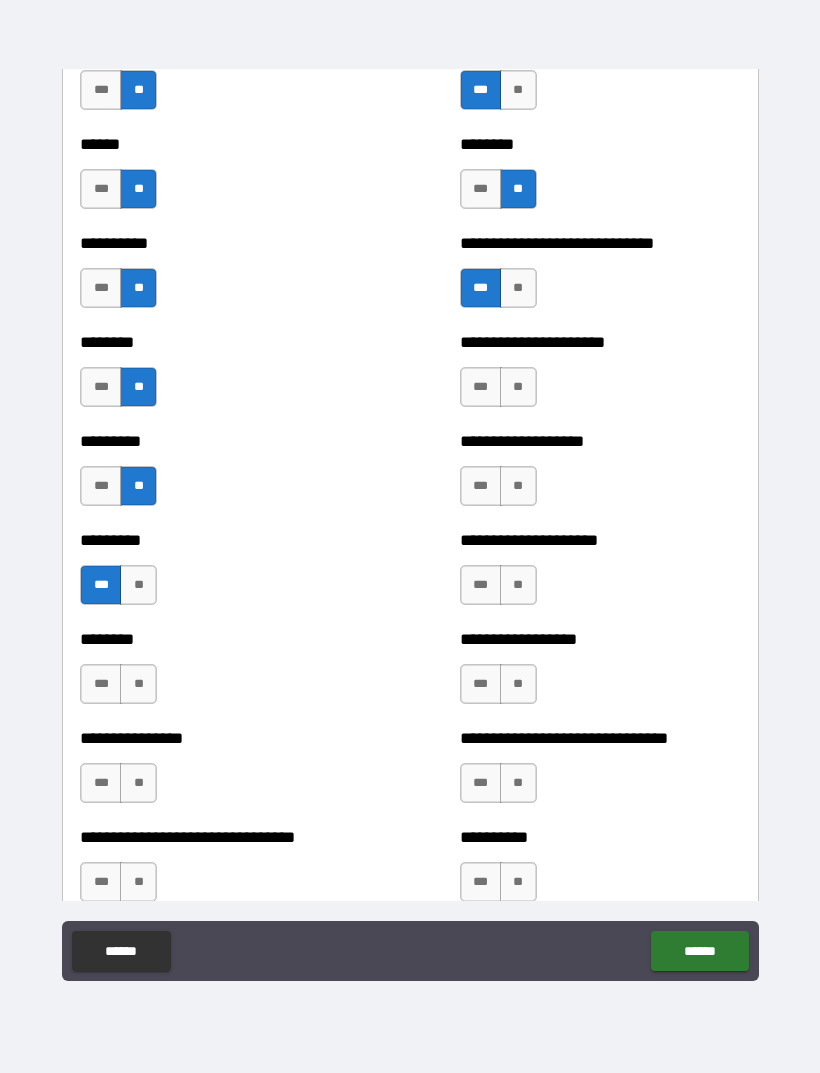 click on "**" at bounding box center [518, 387] 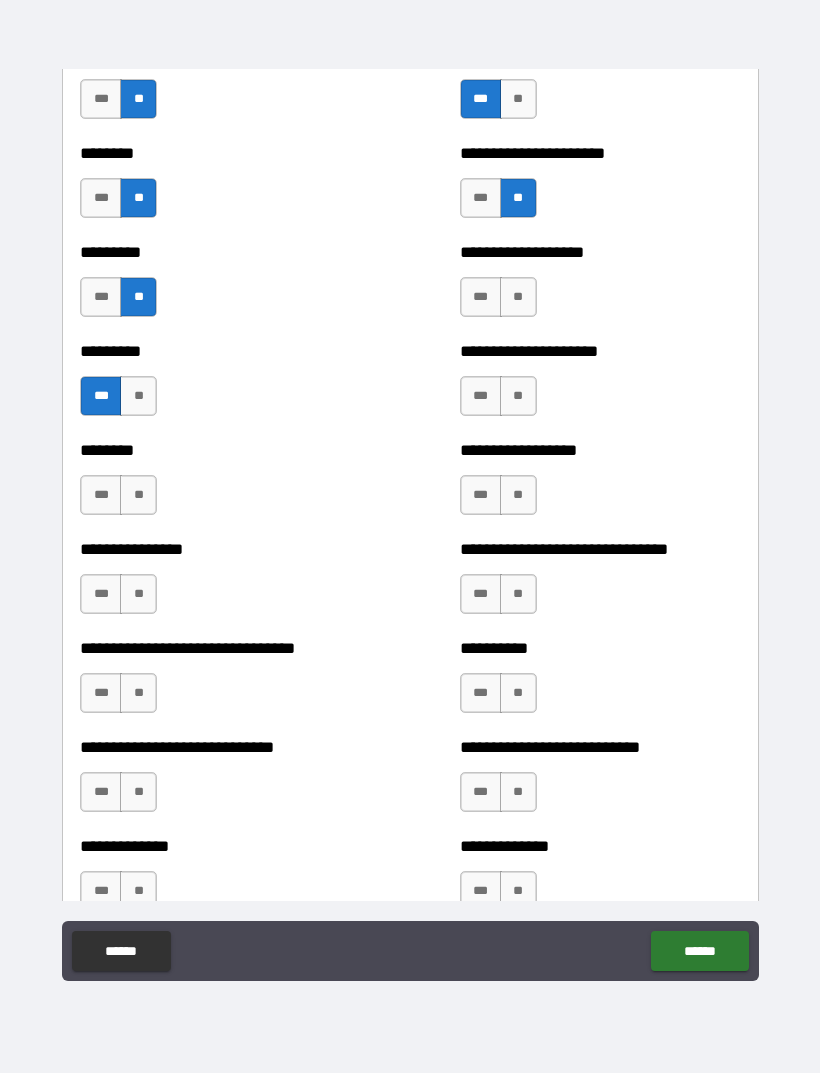 scroll, scrollTop: 7028, scrollLeft: 0, axis: vertical 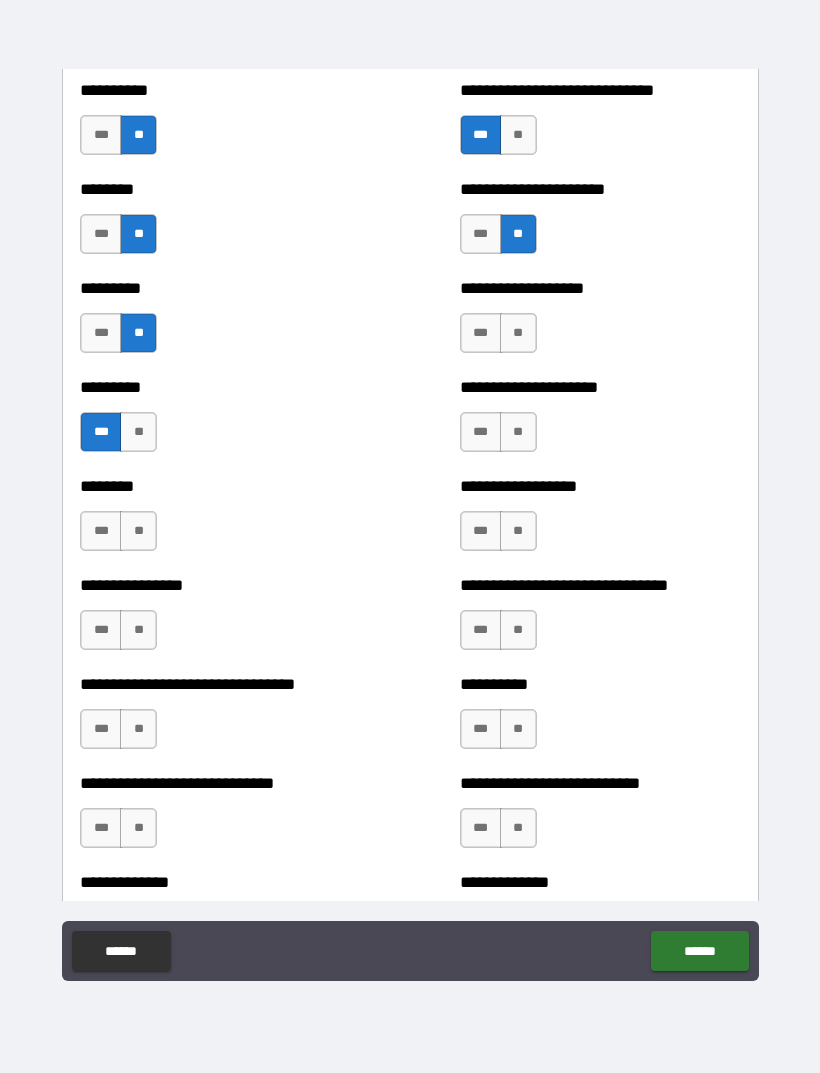 click on "**" at bounding box center (518, 333) 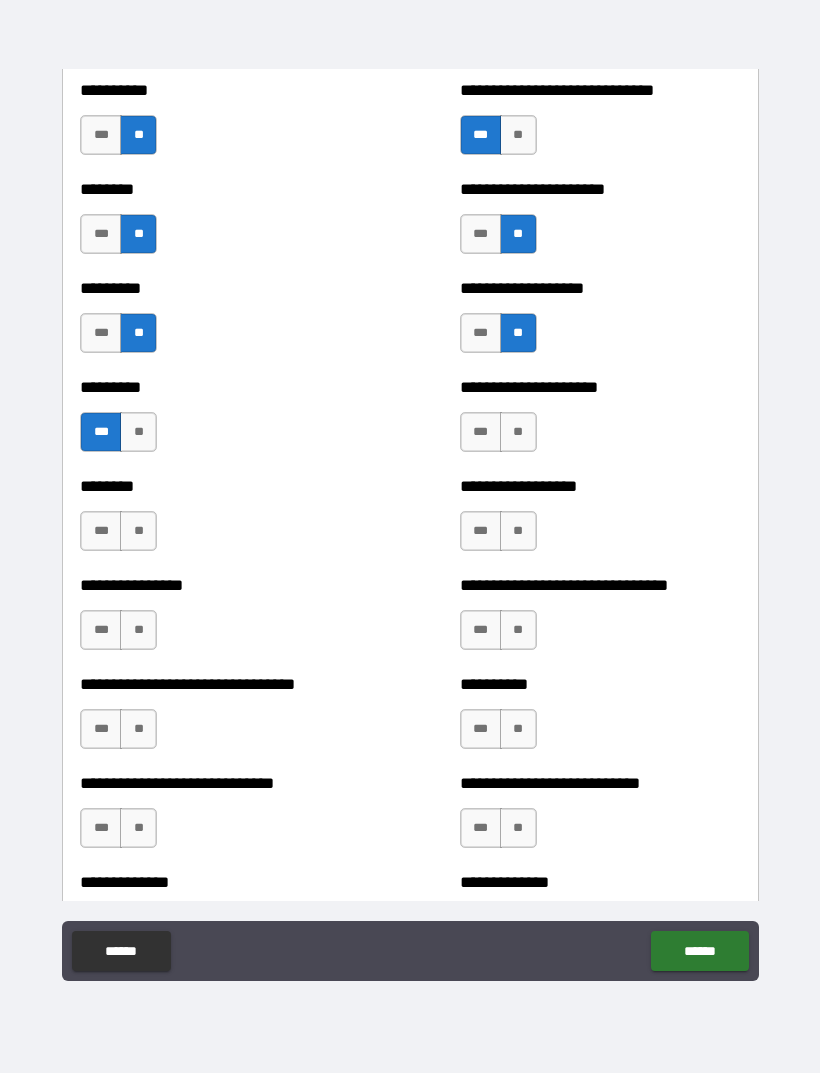 scroll, scrollTop: 7068, scrollLeft: 0, axis: vertical 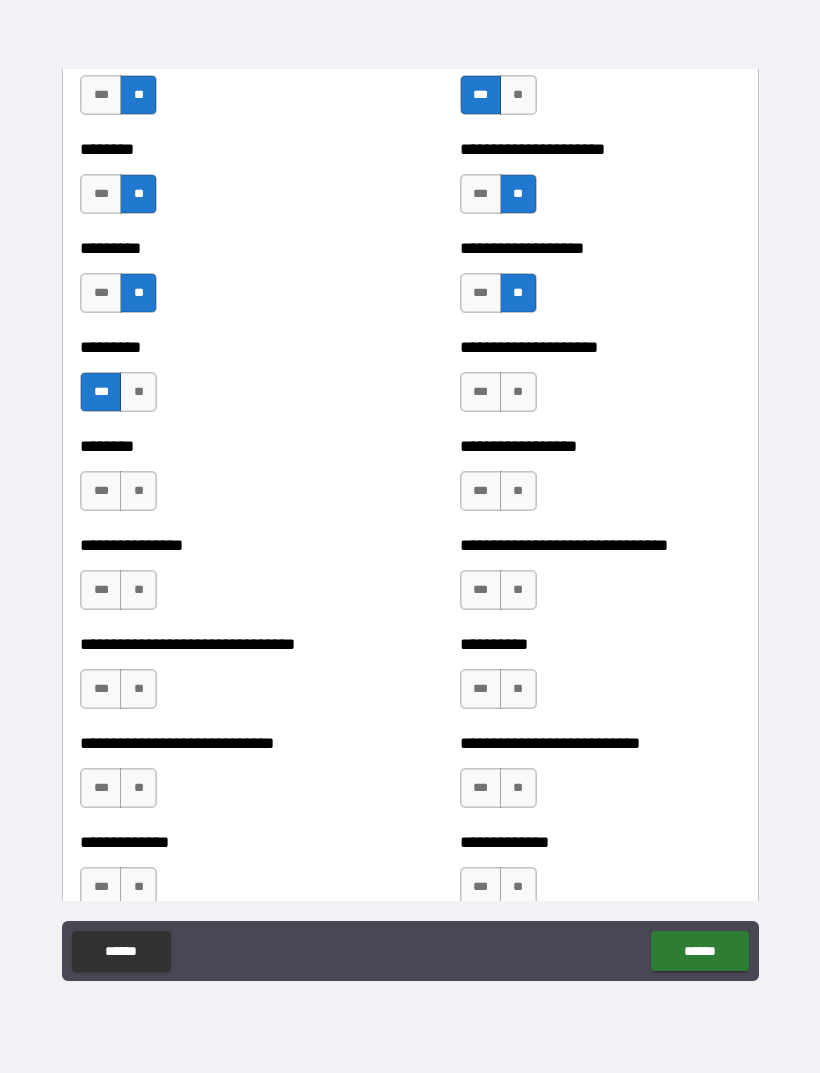 click on "***" at bounding box center [481, 392] 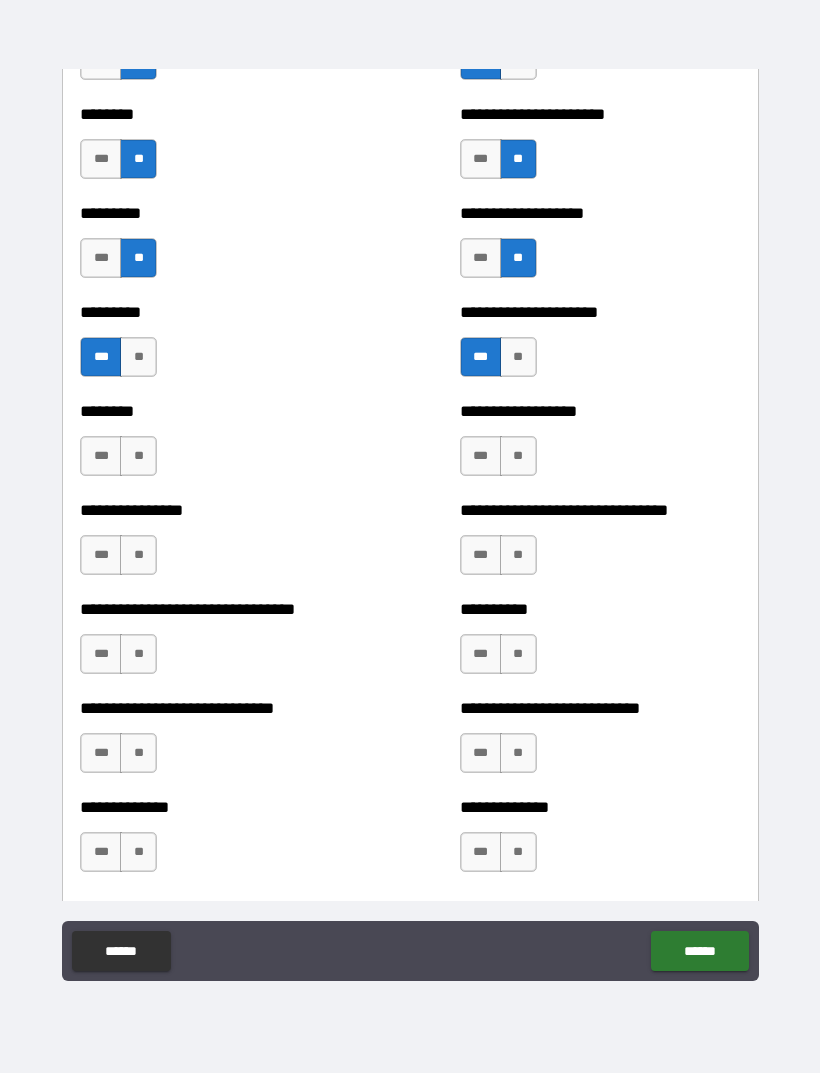 scroll, scrollTop: 7109, scrollLeft: 0, axis: vertical 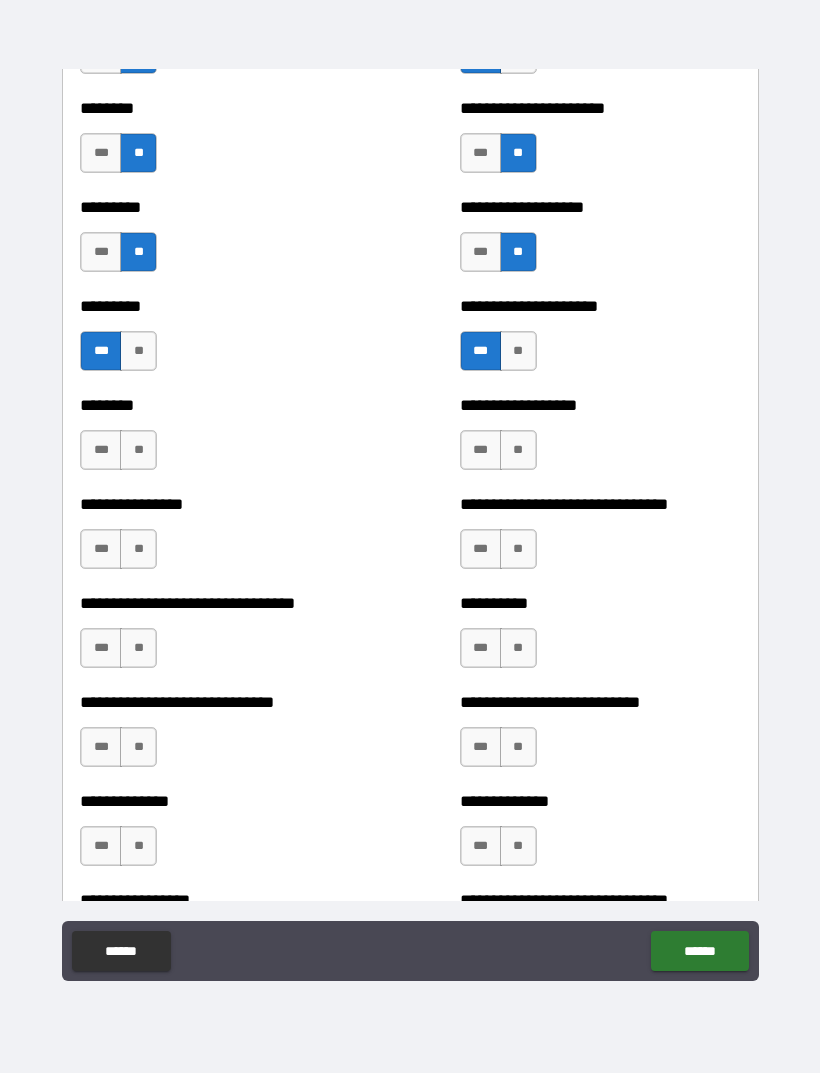 click on "**" at bounding box center [518, 351] 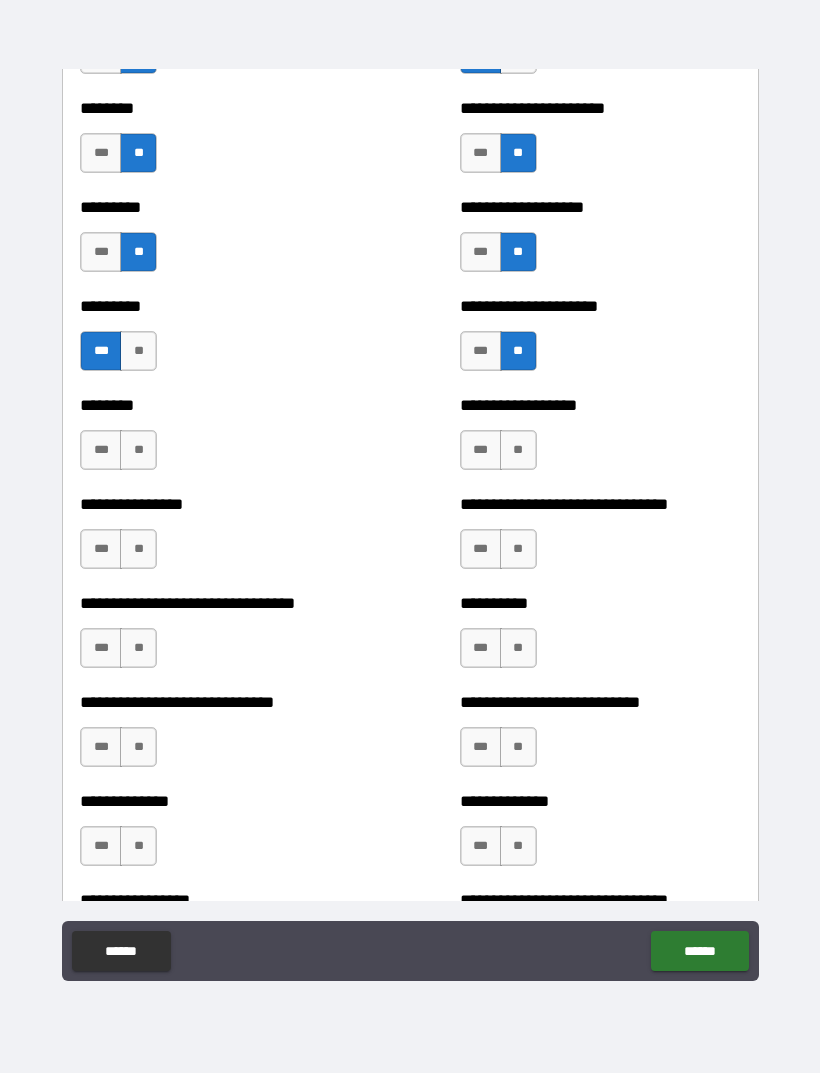 scroll, scrollTop: 7150, scrollLeft: 0, axis: vertical 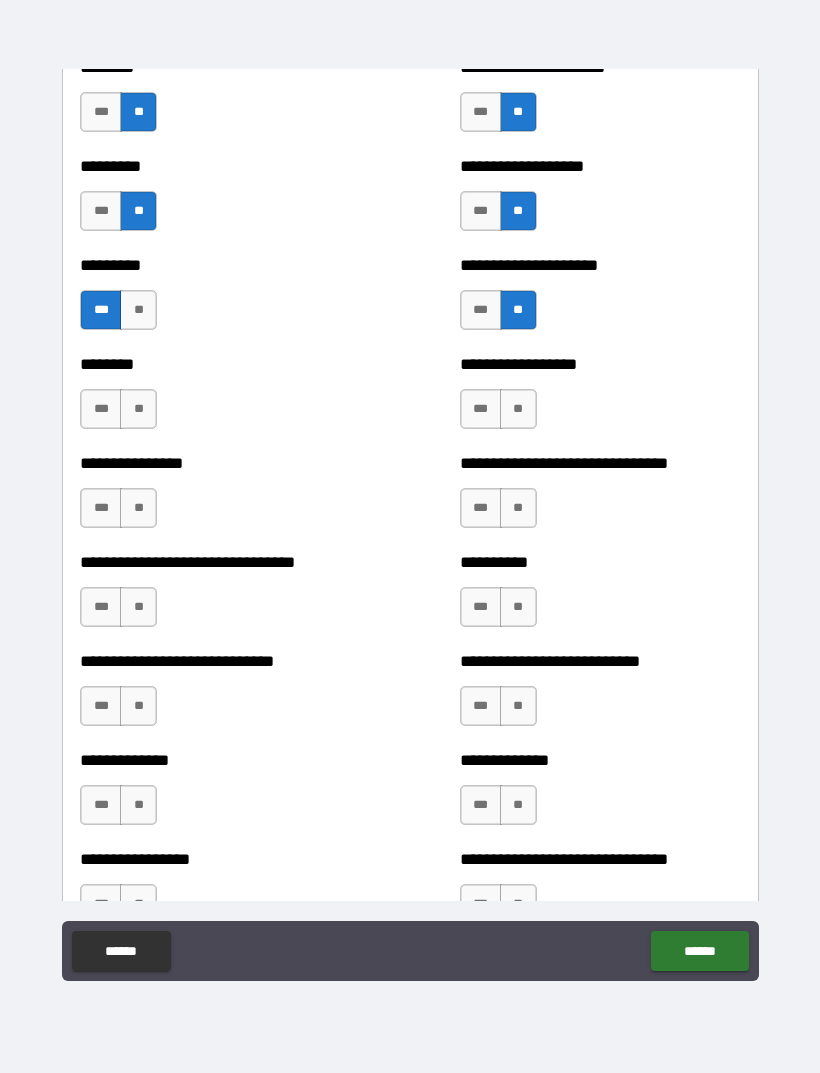 click on "***" at bounding box center (481, 310) 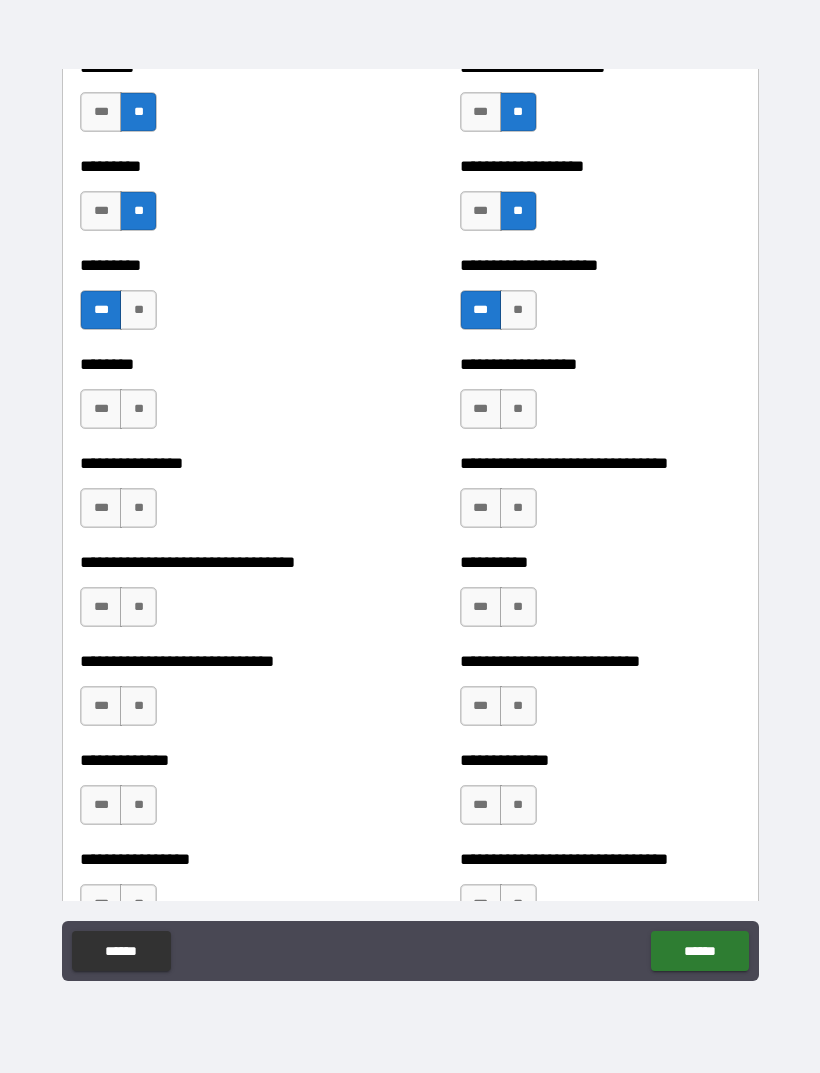 click on "**" at bounding box center [518, 409] 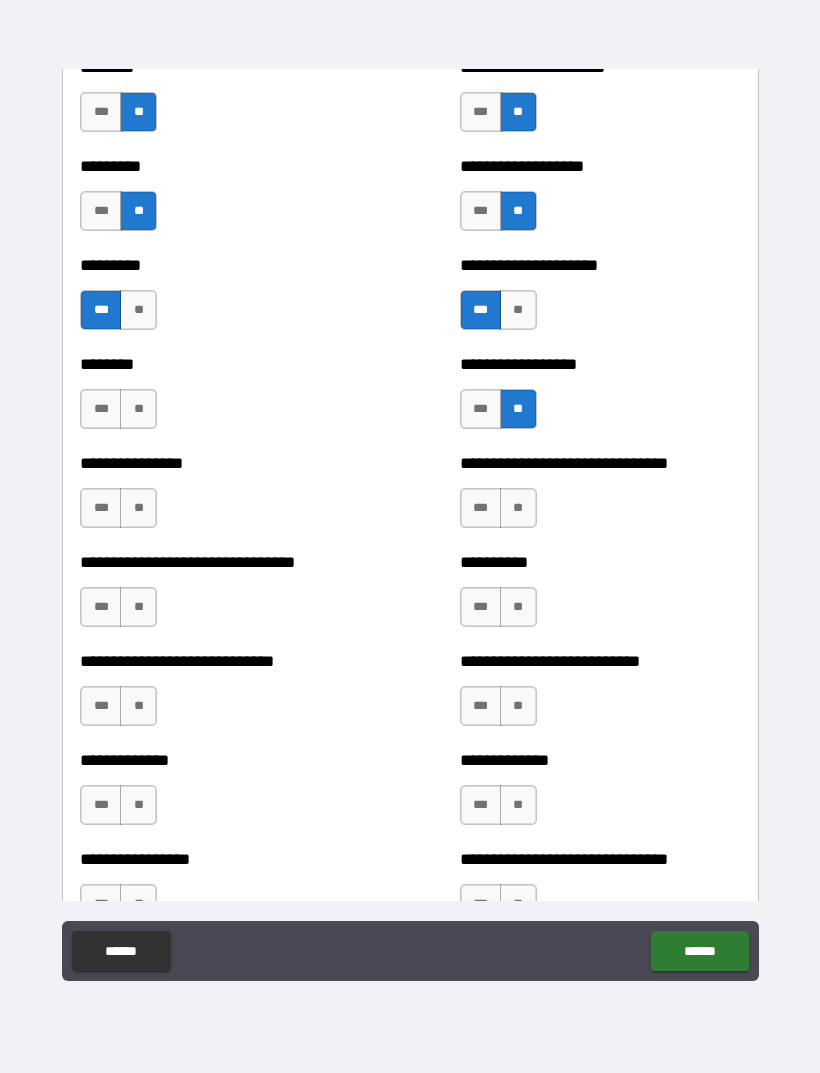 scroll, scrollTop: 7195, scrollLeft: 0, axis: vertical 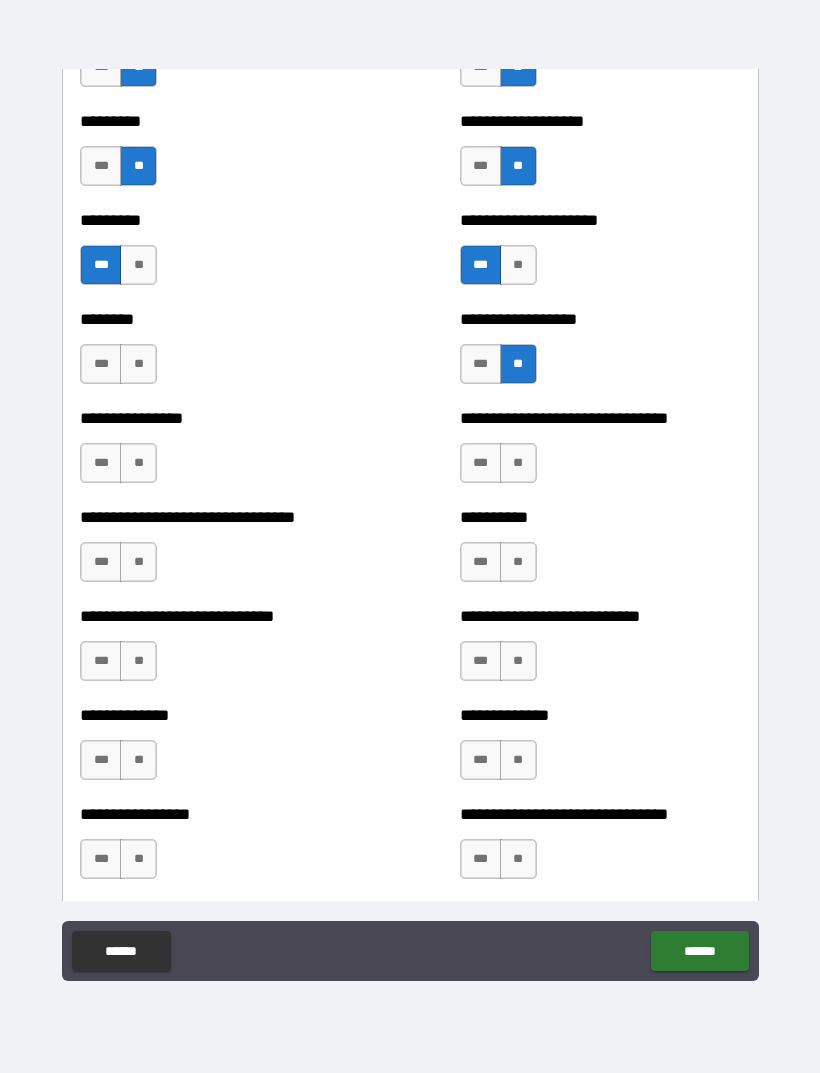 click on "**" at bounding box center (138, 364) 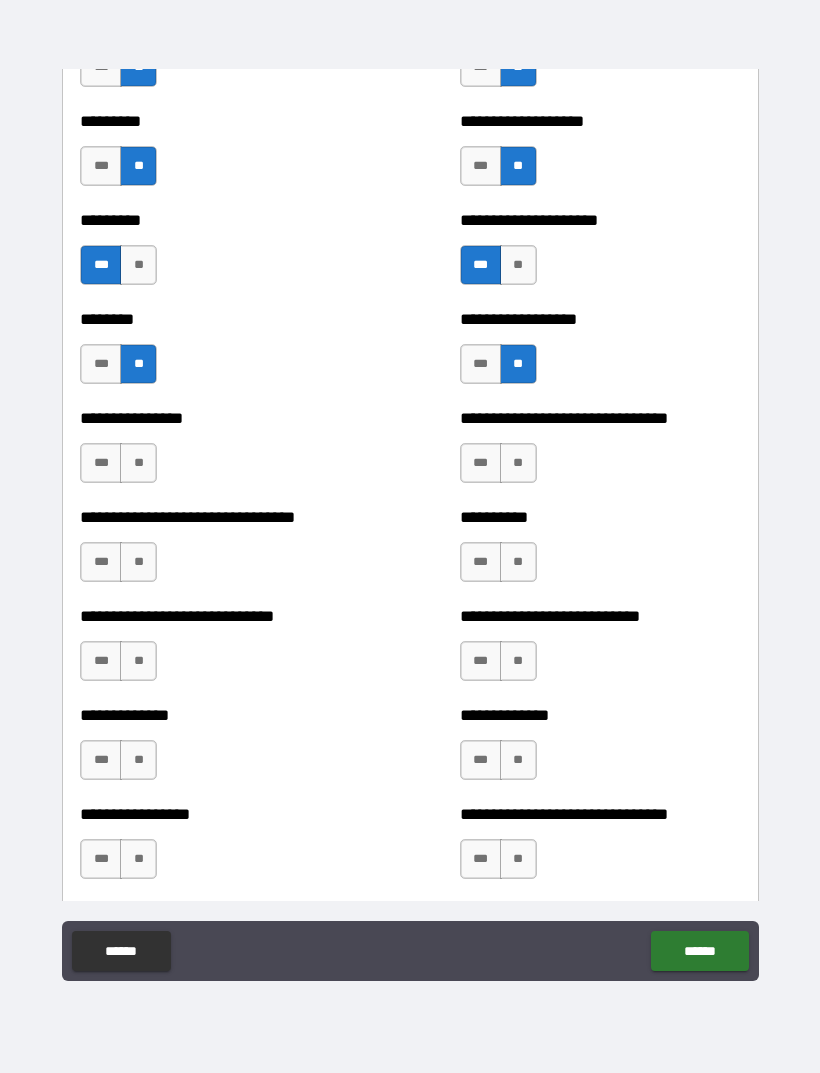 click on "**" at bounding box center [138, 463] 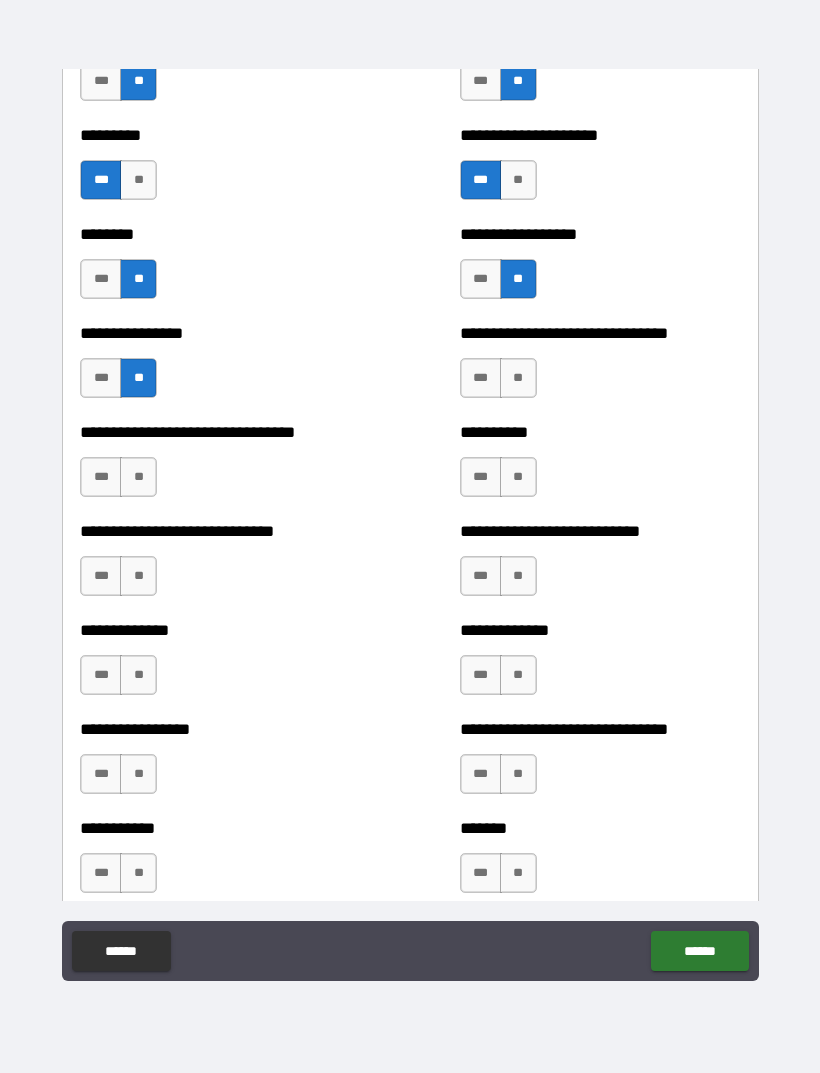 scroll, scrollTop: 7281, scrollLeft: 0, axis: vertical 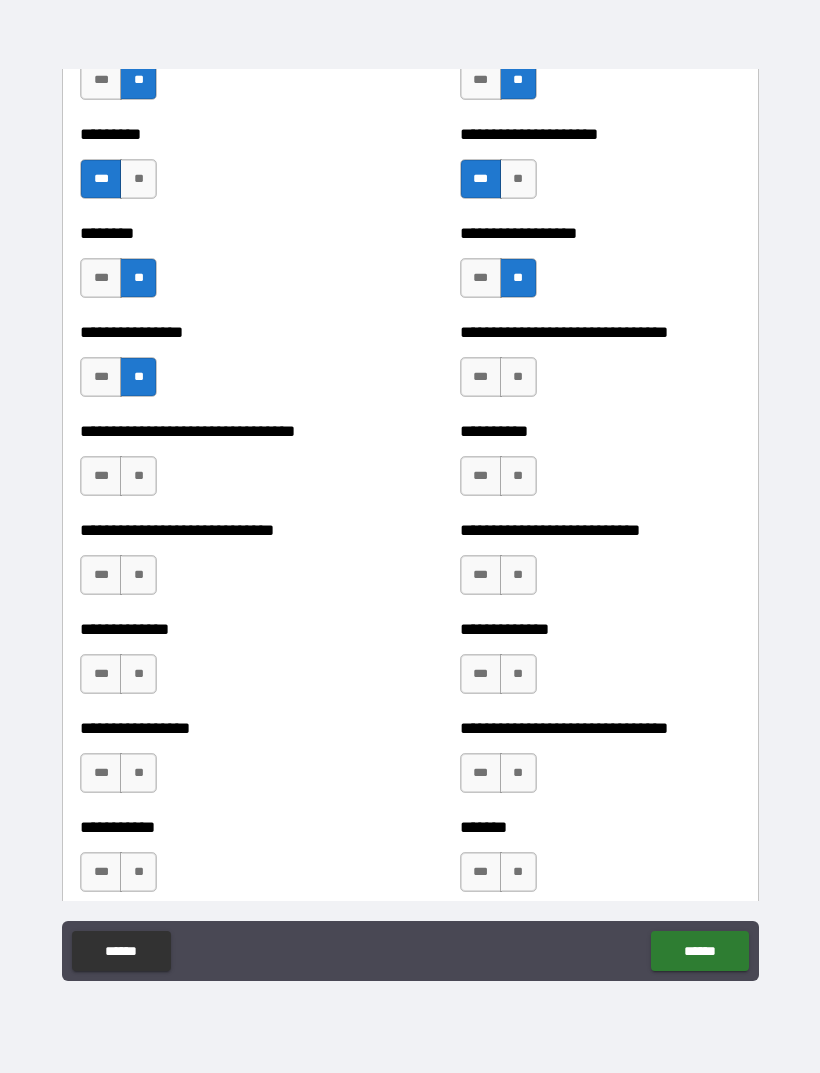 click on "**" at bounding box center [518, 377] 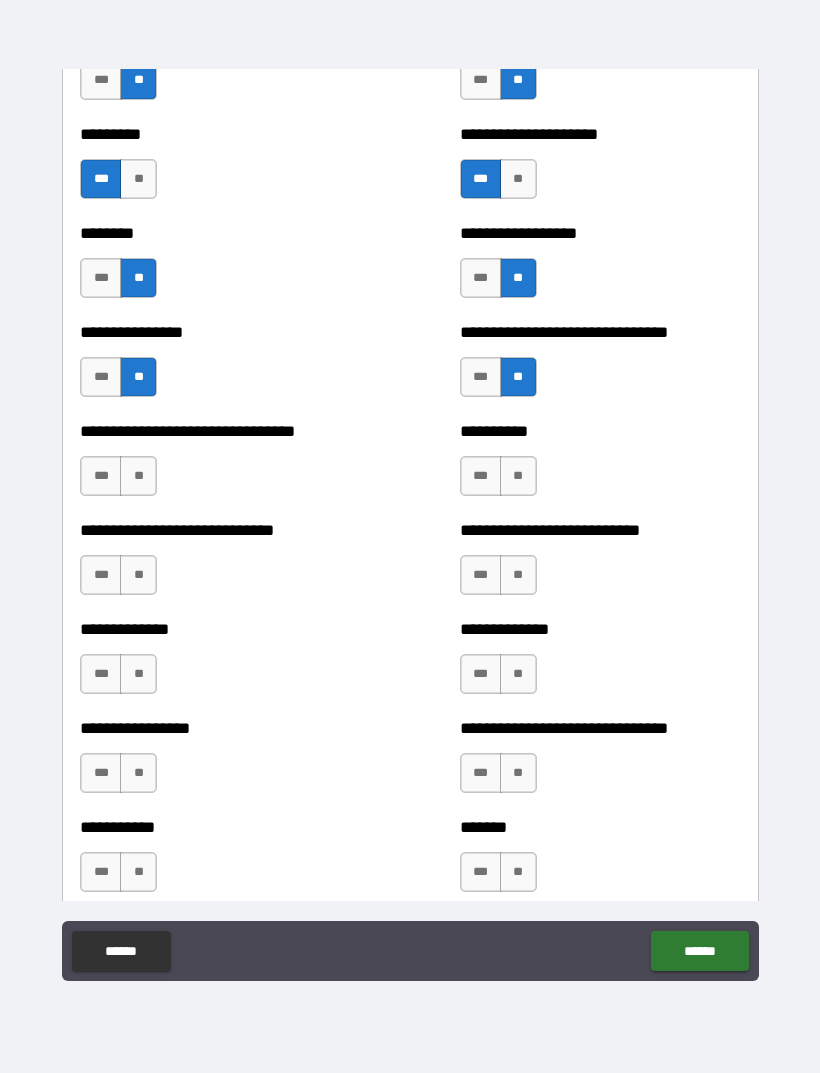 click on "**" at bounding box center (518, 476) 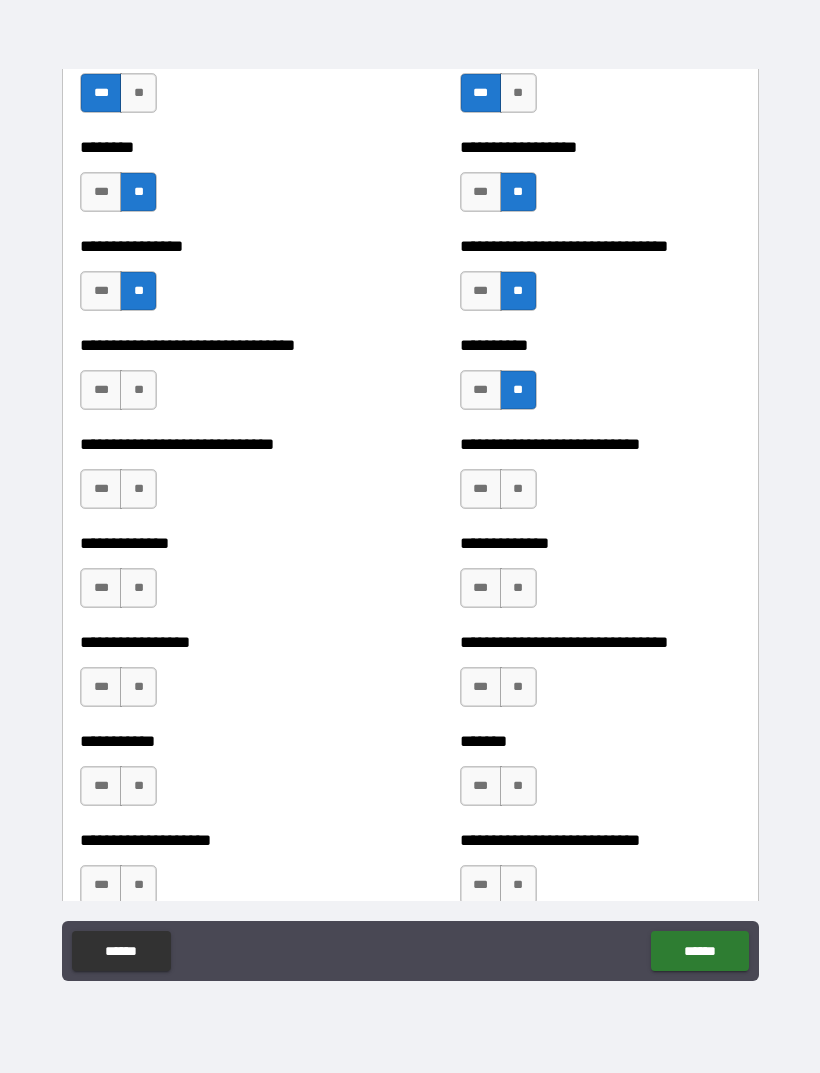 scroll, scrollTop: 7368, scrollLeft: 0, axis: vertical 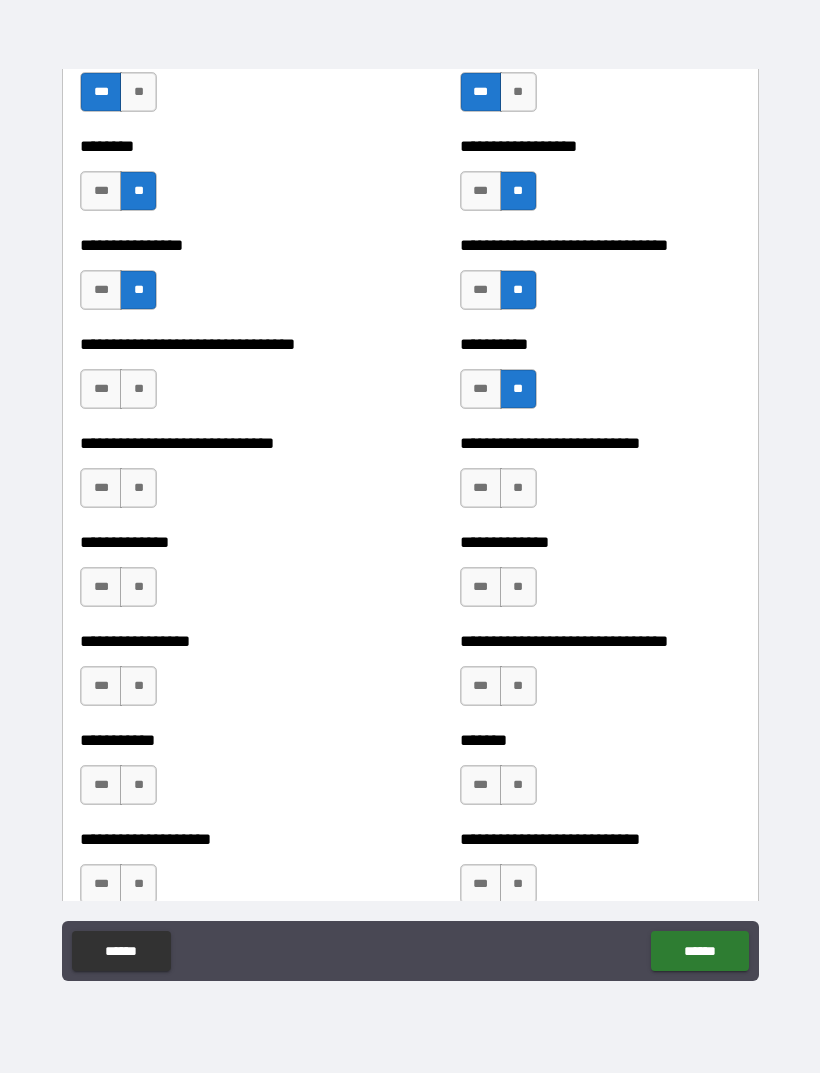 click on "**" at bounding box center [138, 389] 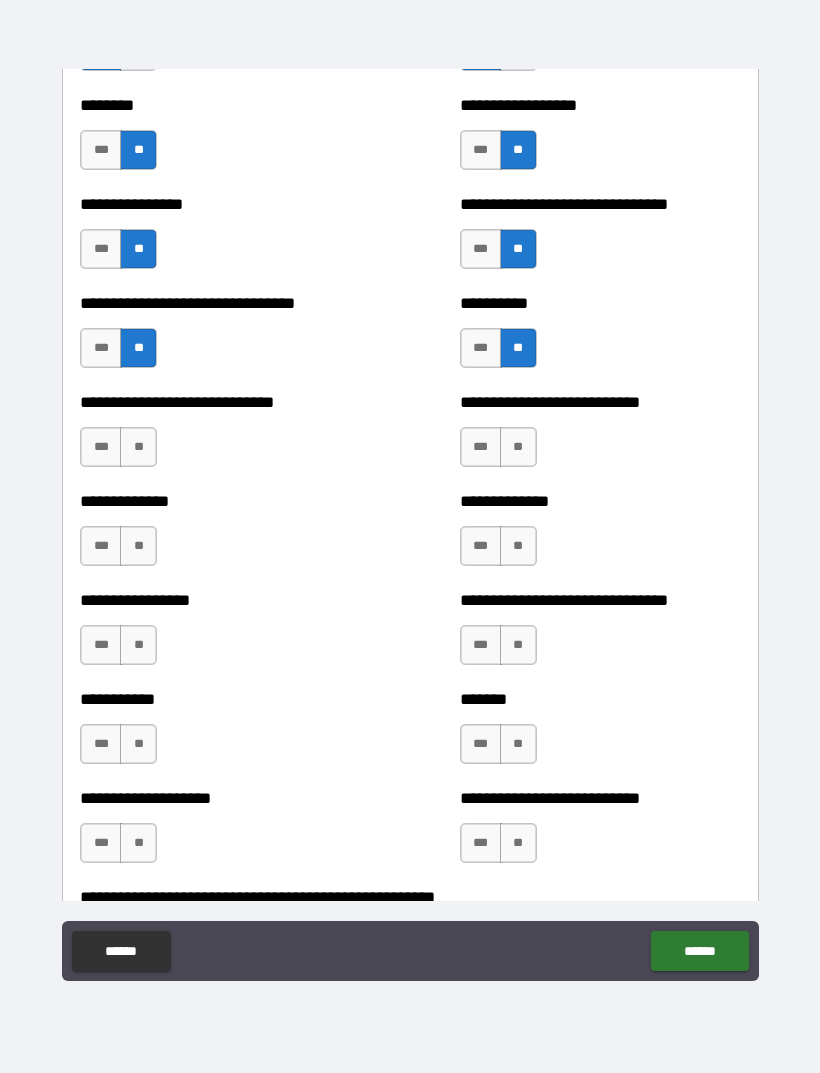 scroll, scrollTop: 7410, scrollLeft: 0, axis: vertical 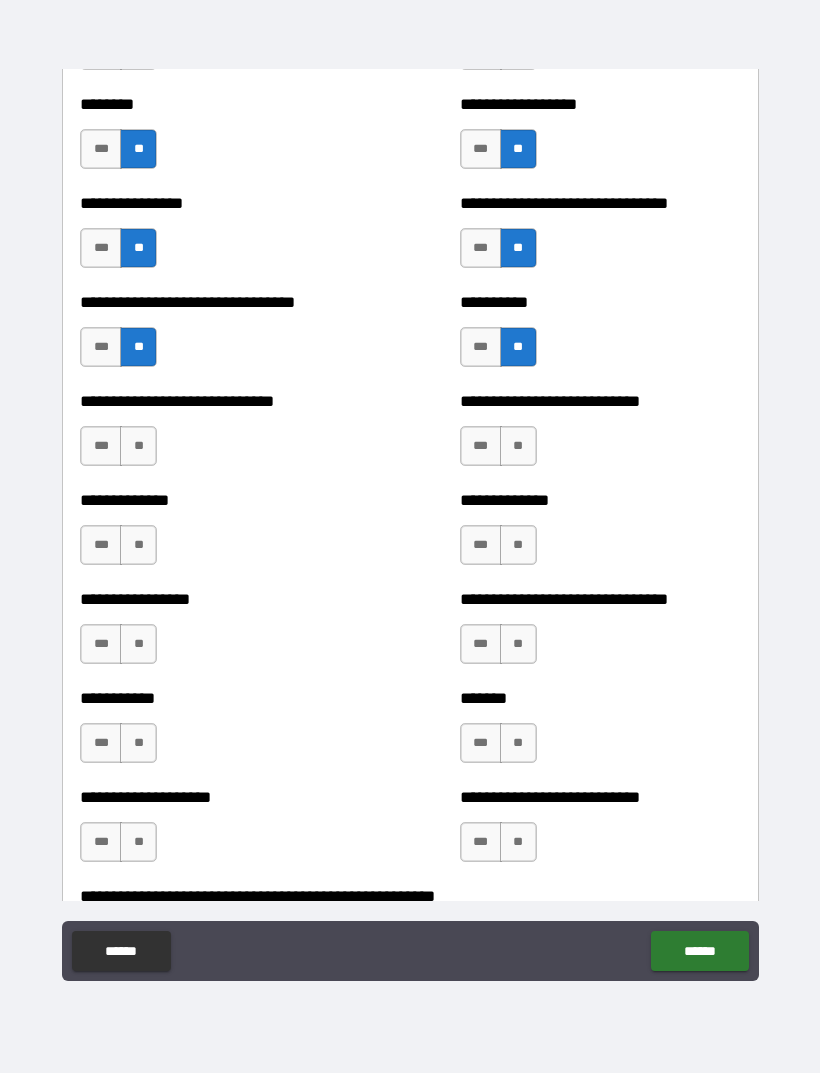 click on "**" at bounding box center [138, 446] 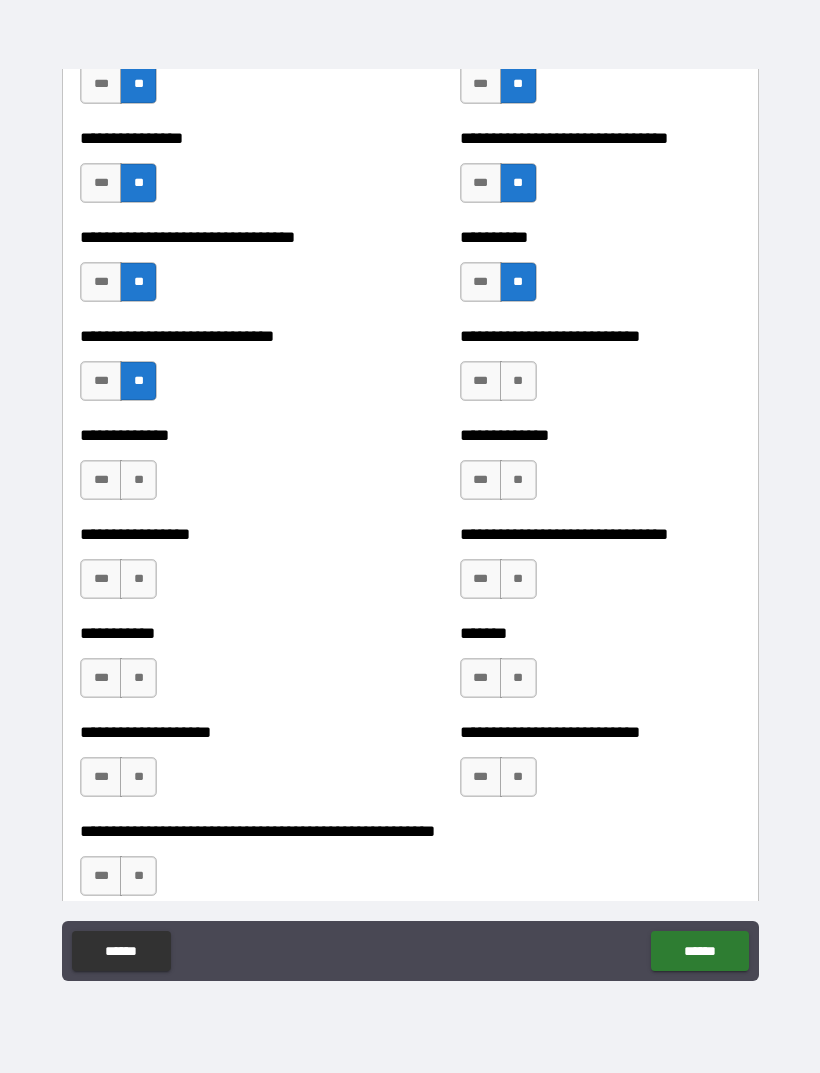 scroll, scrollTop: 7472, scrollLeft: 0, axis: vertical 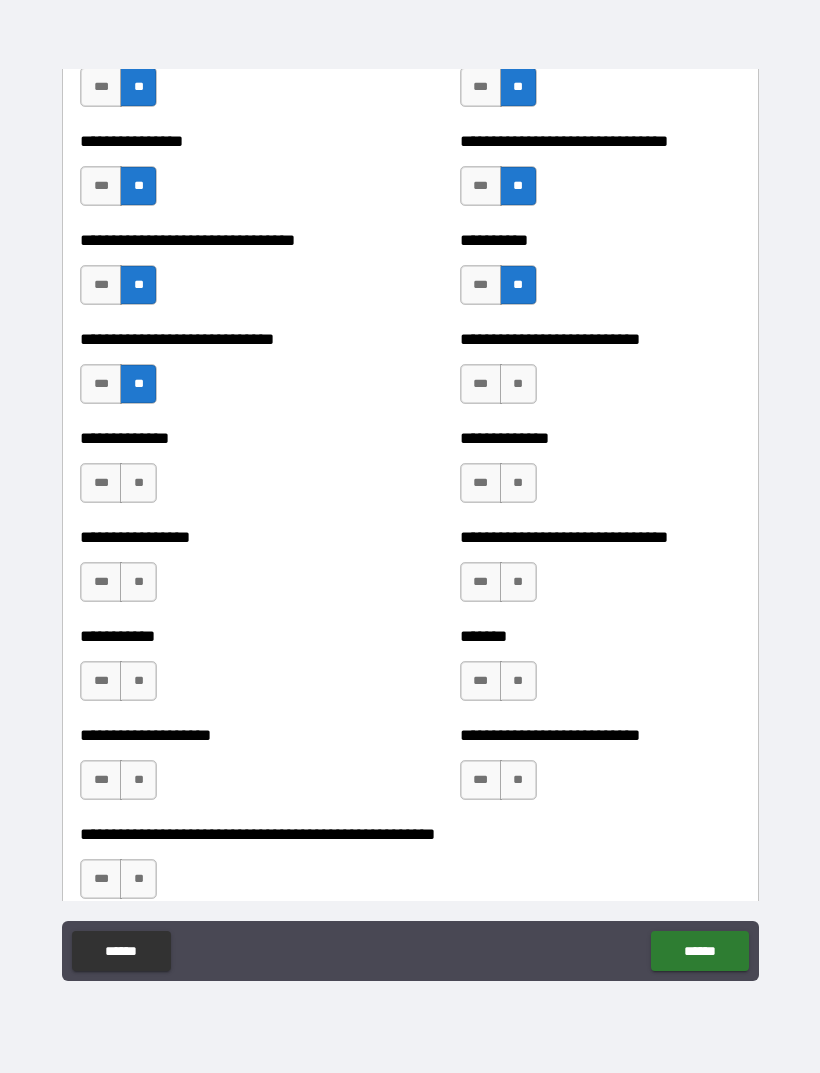 click on "**" at bounding box center [518, 384] 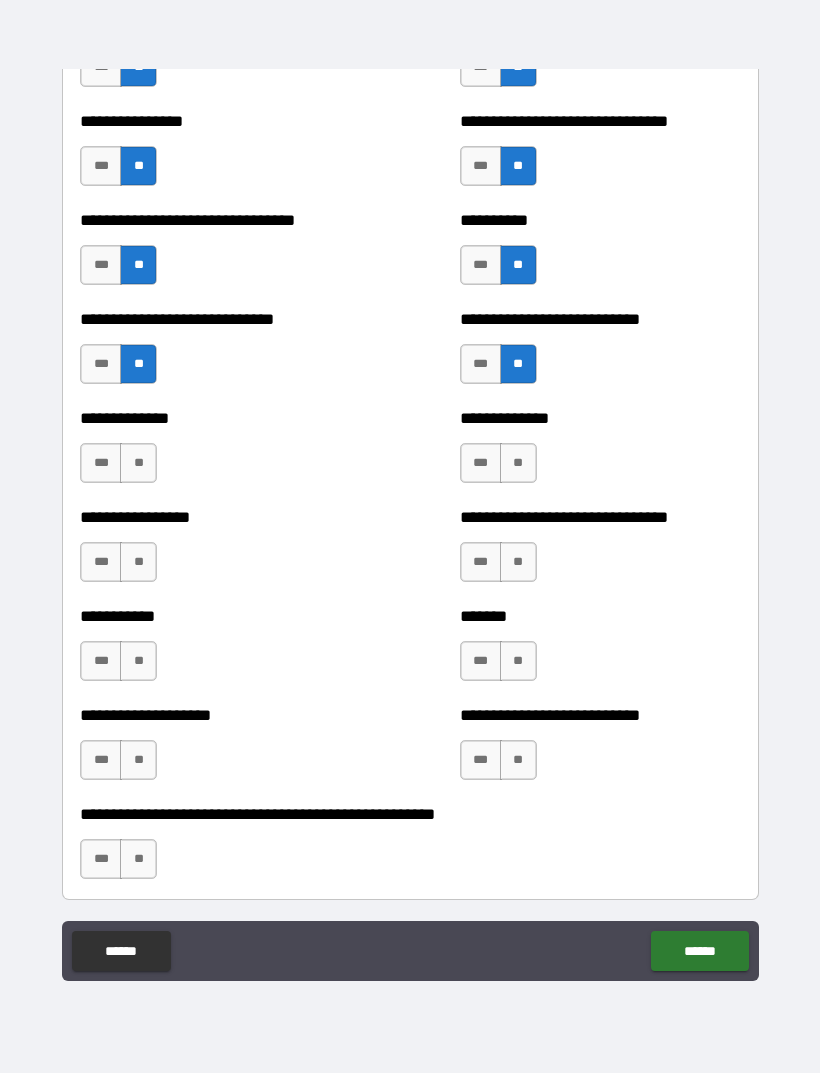 scroll, scrollTop: 7500, scrollLeft: 0, axis: vertical 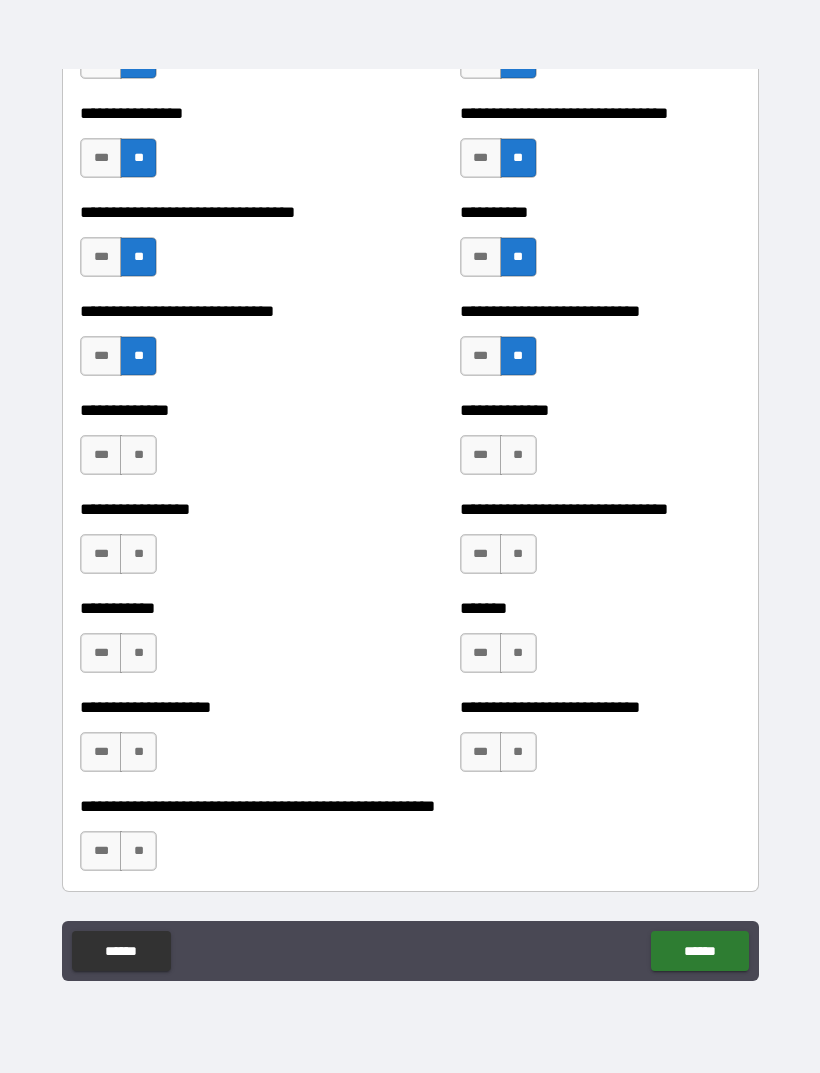 click on "**" at bounding box center [518, 455] 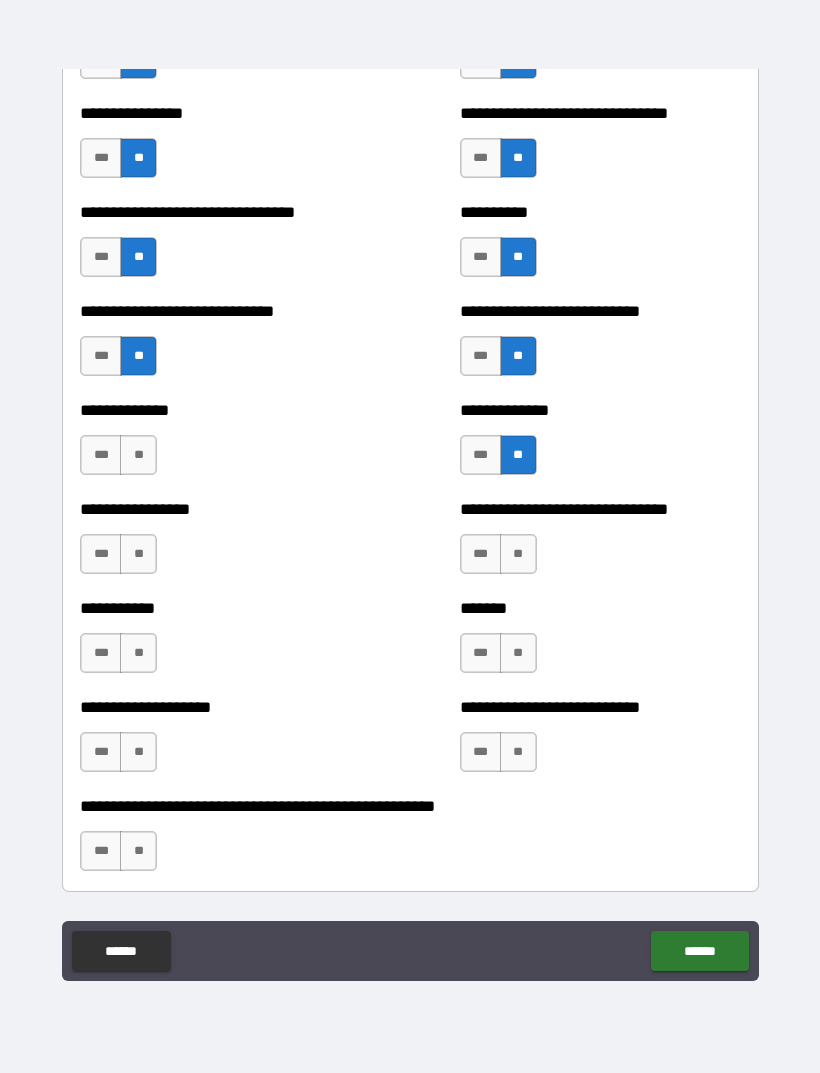 click on "**" at bounding box center [138, 455] 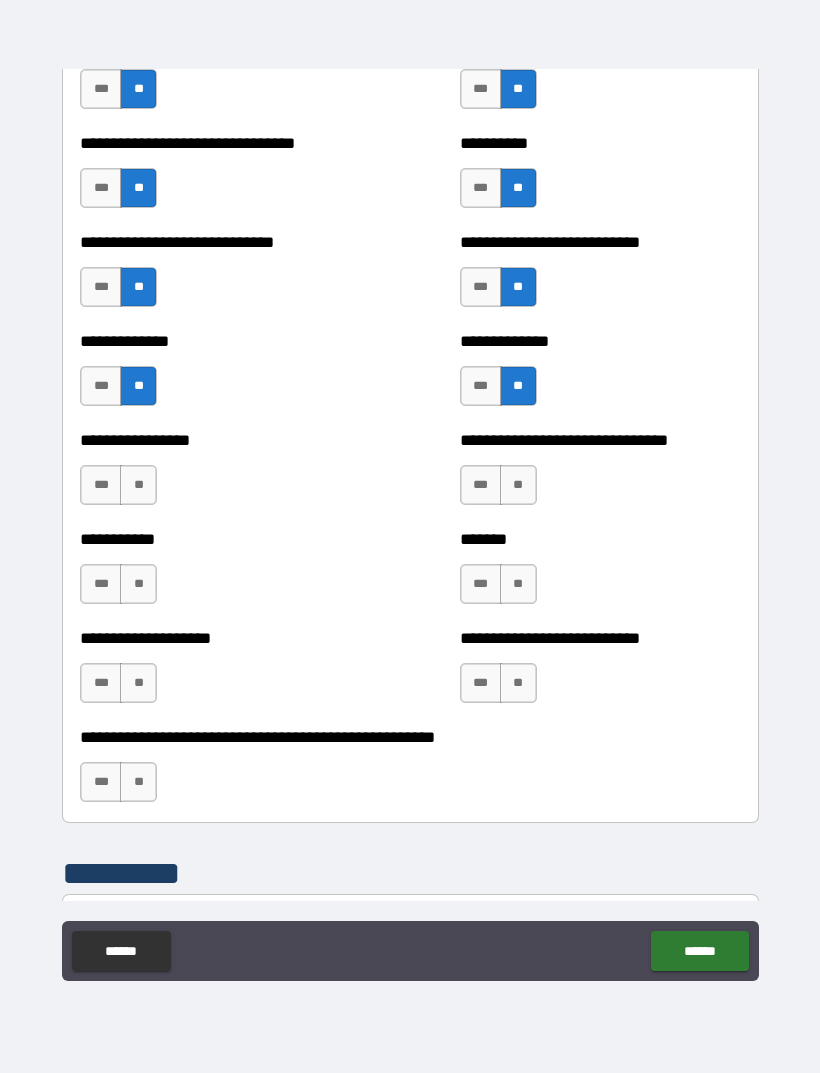 scroll, scrollTop: 7575, scrollLeft: 0, axis: vertical 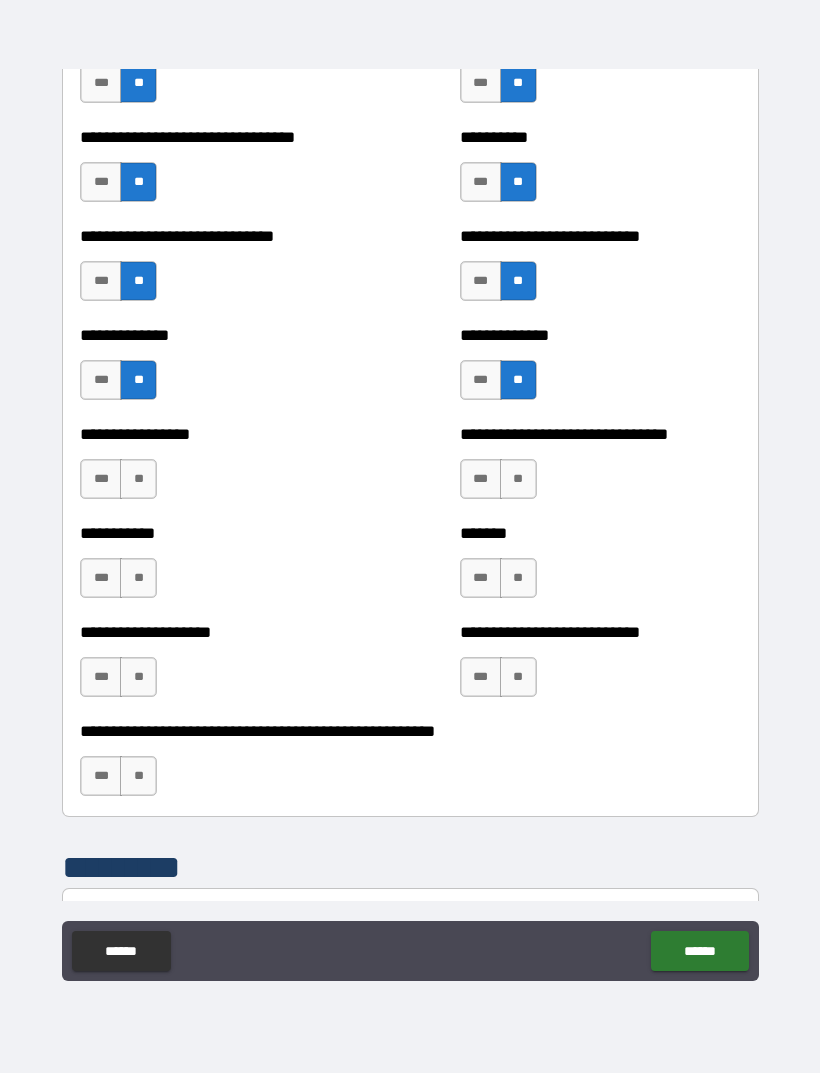 click on "**" at bounding box center (138, 479) 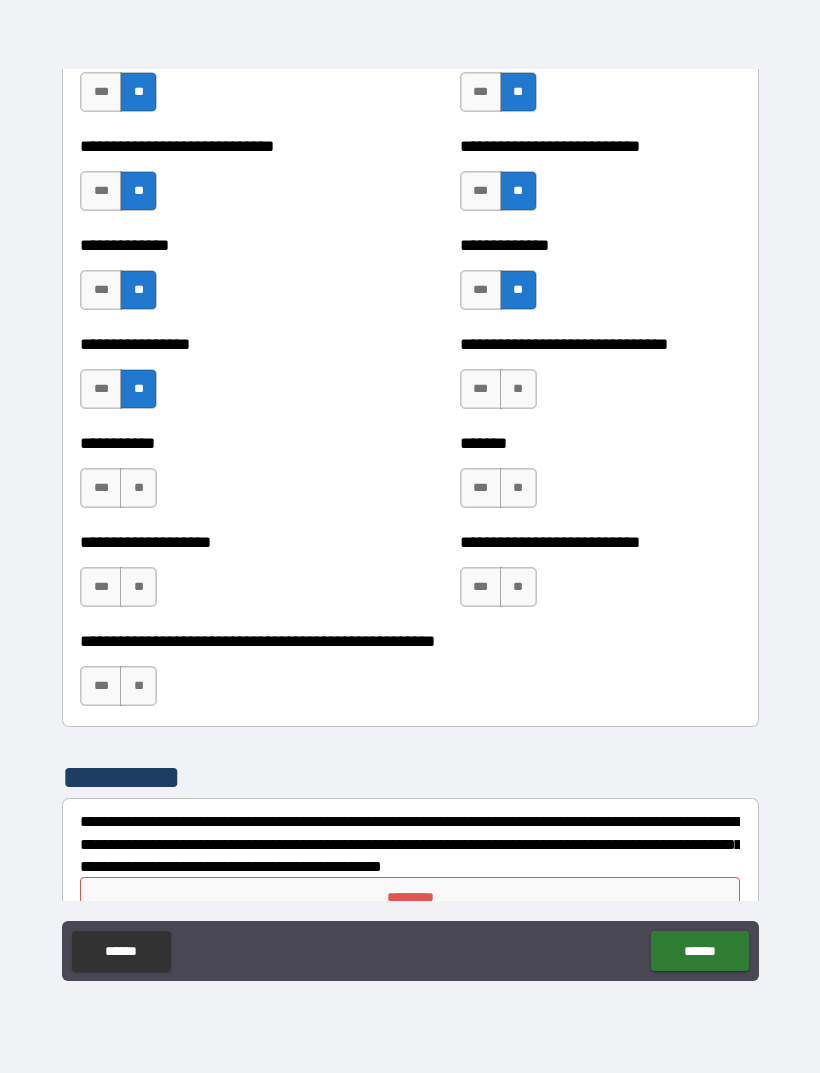 scroll, scrollTop: 7663, scrollLeft: 0, axis: vertical 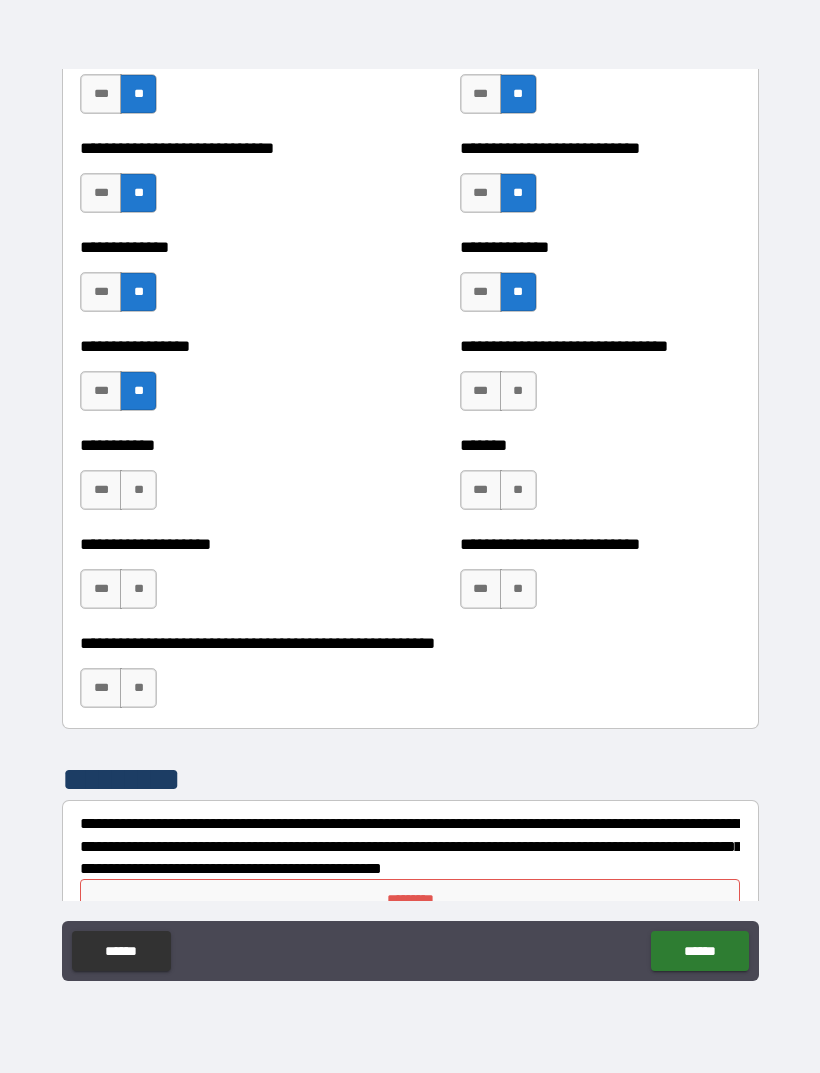 click on "**" at bounding box center [518, 391] 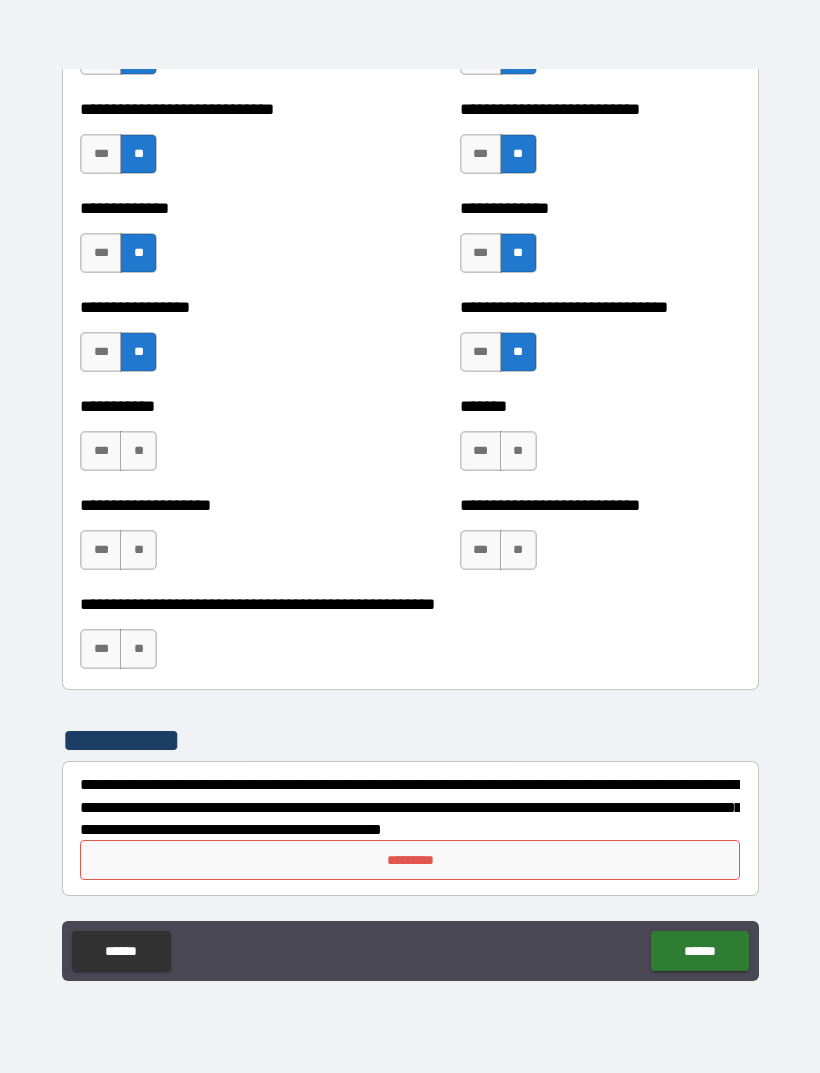 scroll, scrollTop: 7702, scrollLeft: 0, axis: vertical 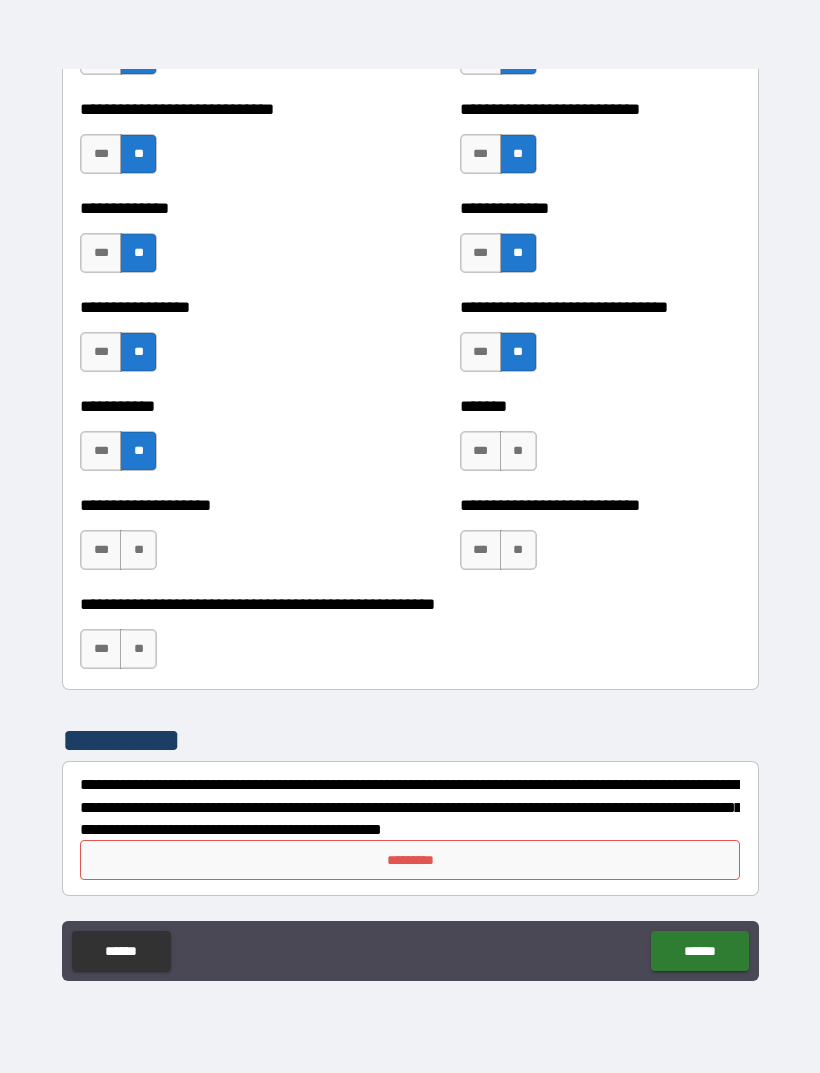 click on "***" at bounding box center [101, 550] 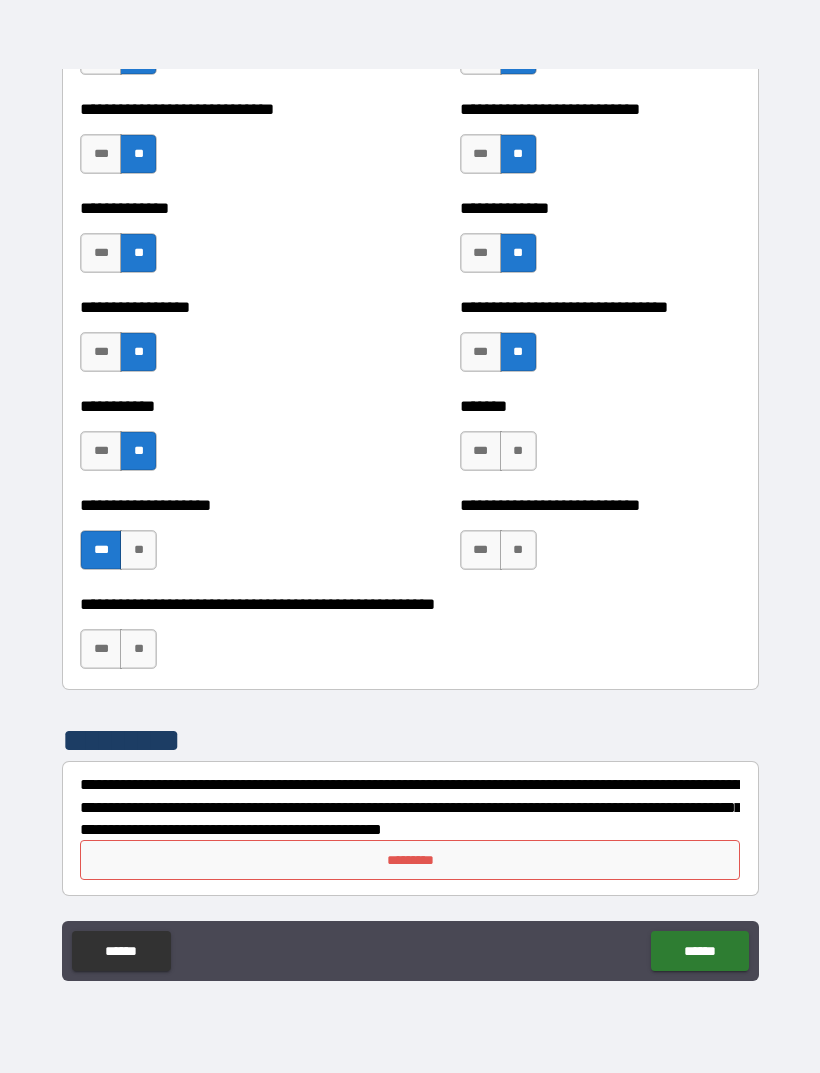 click on "**" at bounding box center (518, 451) 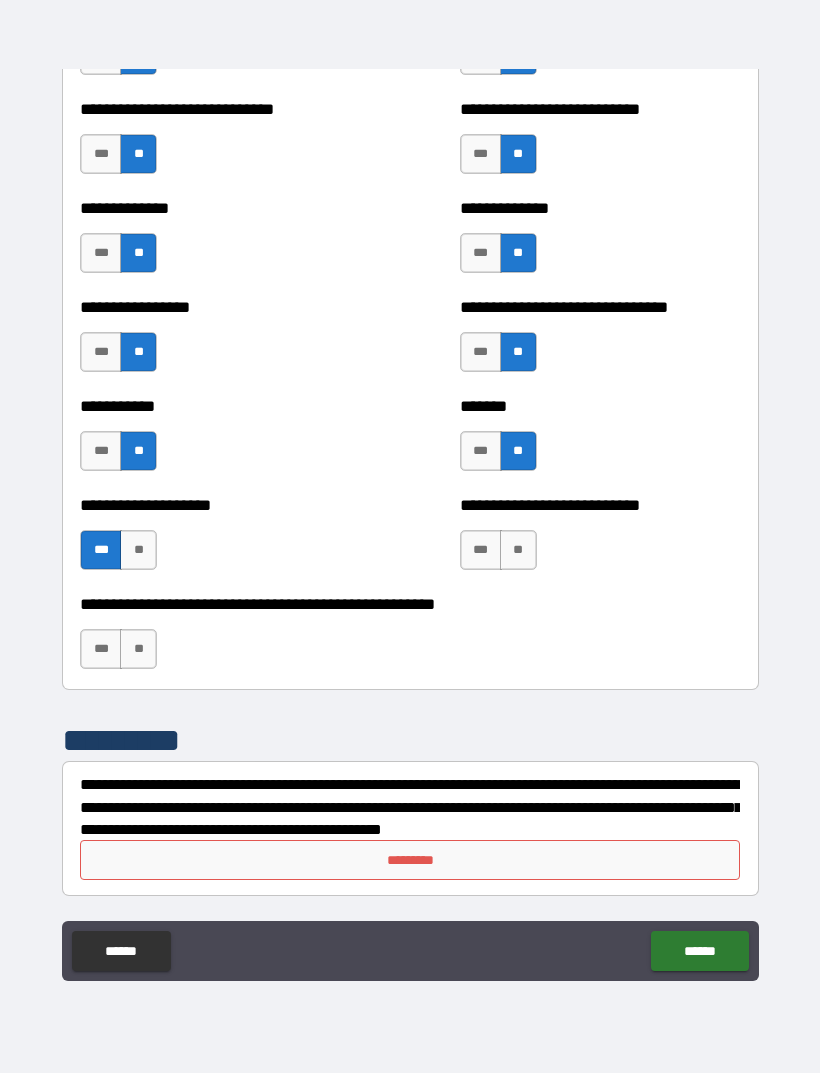 scroll, scrollTop: 7702, scrollLeft: 0, axis: vertical 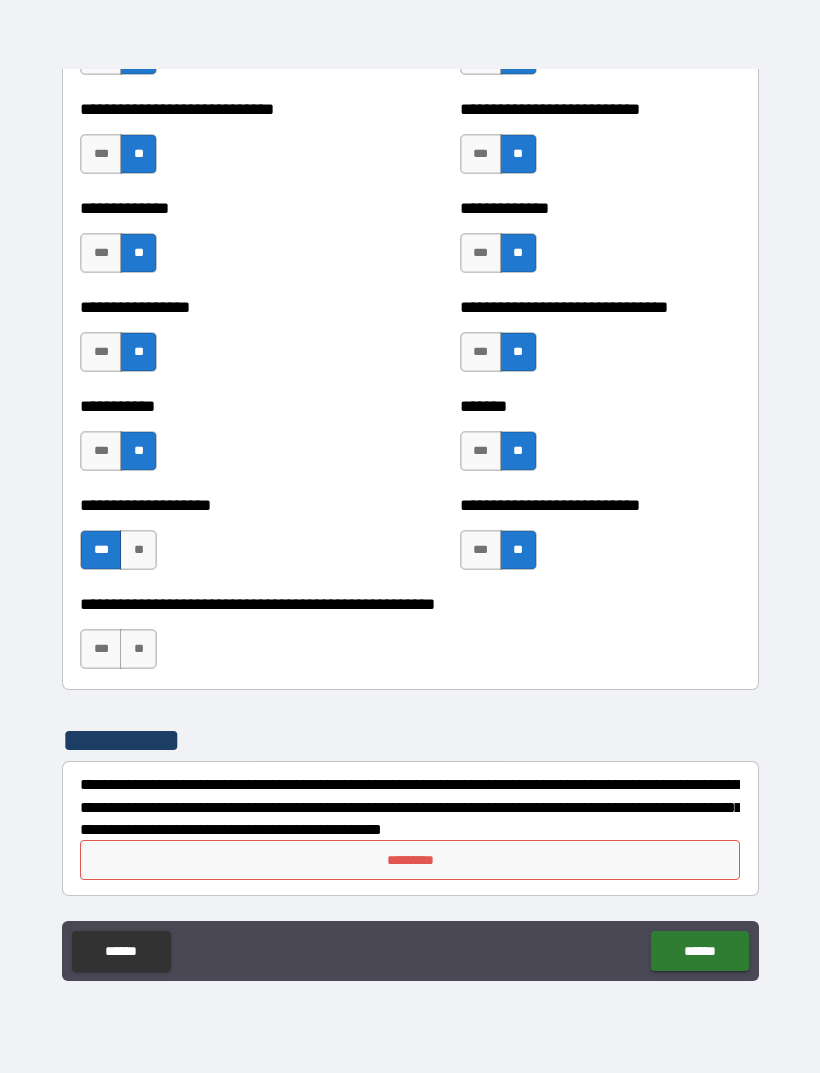 click on "**" at bounding box center (138, 649) 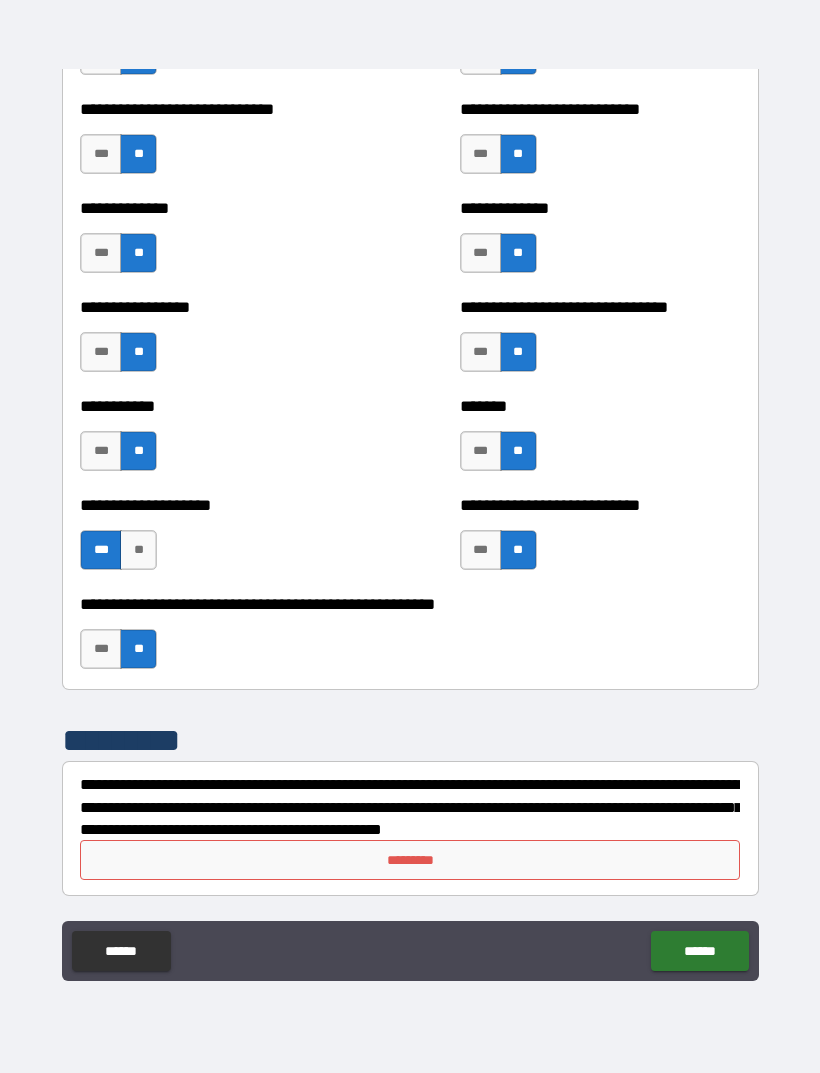 click on "*********" at bounding box center [410, 860] 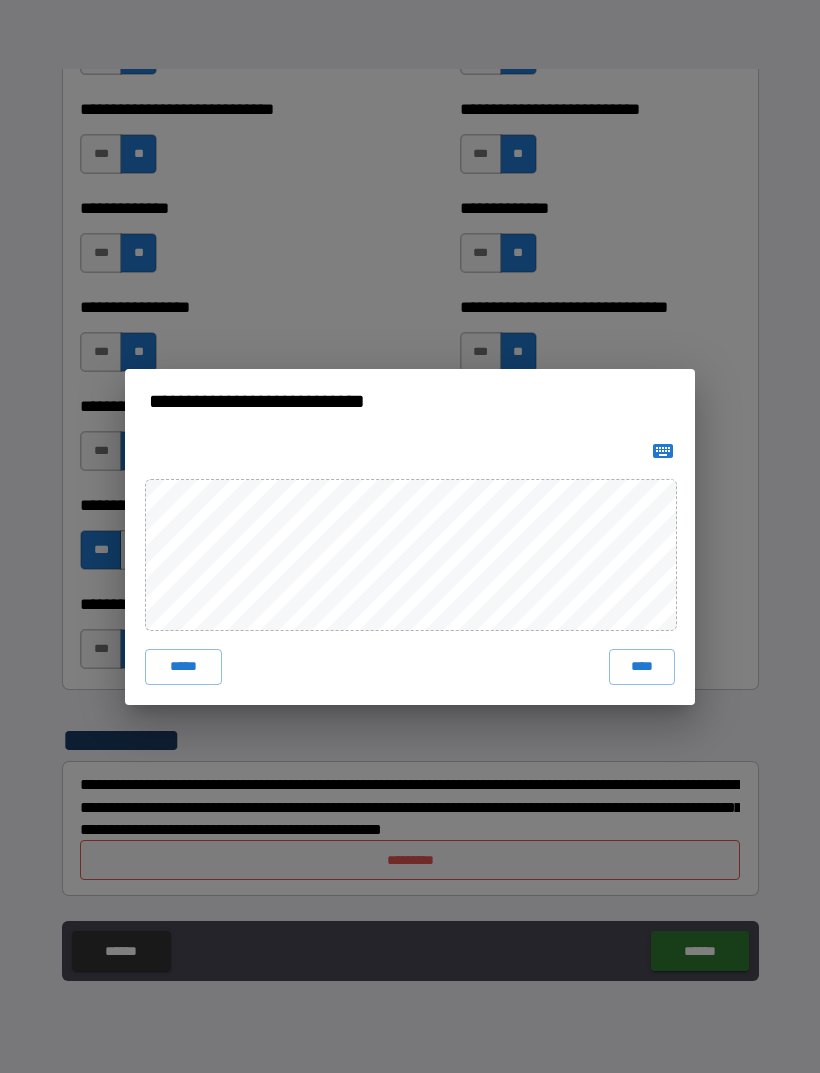 click on "****" at bounding box center [642, 667] 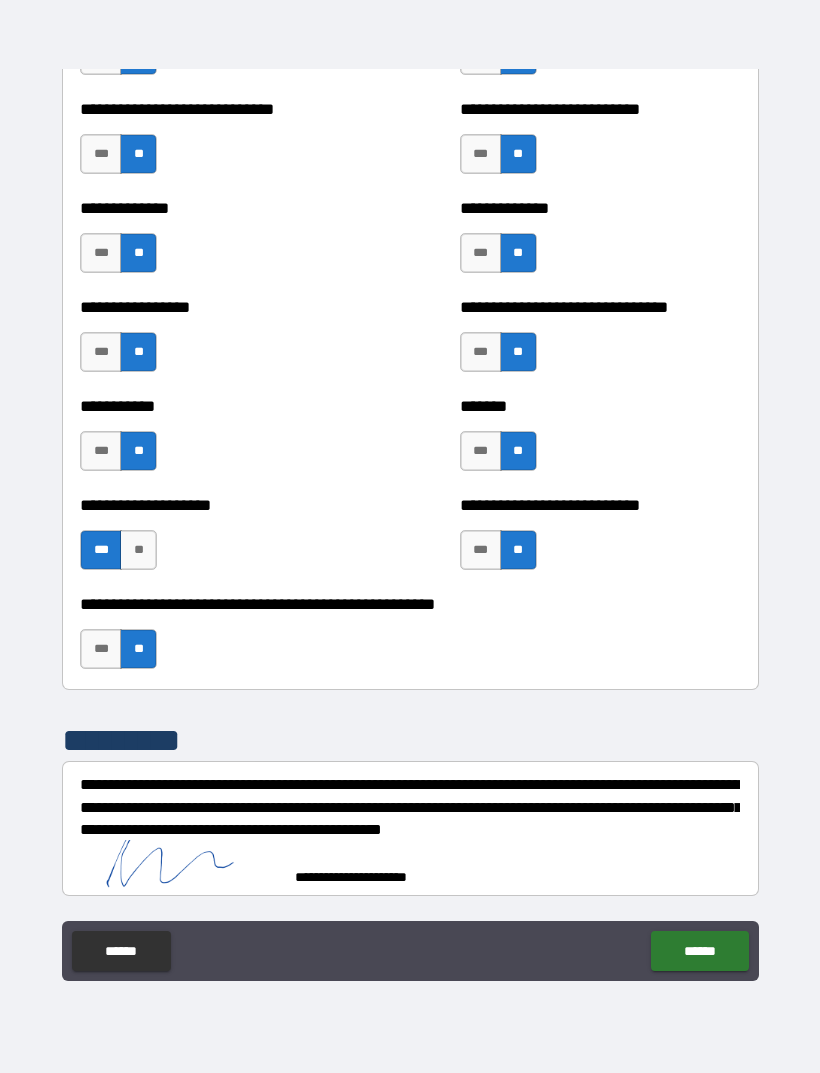 scroll, scrollTop: 7692, scrollLeft: 0, axis: vertical 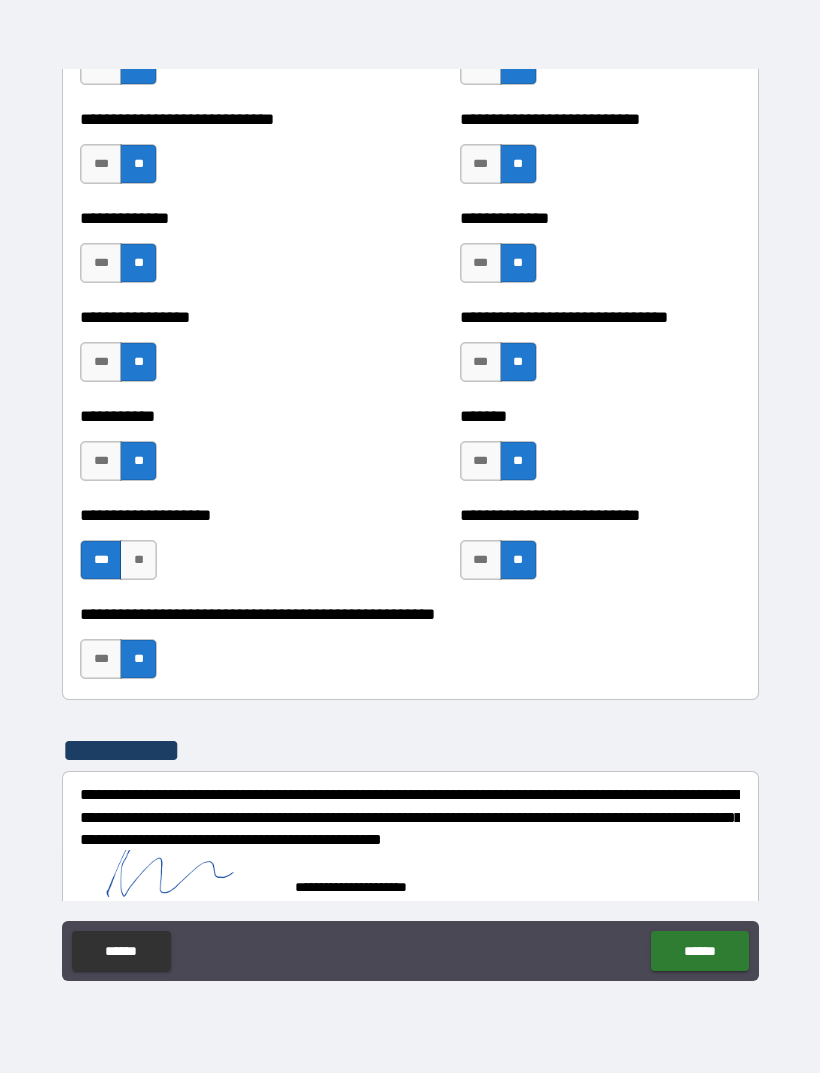 click on "******" at bounding box center (699, 951) 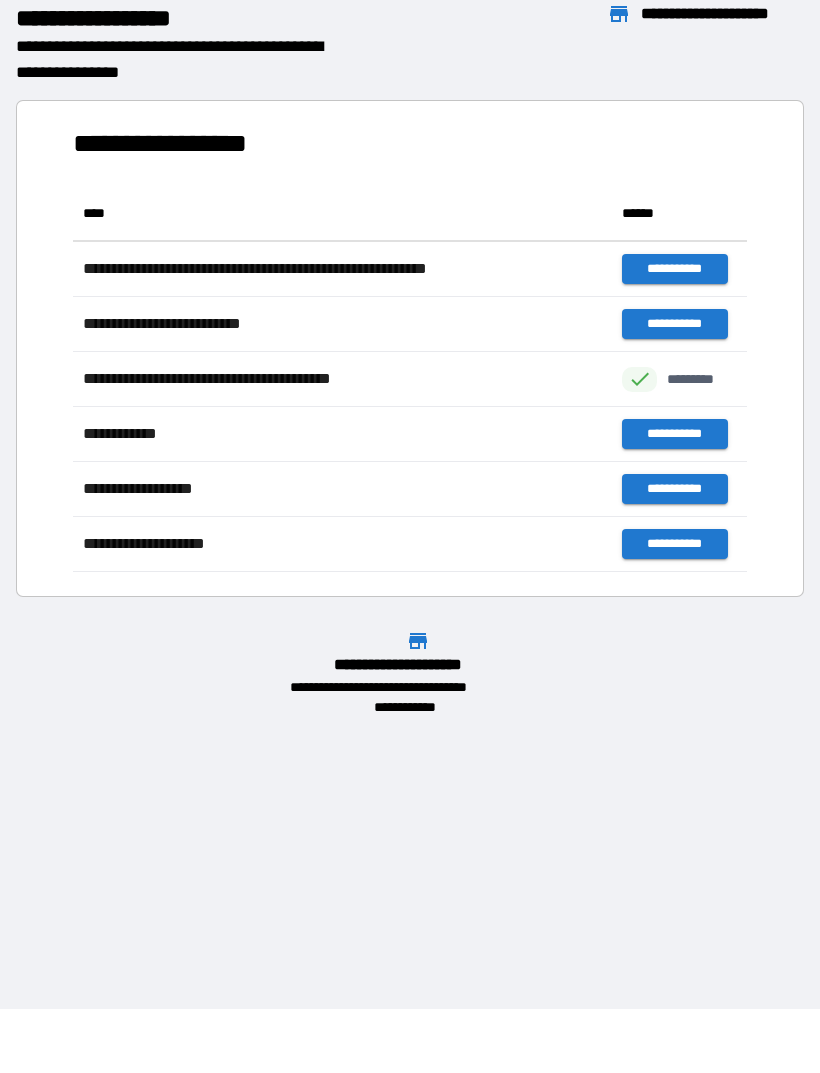 scroll, scrollTop: 1, scrollLeft: 1, axis: both 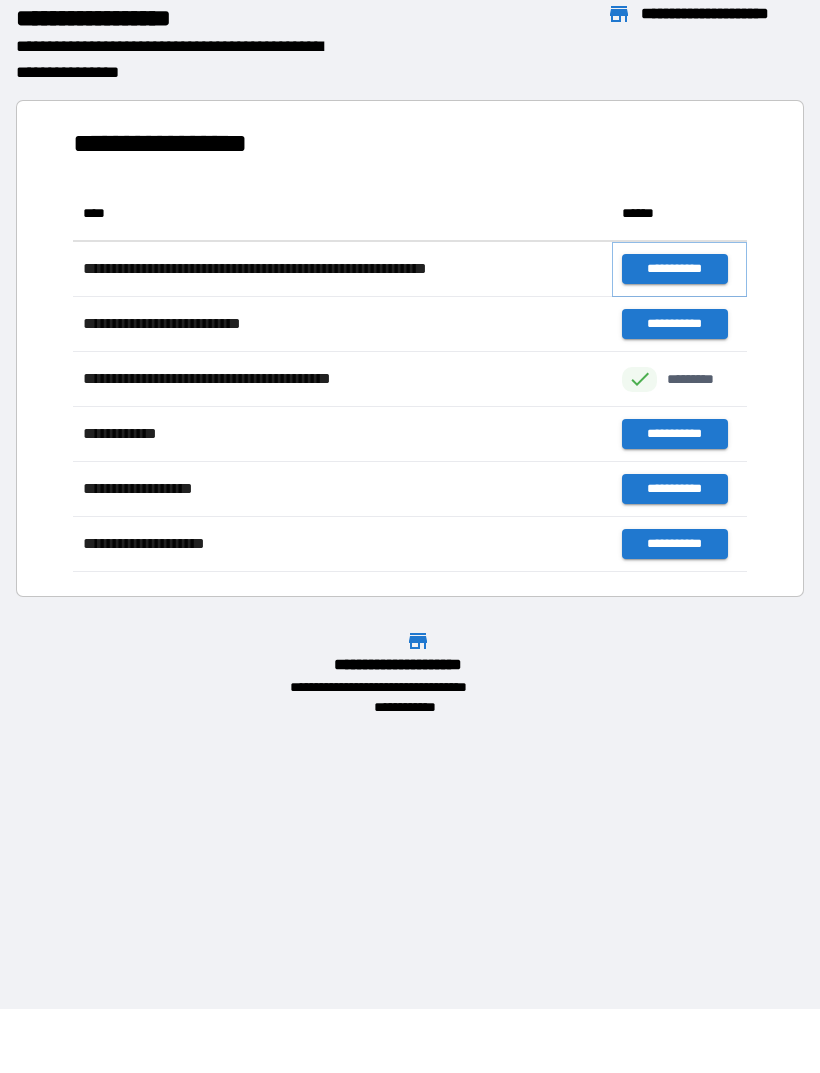 click on "**********" at bounding box center (674, 269) 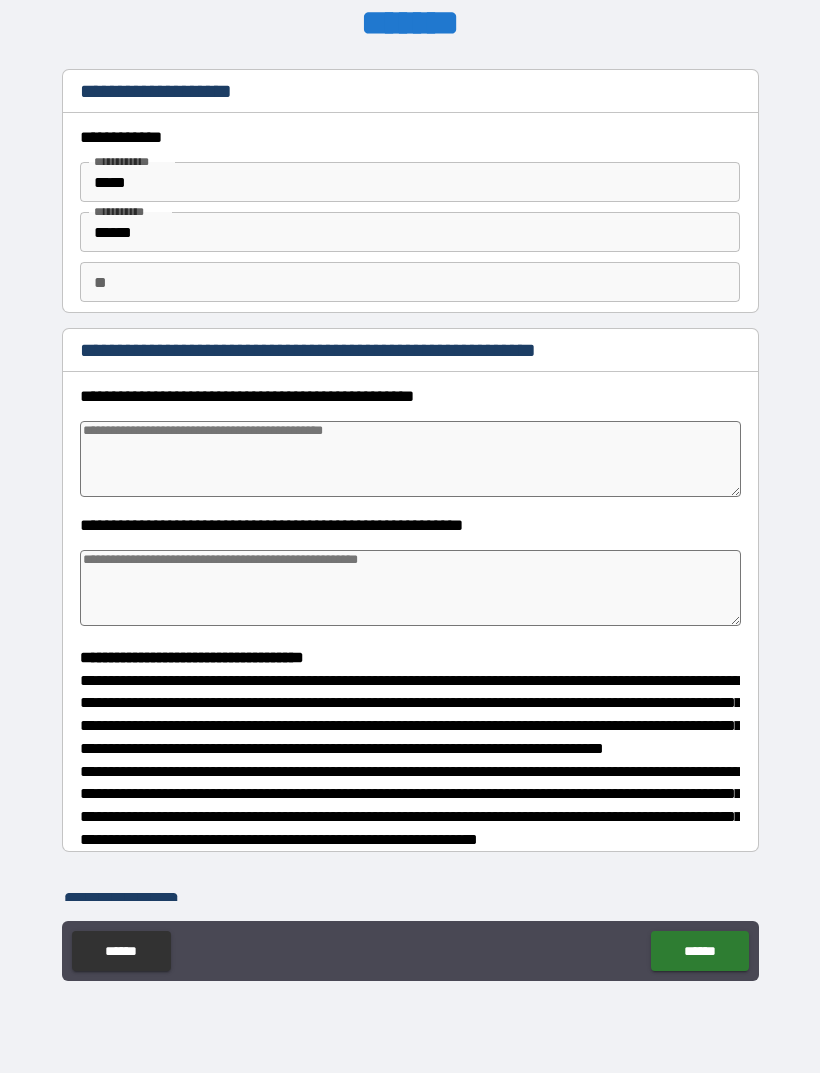 type on "*" 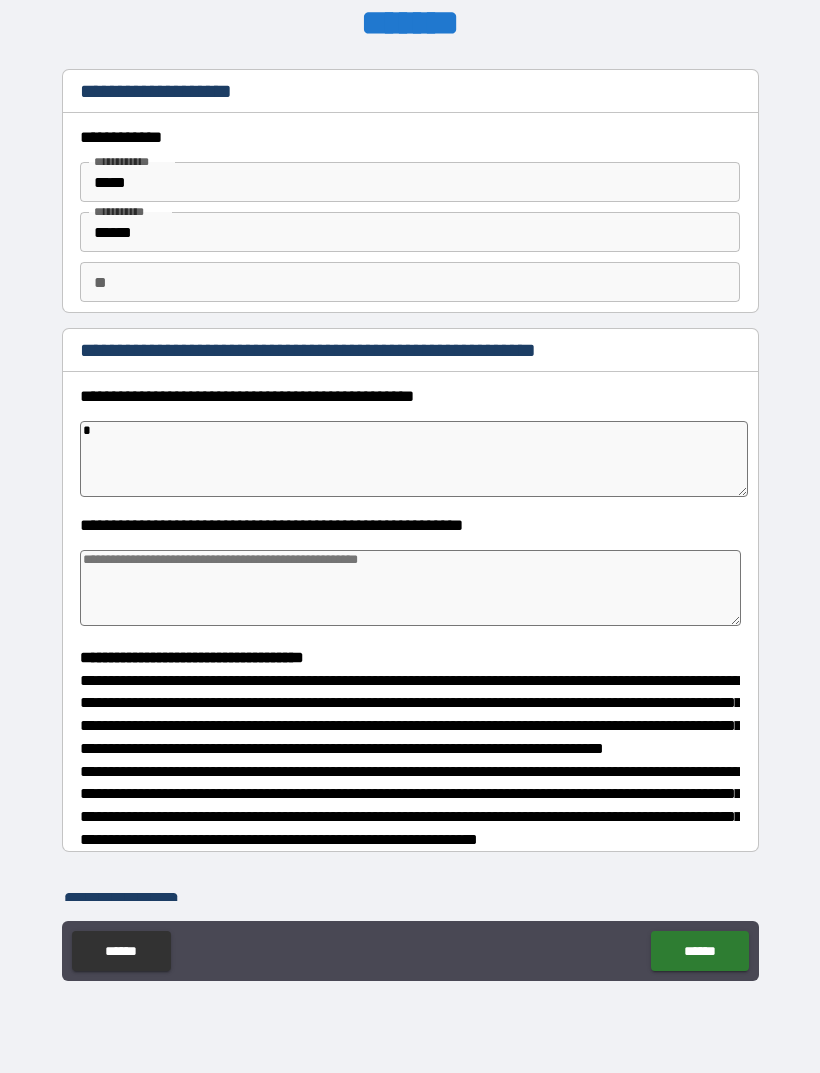 type on "*" 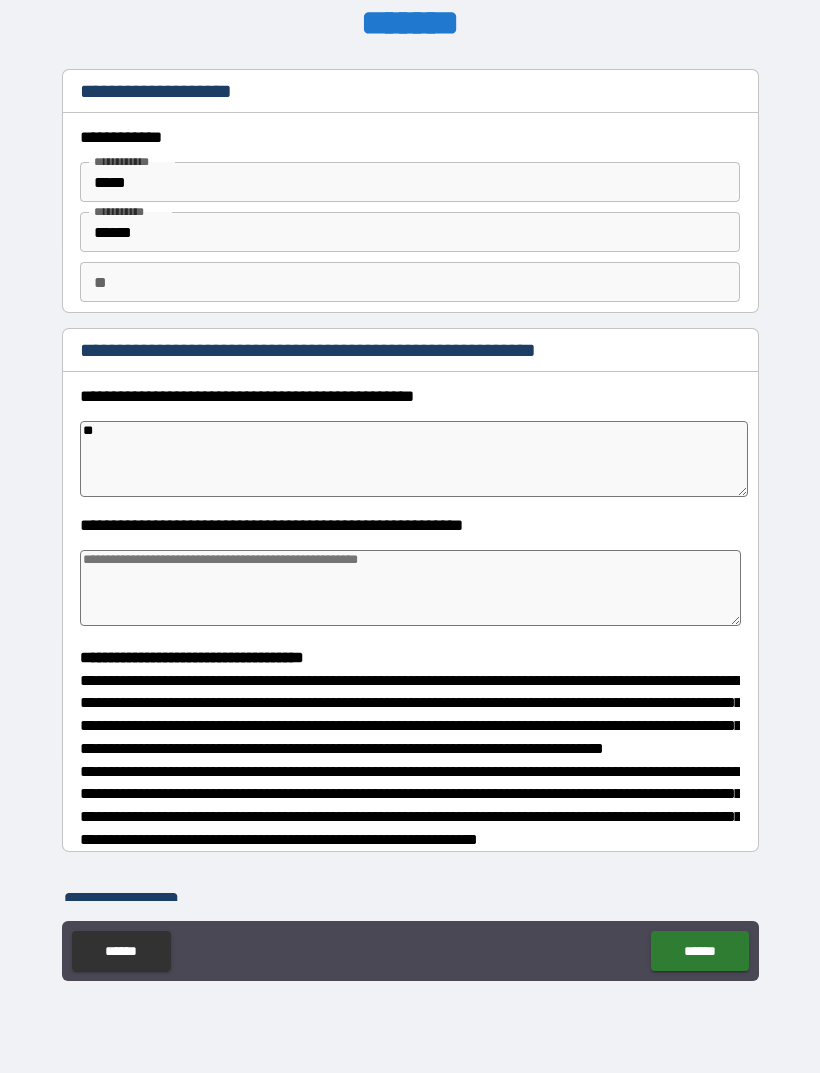 type on "*" 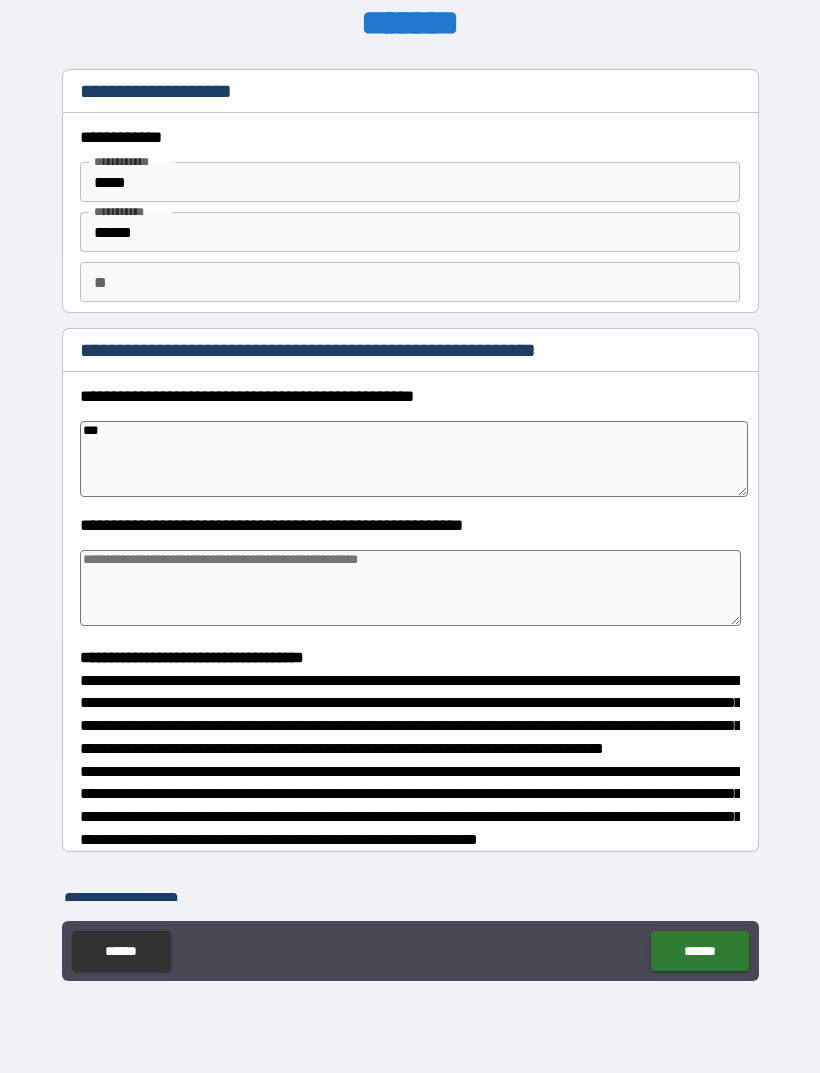 type on "*" 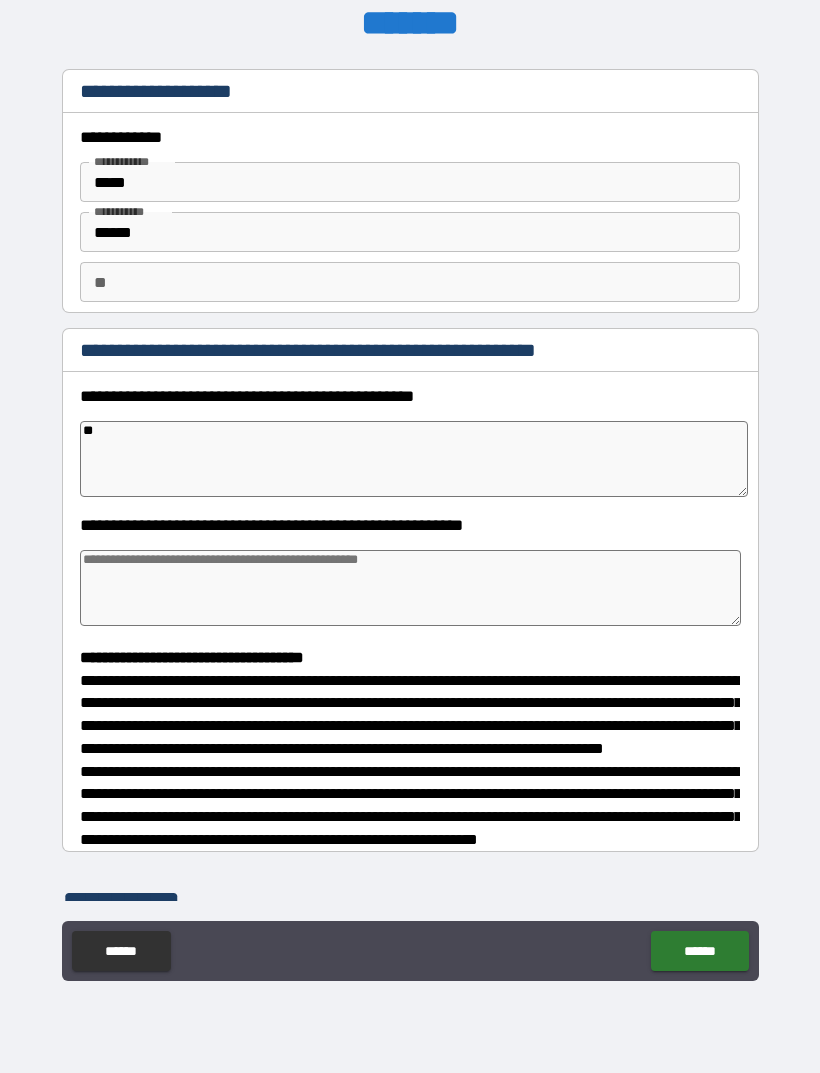 type on "*" 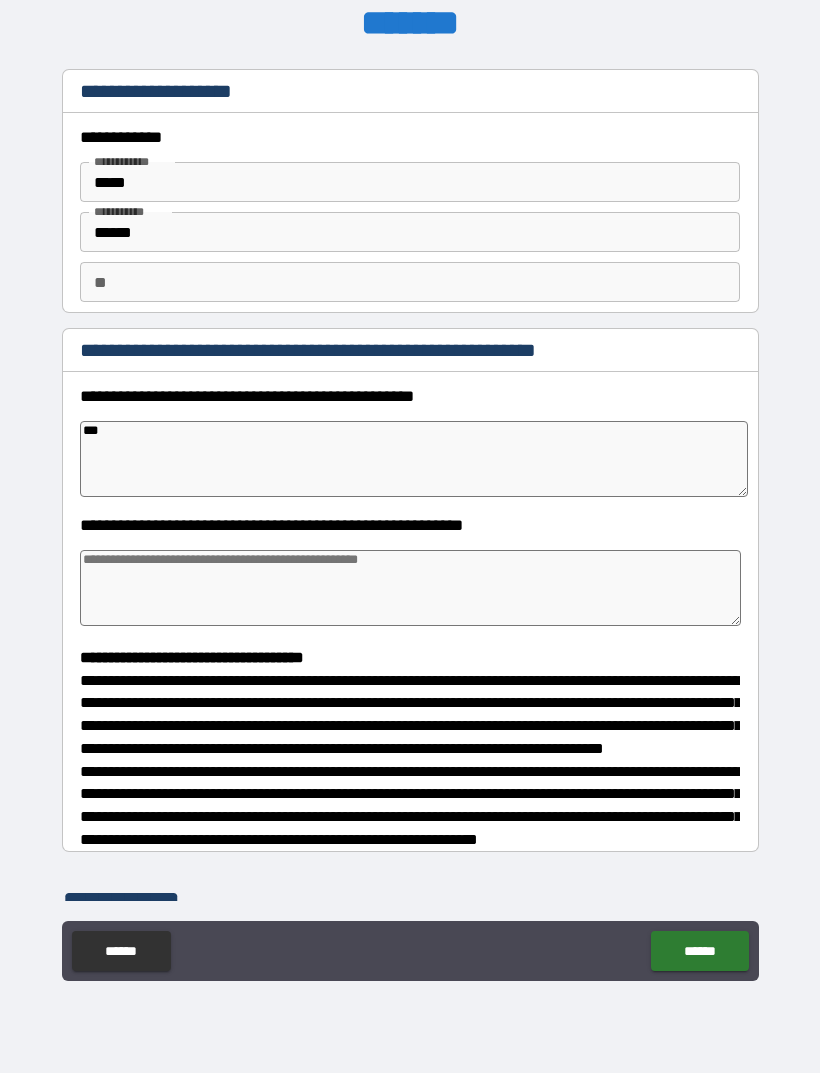 type on "*" 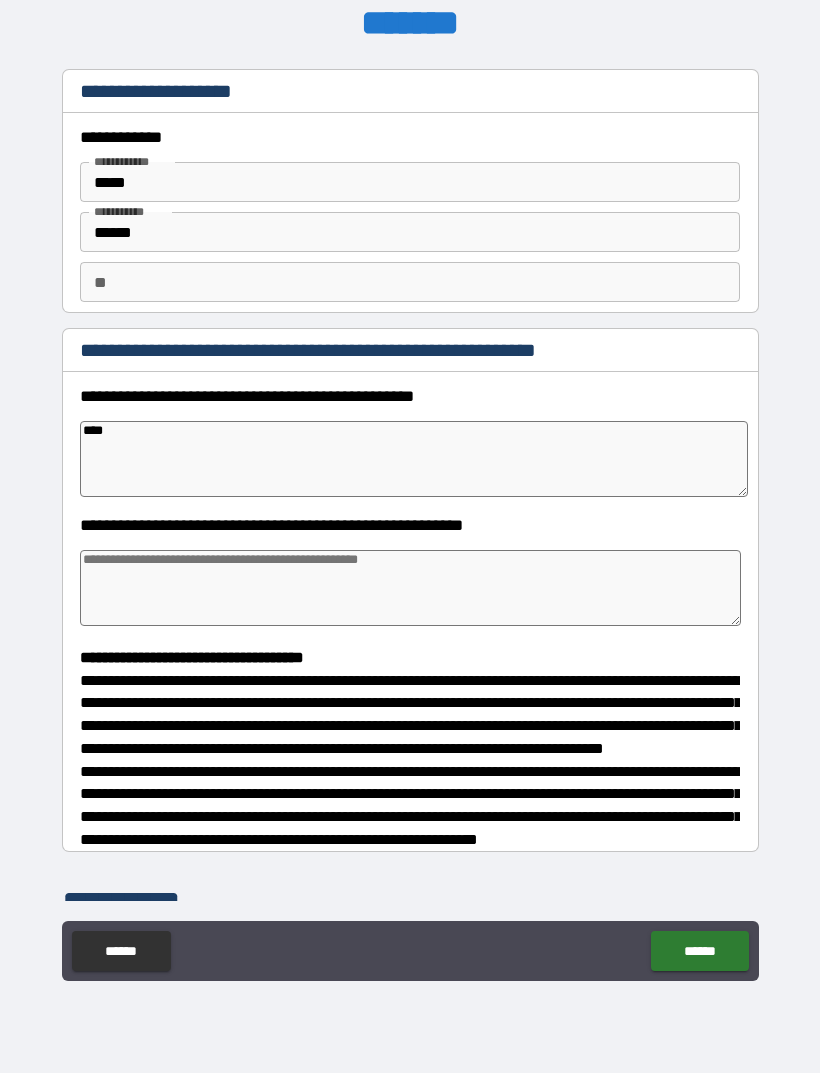 type on "*" 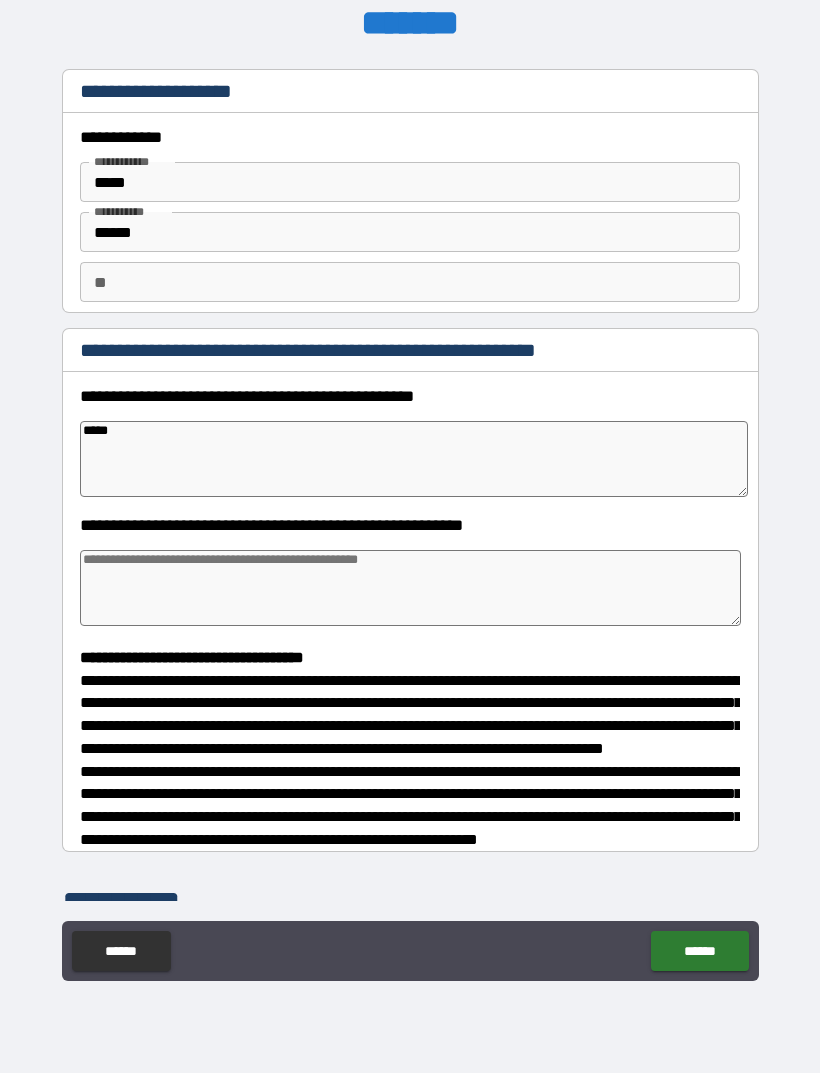 type on "*" 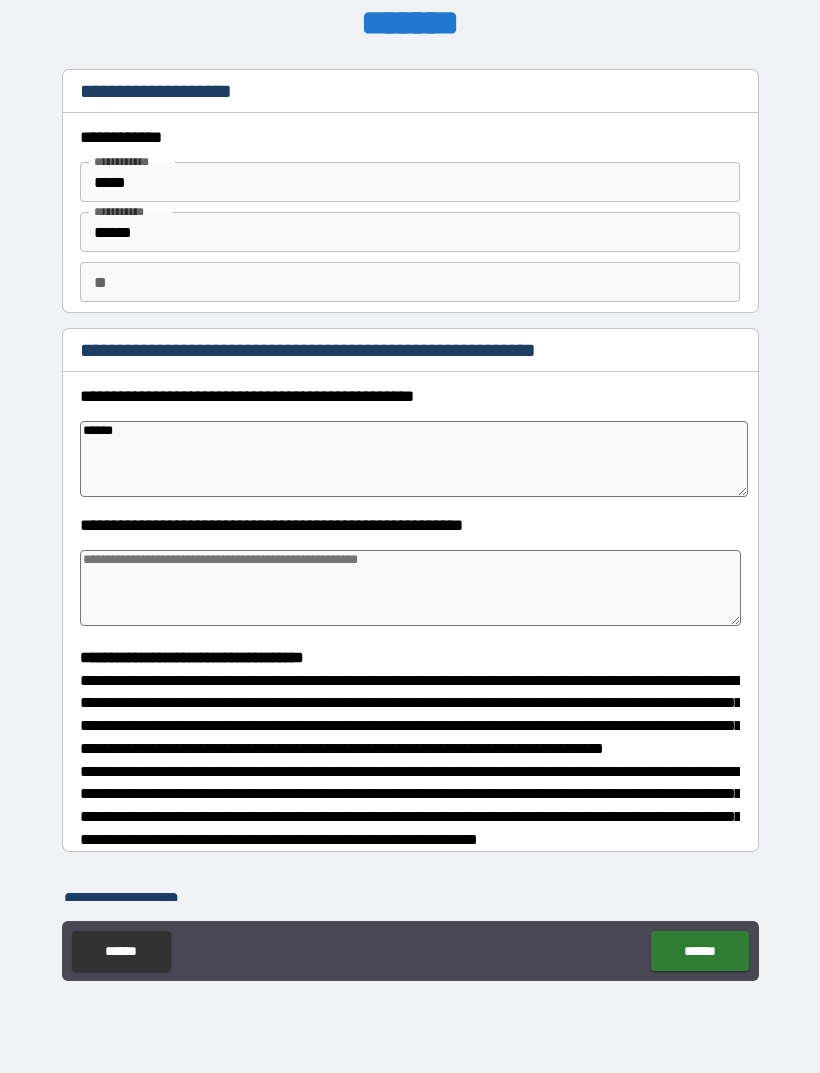 type on "*" 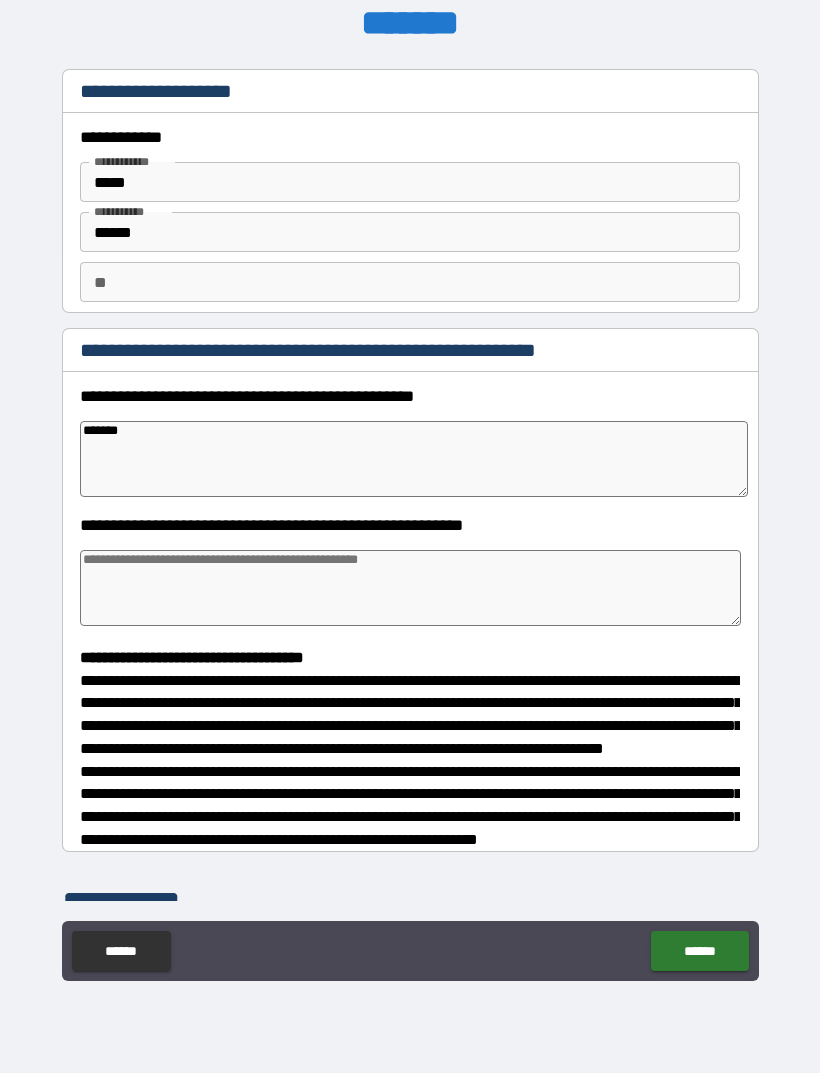 type on "********" 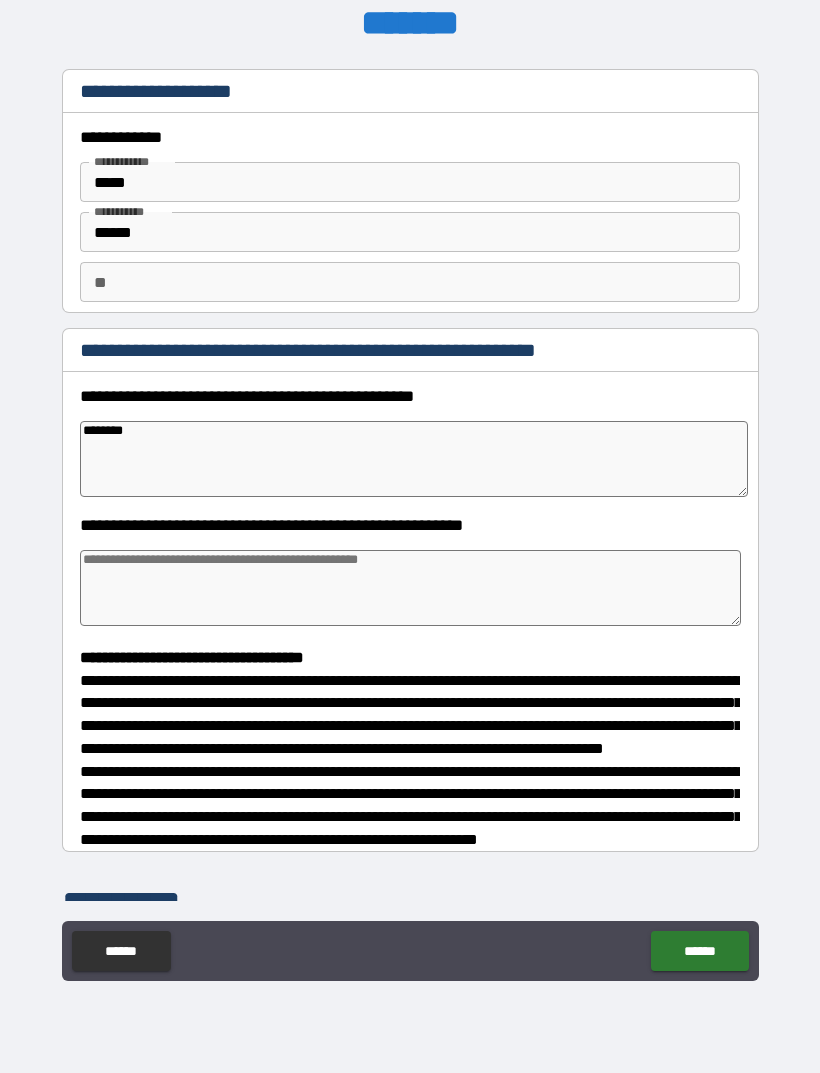 type on "*" 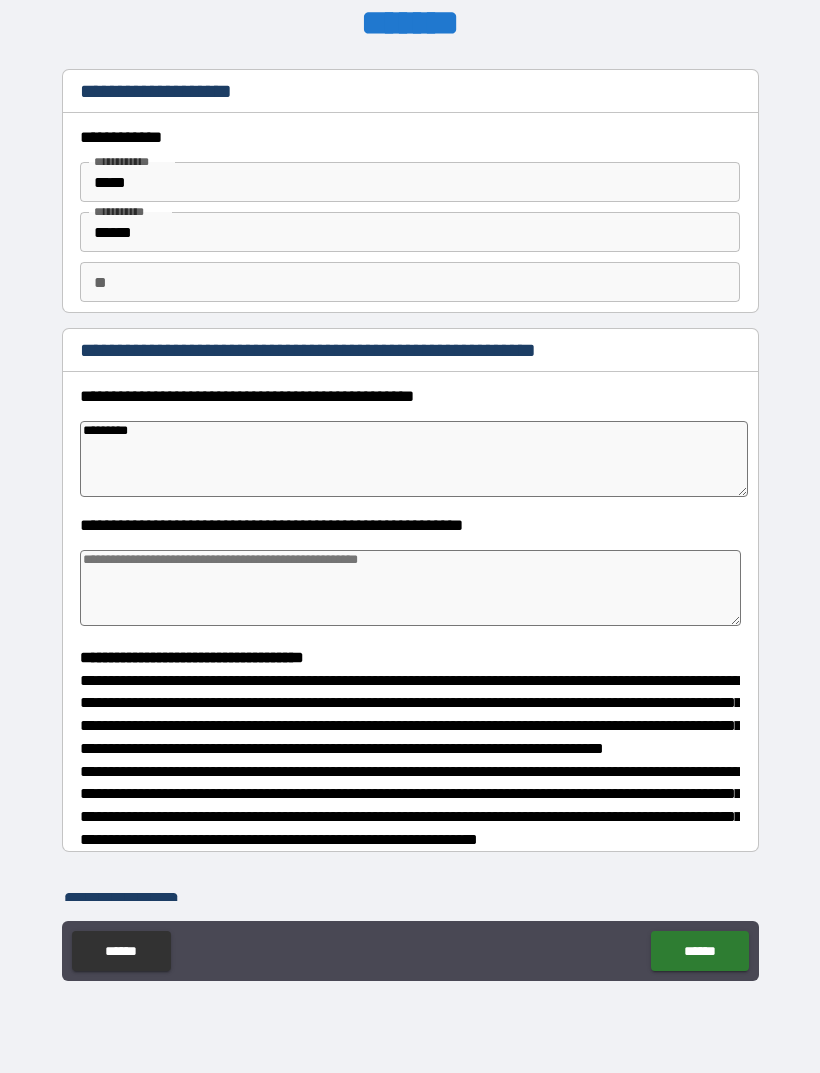type on "*" 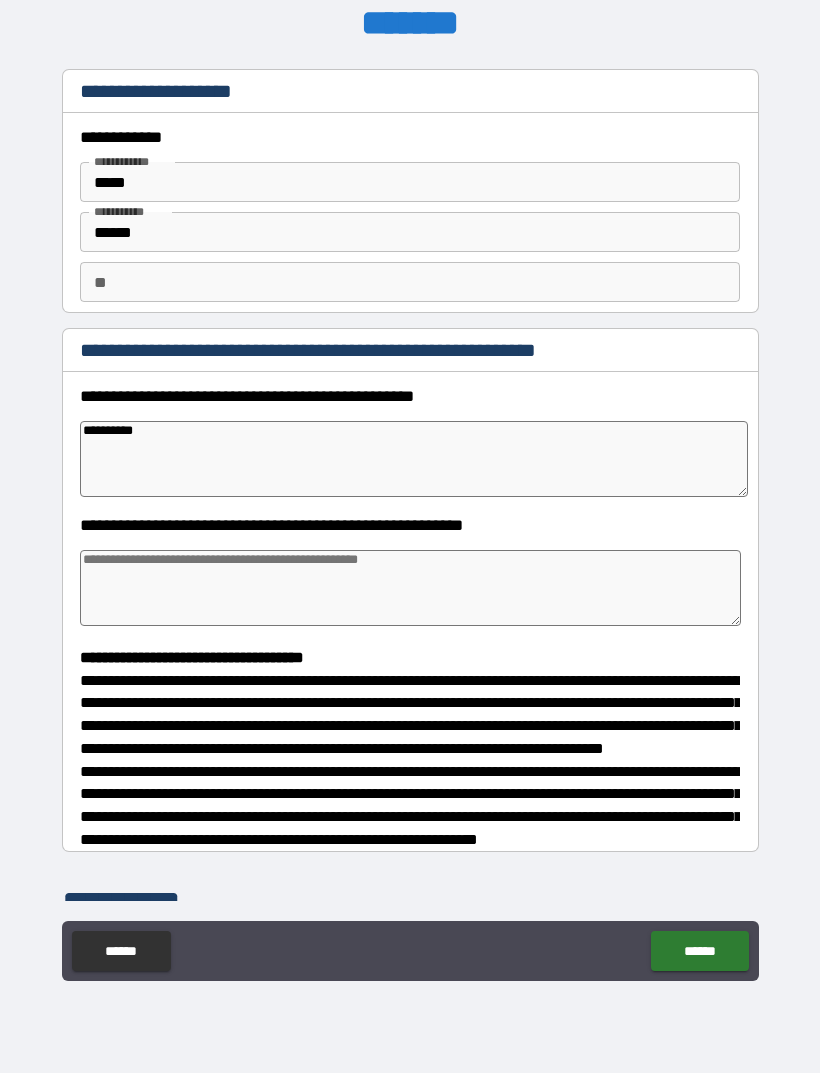 type on "*" 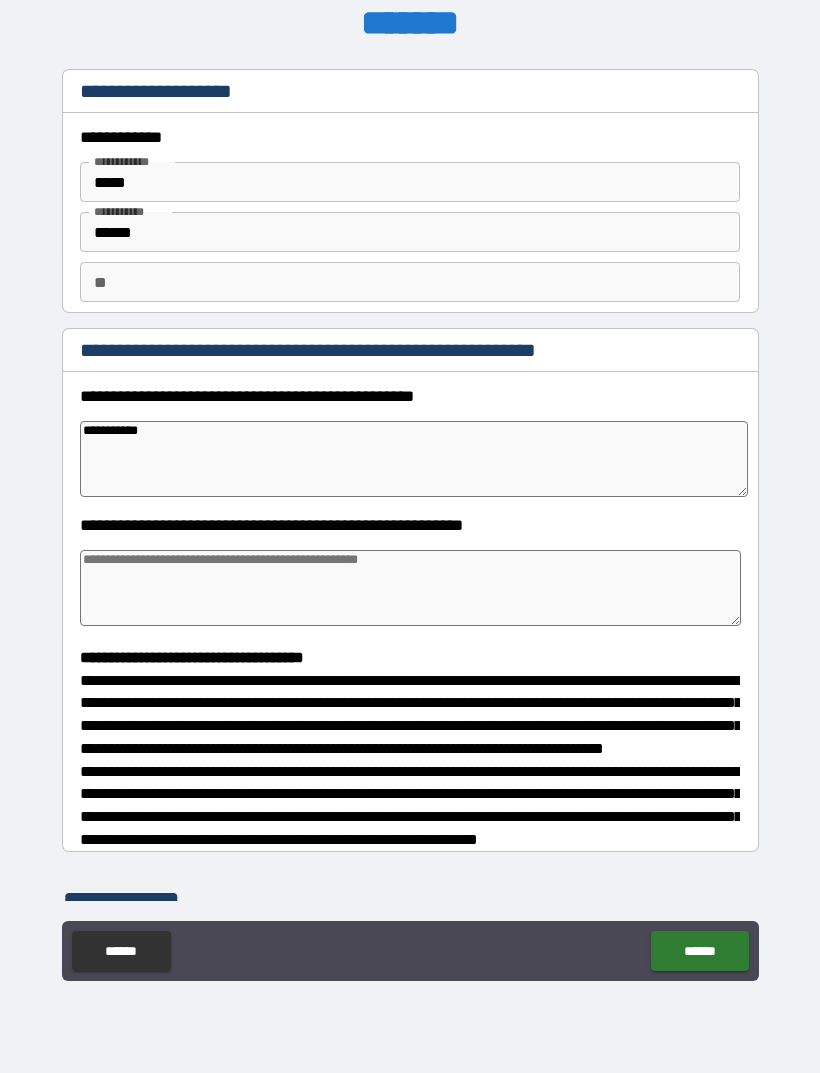type on "*" 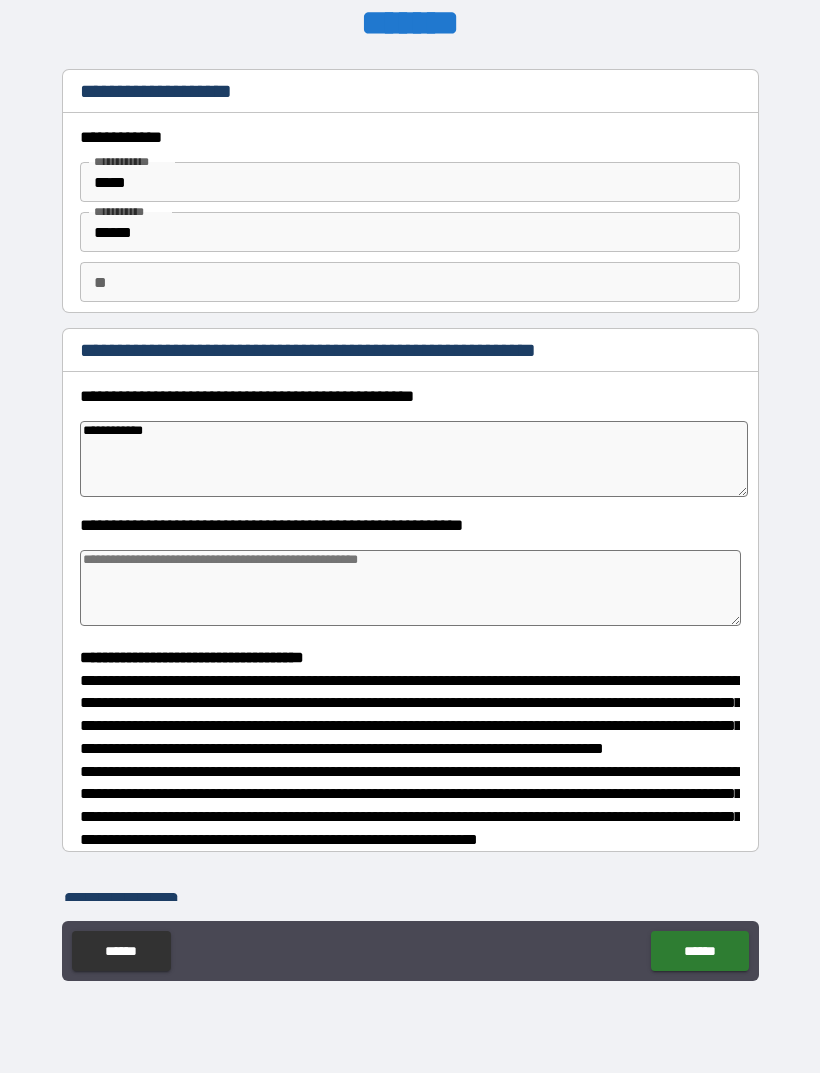 type on "*" 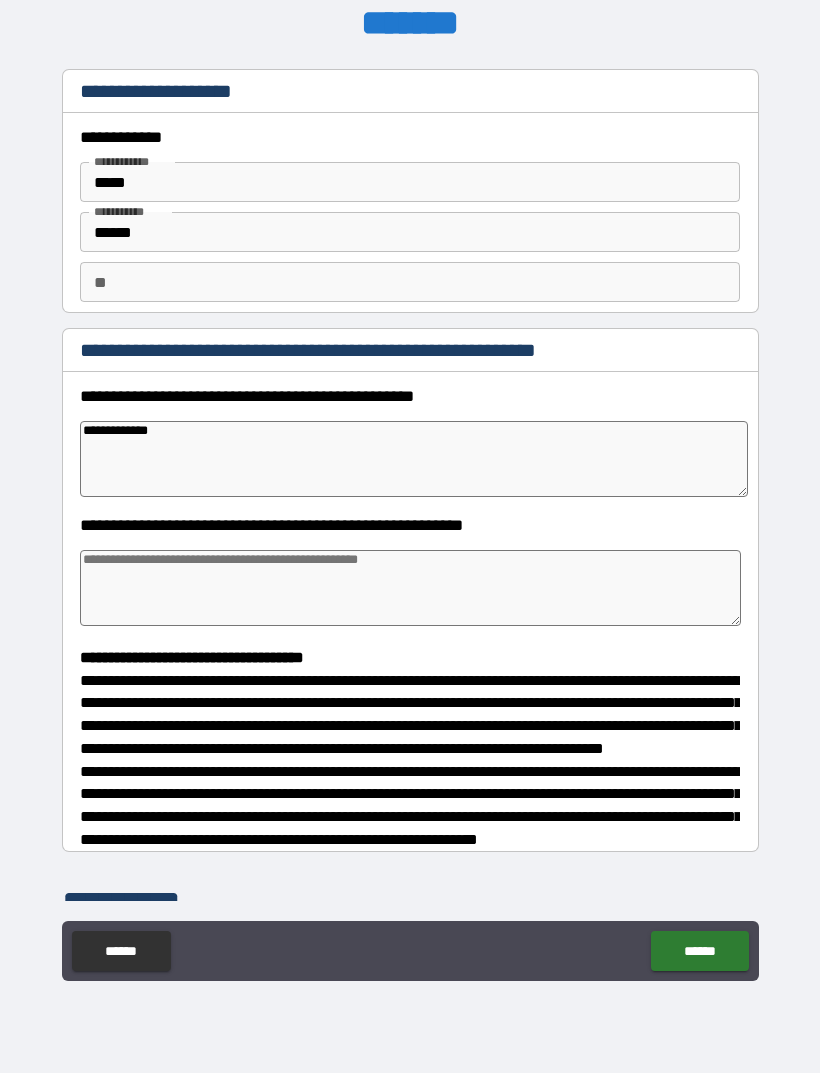 type on "*" 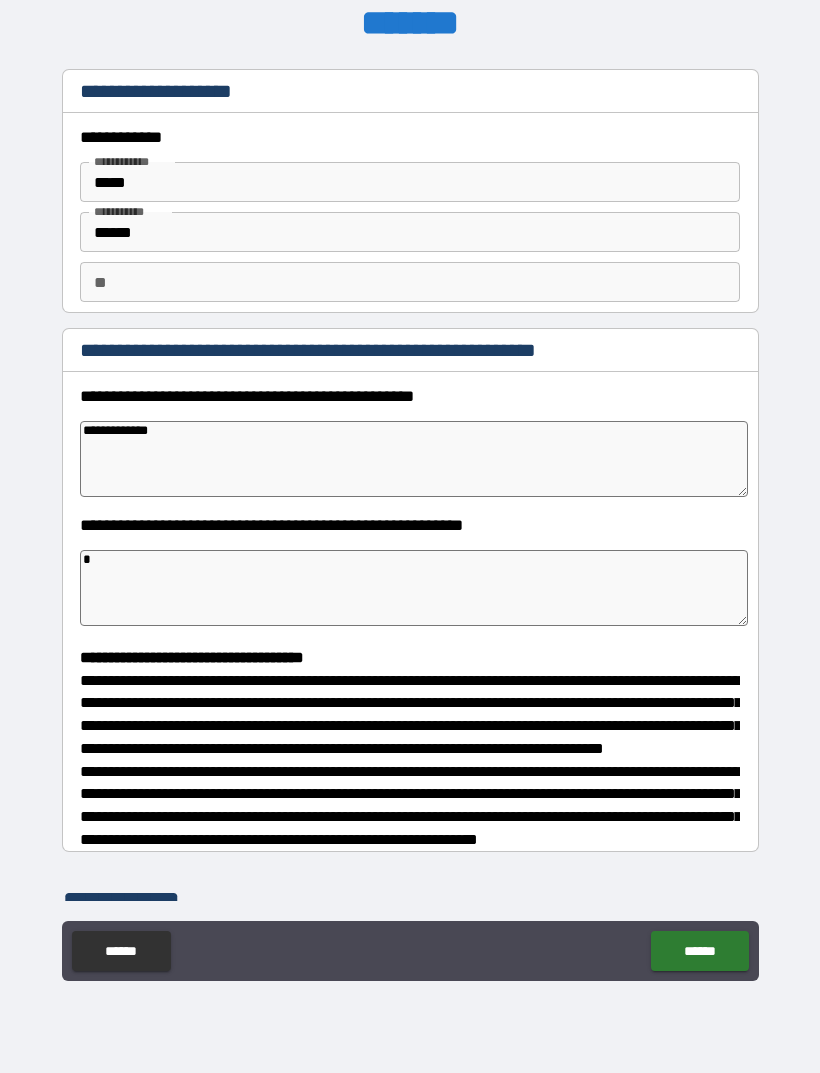 type on "*" 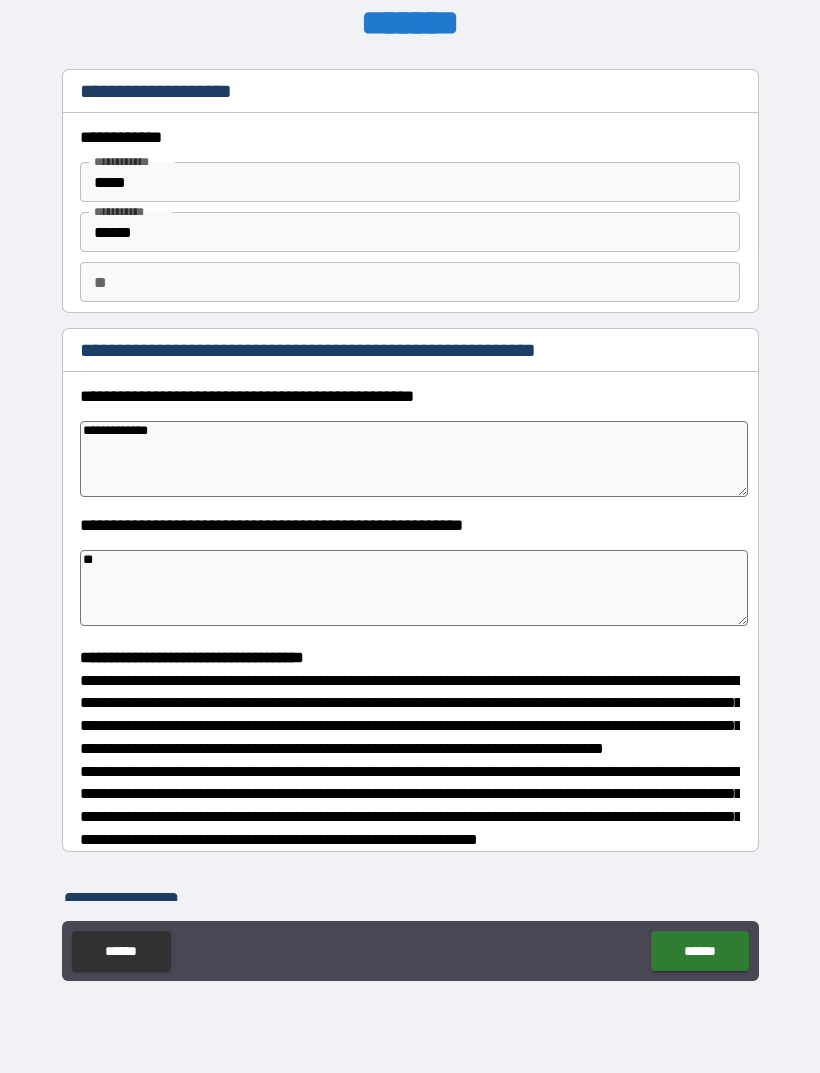 type on "*" 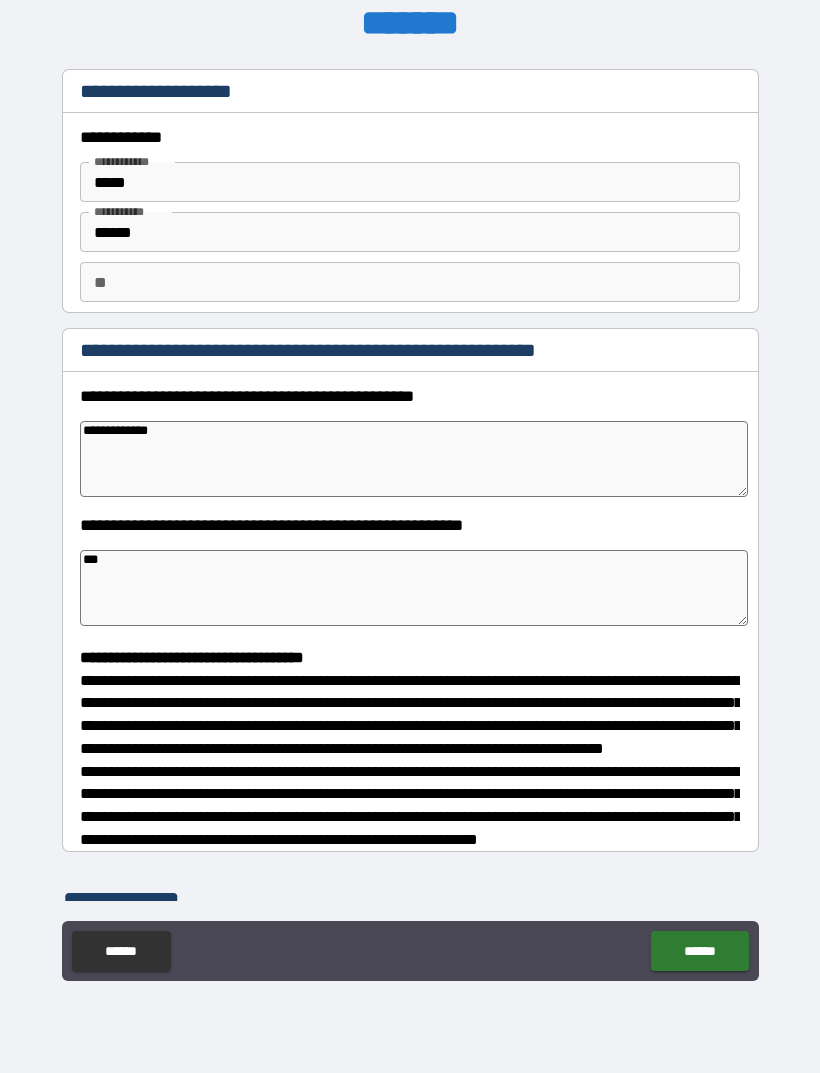 type on "*" 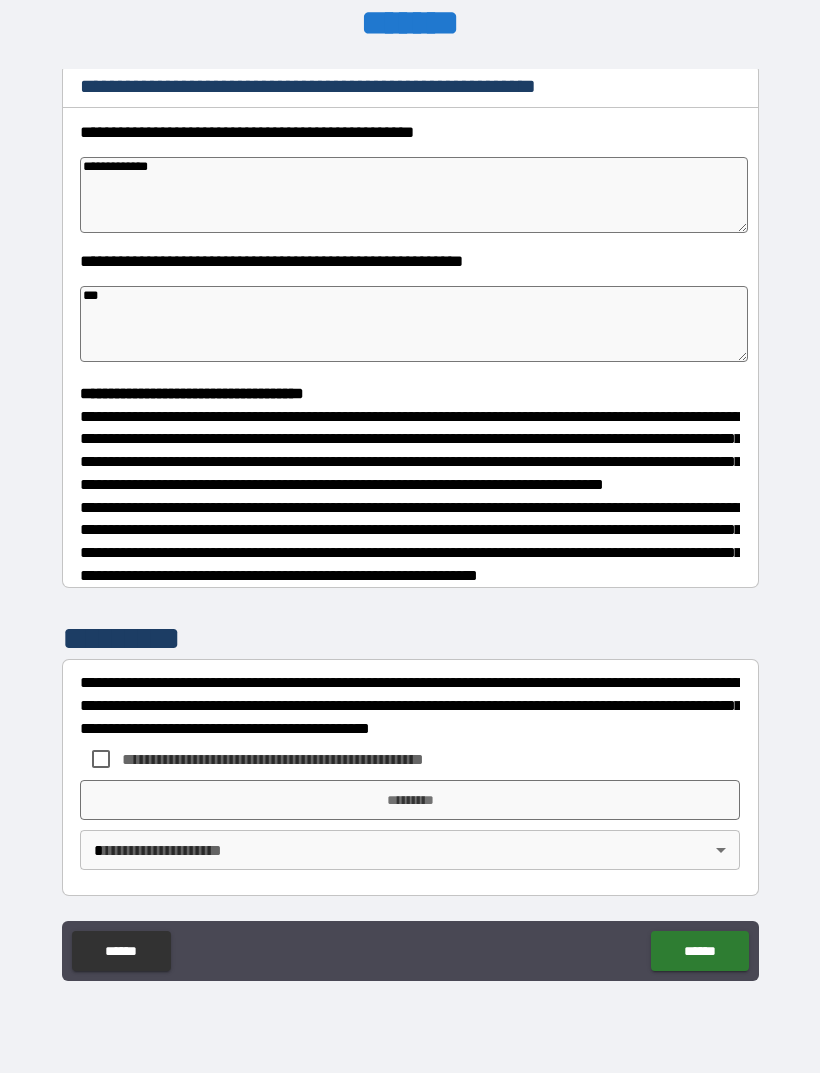 scroll, scrollTop: 302, scrollLeft: 0, axis: vertical 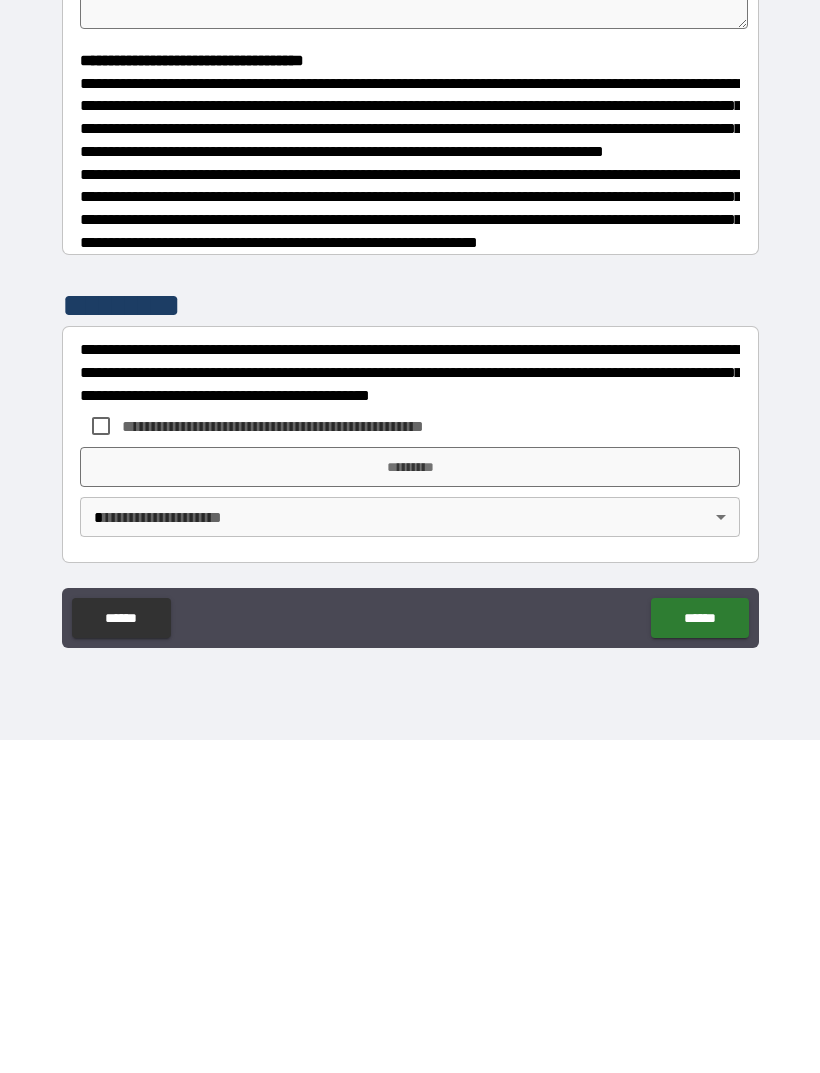 type on "***" 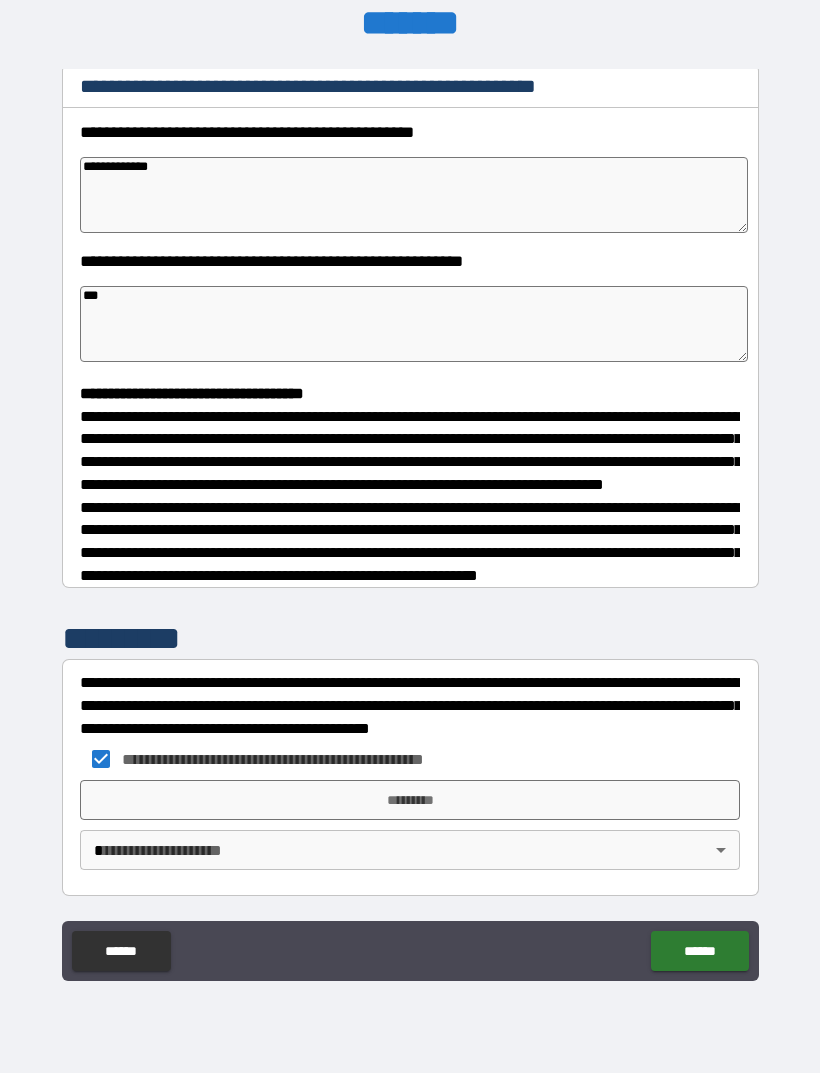 type on "*" 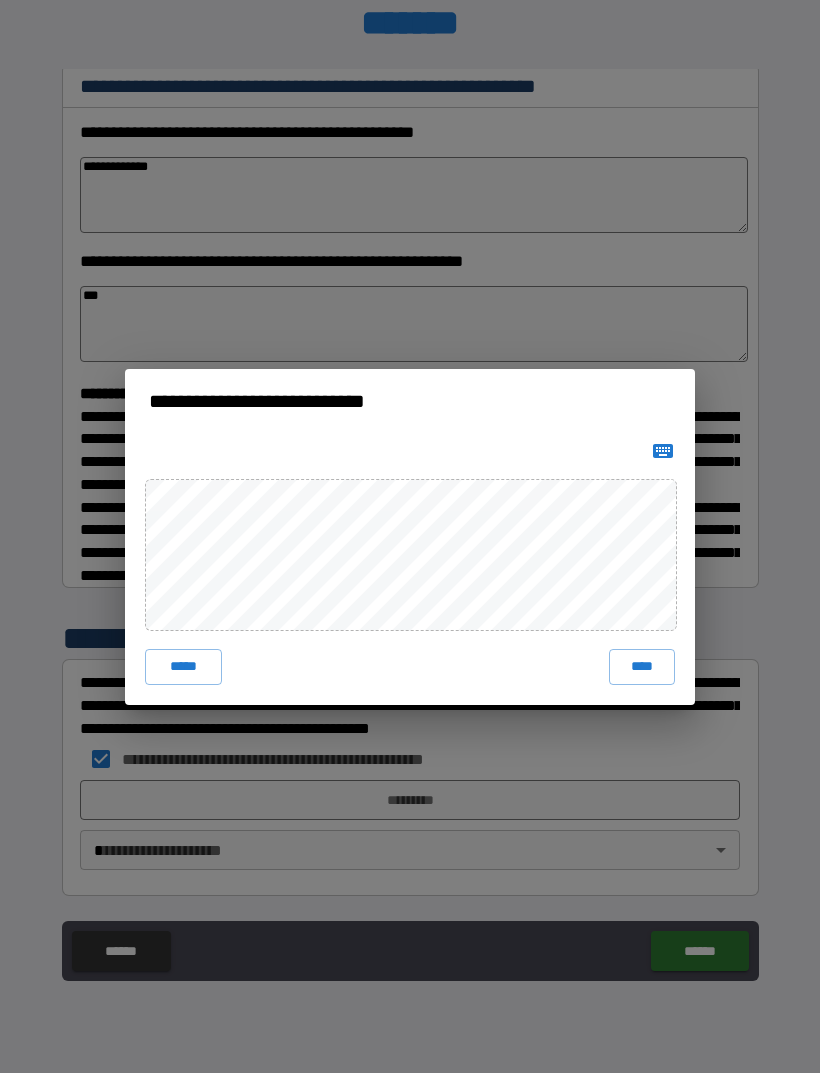click on "****" at bounding box center (642, 667) 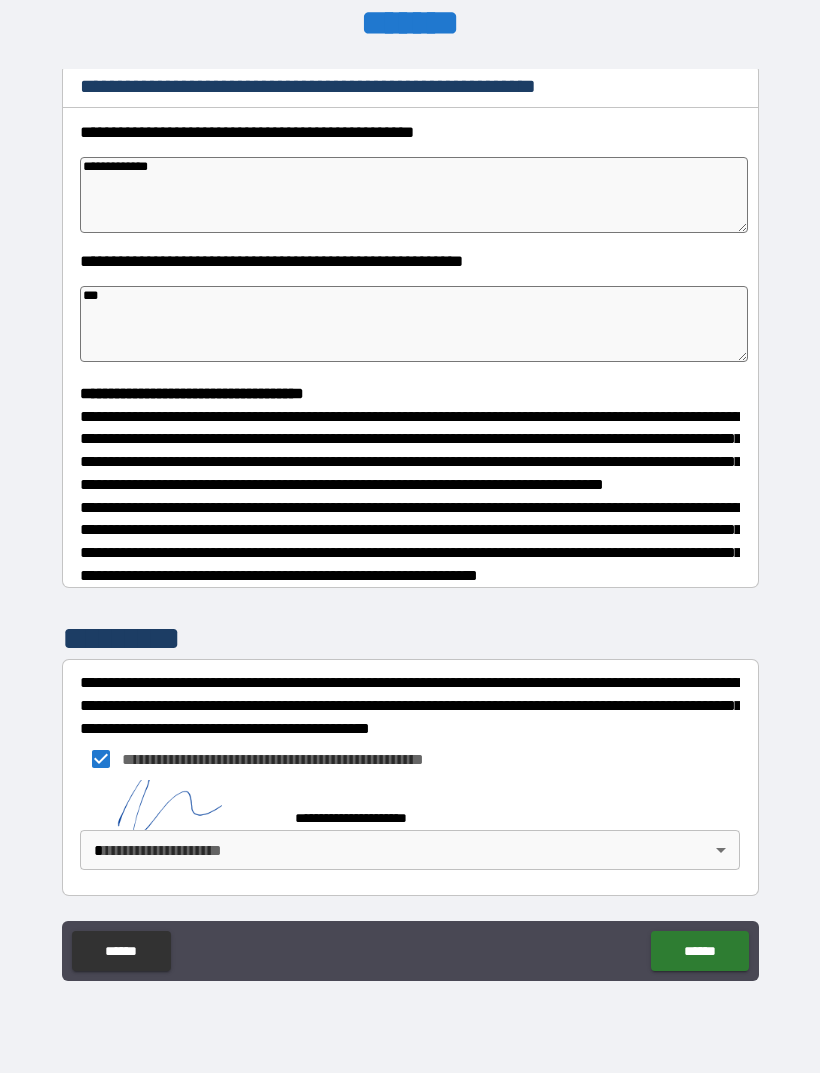 type on "*" 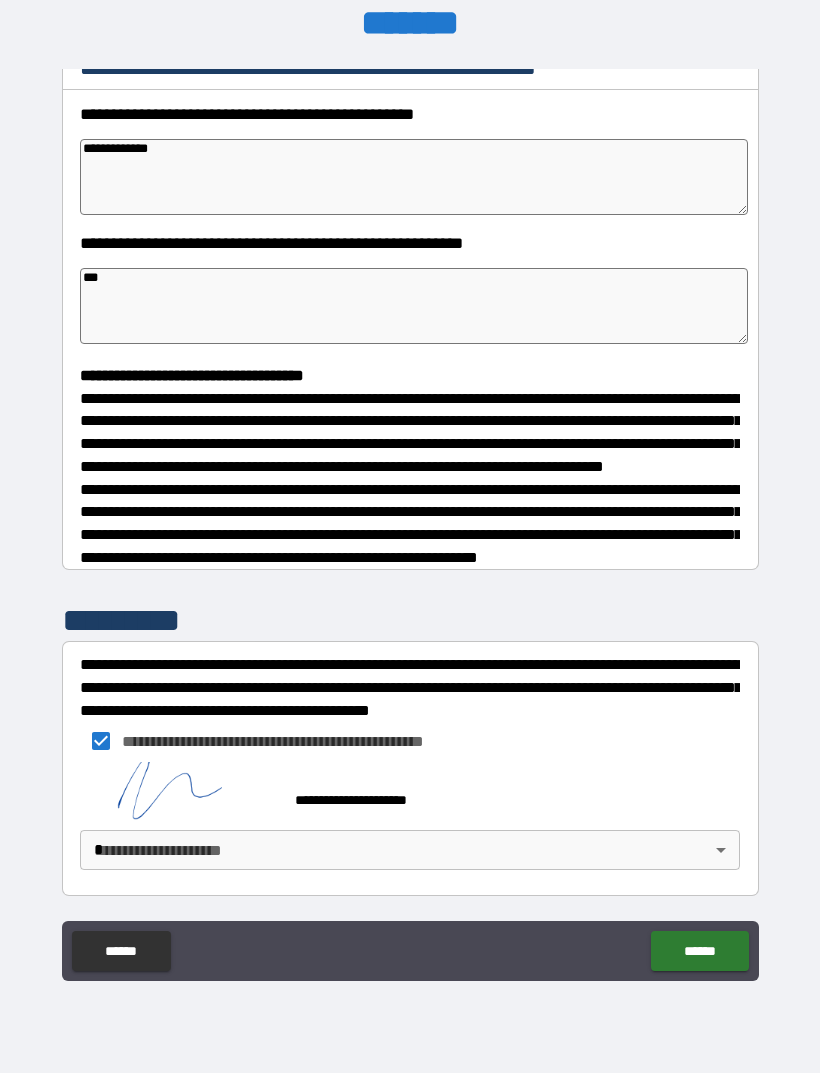 click on "******" at bounding box center [699, 951] 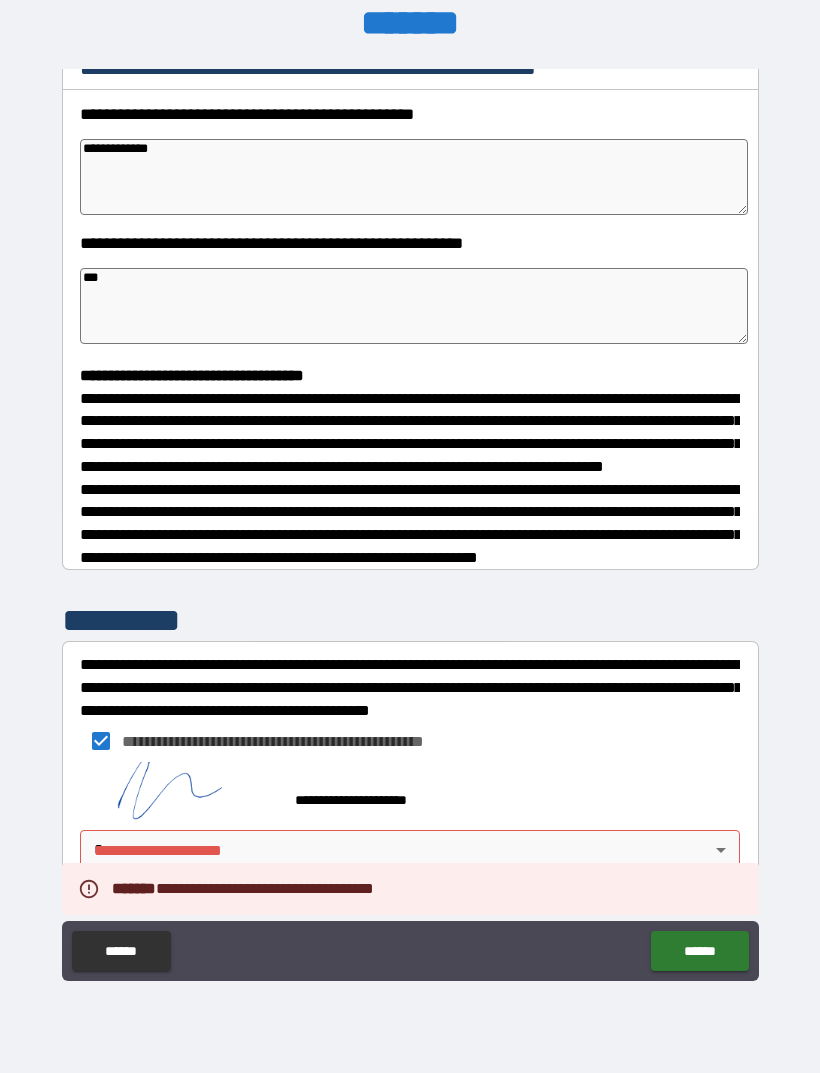 type on "*" 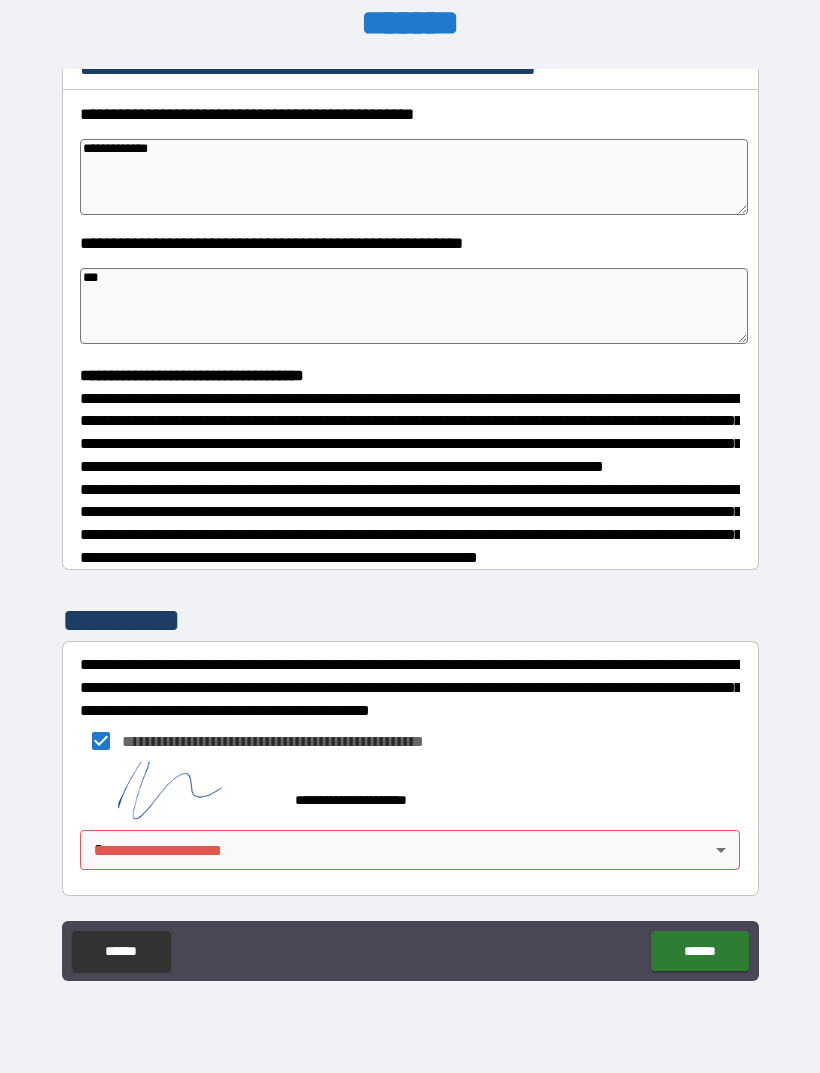 scroll, scrollTop: 319, scrollLeft: 0, axis: vertical 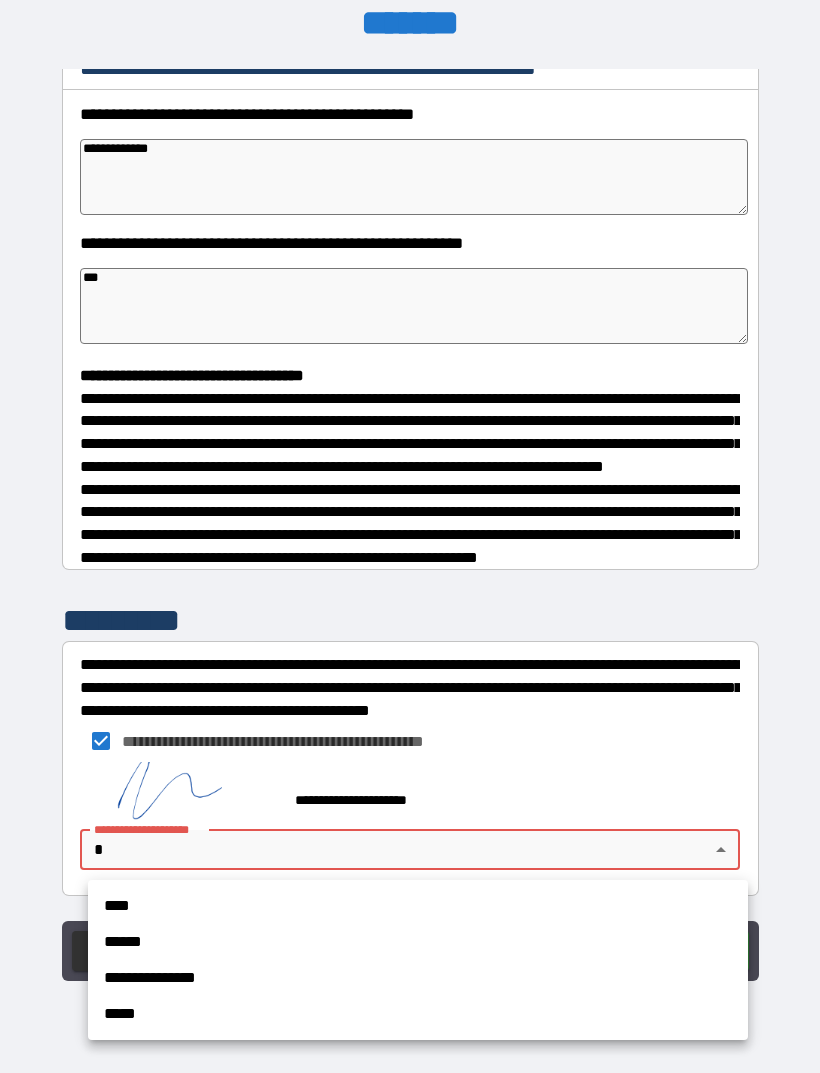click on "******" at bounding box center [418, 942] 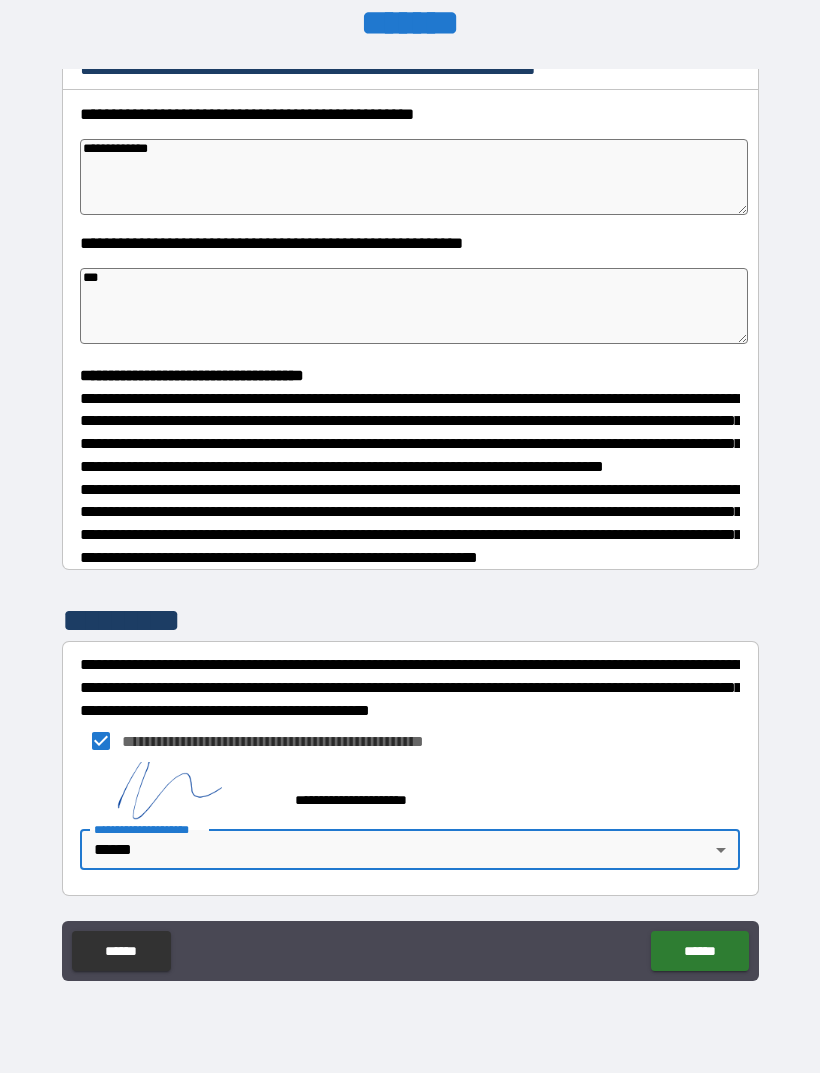 type on "*" 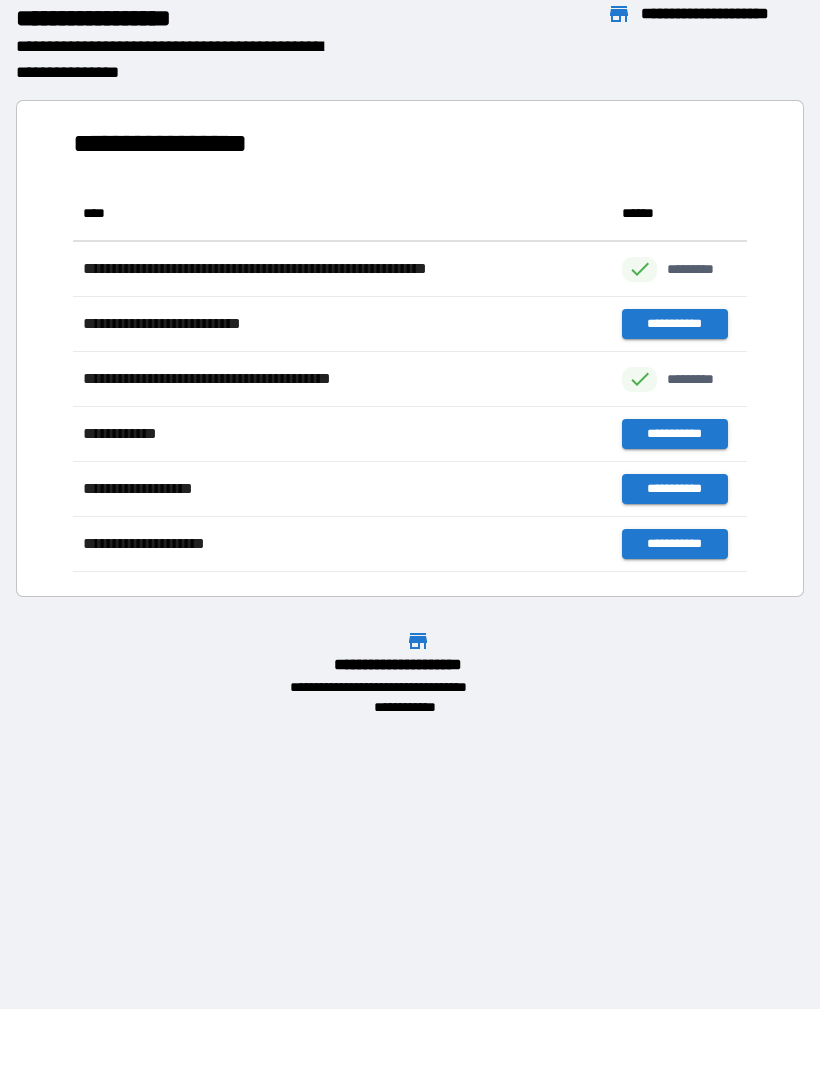 scroll, scrollTop: 1, scrollLeft: 1, axis: both 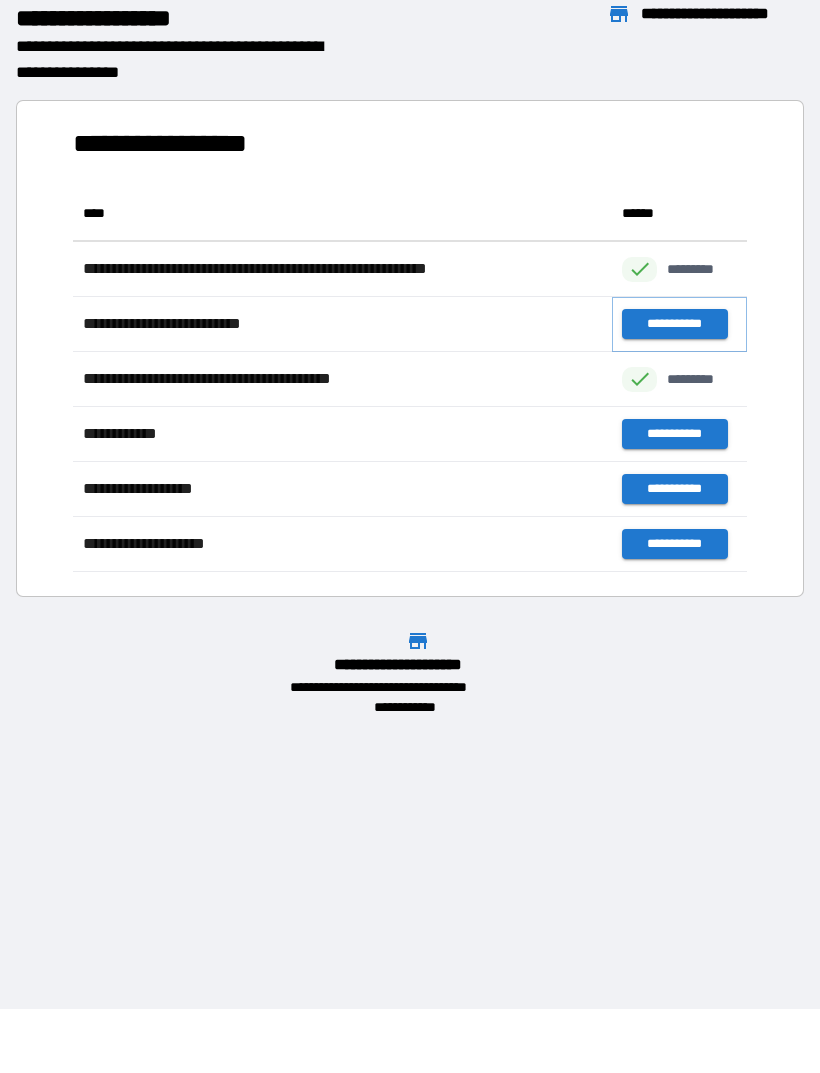 click on "**********" at bounding box center (674, 324) 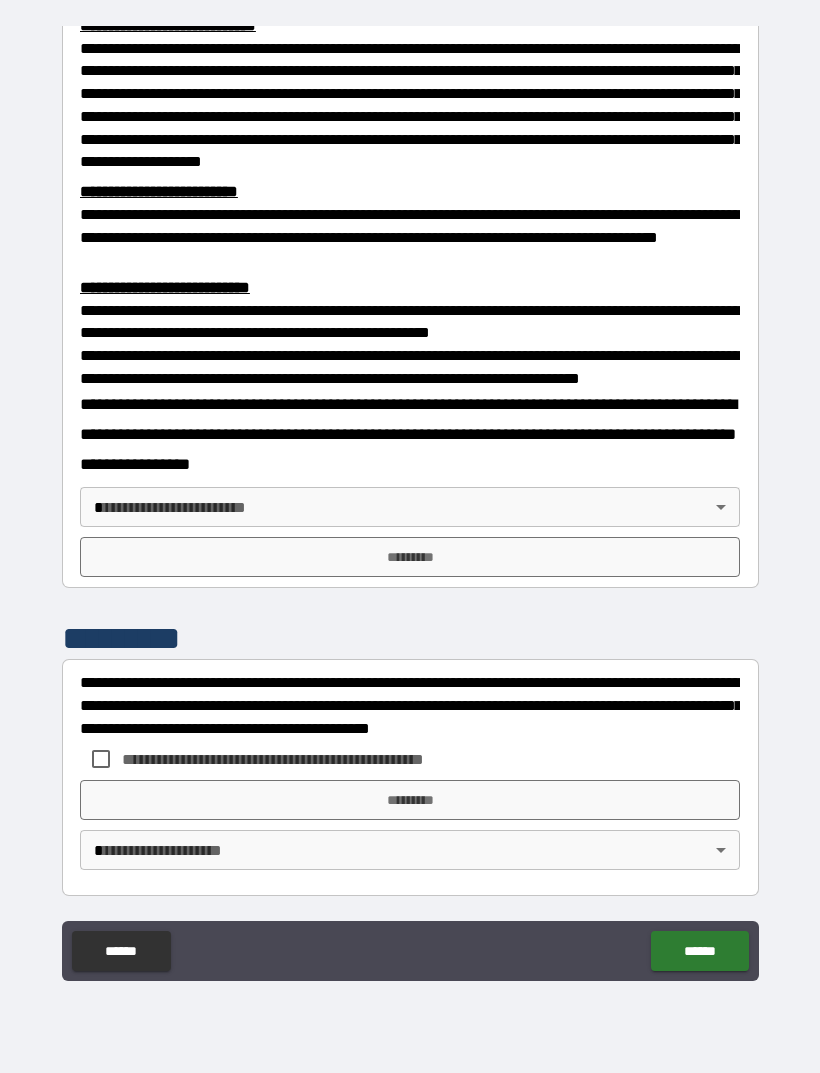 scroll, scrollTop: 549, scrollLeft: 0, axis: vertical 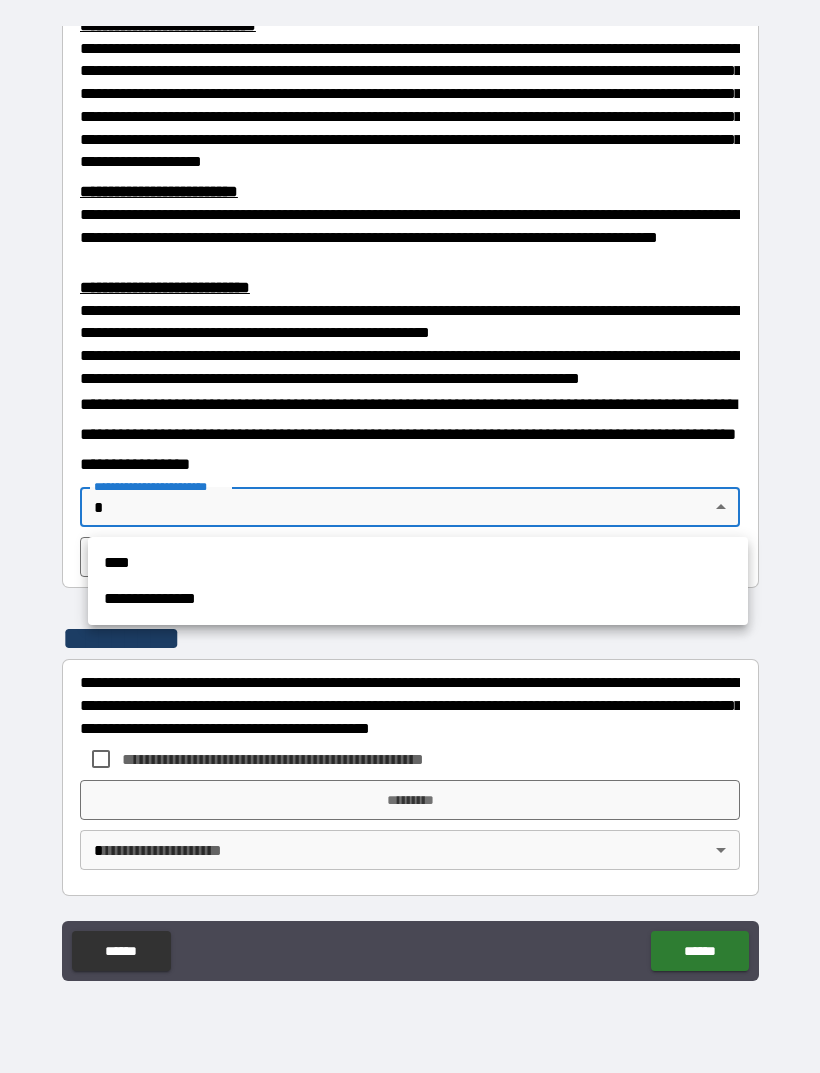 click at bounding box center (410, 536) 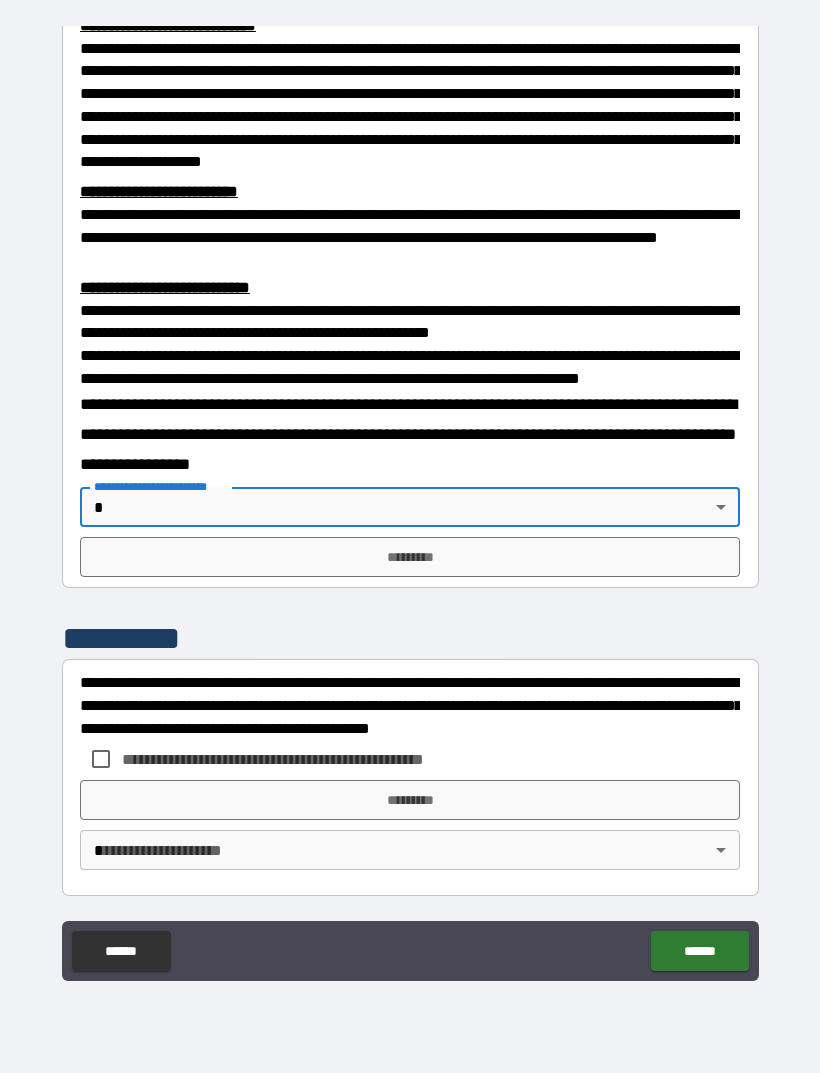 click on "**********" at bounding box center [410, 504] 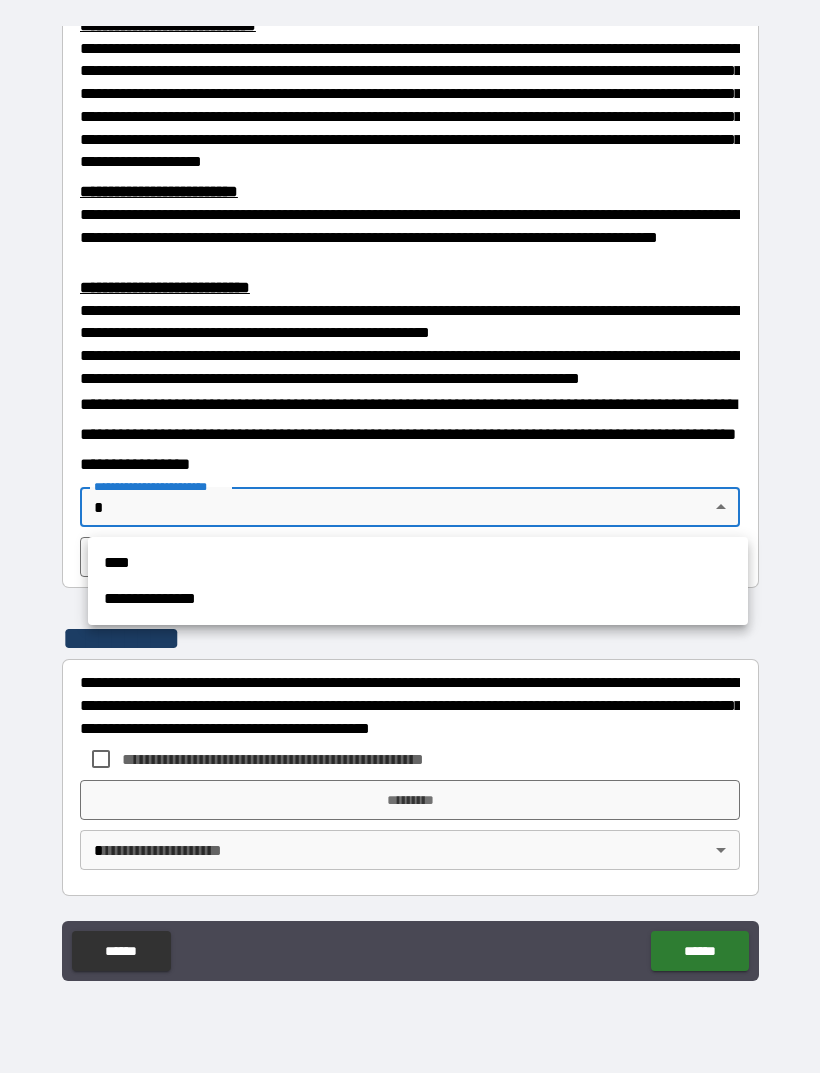 click on "****" at bounding box center (418, 563) 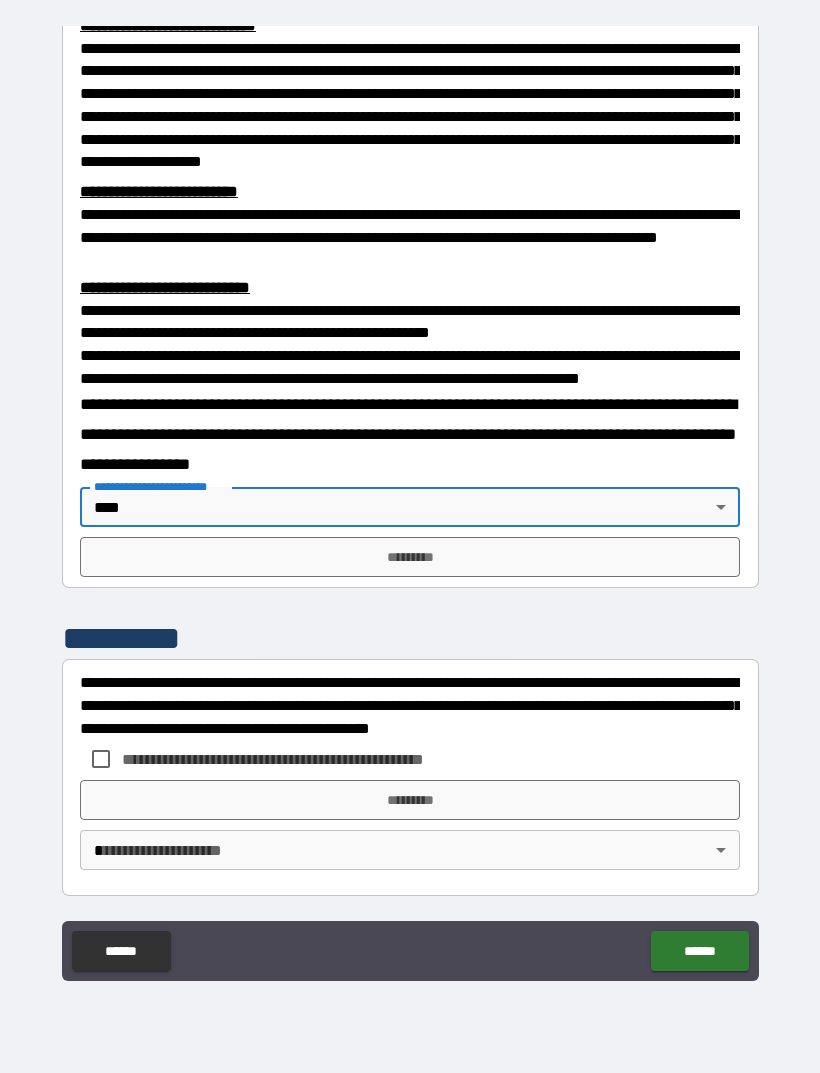 click on "*********" at bounding box center (410, 557) 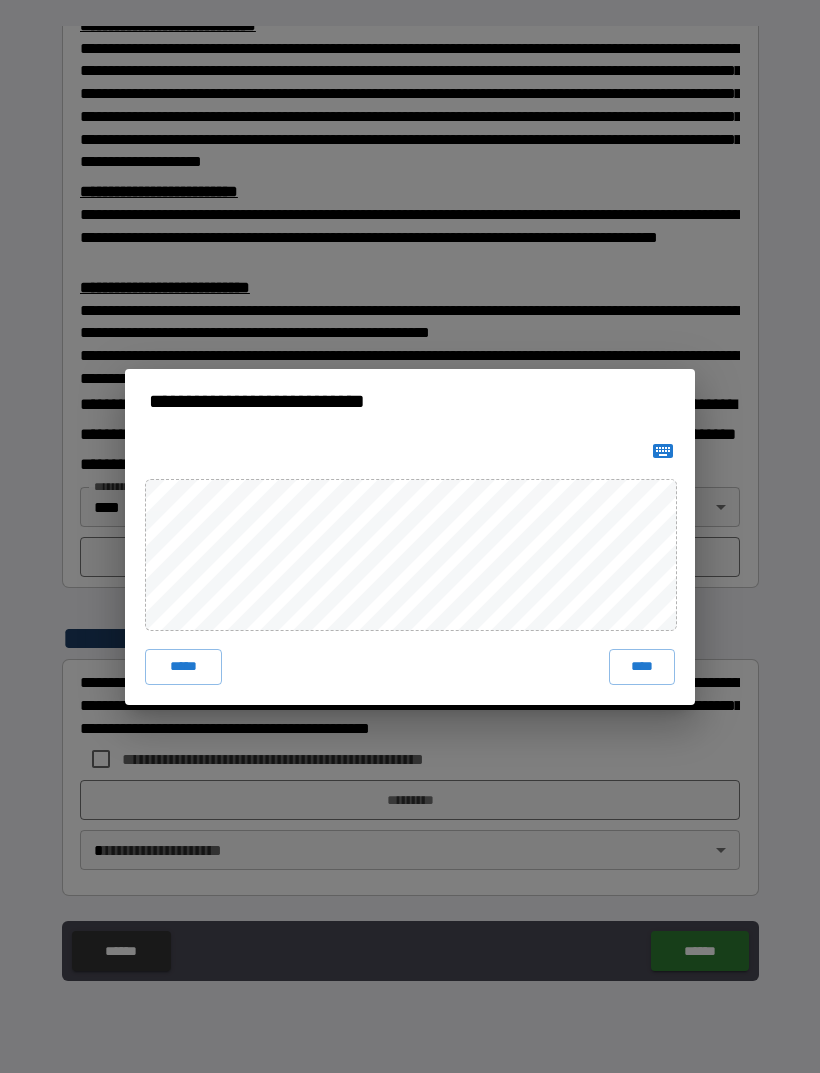click on "****" at bounding box center [642, 667] 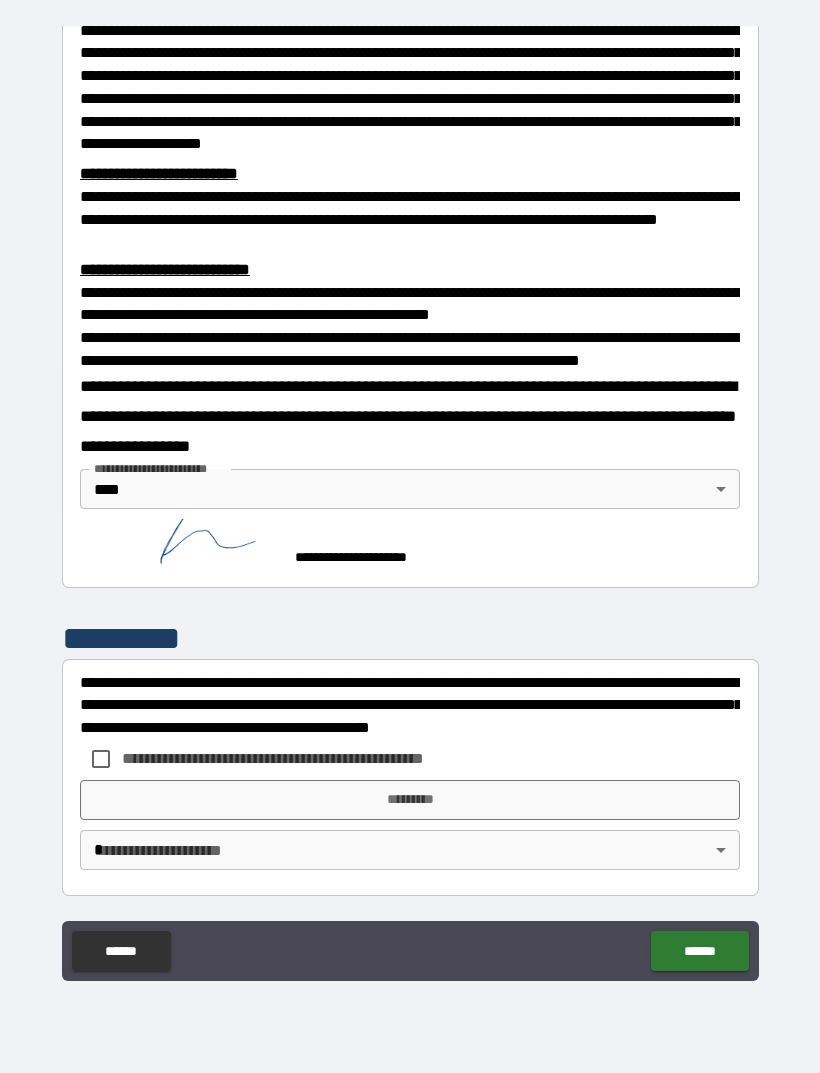 scroll, scrollTop: 566, scrollLeft: 0, axis: vertical 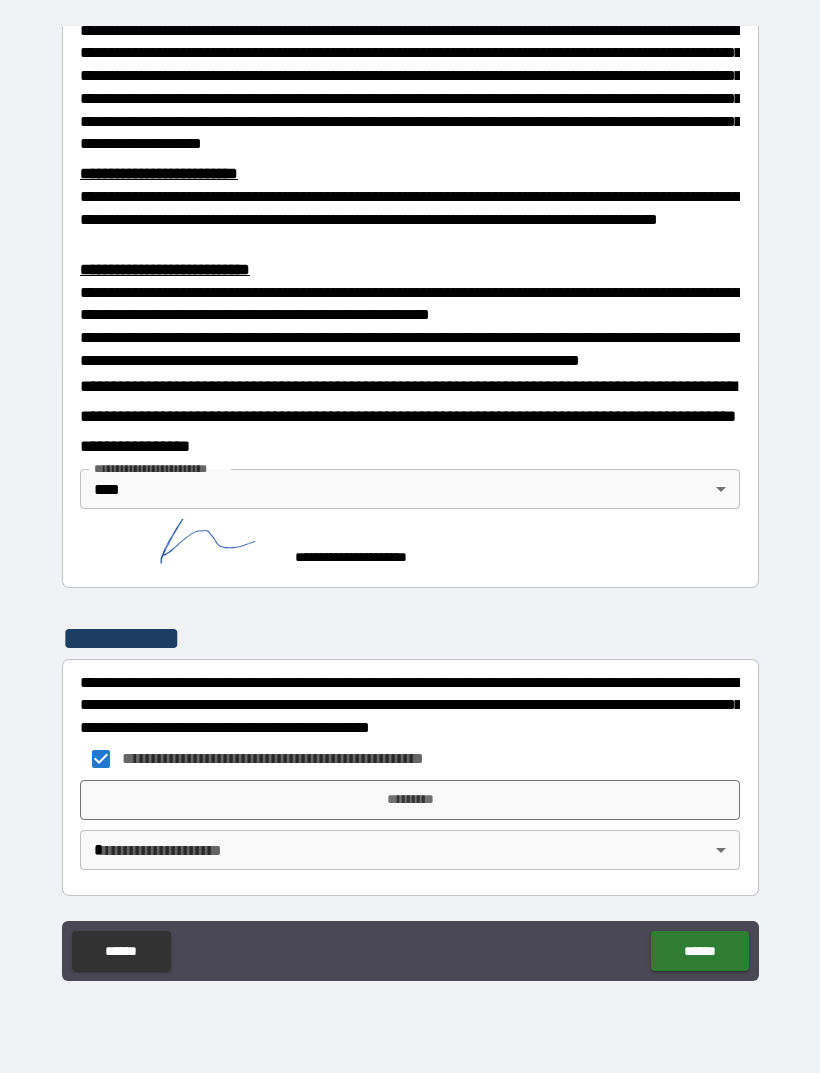 click on "*********" at bounding box center (410, 800) 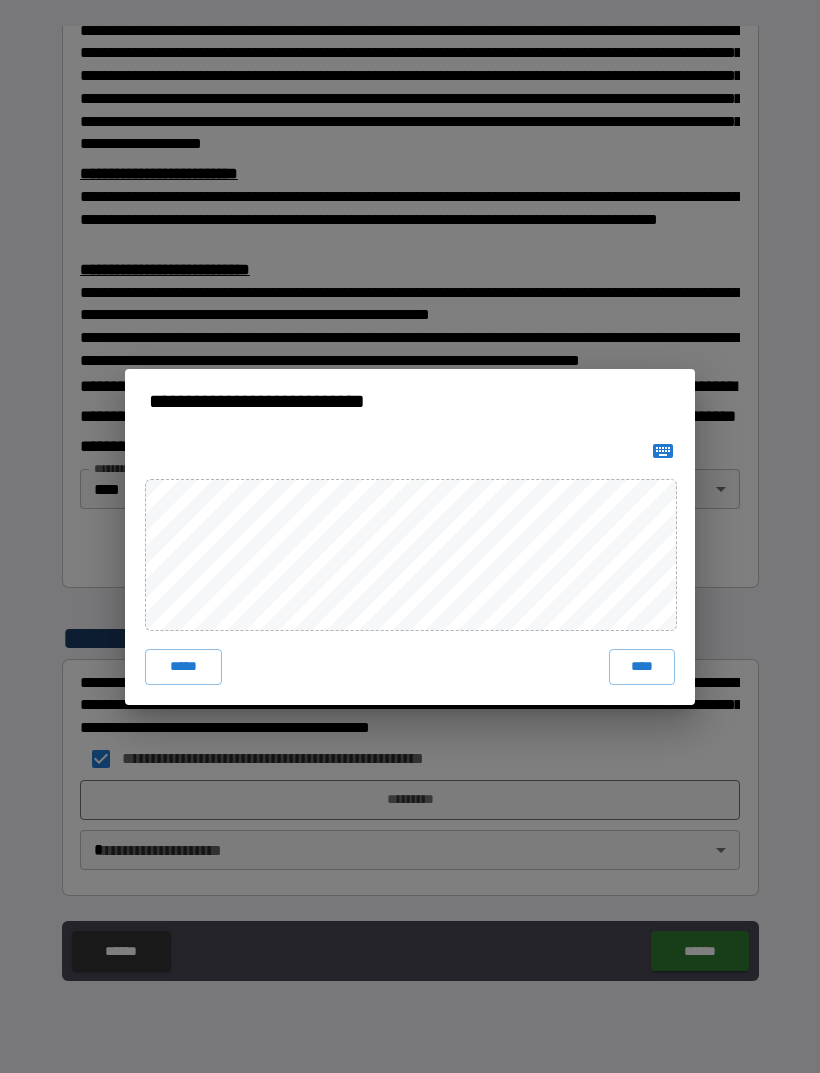 click on "****" at bounding box center (642, 667) 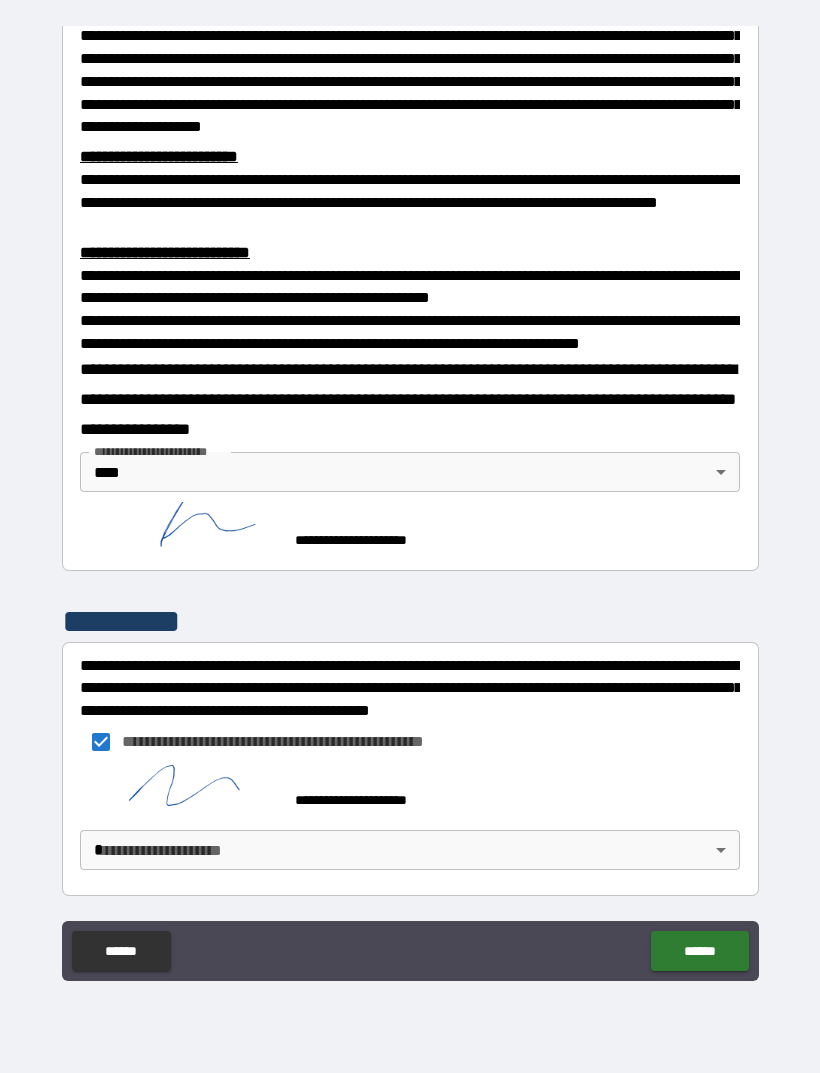 scroll, scrollTop: 556, scrollLeft: 0, axis: vertical 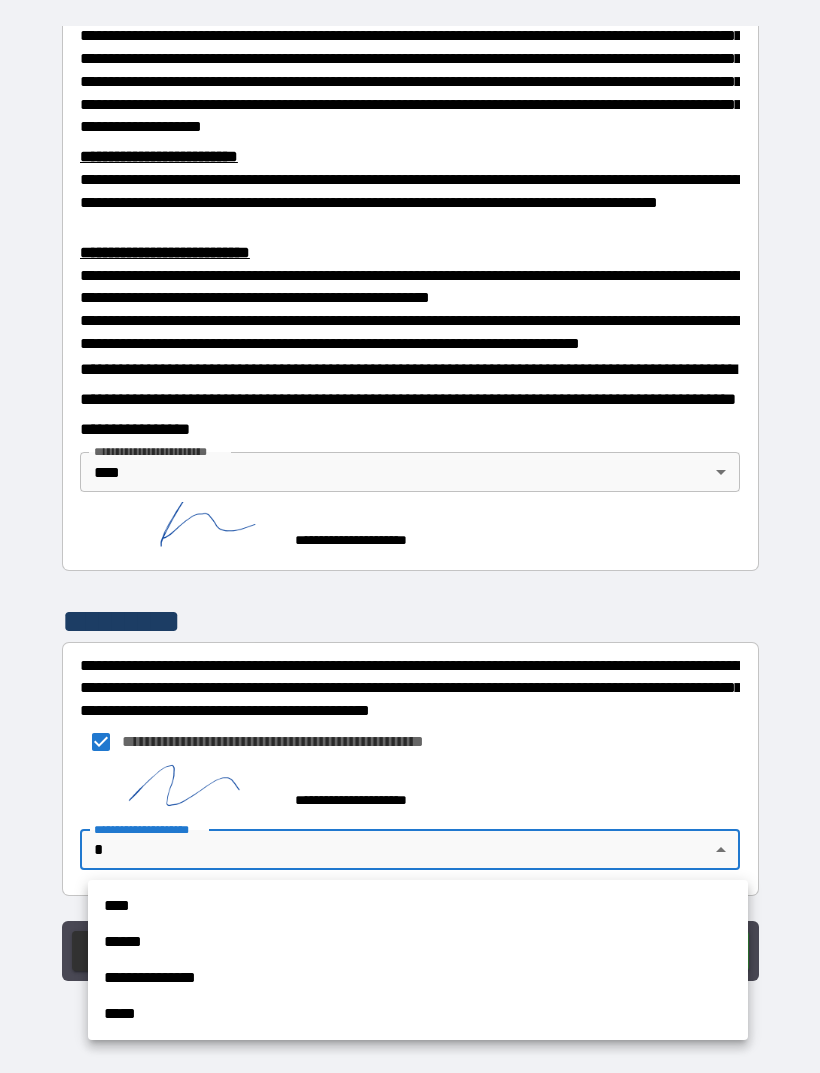 click on "****" at bounding box center [418, 906] 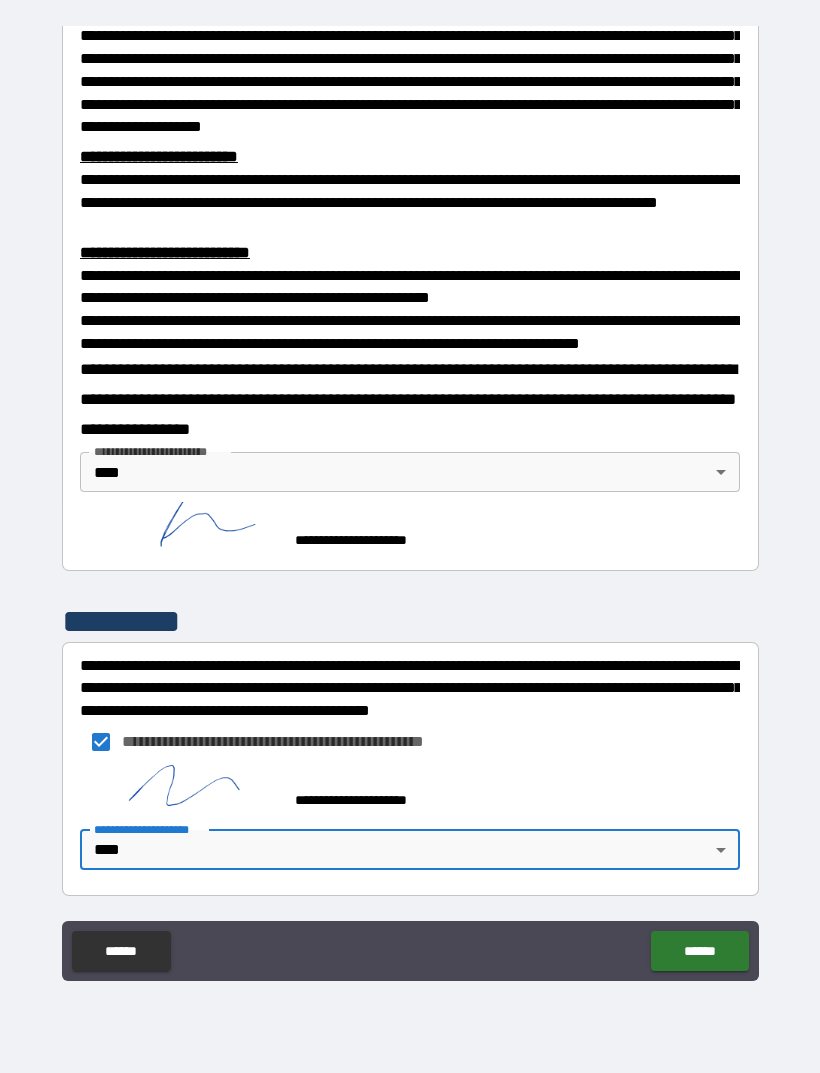 click on "******" at bounding box center [699, 951] 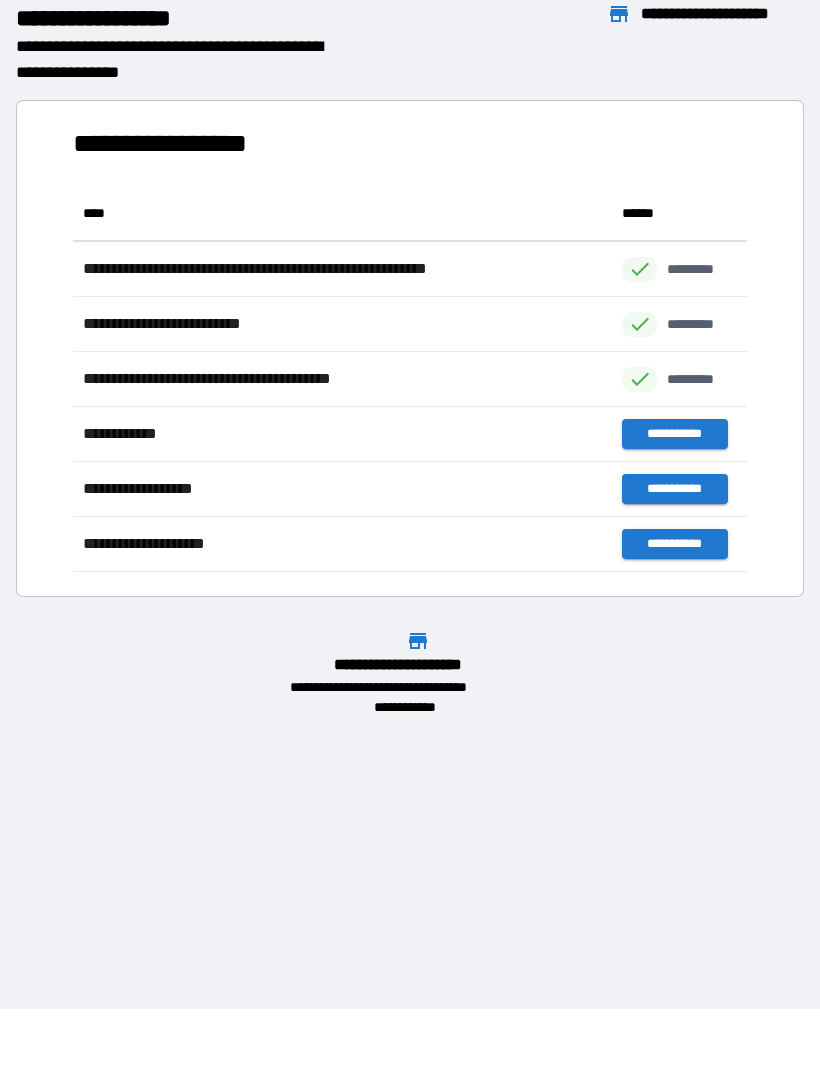 scroll, scrollTop: 1, scrollLeft: 1, axis: both 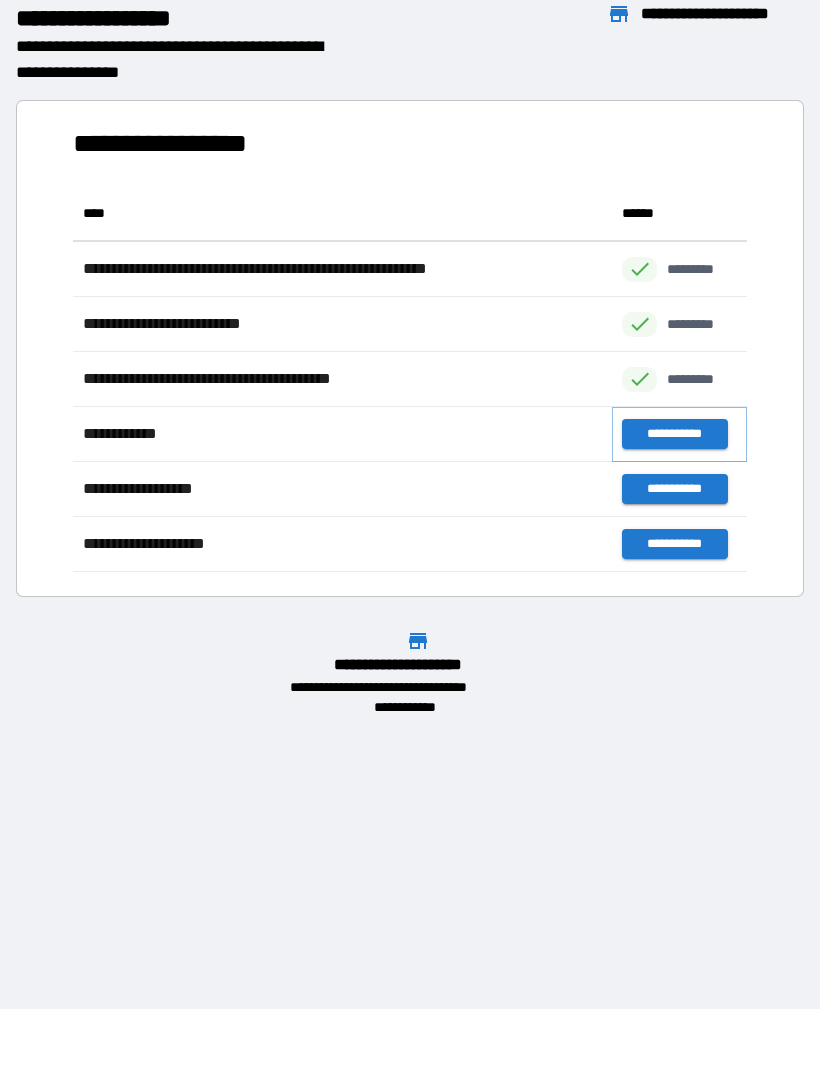 click on "**********" at bounding box center (674, 434) 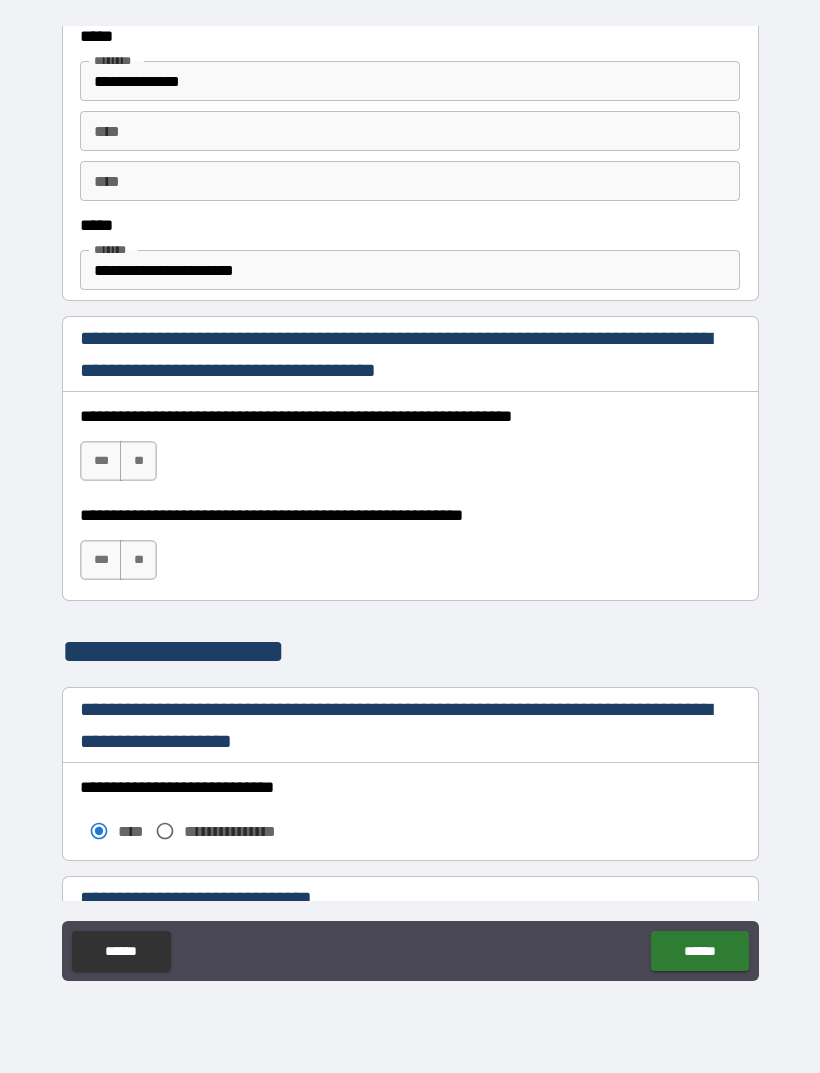 scroll, scrollTop: 1070, scrollLeft: 0, axis: vertical 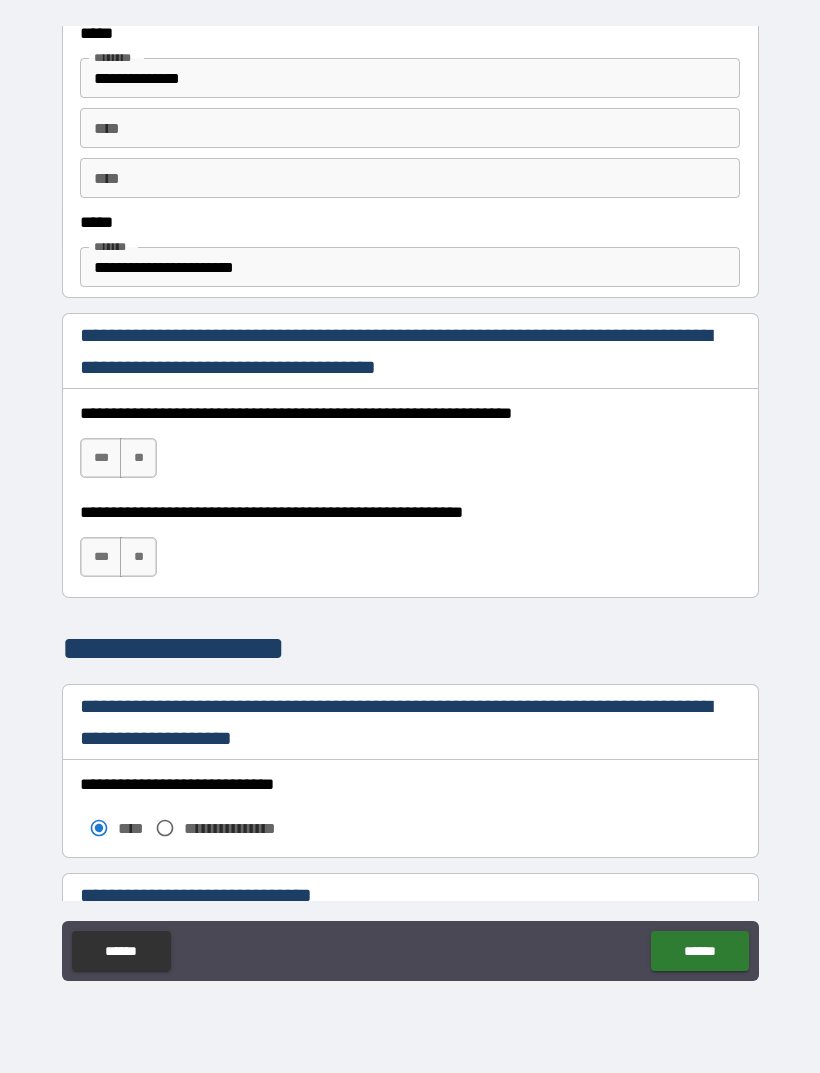click on "***" at bounding box center [101, 458] 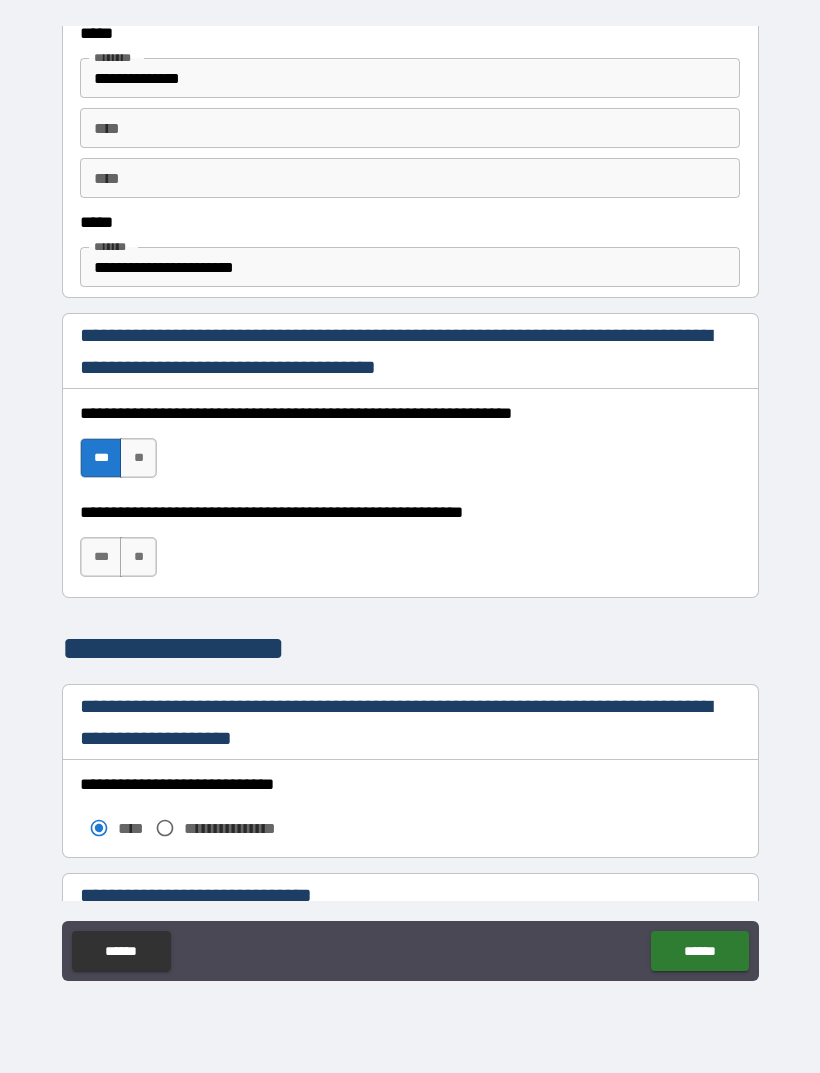 click on "***" at bounding box center [101, 557] 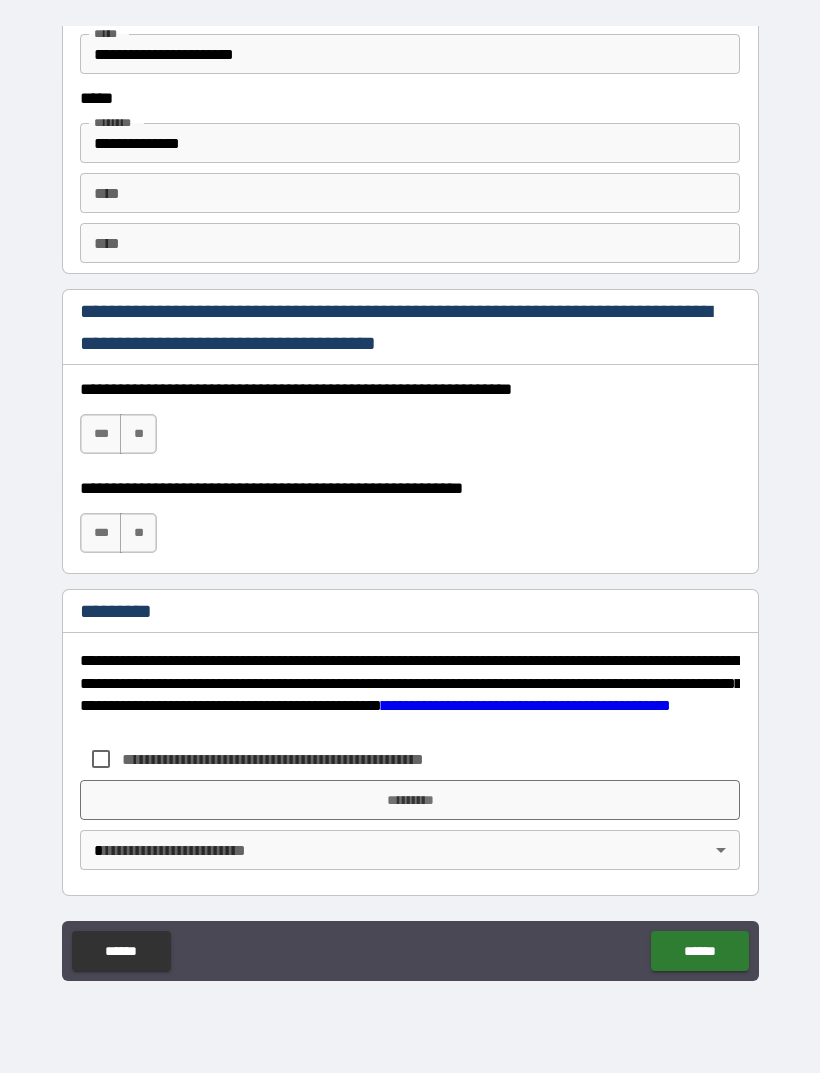 scroll, scrollTop: 2731, scrollLeft: 0, axis: vertical 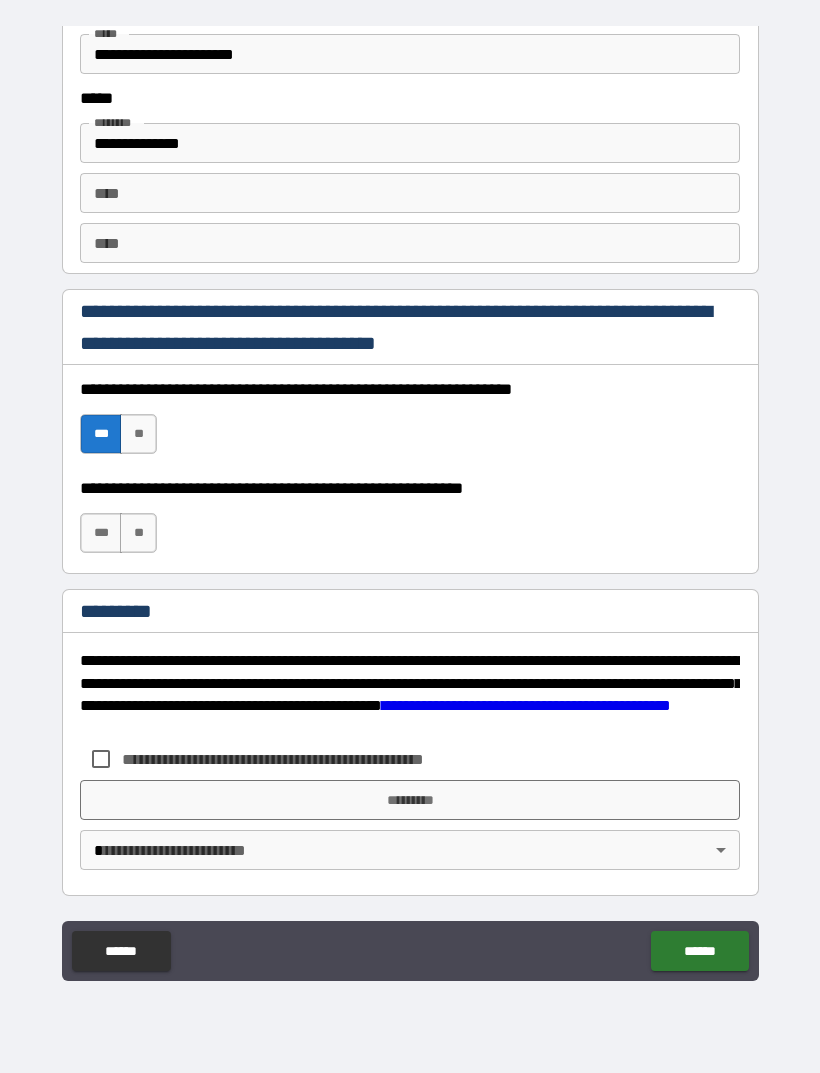 click on "***" at bounding box center [101, 533] 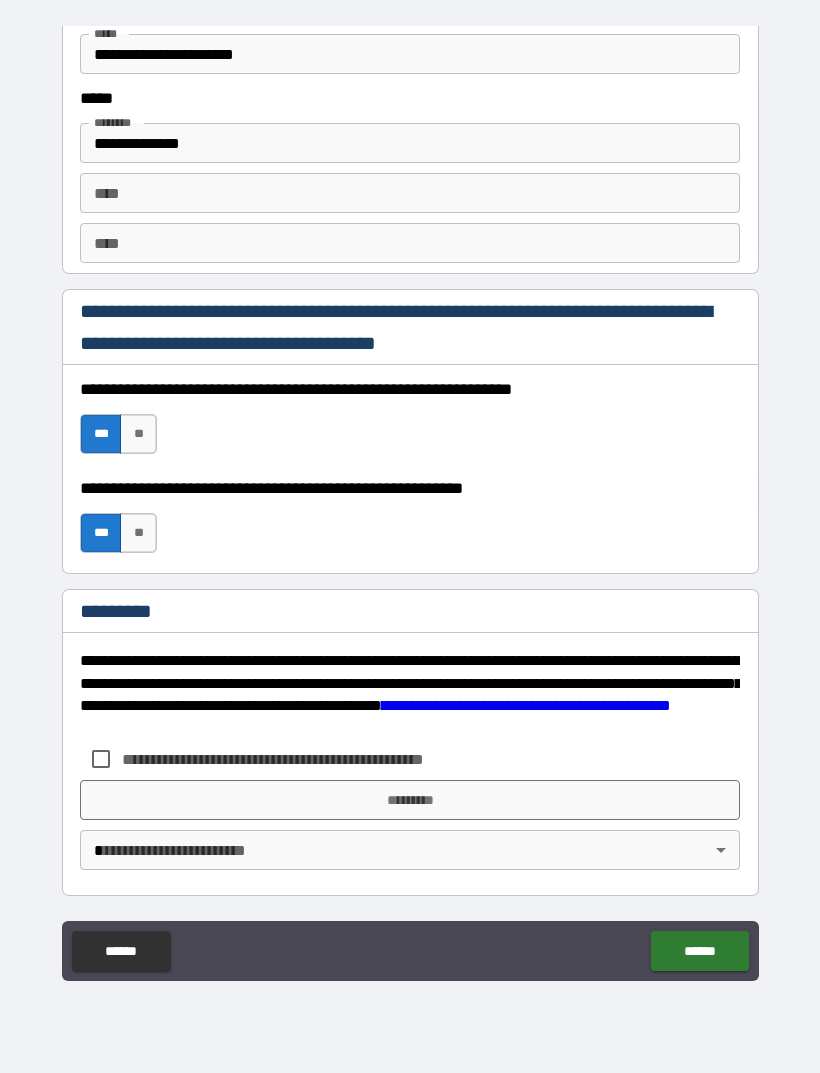 scroll, scrollTop: 2731, scrollLeft: 0, axis: vertical 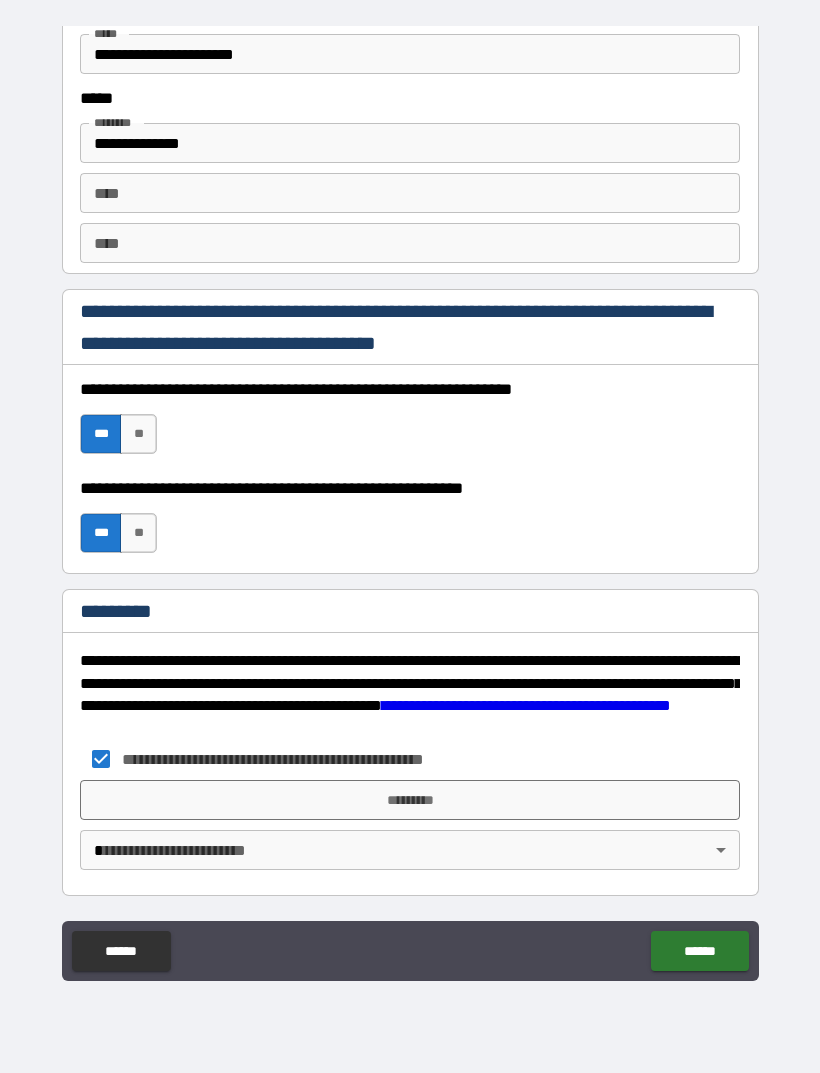 click on "*********" at bounding box center (410, 800) 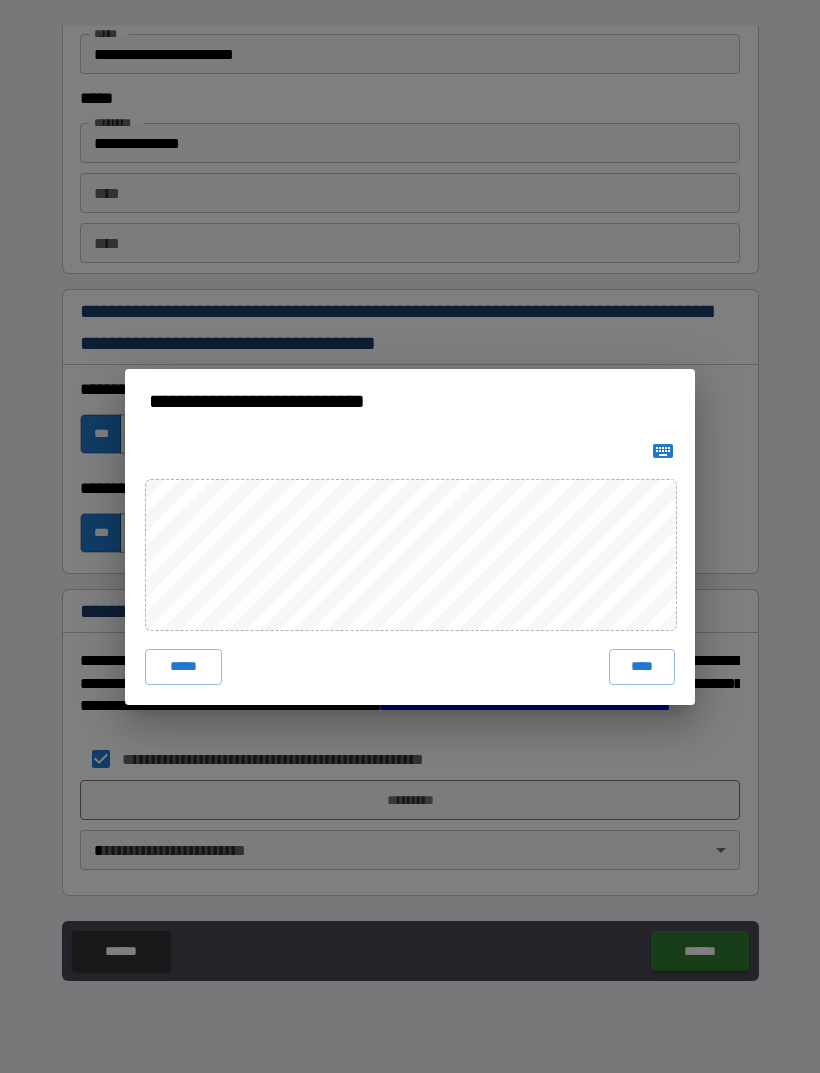 click on "****" at bounding box center (642, 667) 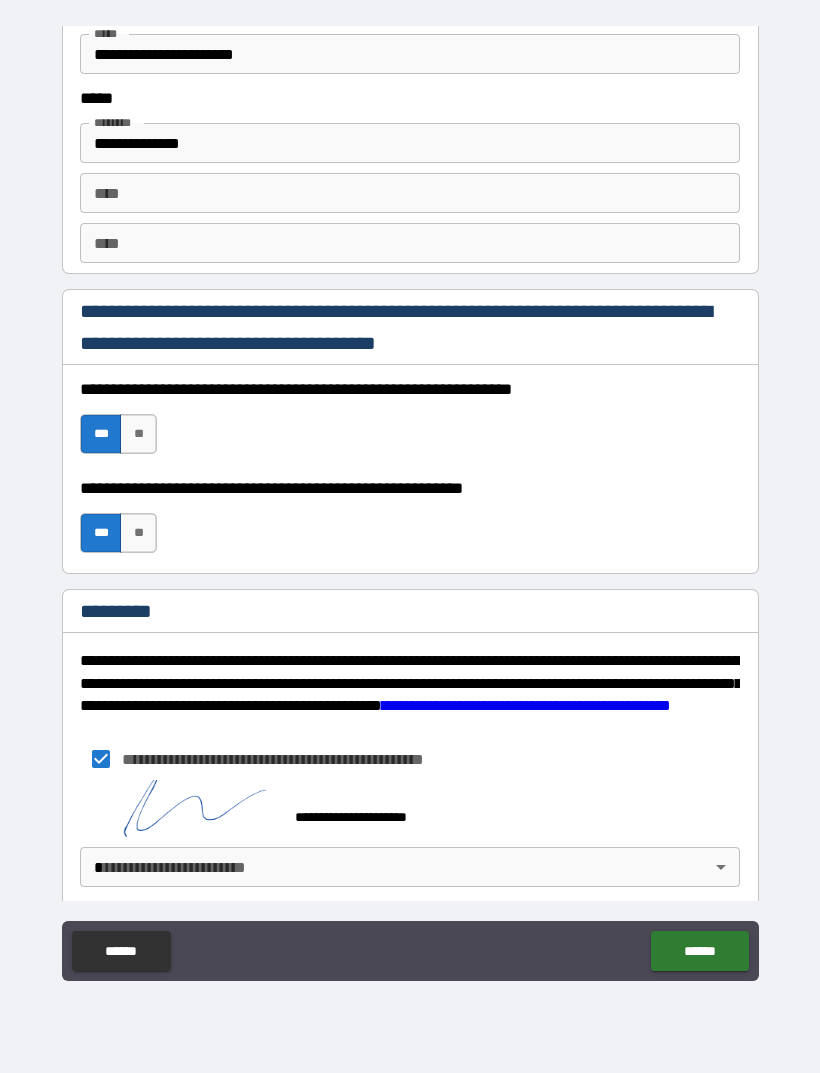 scroll, scrollTop: 2721, scrollLeft: 0, axis: vertical 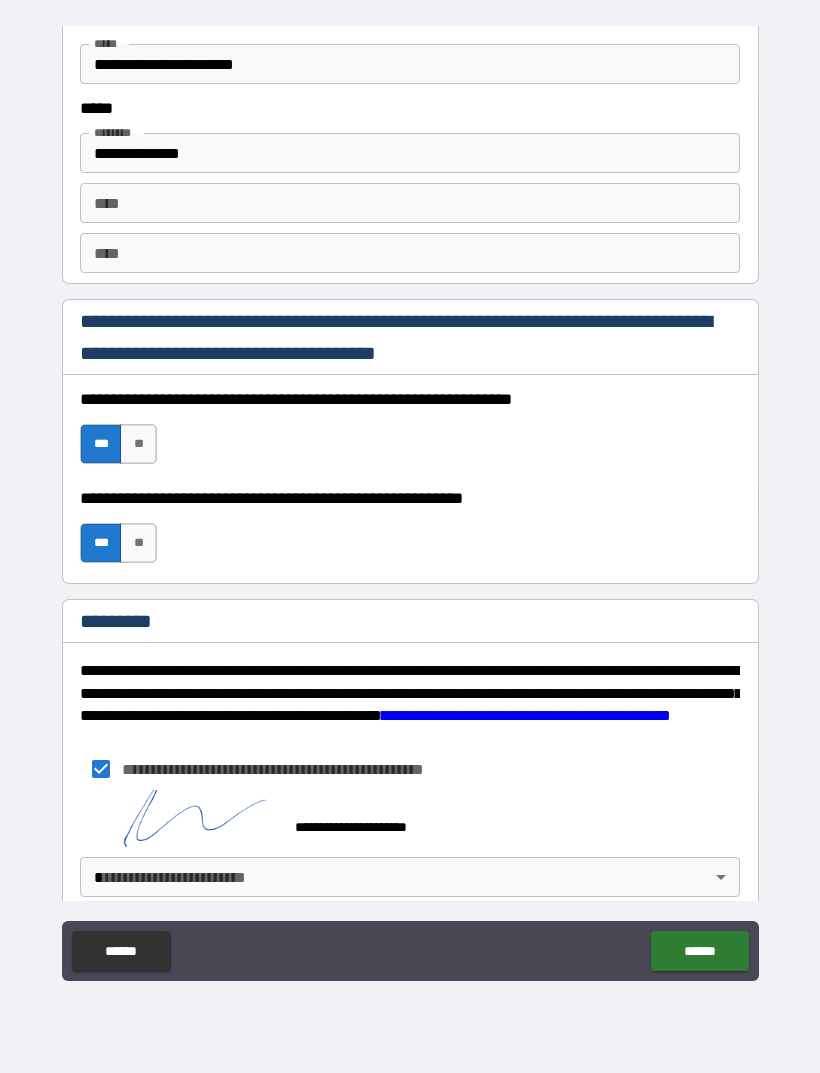 click on "******" at bounding box center (699, 951) 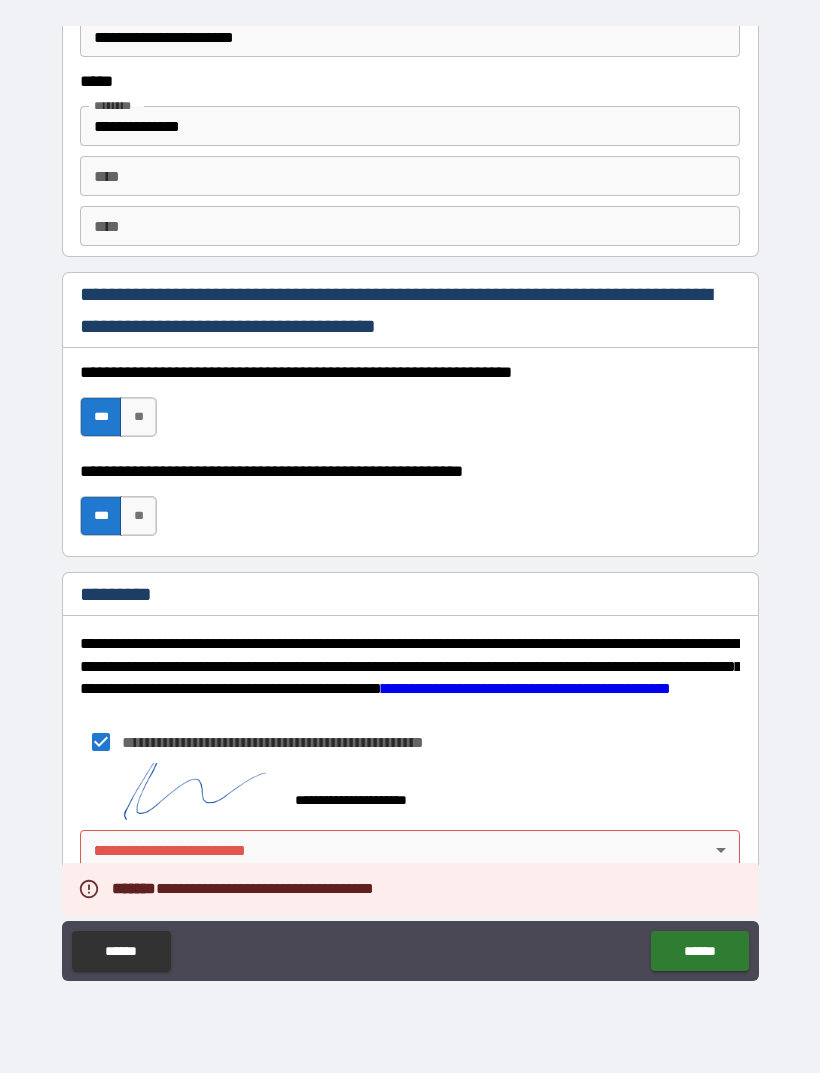 scroll, scrollTop: 2748, scrollLeft: 0, axis: vertical 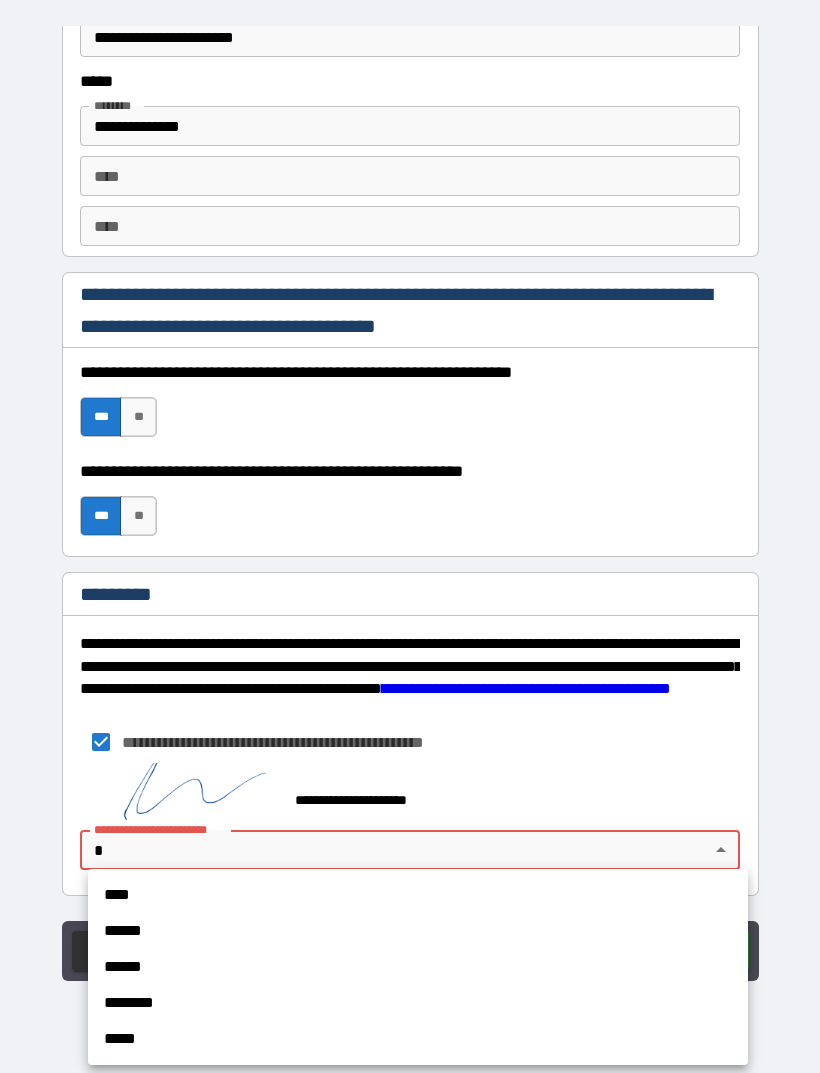 click on "****" at bounding box center (418, 895) 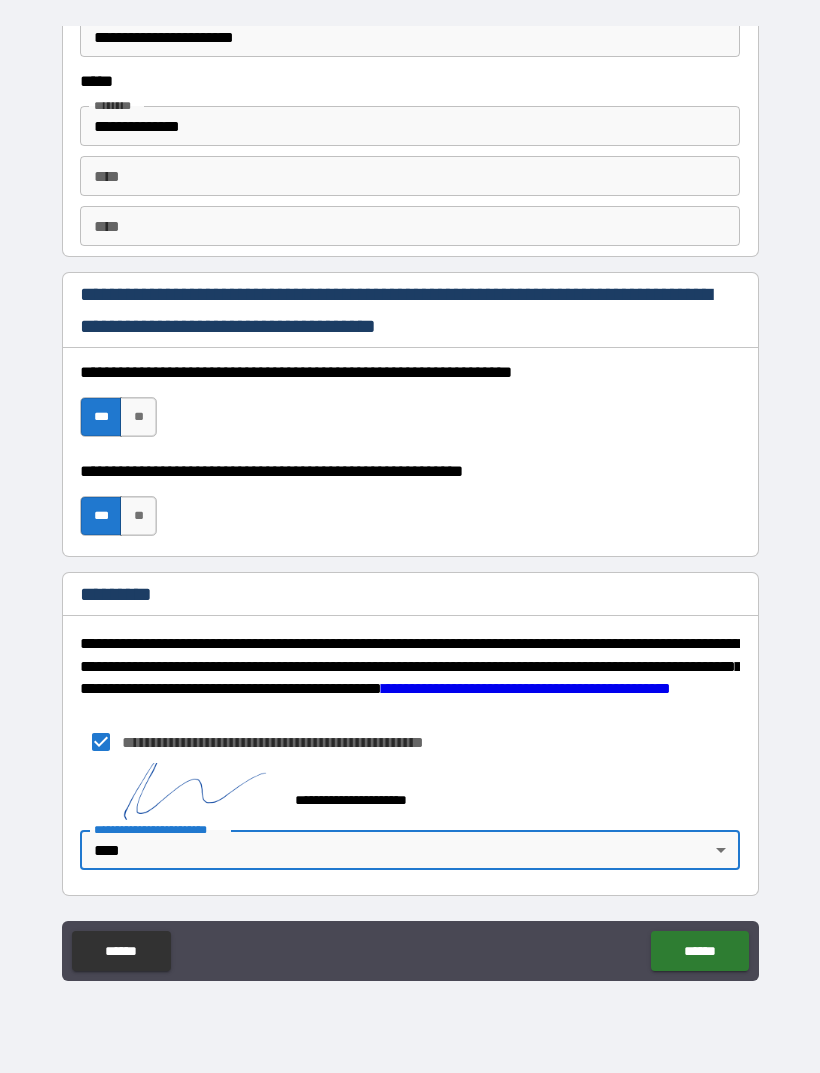 scroll, scrollTop: 2749, scrollLeft: 0, axis: vertical 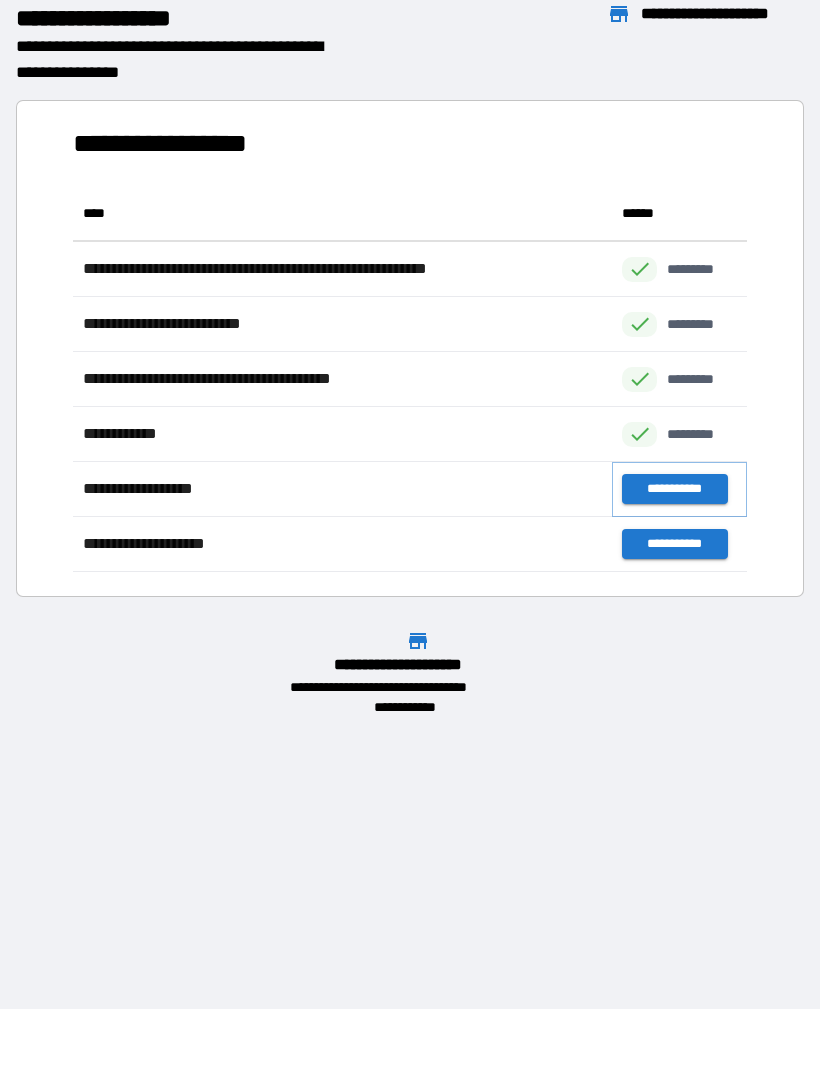 click on "**********" at bounding box center [674, 489] 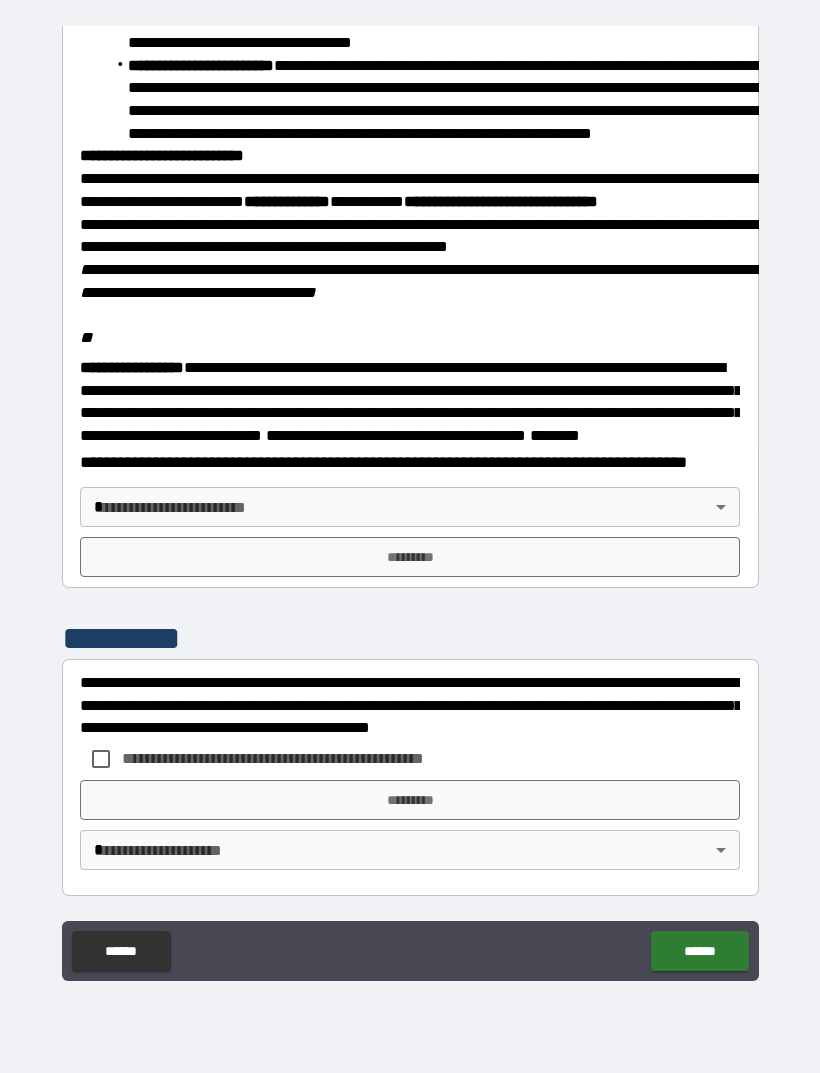scroll, scrollTop: 2234, scrollLeft: 0, axis: vertical 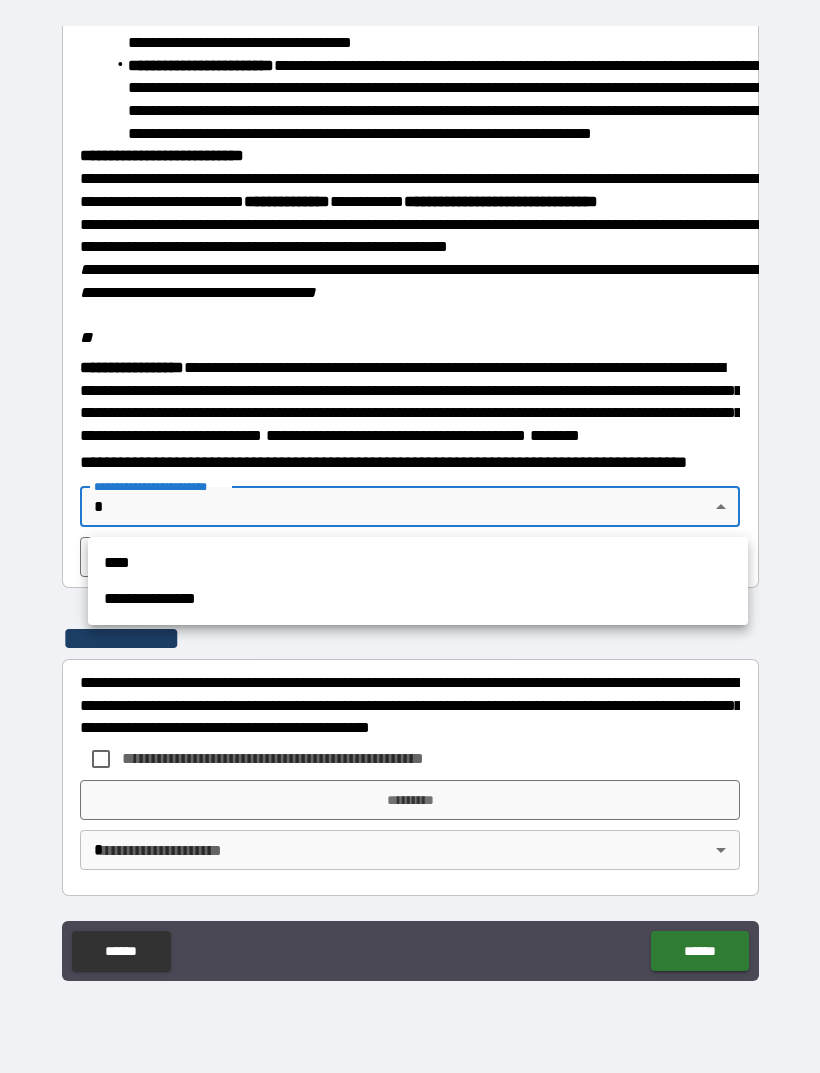 click on "****" at bounding box center [418, 563] 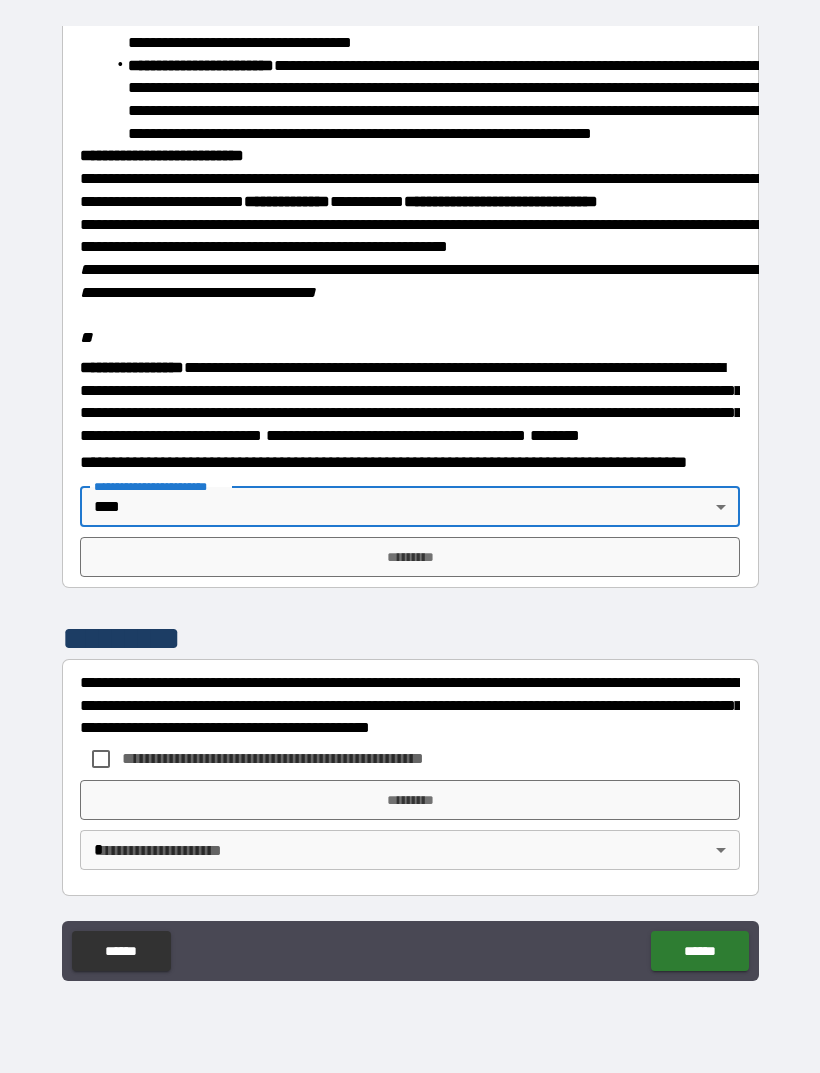 type on "****" 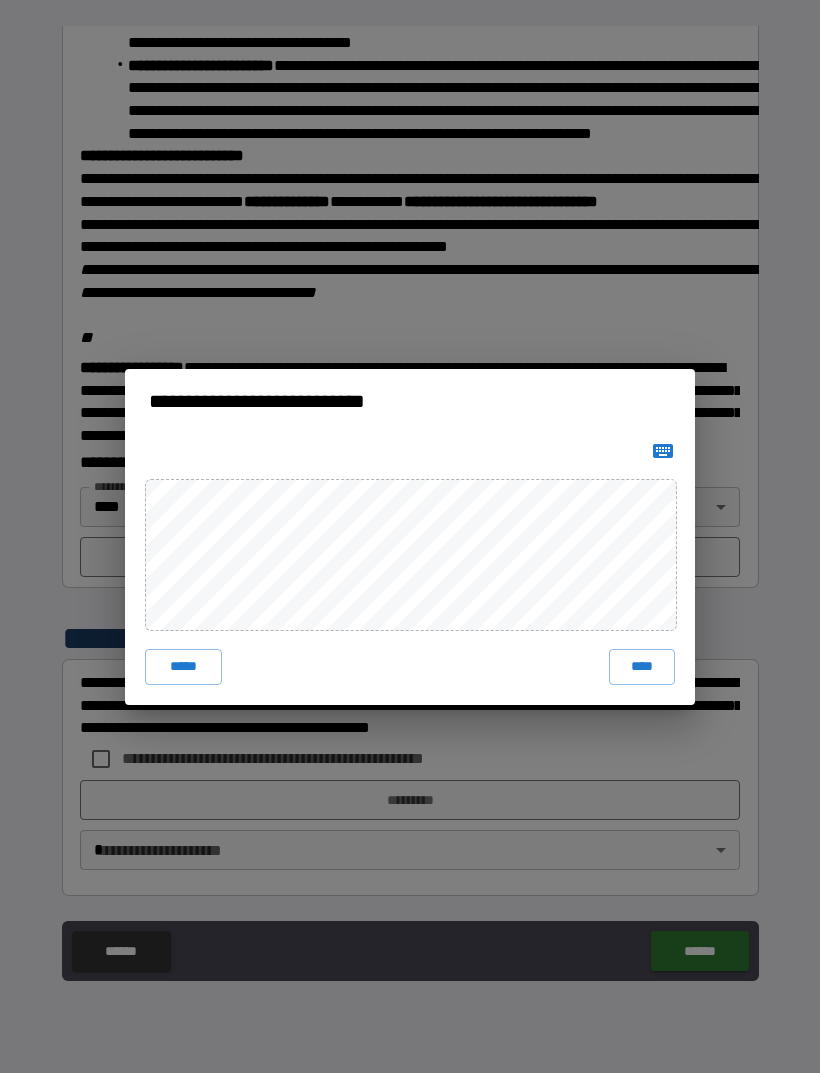 click on "****" at bounding box center (642, 667) 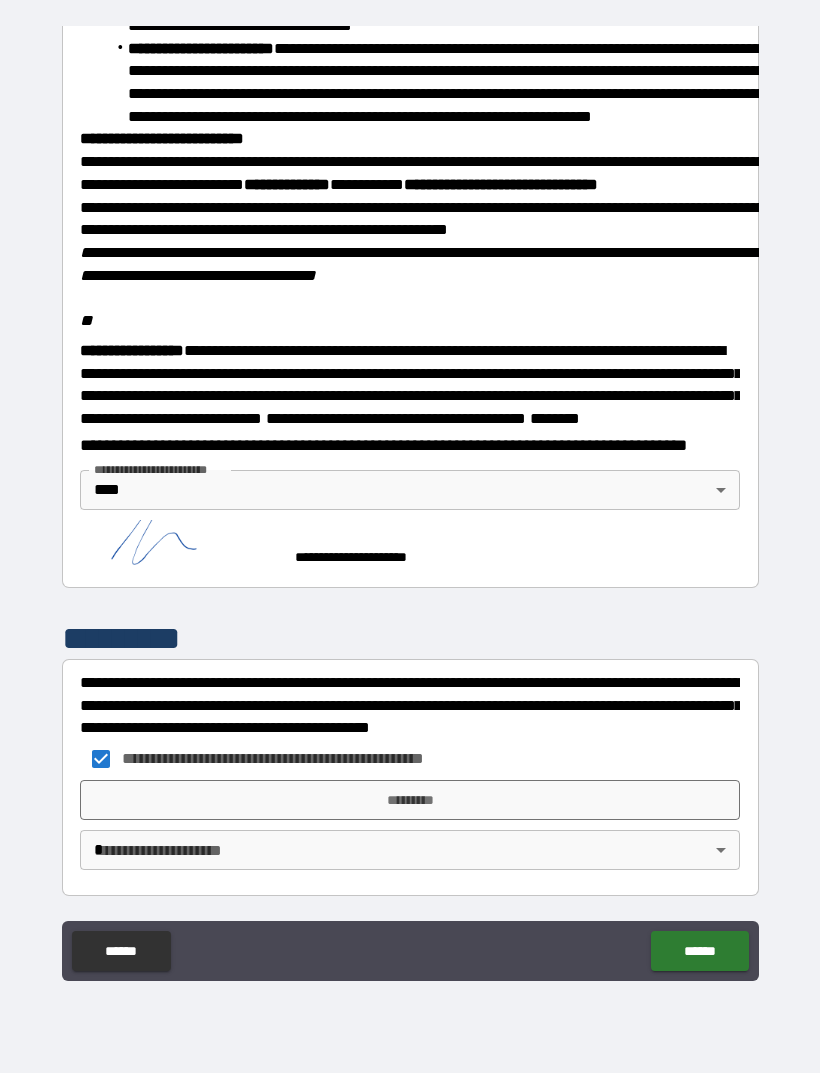 click on "**********" at bounding box center (410, 504) 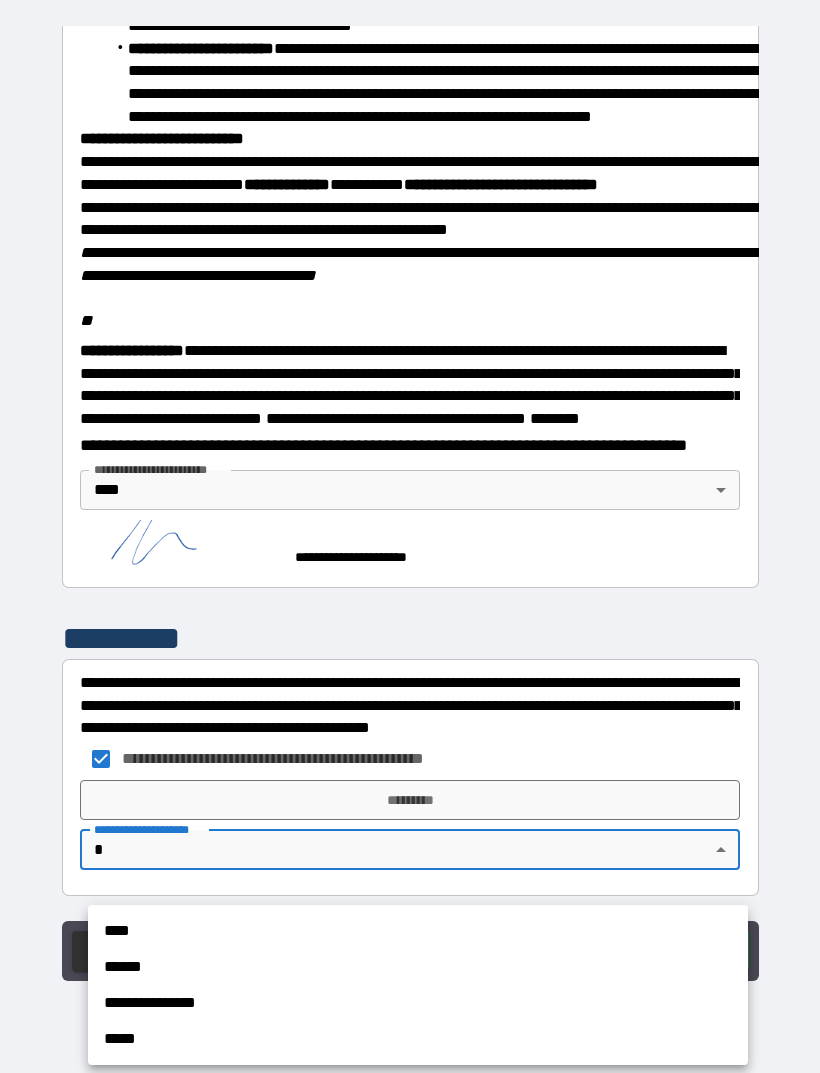click on "****" at bounding box center [418, 931] 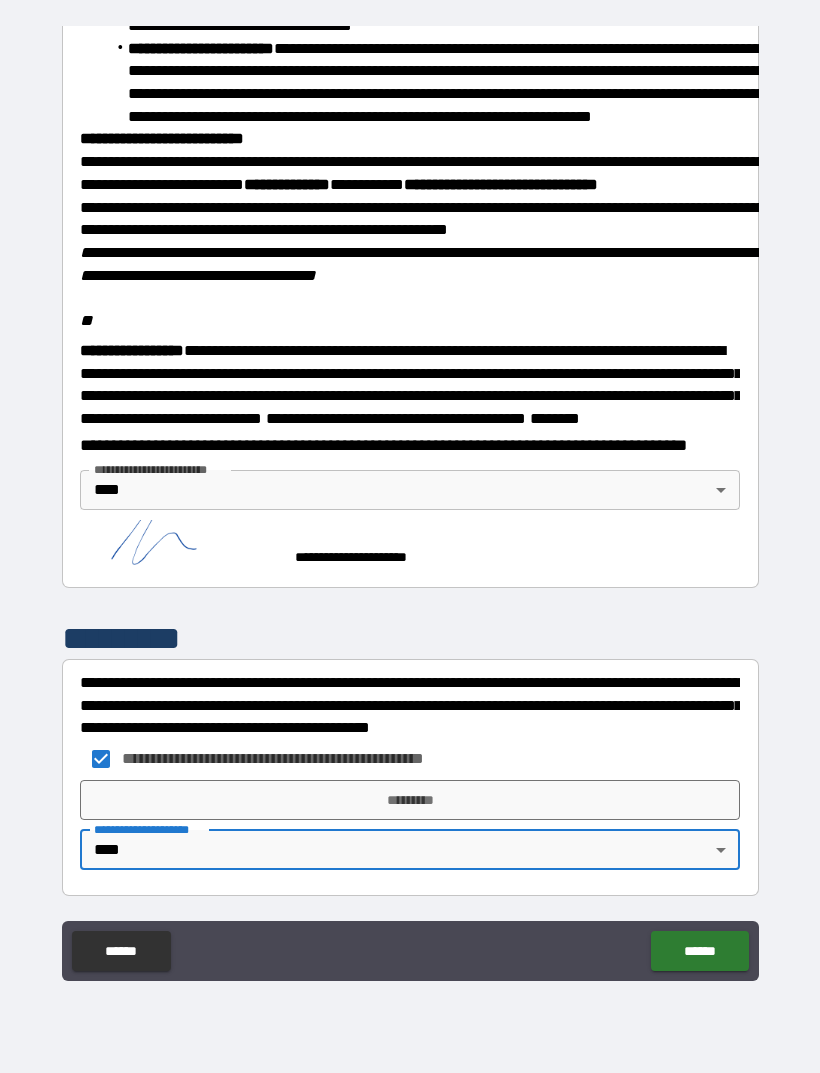 click on "******" at bounding box center [699, 951] 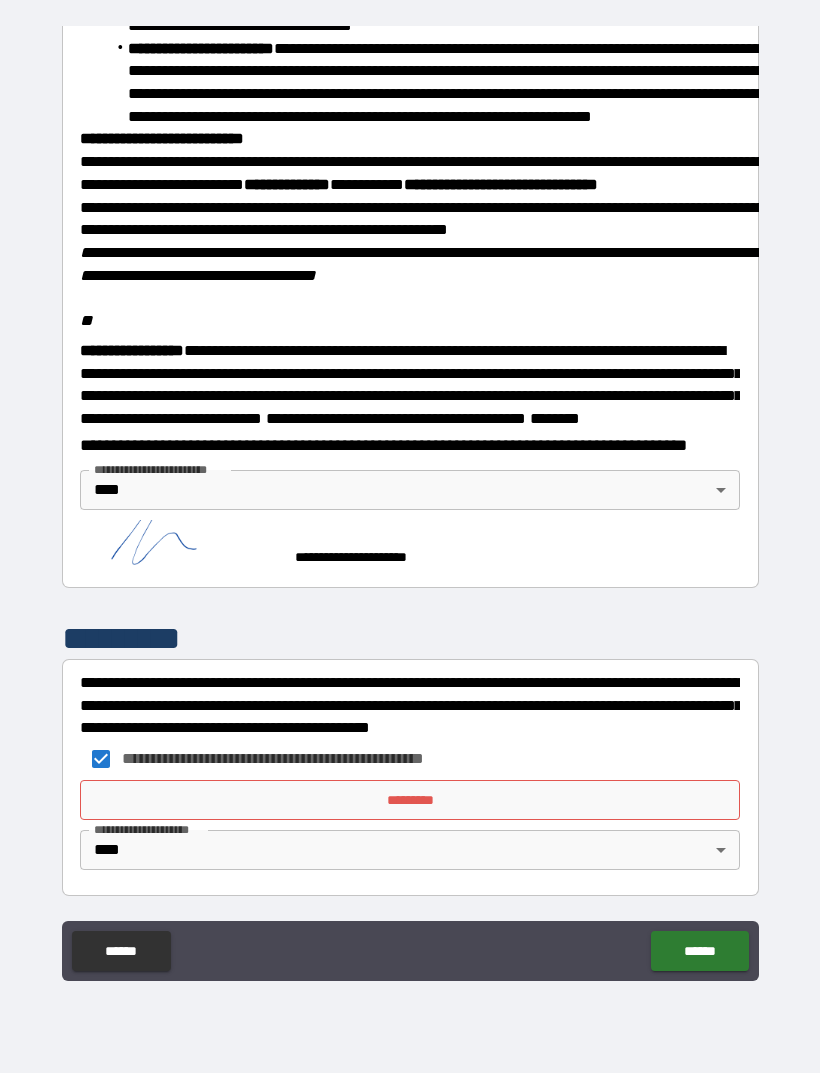 click on "*********" at bounding box center [410, 800] 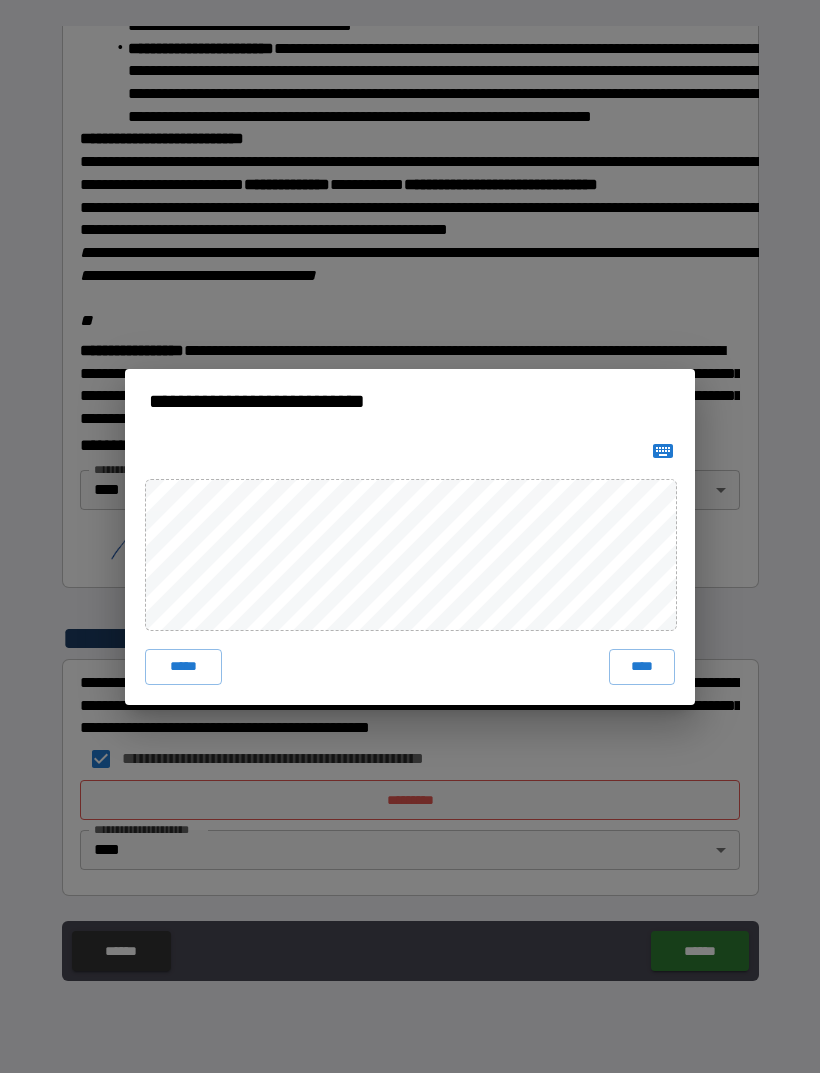 click on "****" at bounding box center (642, 667) 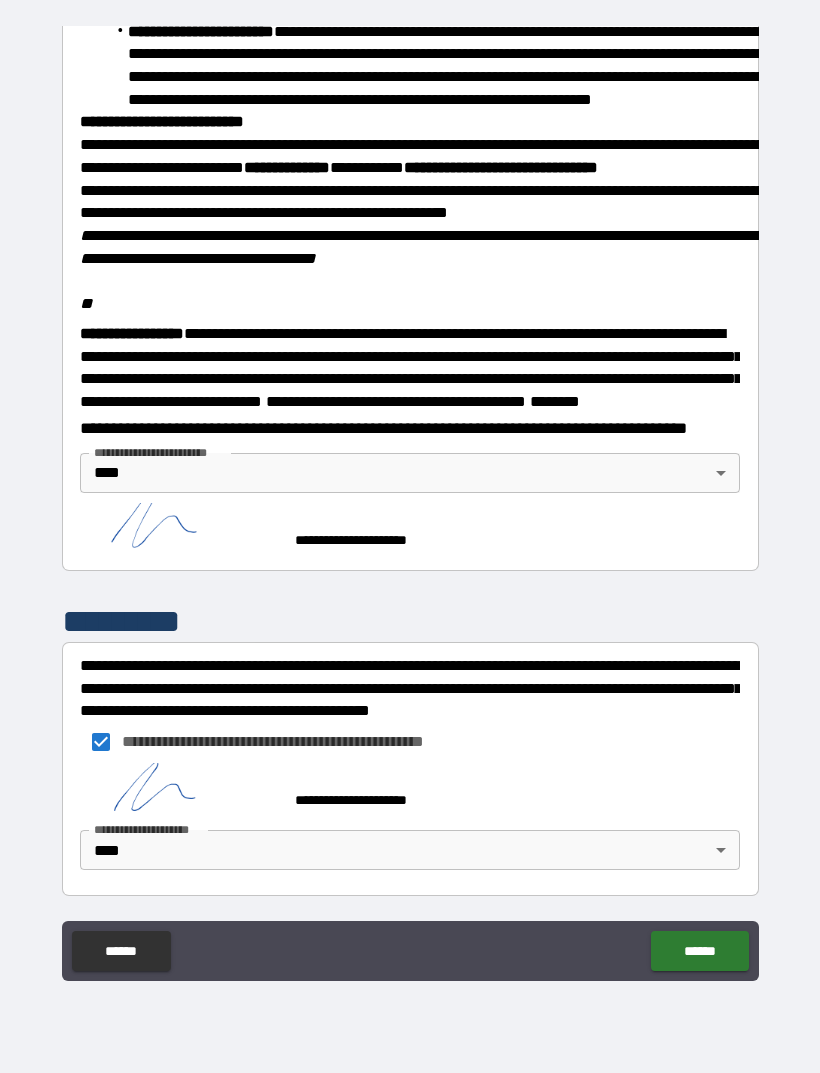 click on "******" at bounding box center [699, 951] 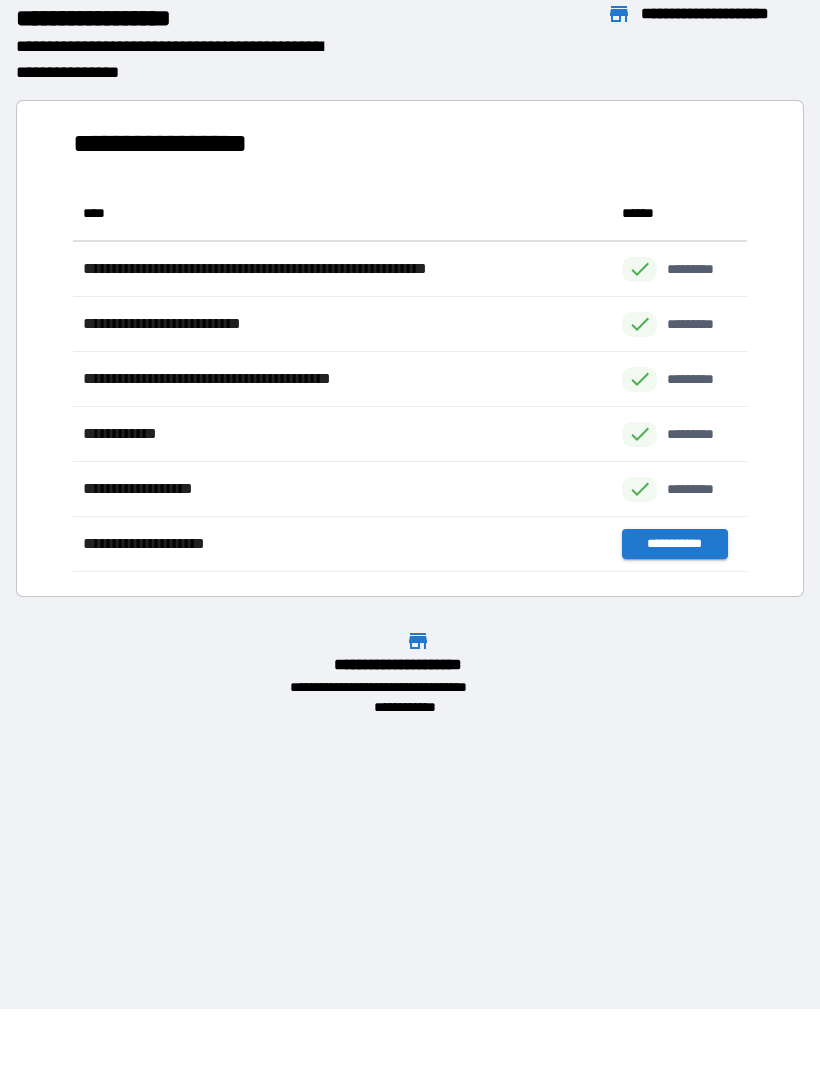 scroll, scrollTop: 1, scrollLeft: 1, axis: both 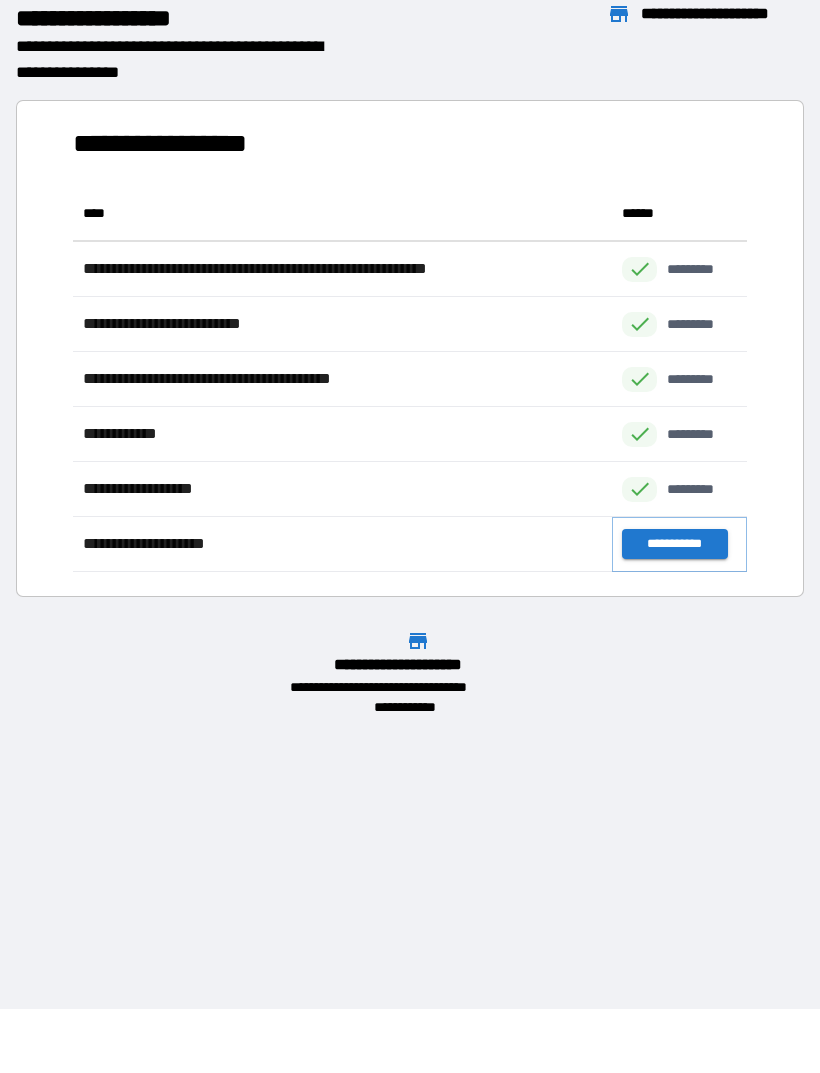 click on "**********" at bounding box center [674, 544] 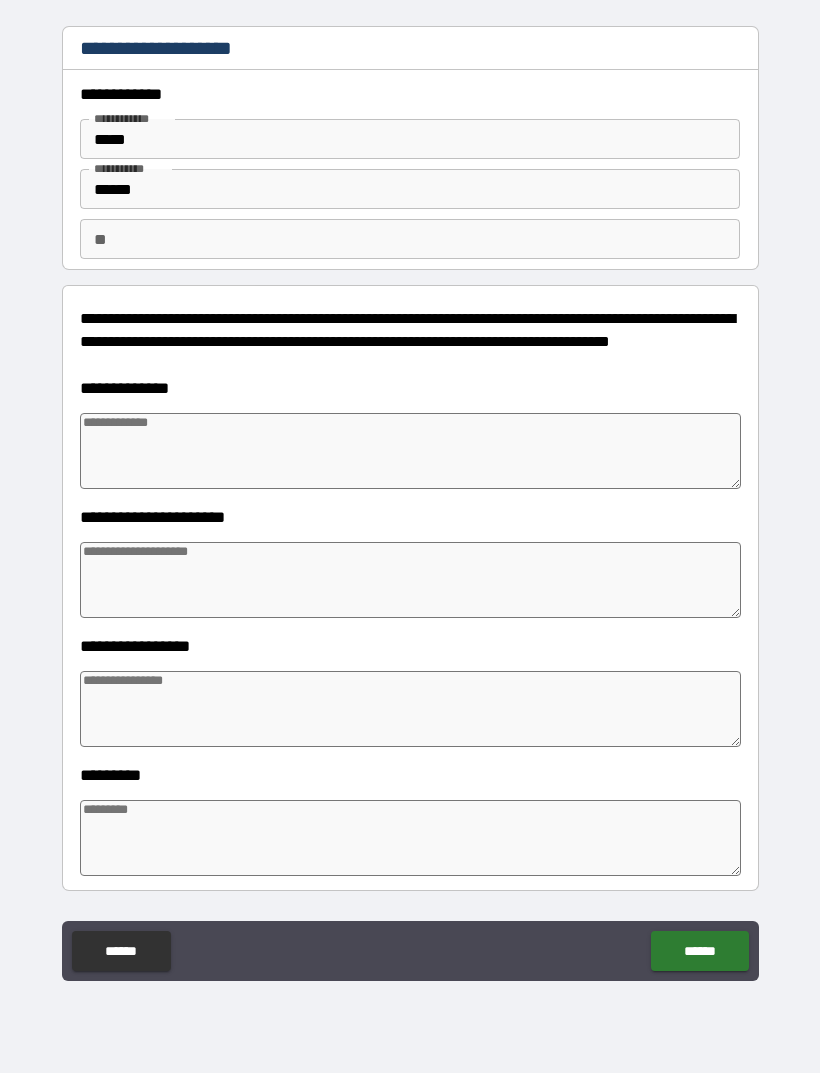 type on "*" 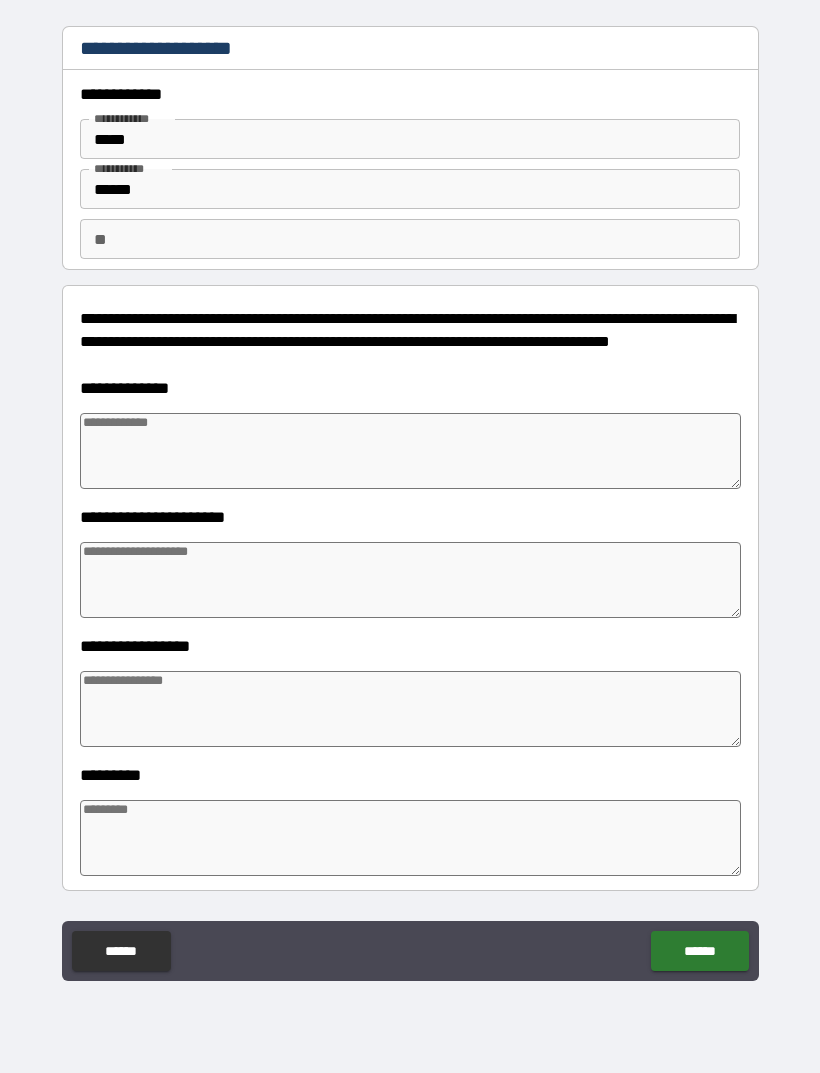 type on "*" 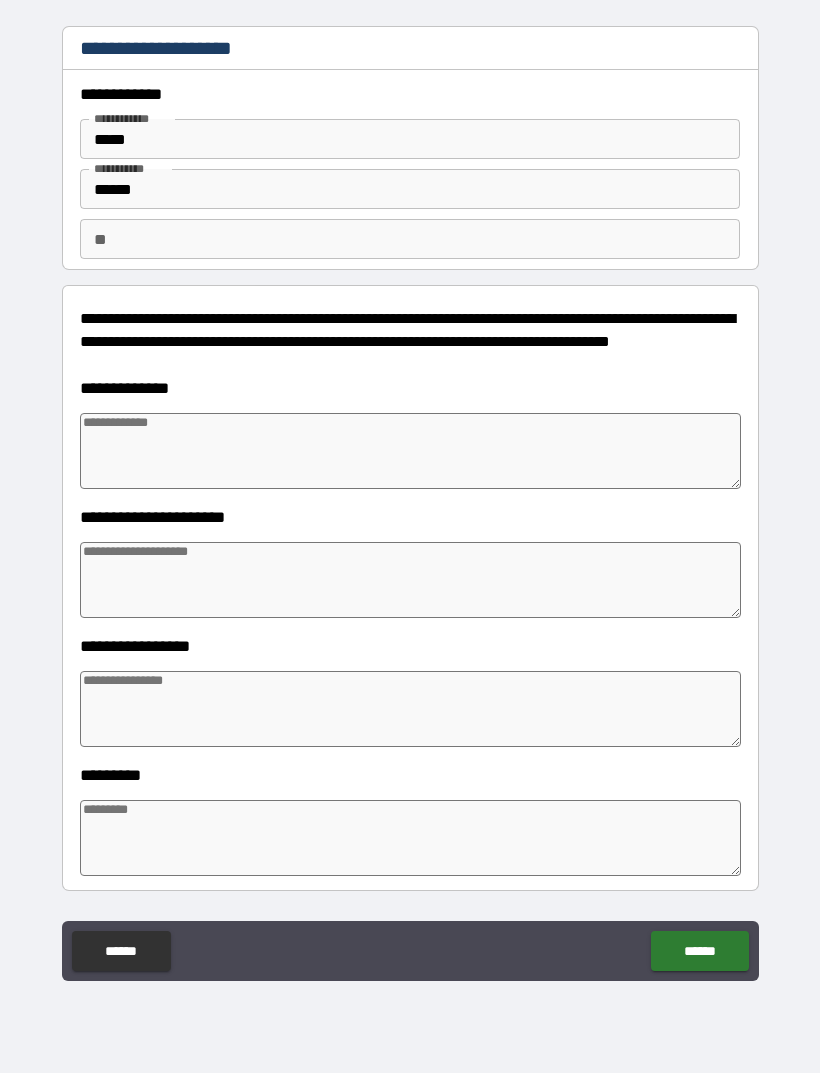 type on "*" 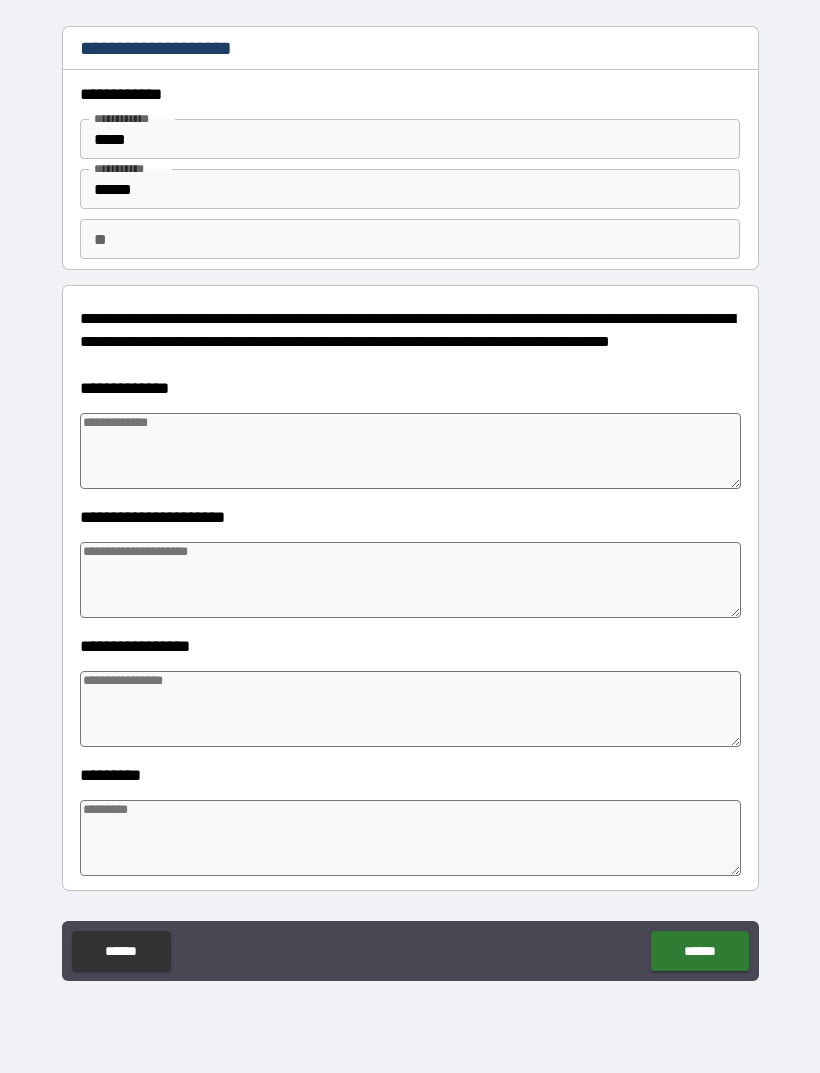 type on "*" 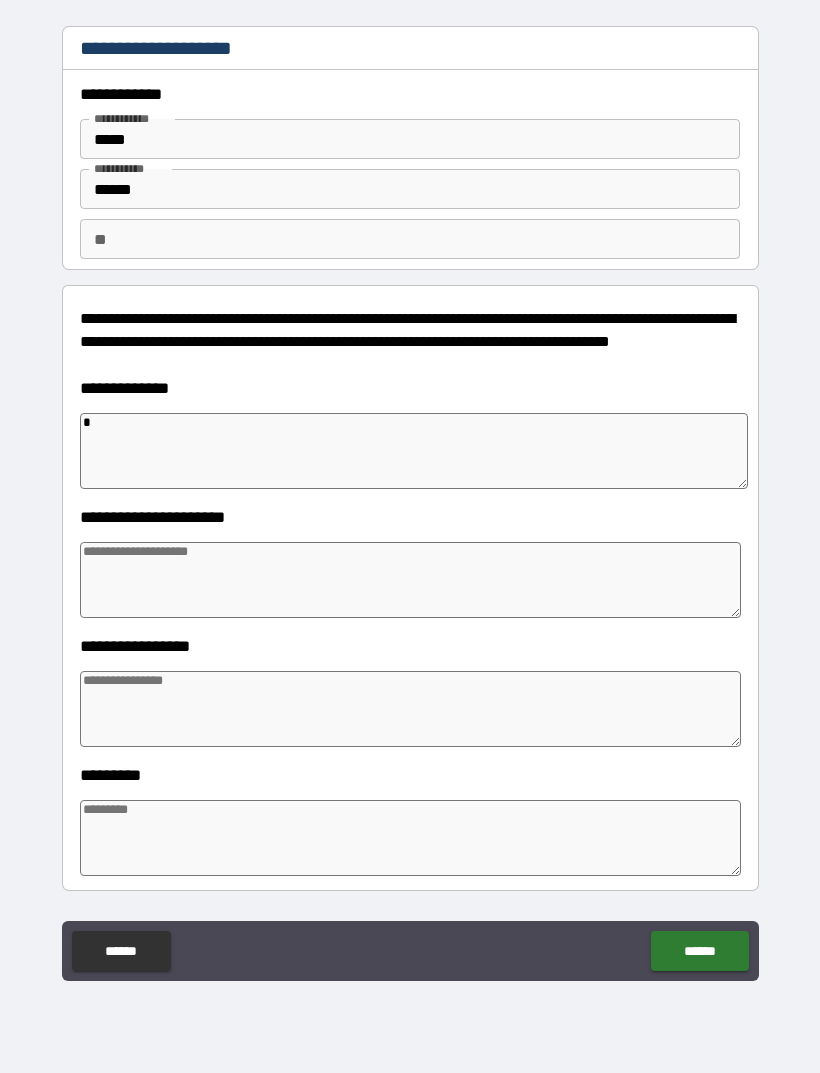 type on "*" 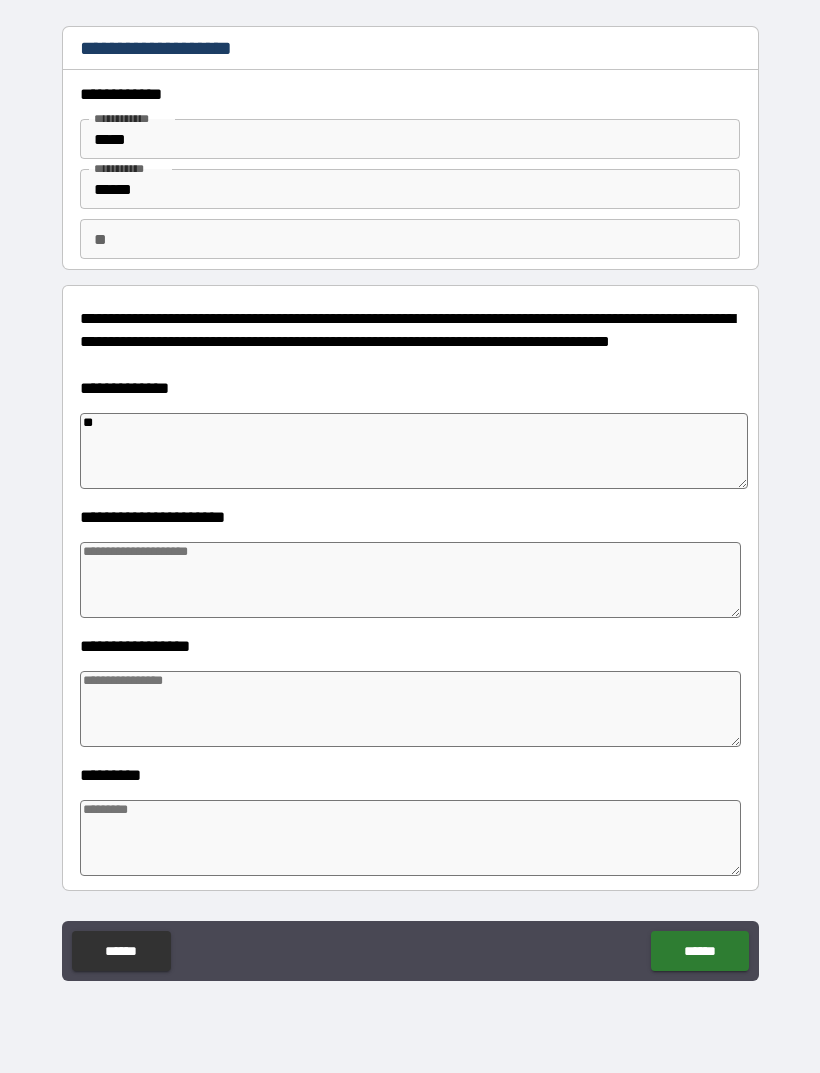 type on "*" 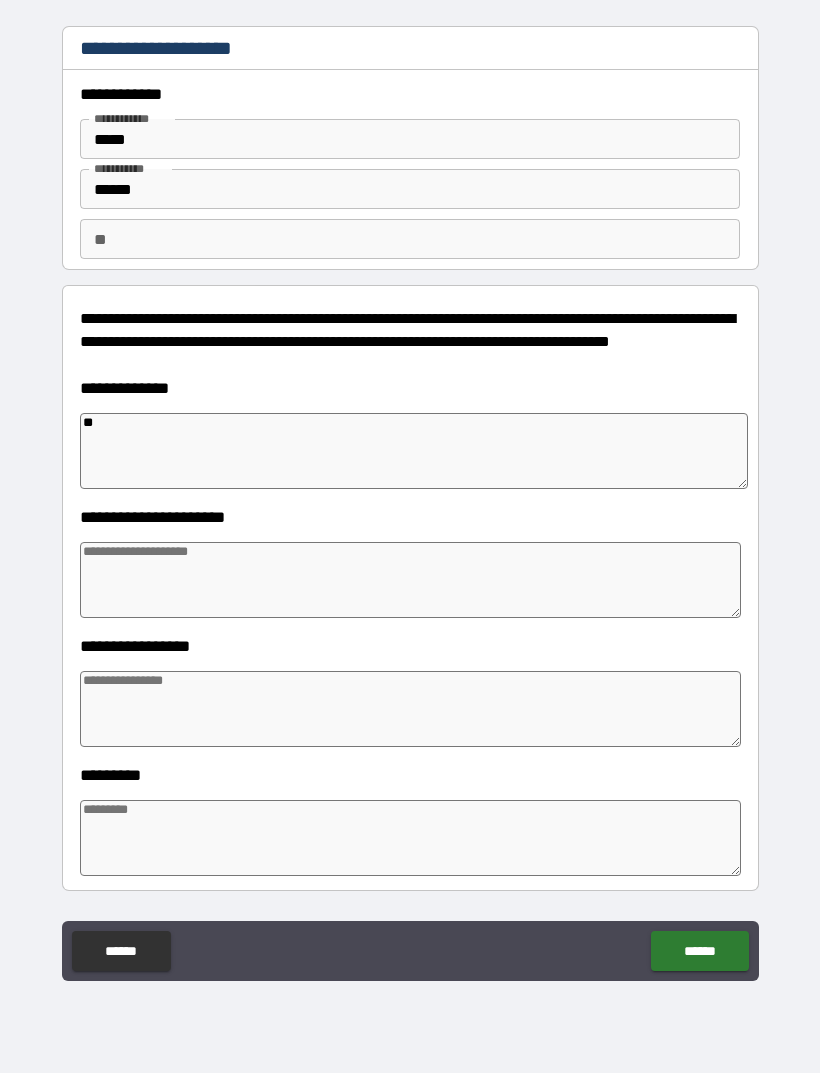 type on "***" 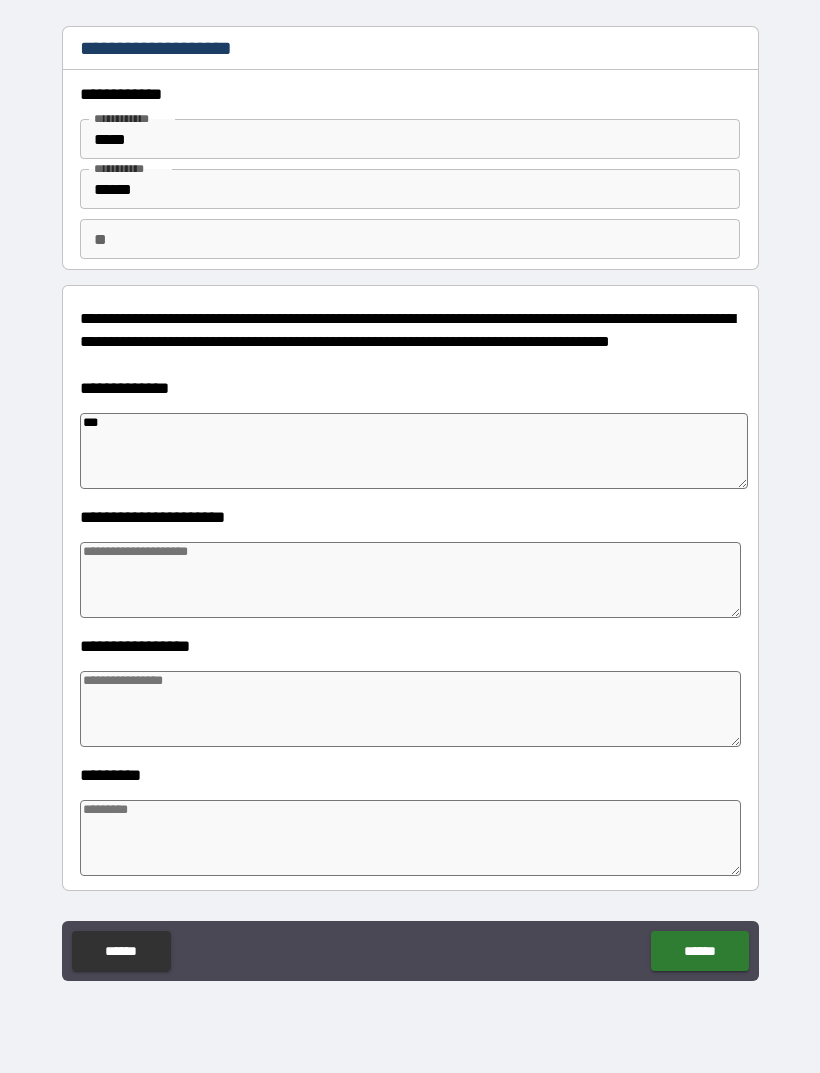 type on "*" 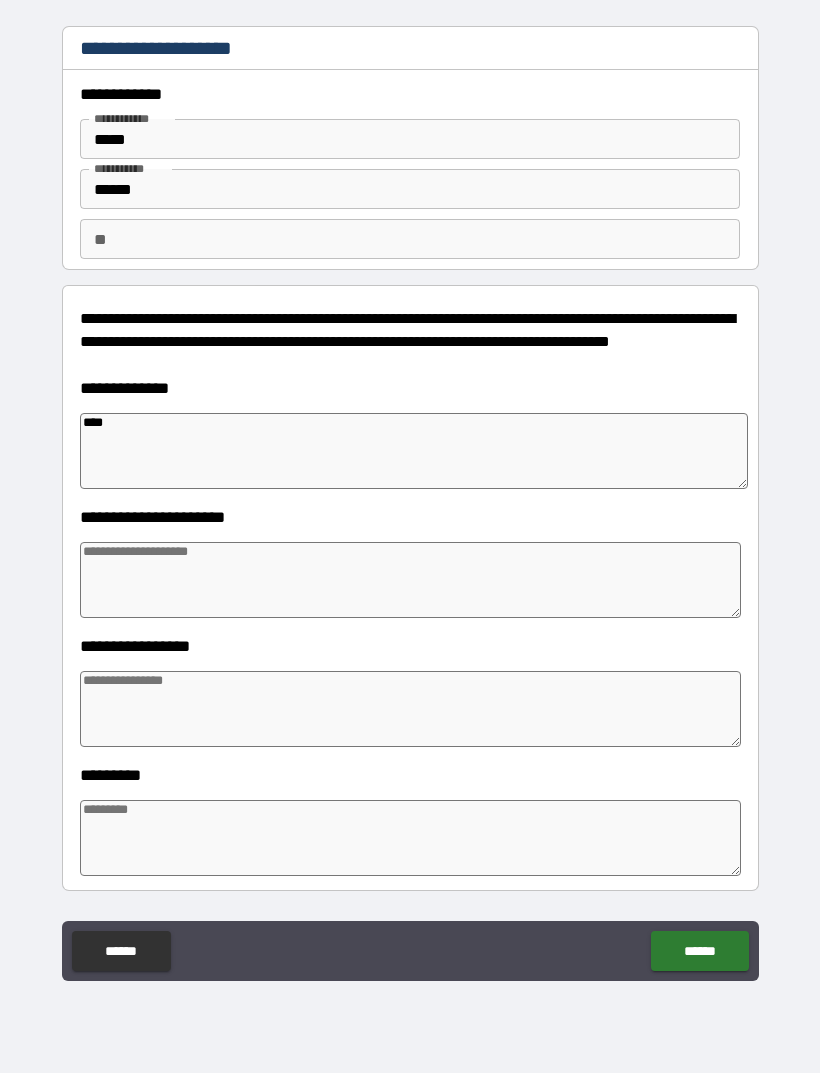 type on "*" 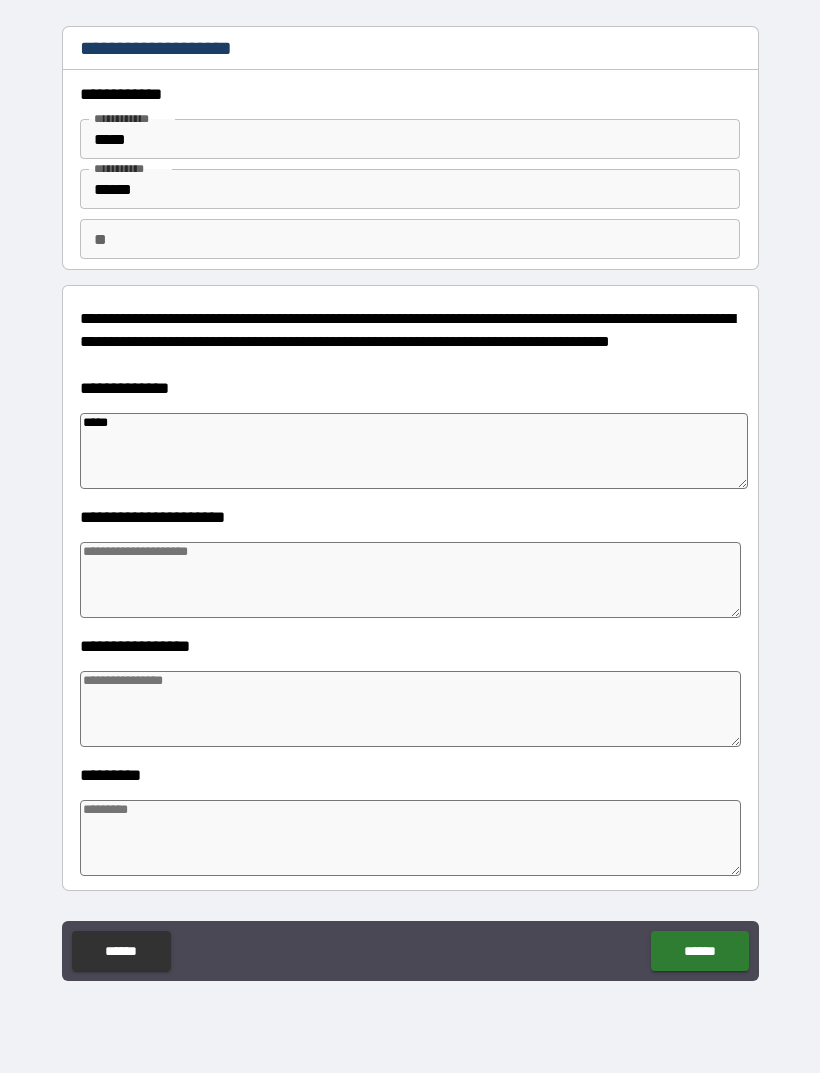 type on "*" 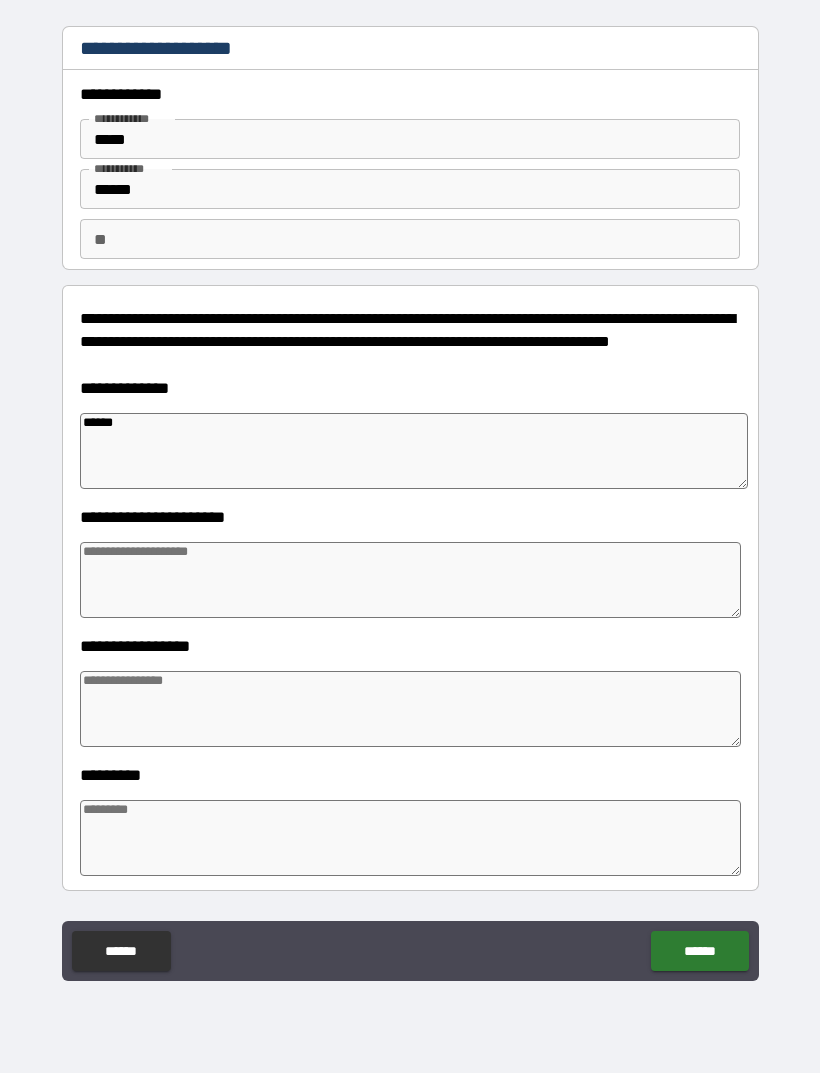 type on "*" 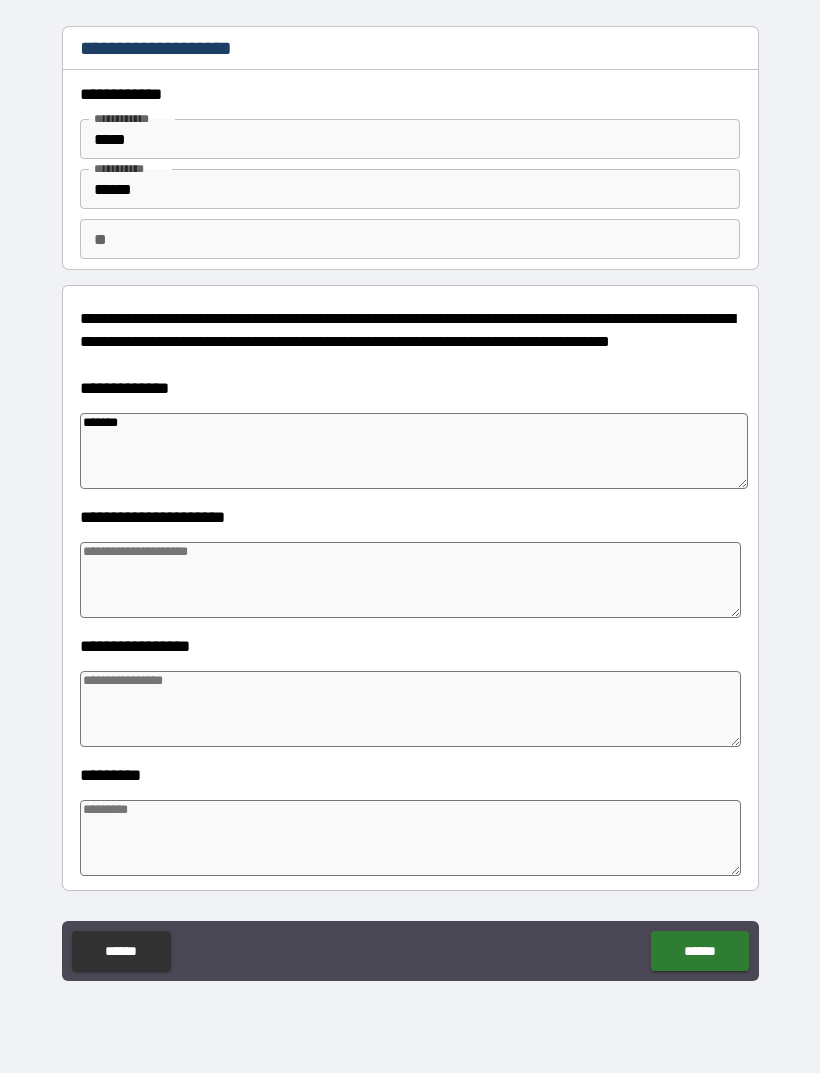 type on "*" 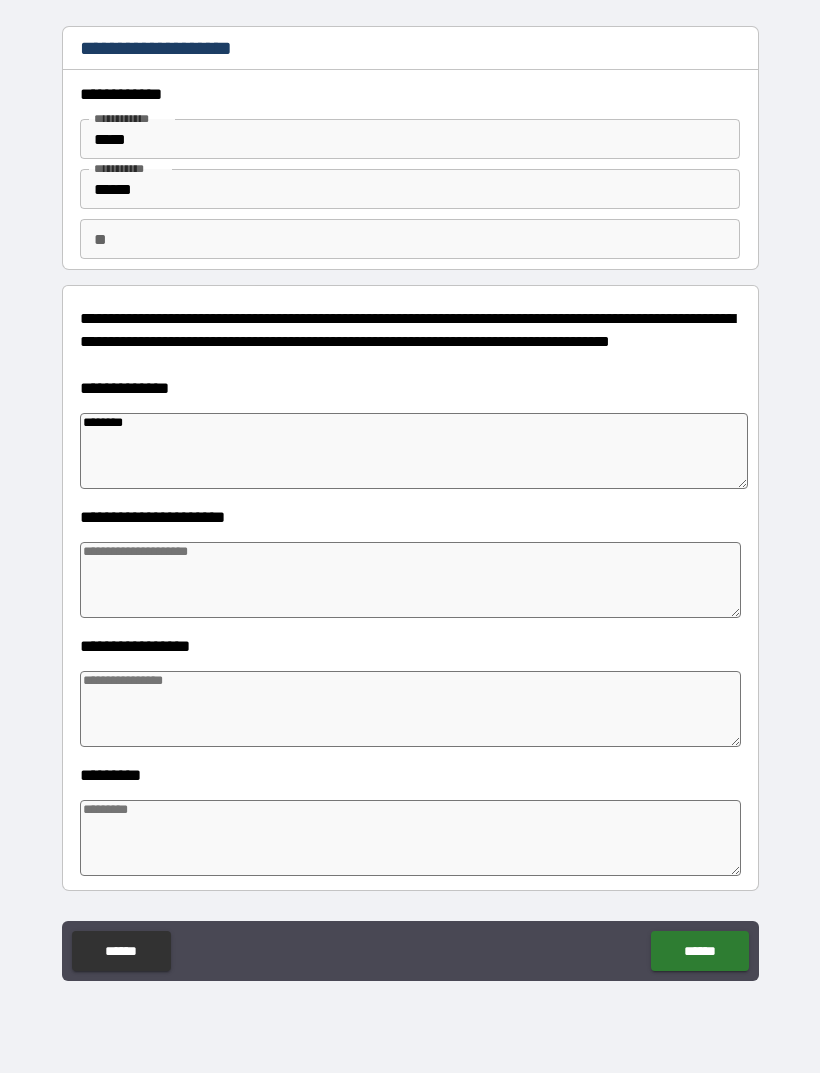 type on "*" 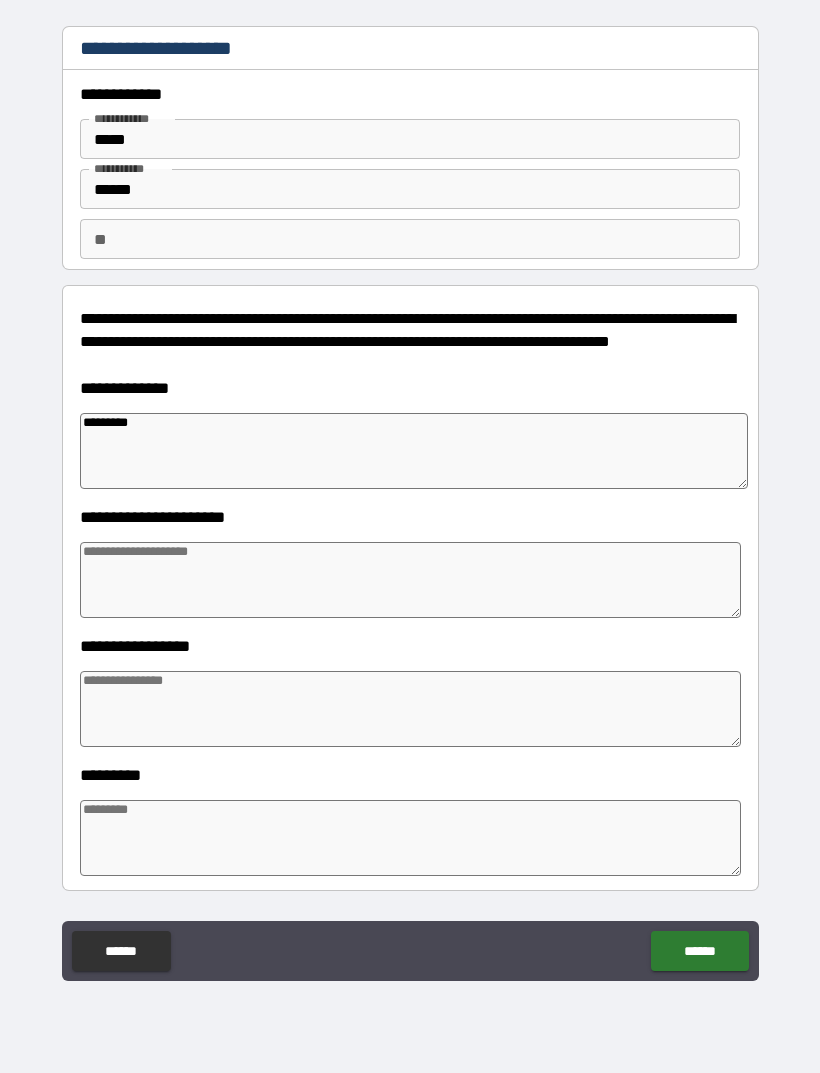 type on "*" 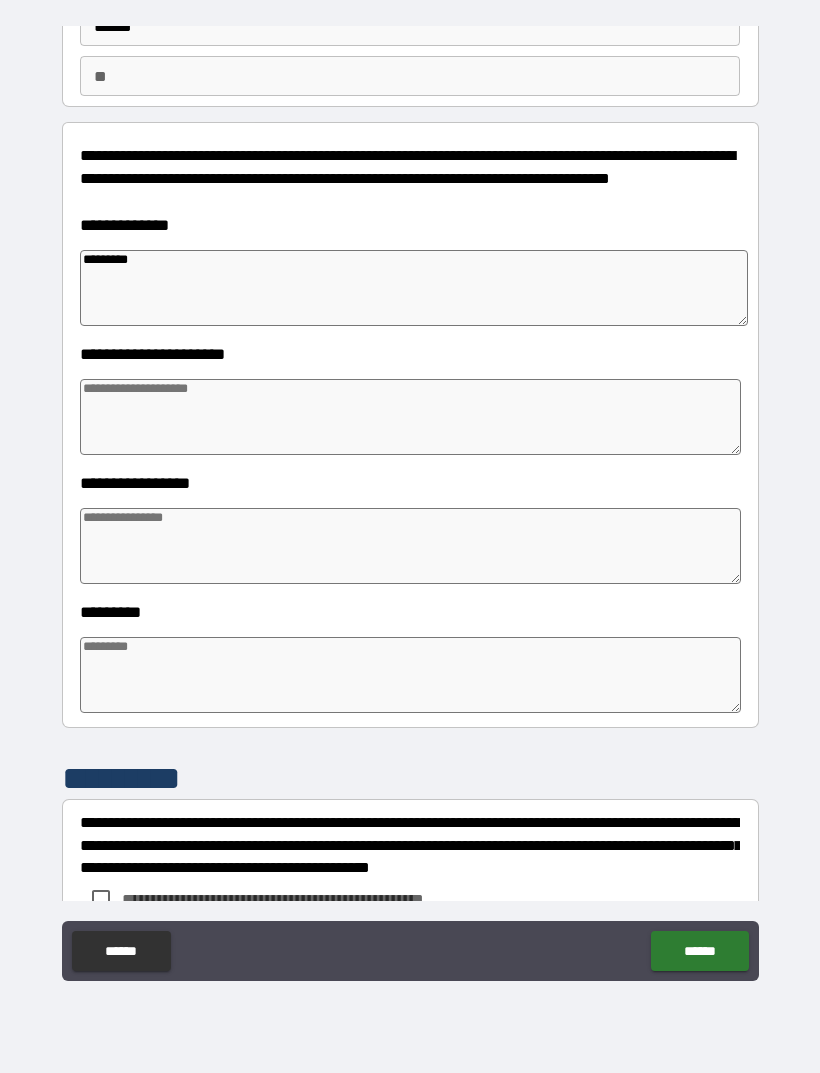 scroll, scrollTop: 167, scrollLeft: 0, axis: vertical 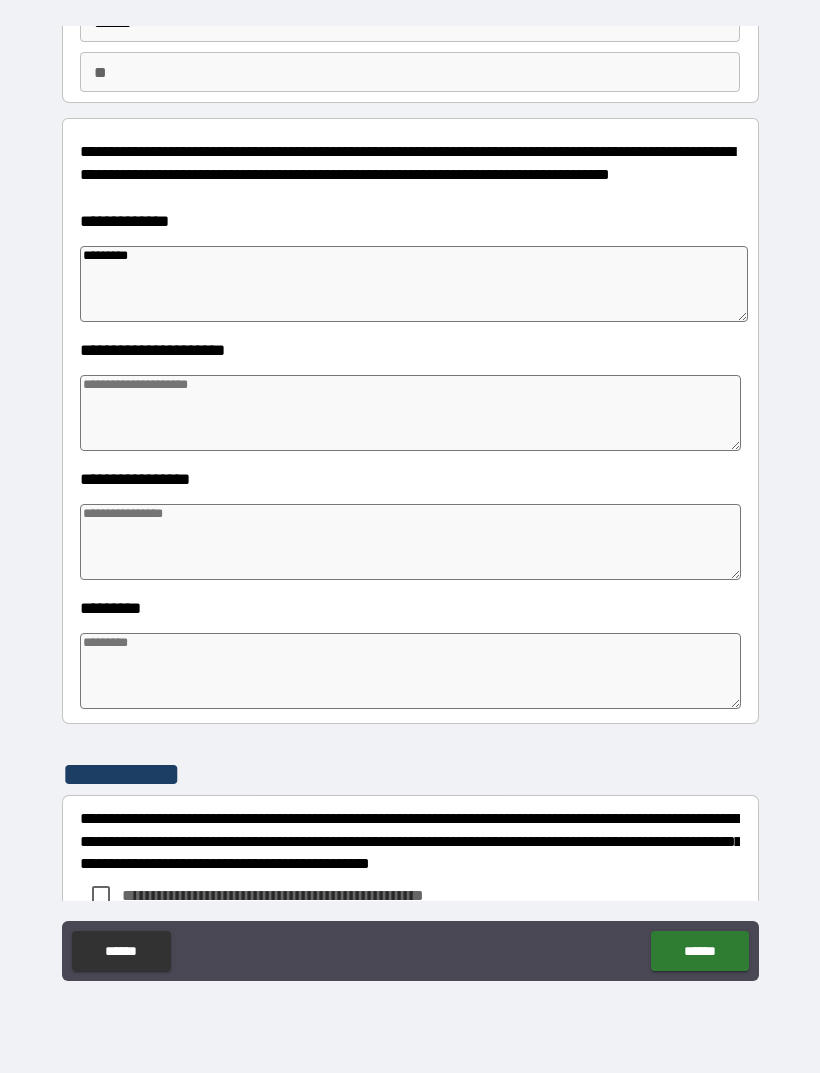 click at bounding box center [410, 542] 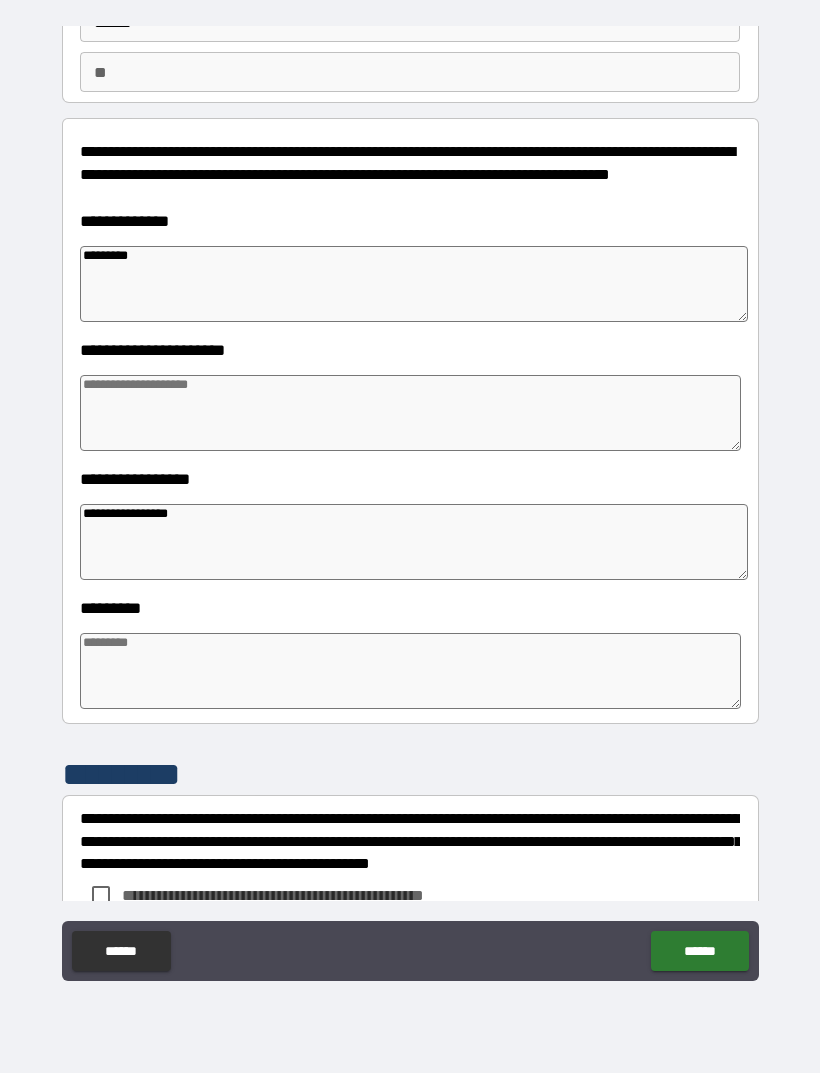 click at bounding box center (410, 671) 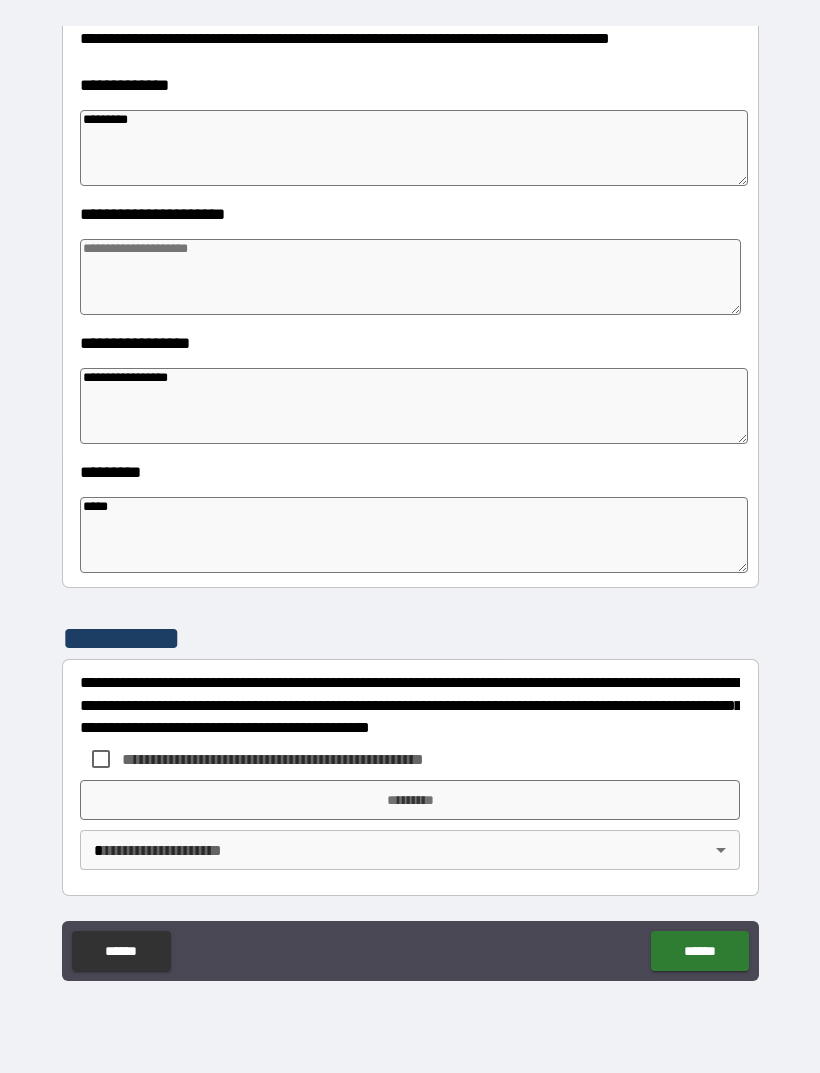 scroll, scrollTop: 303, scrollLeft: 0, axis: vertical 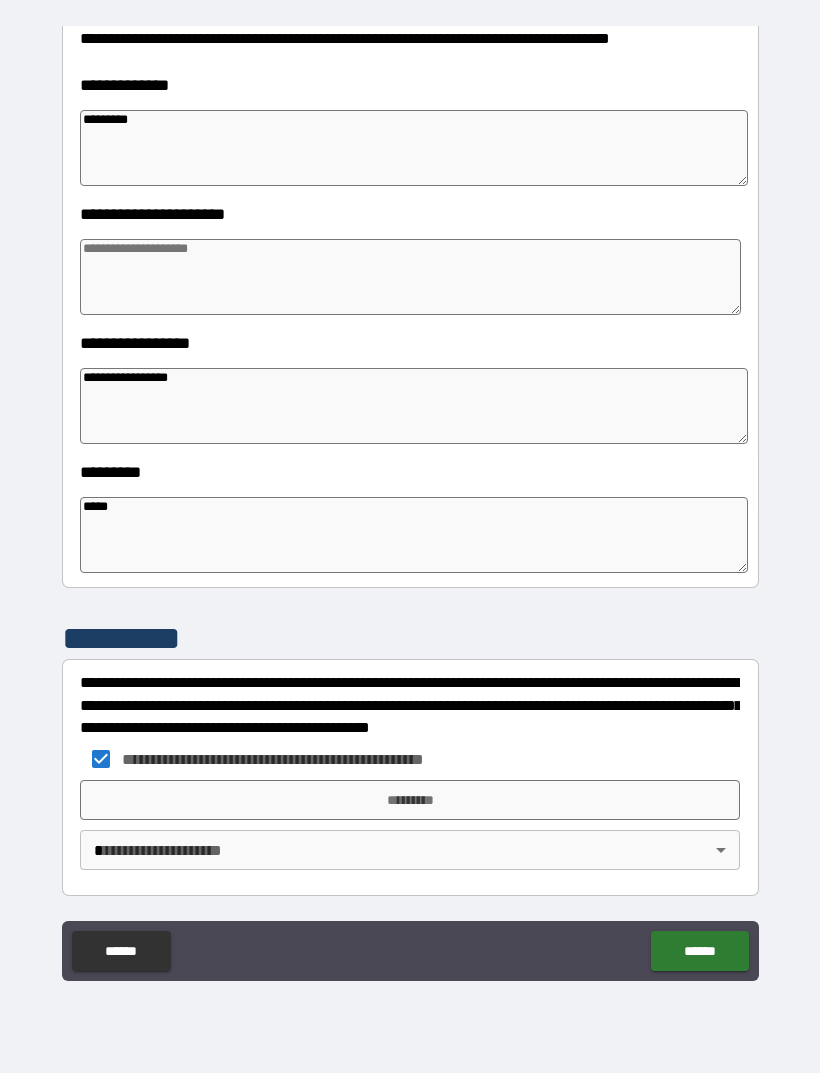 click on "*********" at bounding box center [410, 800] 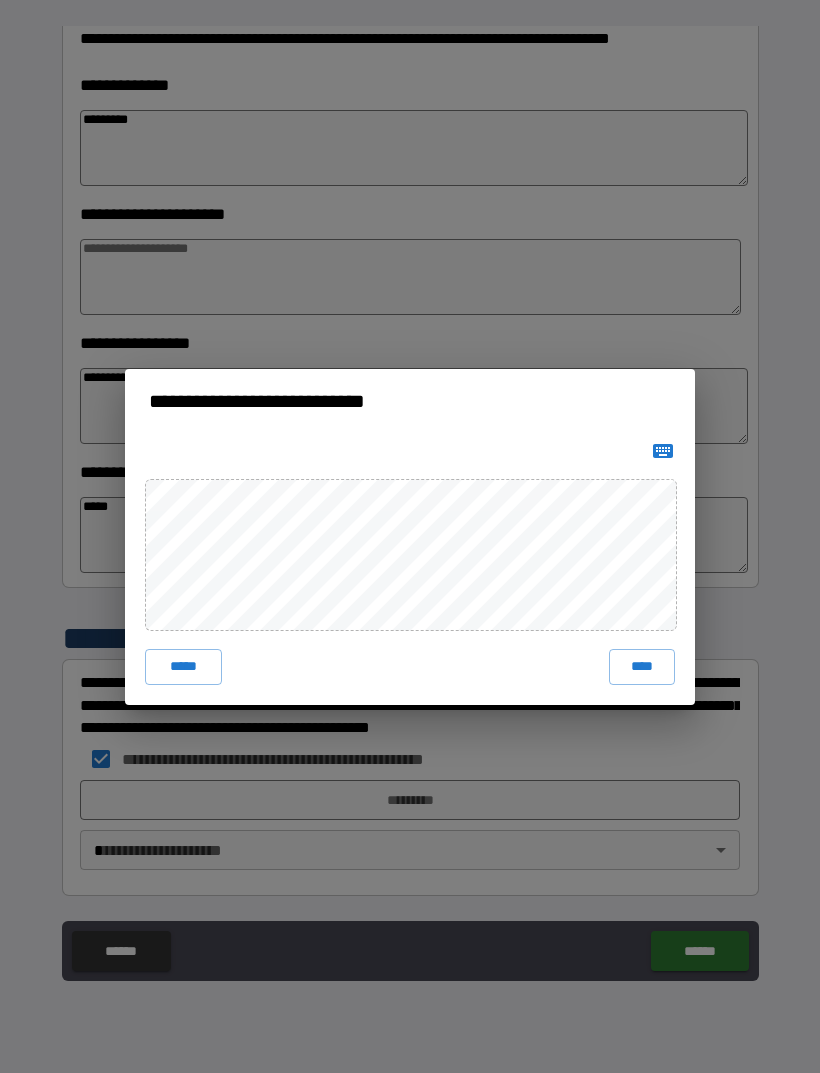 click on "****" at bounding box center [642, 667] 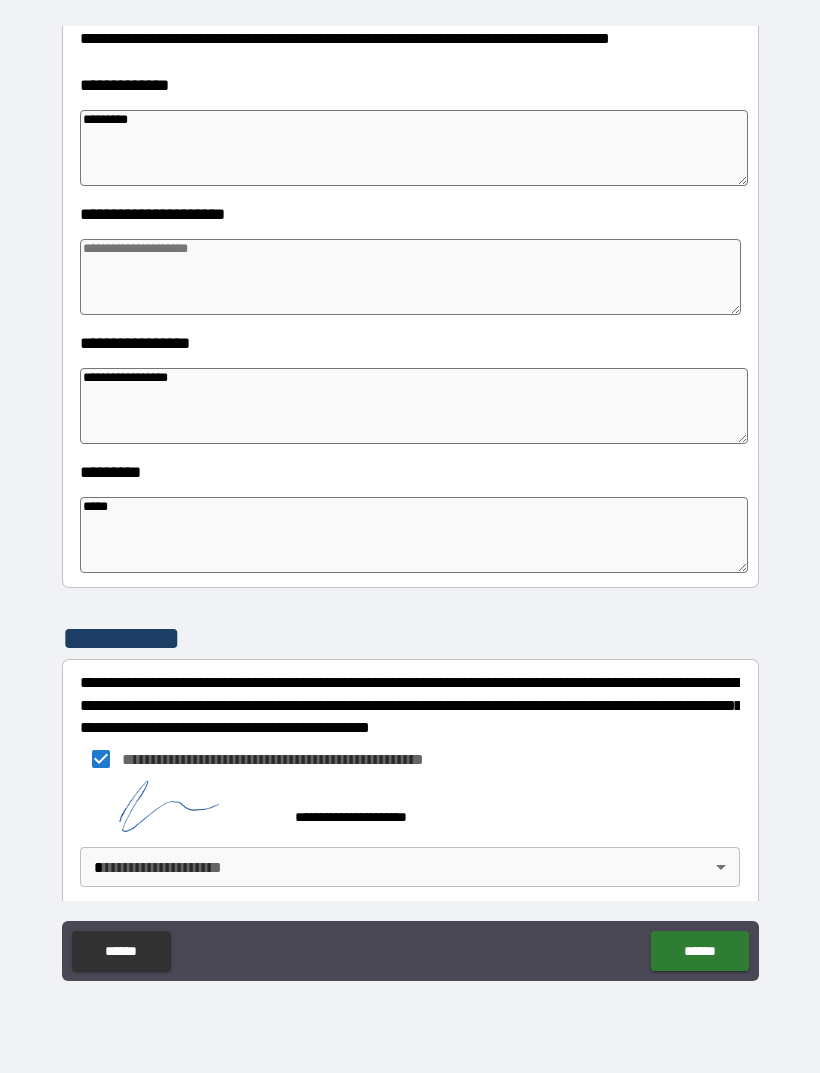 scroll, scrollTop: 293, scrollLeft: 0, axis: vertical 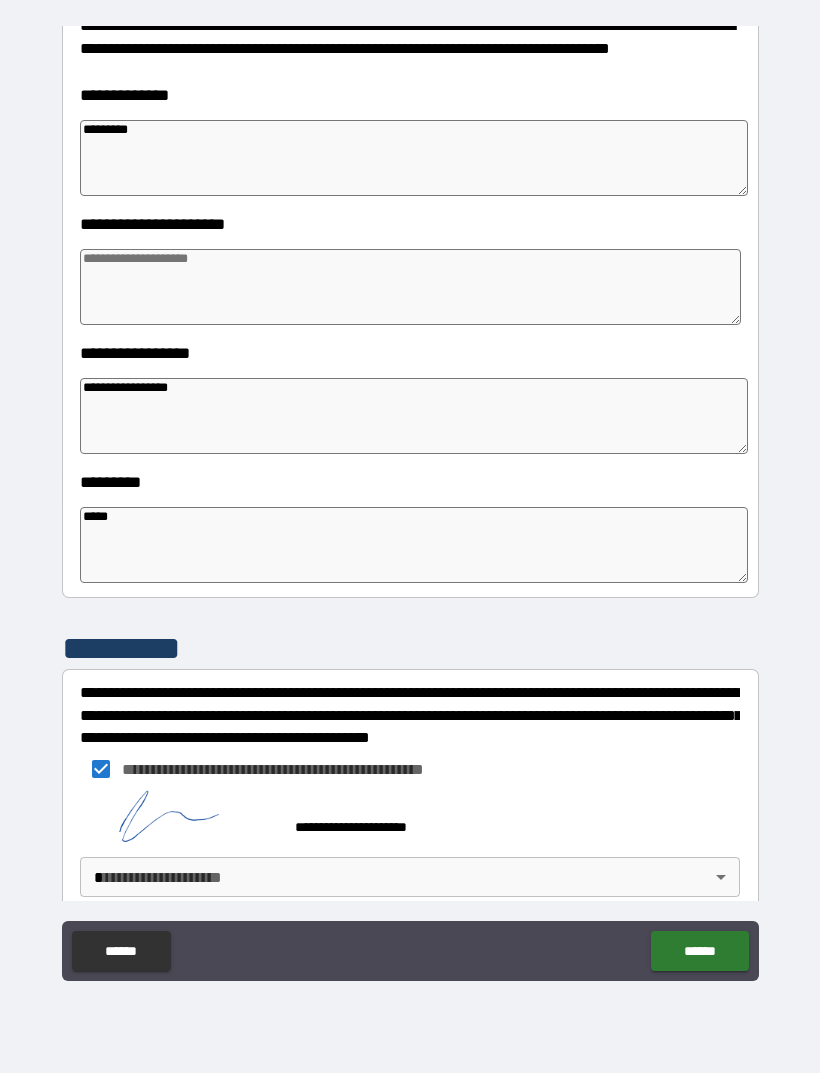 click on "**********" at bounding box center (410, 504) 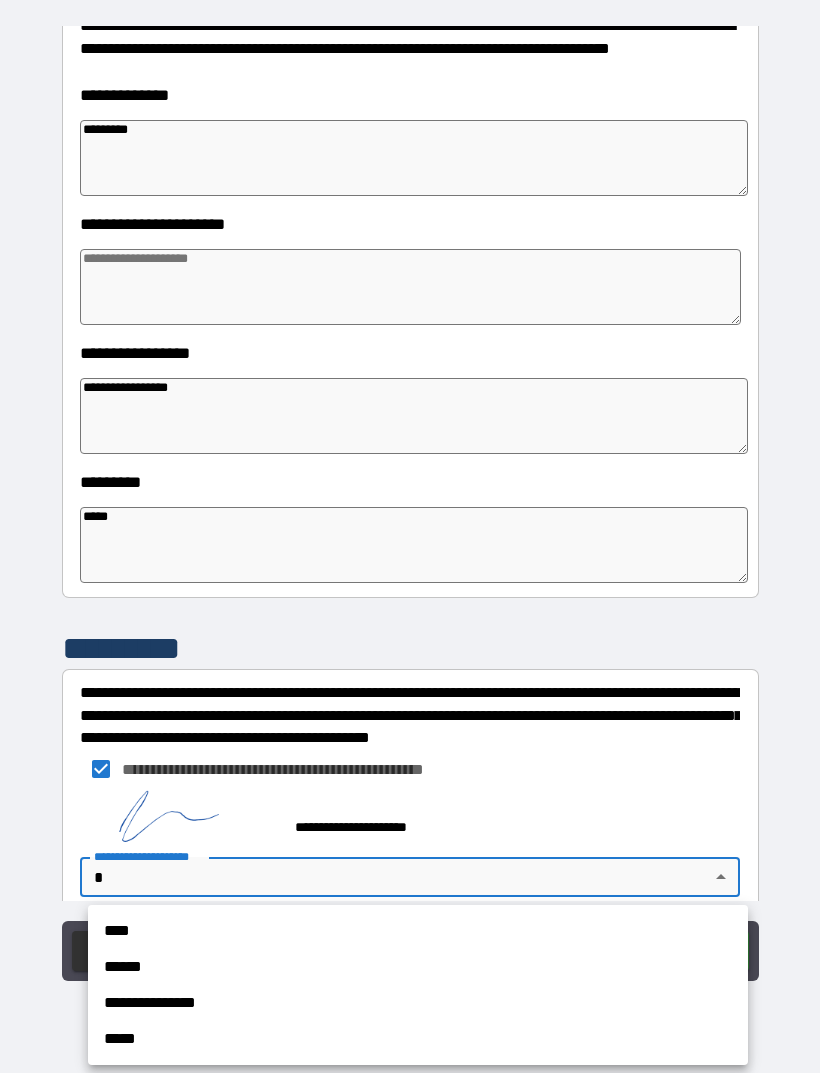 click on "****" at bounding box center [418, 931] 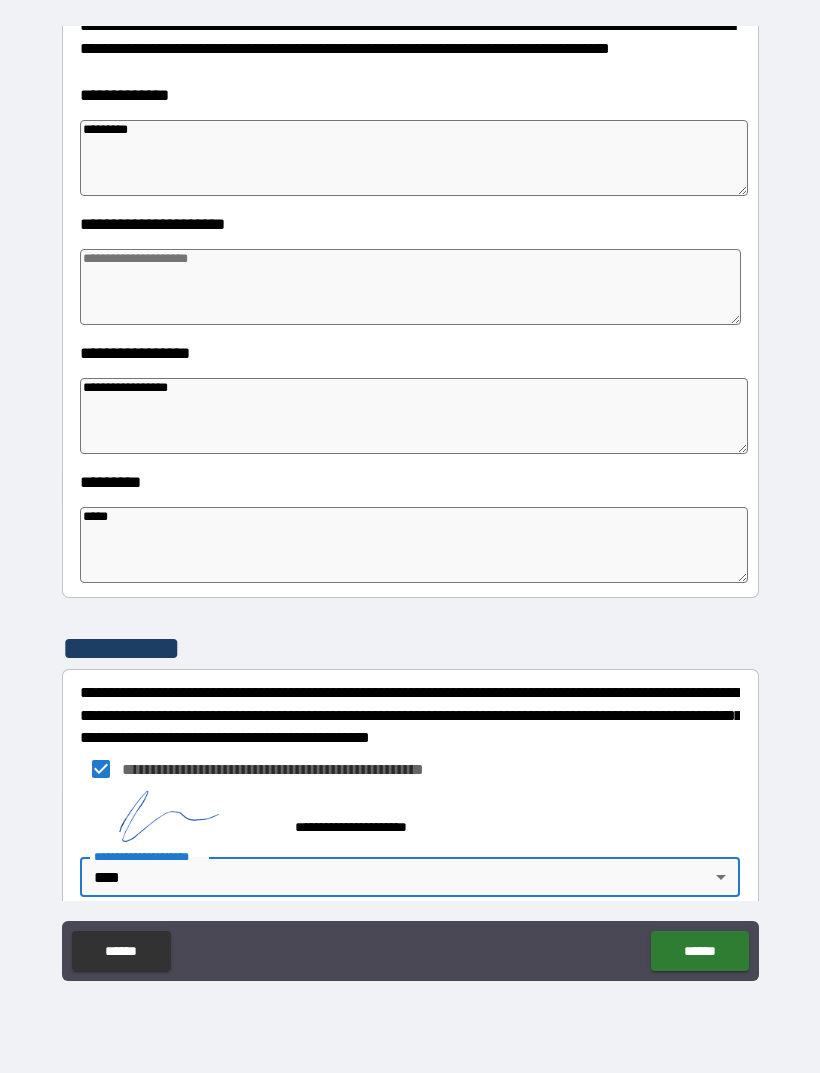 click on "******" at bounding box center (699, 951) 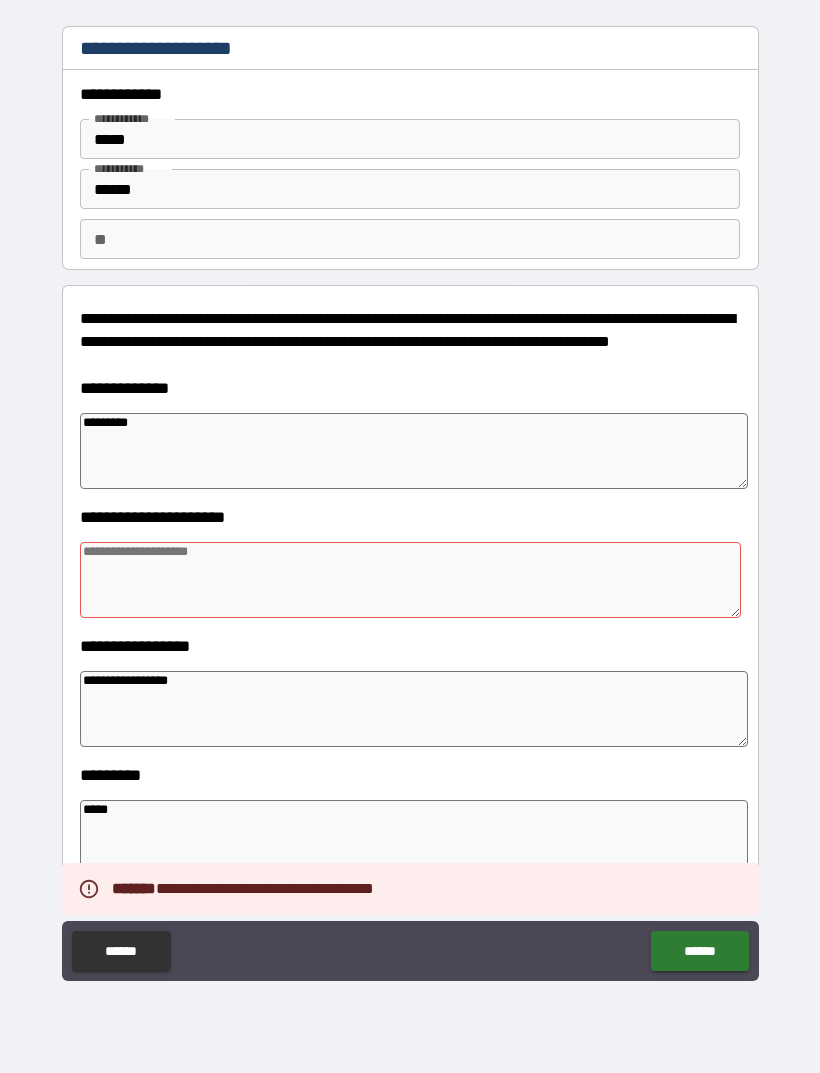 scroll, scrollTop: 0, scrollLeft: 0, axis: both 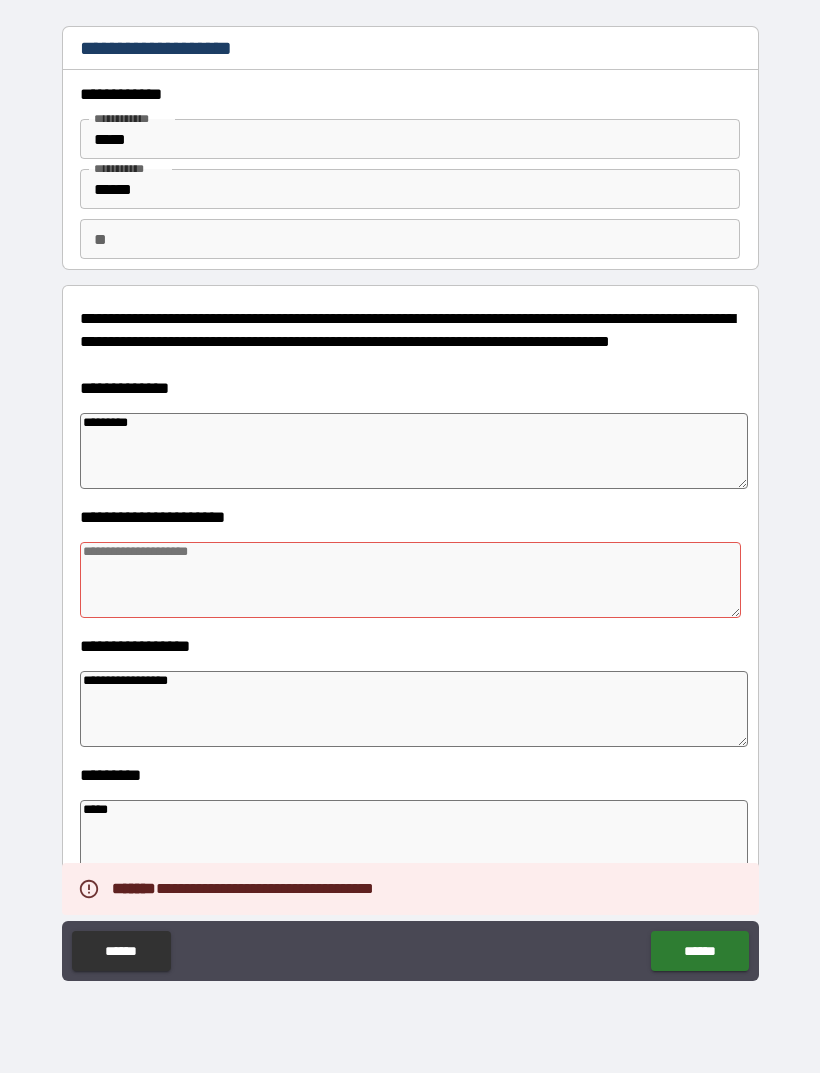click at bounding box center [410, 580] 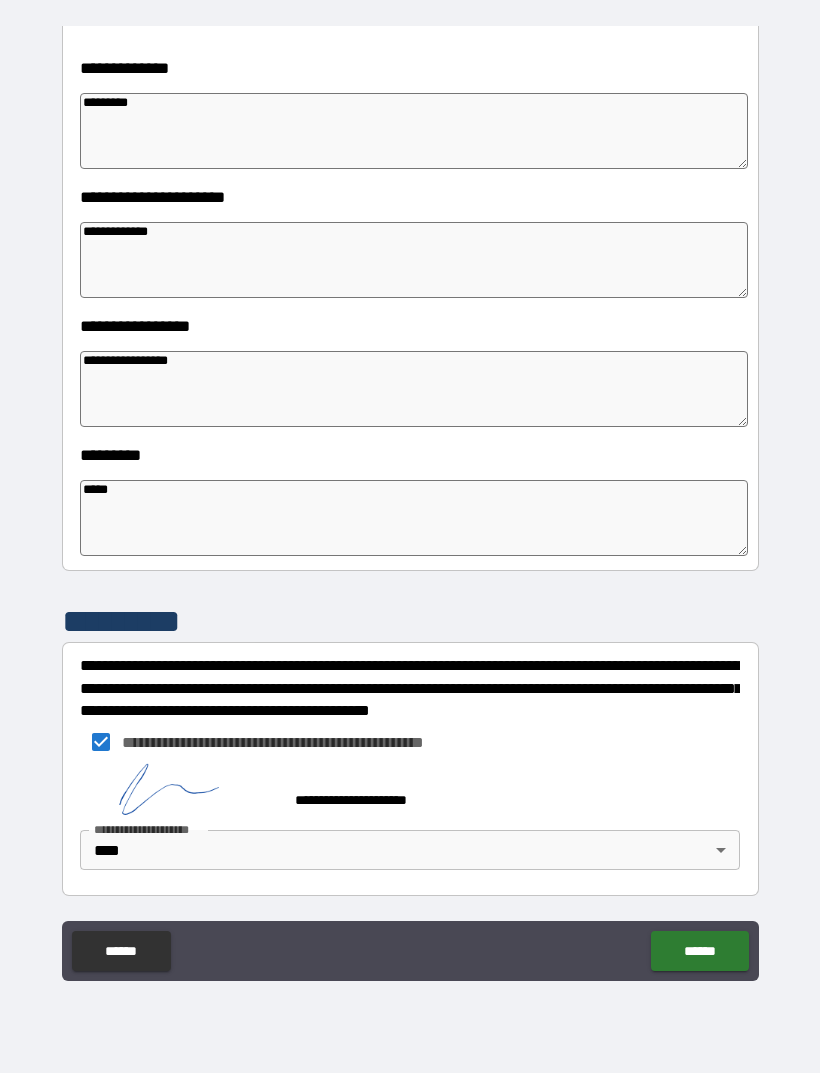 scroll, scrollTop: 320, scrollLeft: 0, axis: vertical 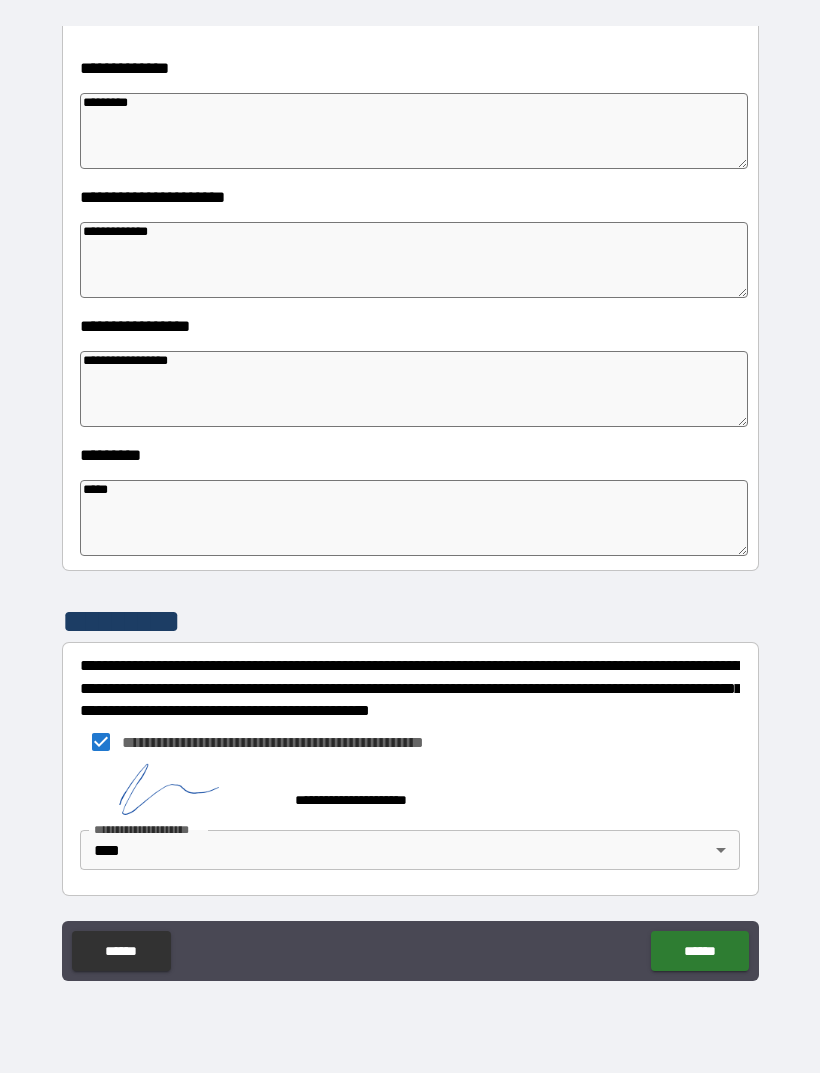 click on "*****" at bounding box center (414, 518) 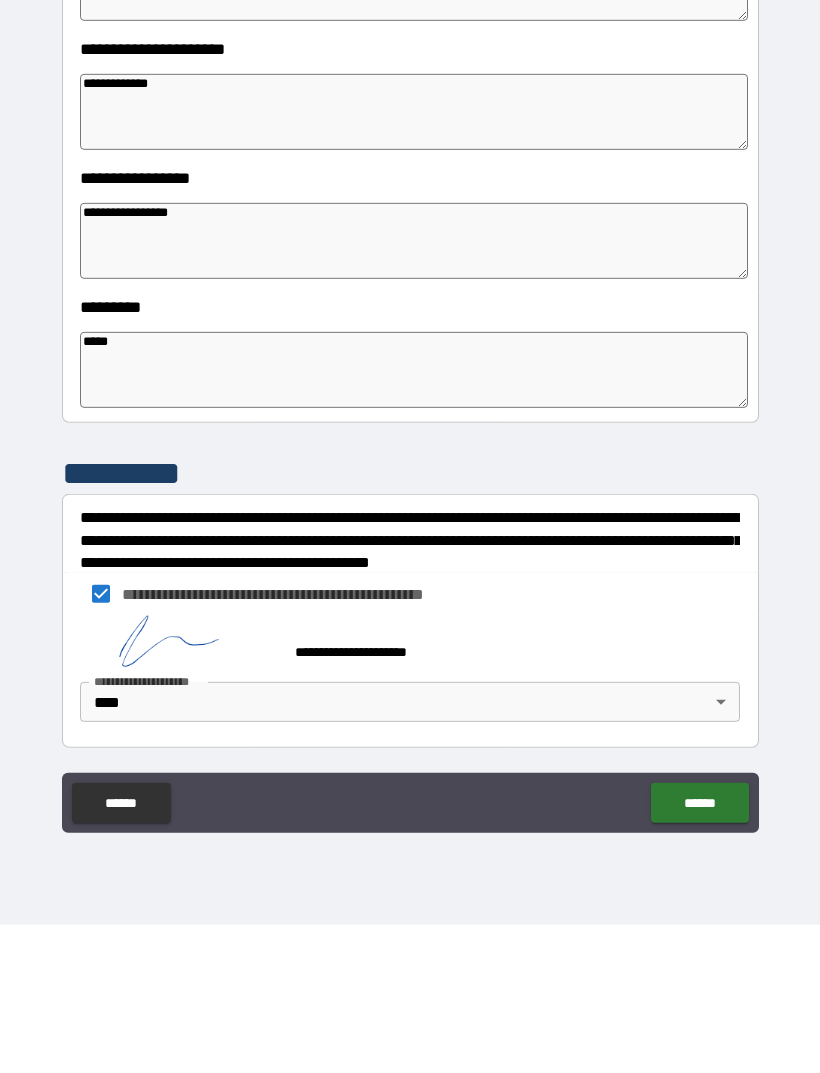 click on "******" at bounding box center [699, 951] 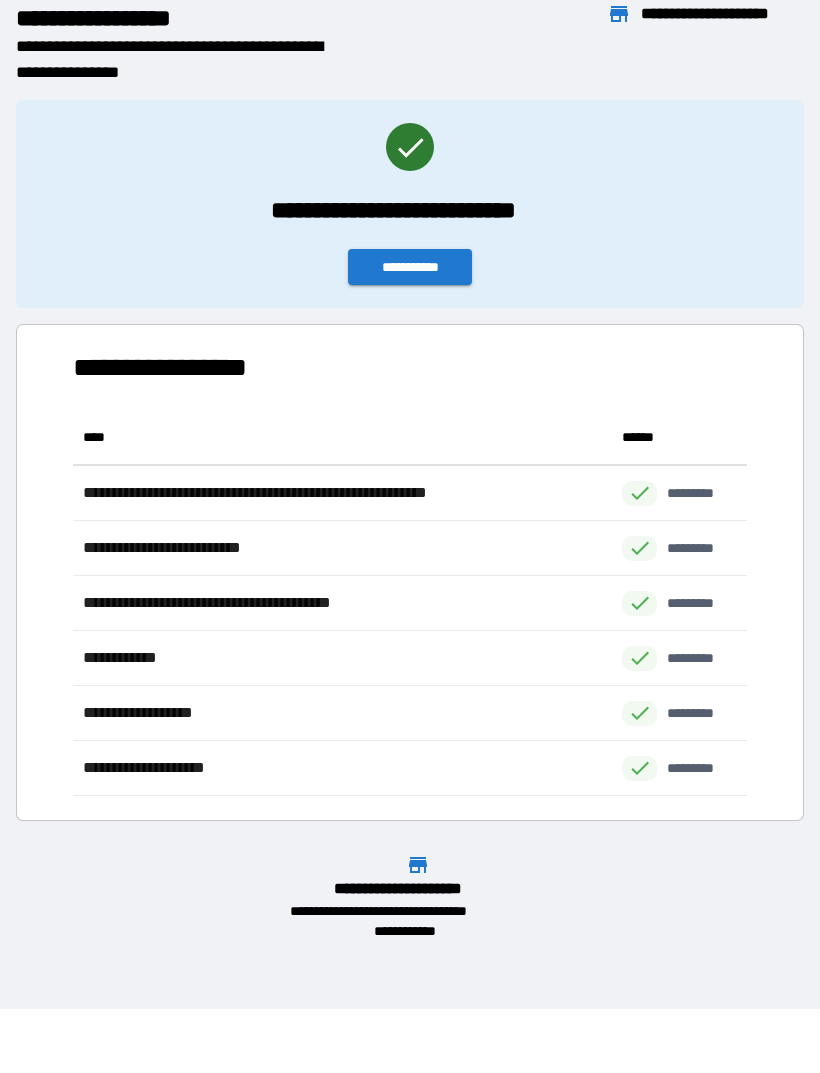scroll, scrollTop: 1, scrollLeft: 1, axis: both 